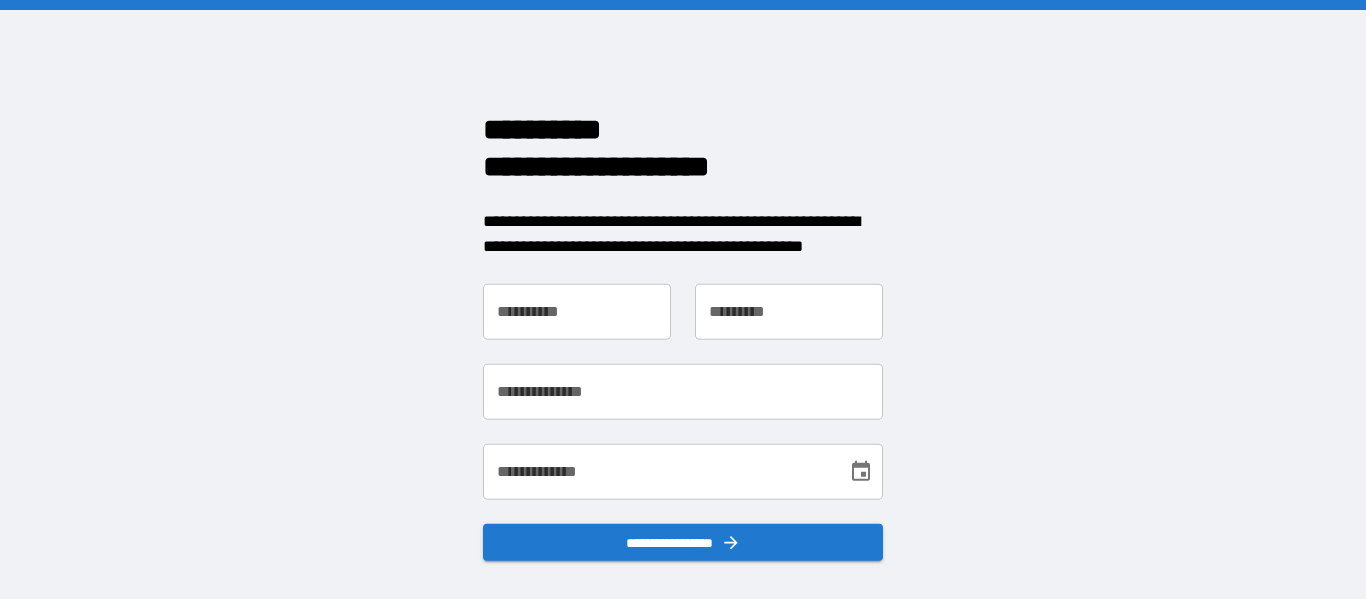scroll, scrollTop: 0, scrollLeft: 0, axis: both 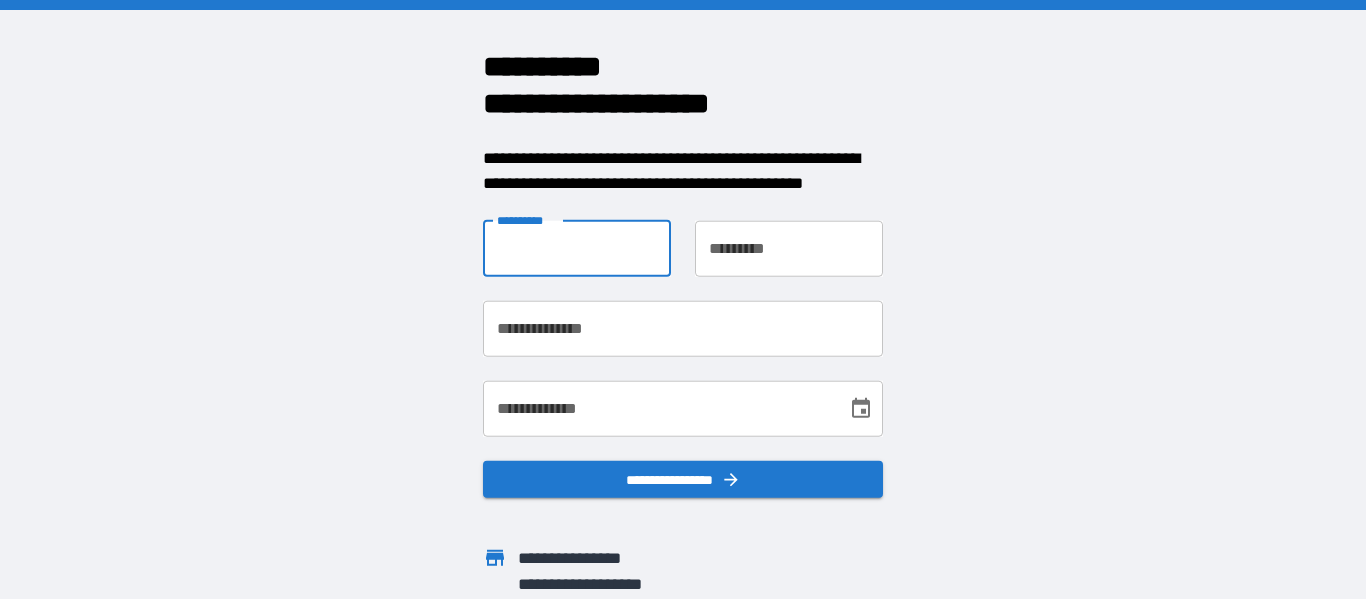 click on "**********" at bounding box center [577, 248] 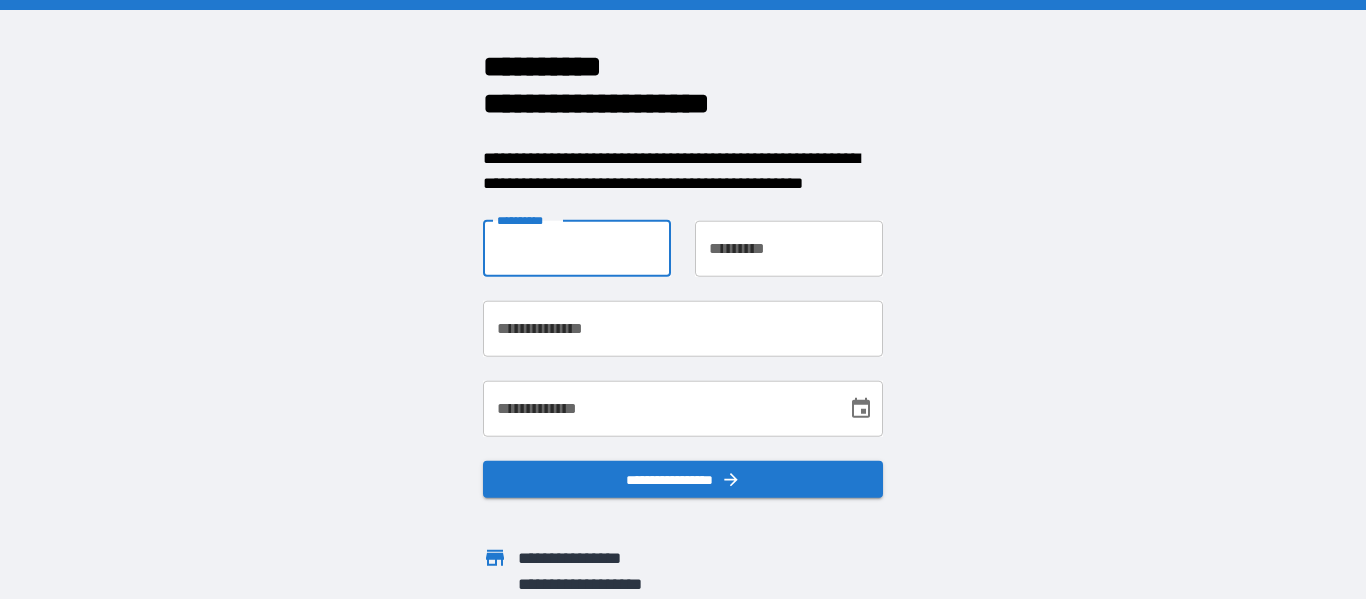 type on "*" 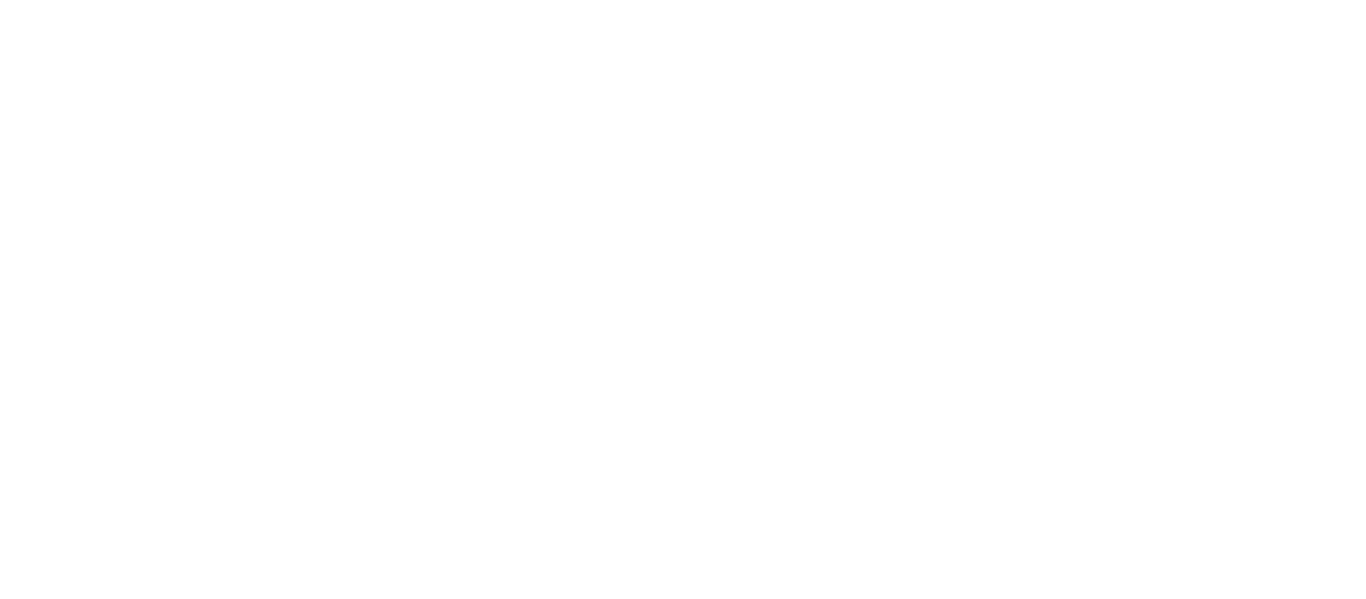scroll, scrollTop: 0, scrollLeft: 0, axis: both 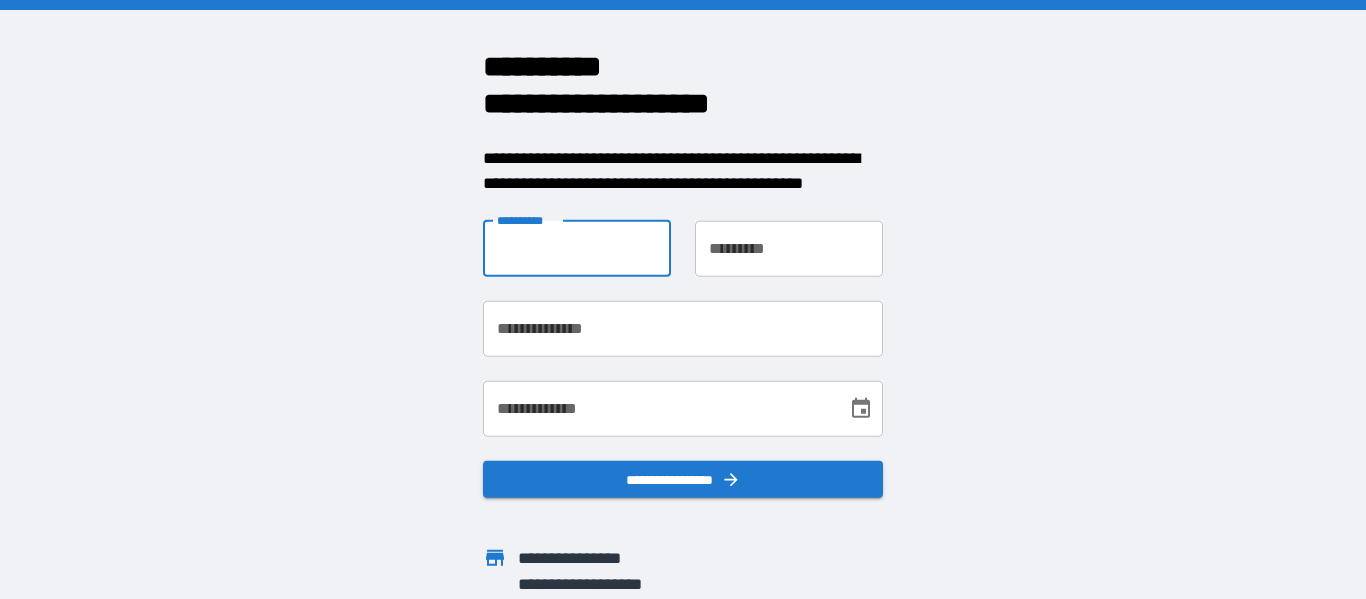 click on "**********" at bounding box center [577, 248] 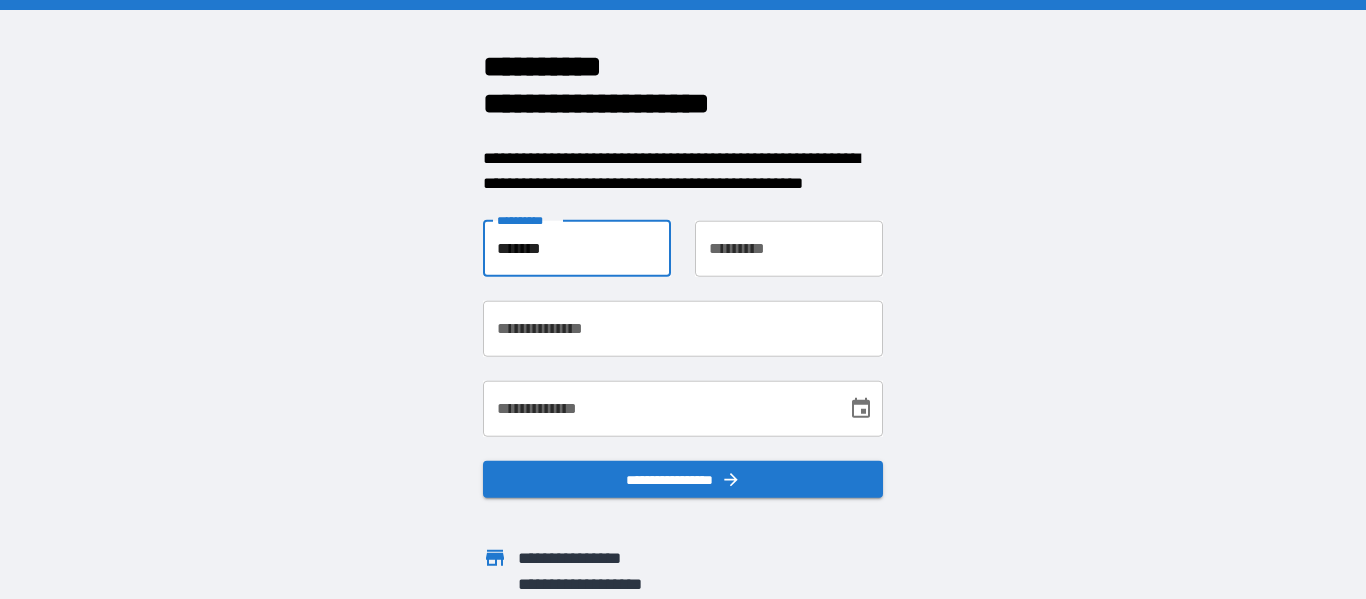 type on "*******" 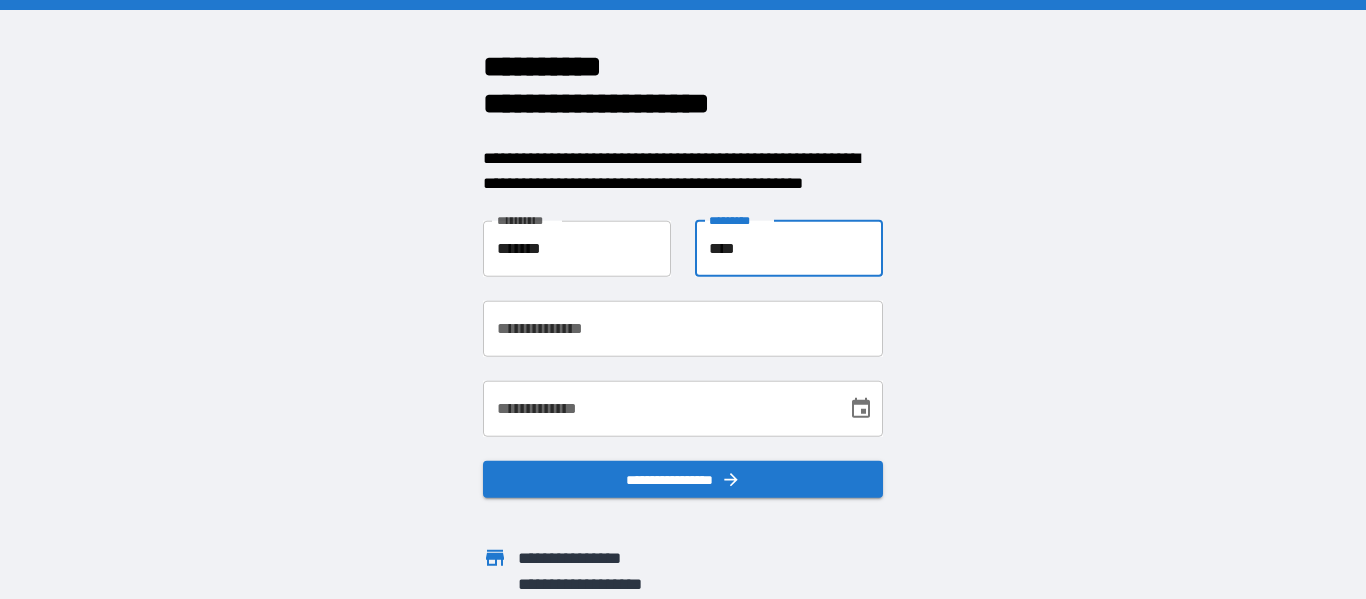 type on "****" 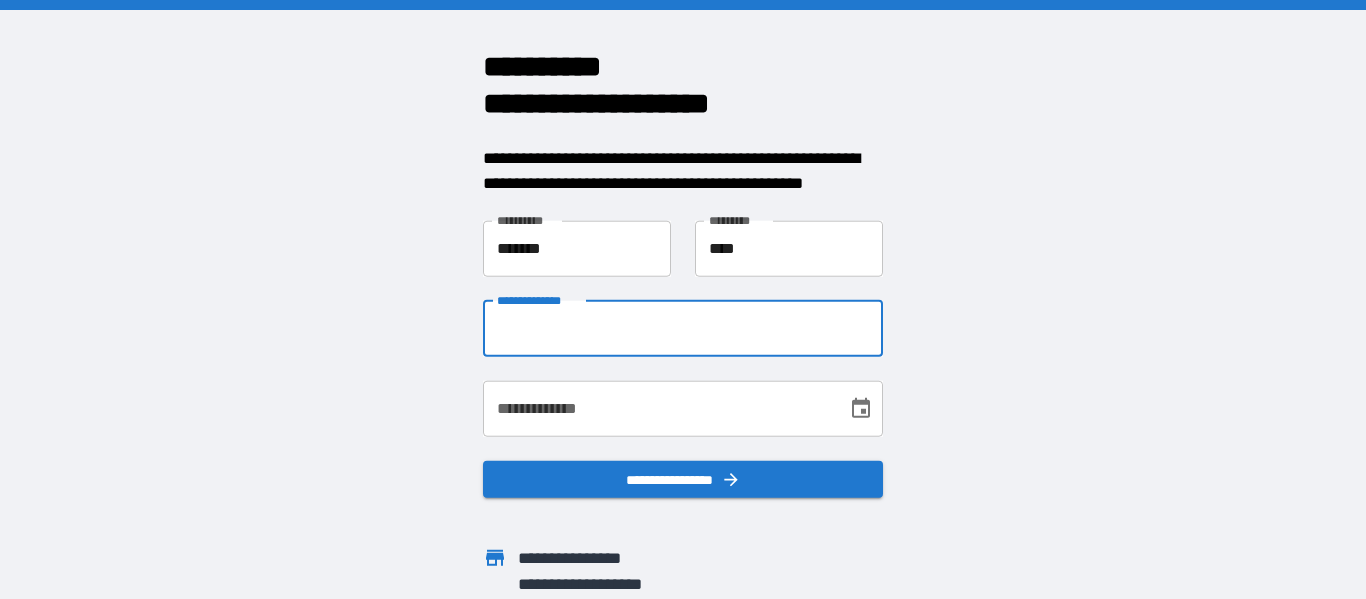 type on "**********" 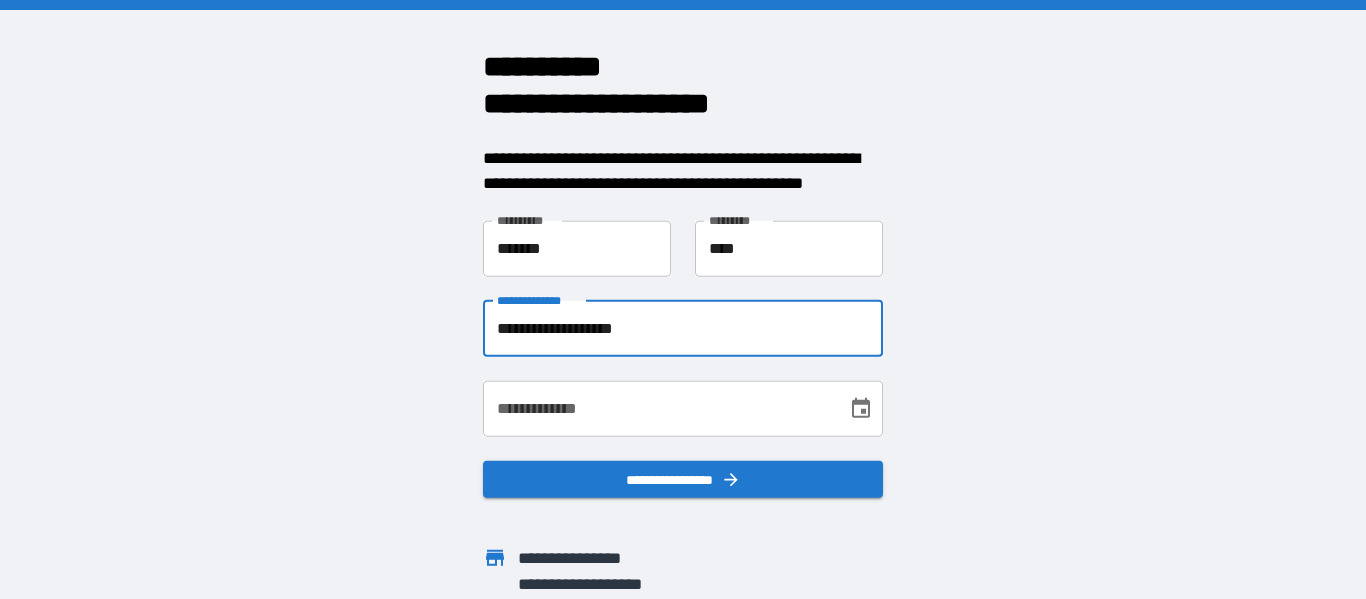 click on "**********" at bounding box center [658, 408] 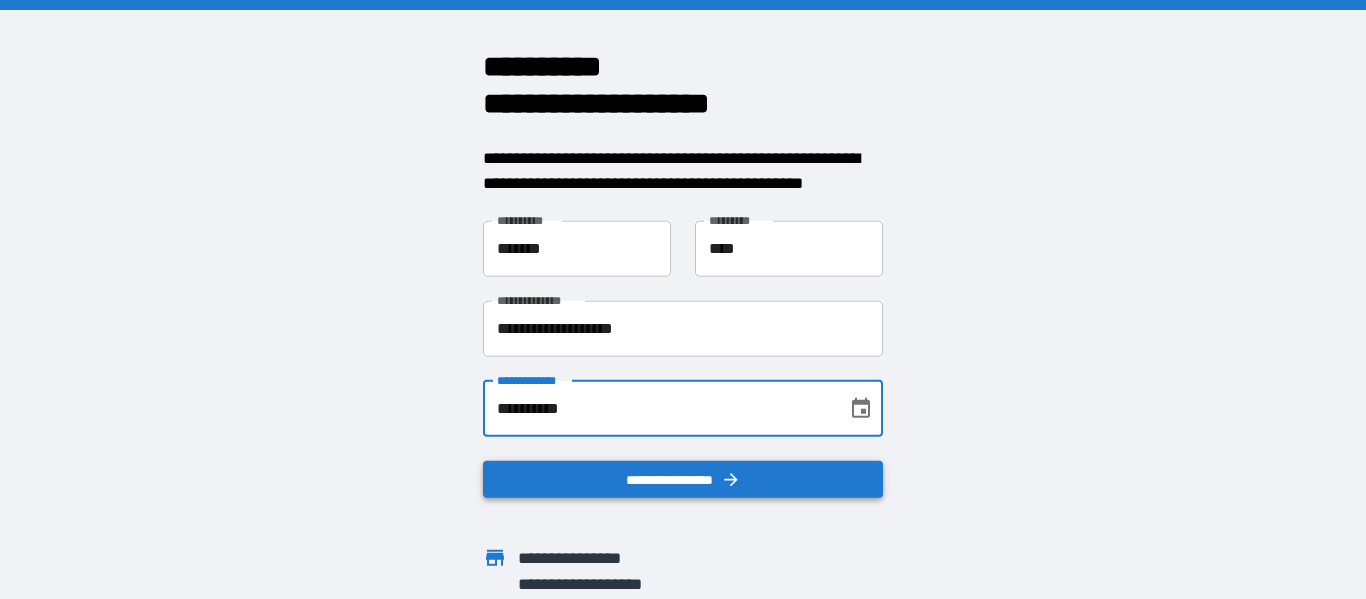 type on "**********" 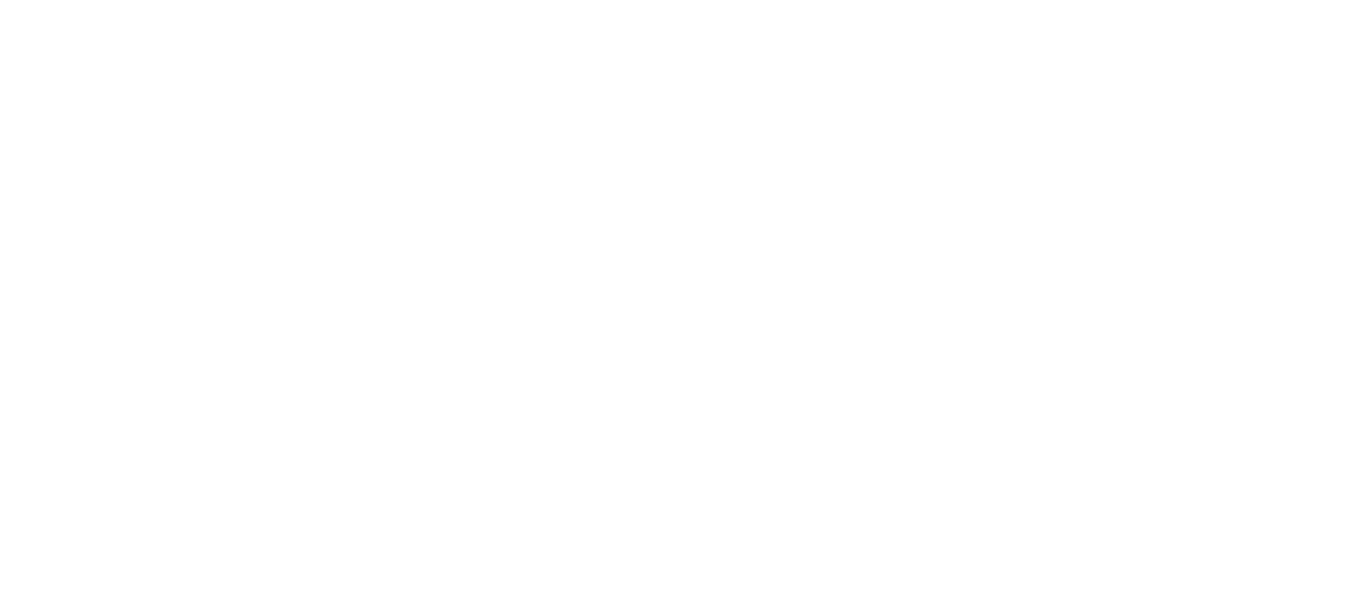 scroll, scrollTop: 0, scrollLeft: 0, axis: both 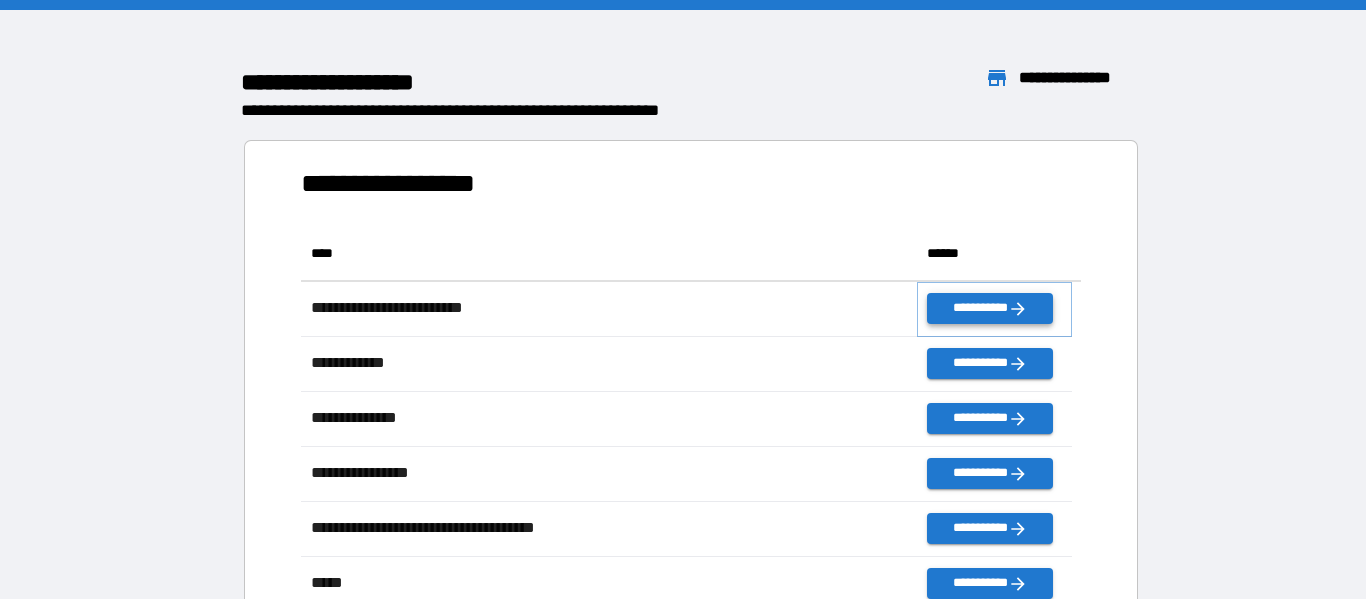 click on "**********" at bounding box center (989, 308) 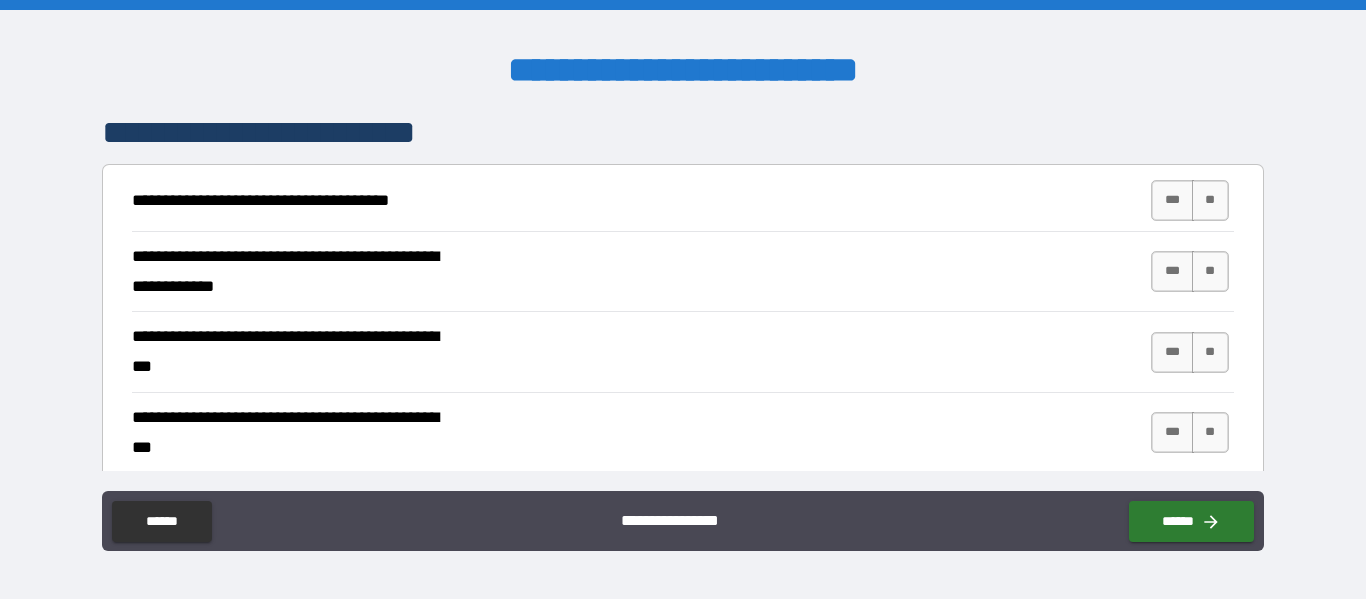 scroll, scrollTop: 358, scrollLeft: 0, axis: vertical 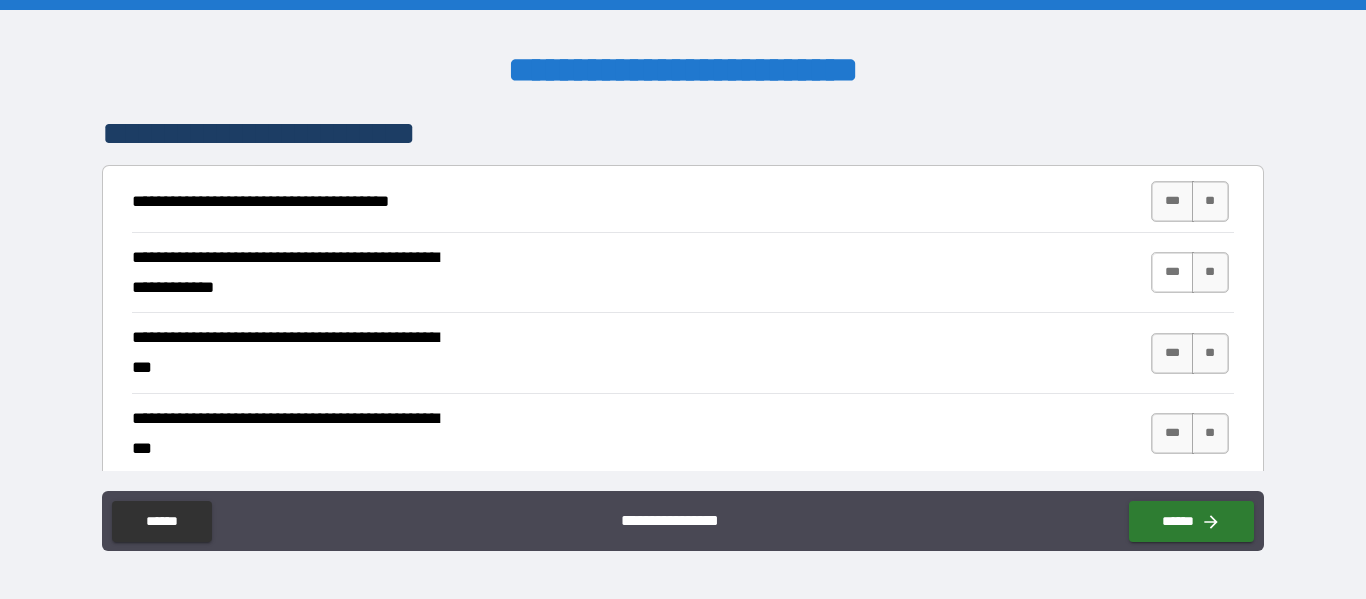 click on "***" at bounding box center (1172, 272) 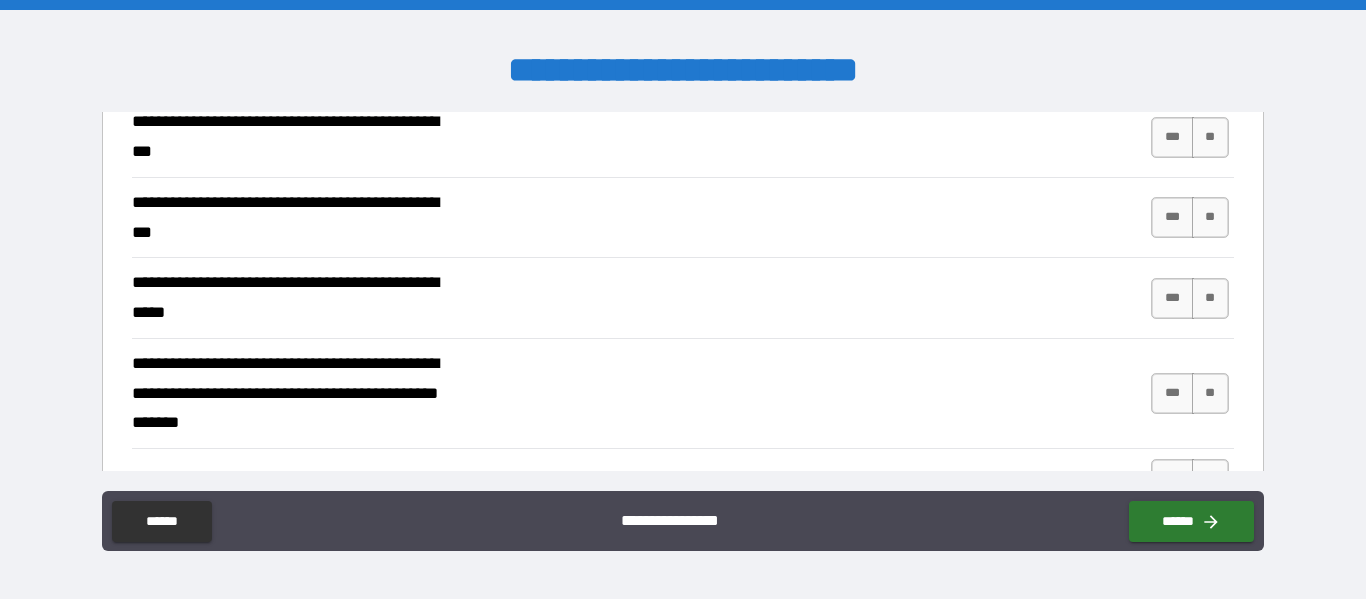 scroll, scrollTop: 558, scrollLeft: 0, axis: vertical 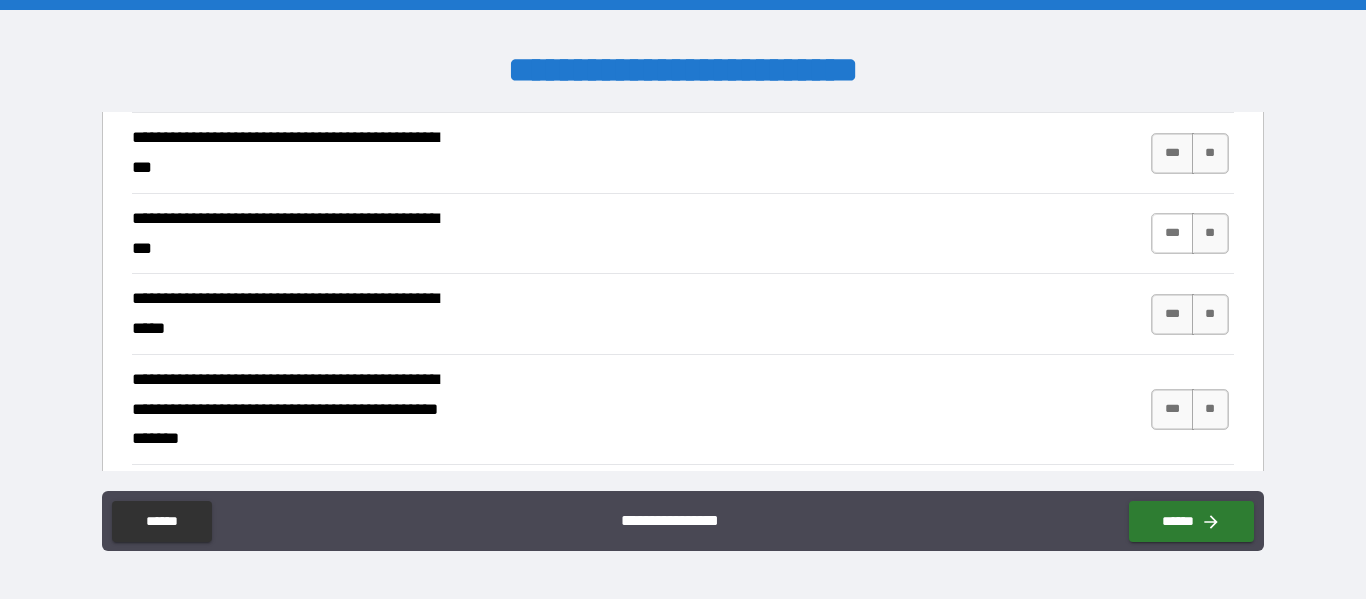 click on "***" at bounding box center [1172, 233] 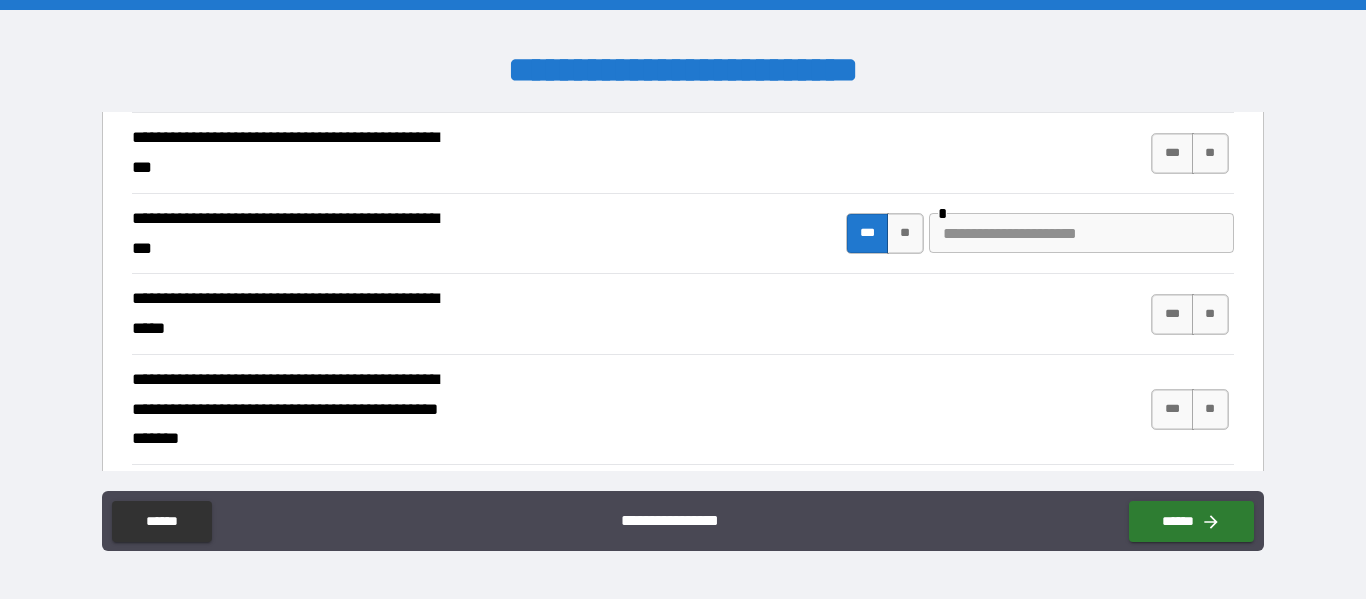 click at bounding box center (1081, 233) 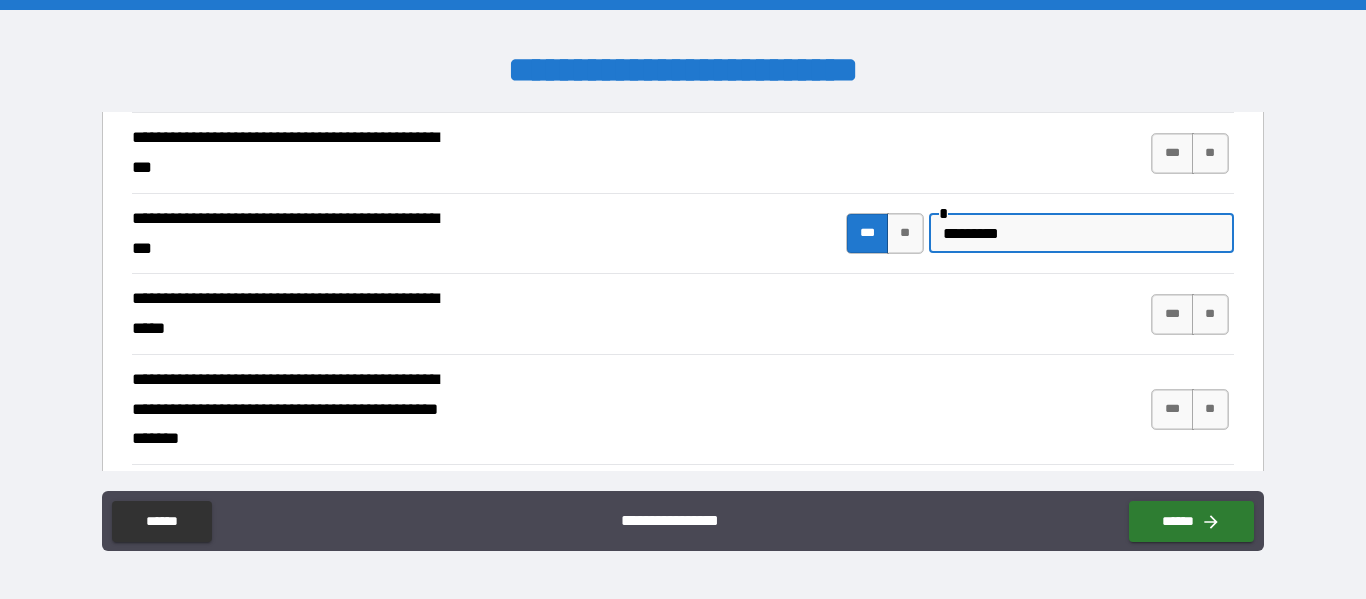 type on "*********" 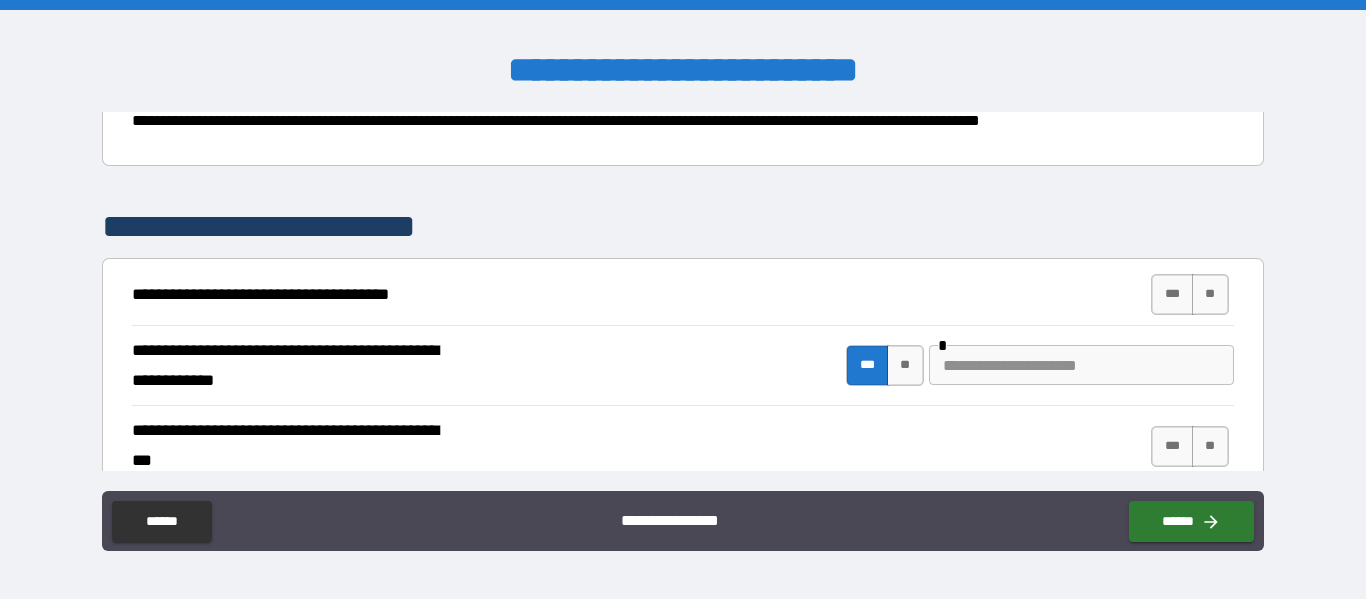 scroll, scrollTop: 264, scrollLeft: 0, axis: vertical 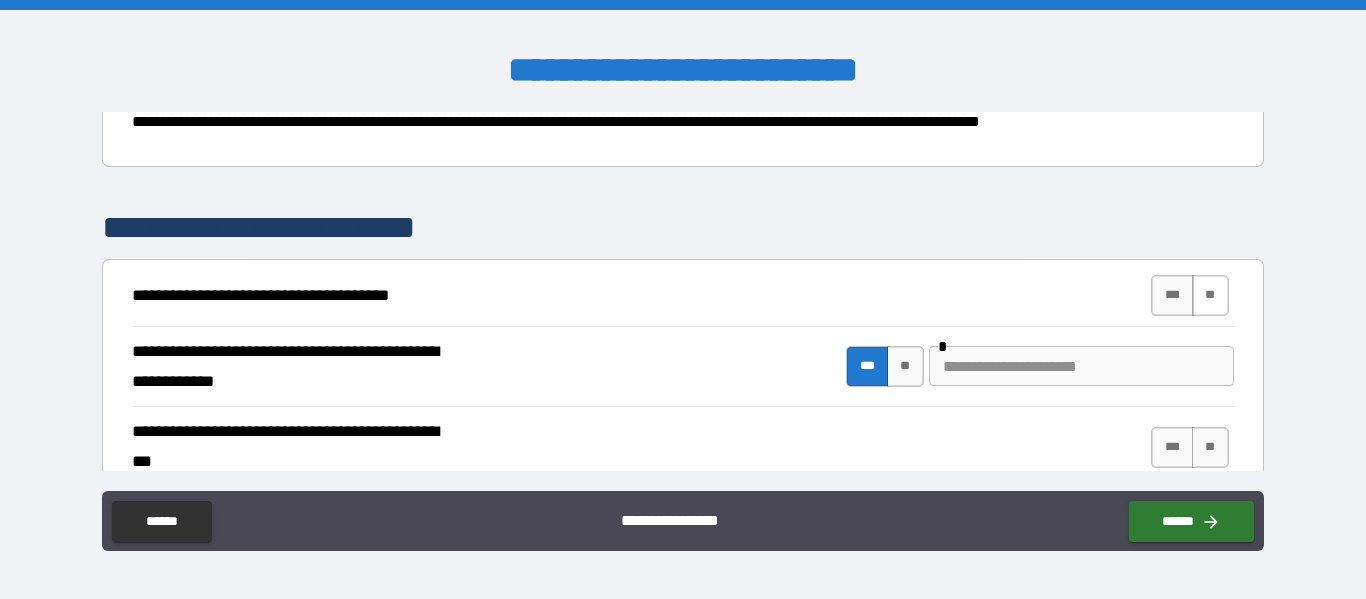 click on "**" at bounding box center [1210, 295] 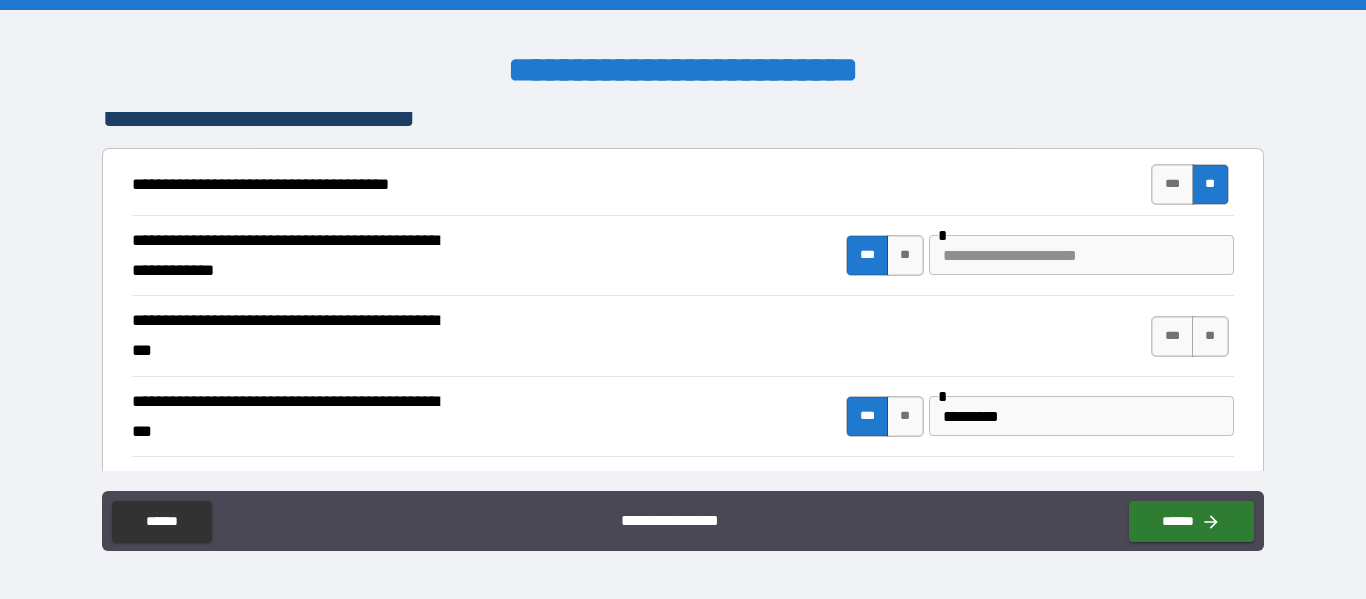 scroll, scrollTop: 376, scrollLeft: 0, axis: vertical 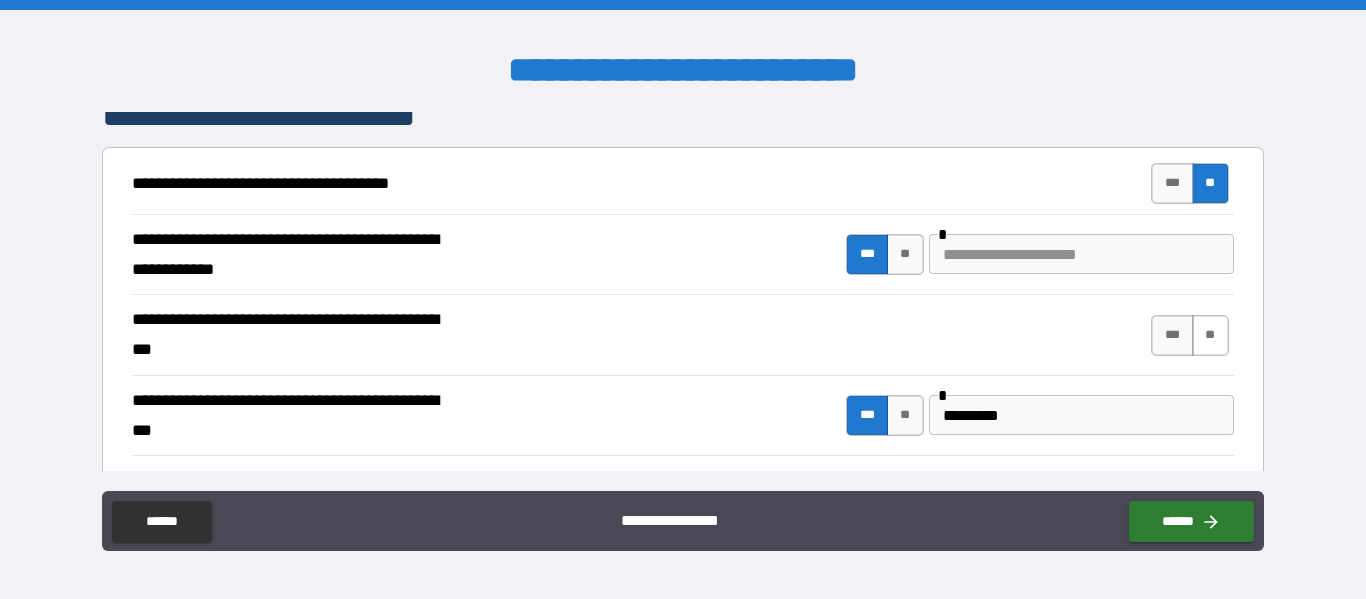 click on "**" at bounding box center [1210, 335] 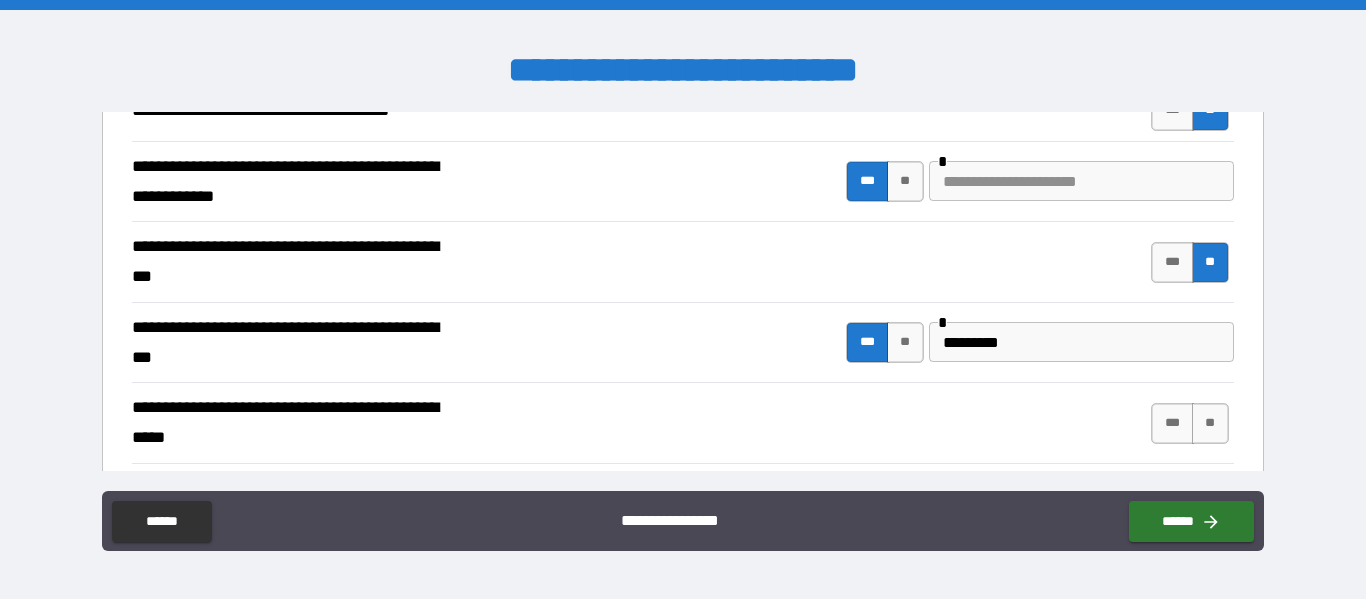 scroll, scrollTop: 452, scrollLeft: 0, axis: vertical 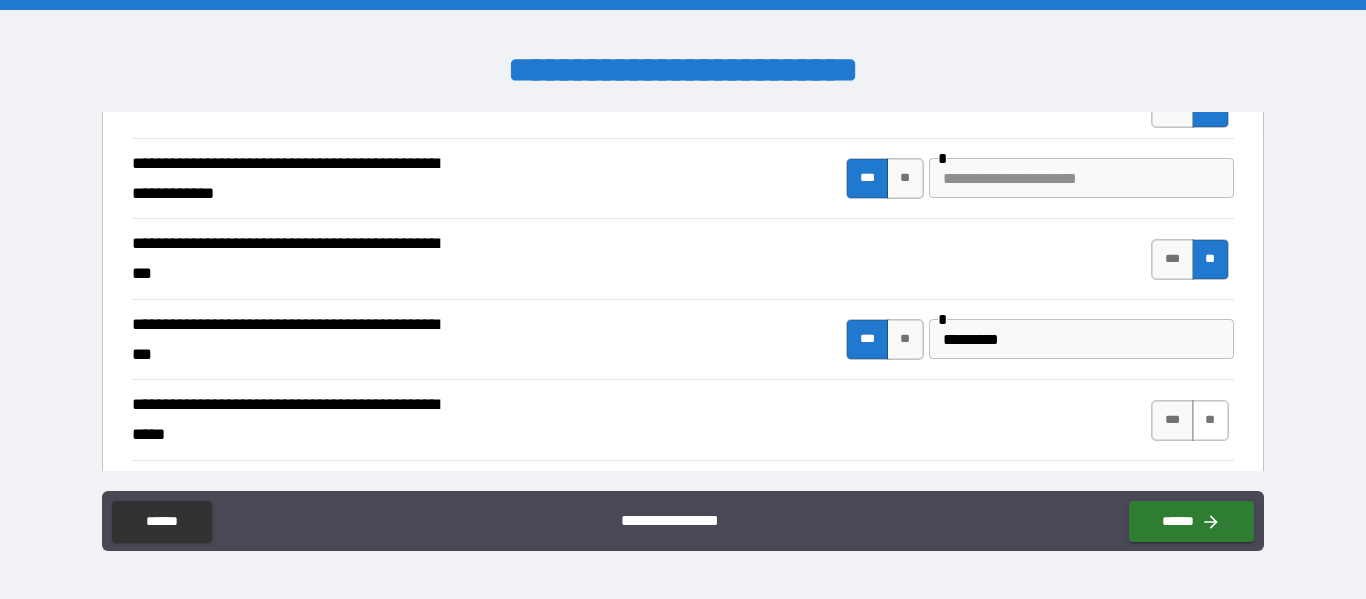 click on "**" at bounding box center [1210, 420] 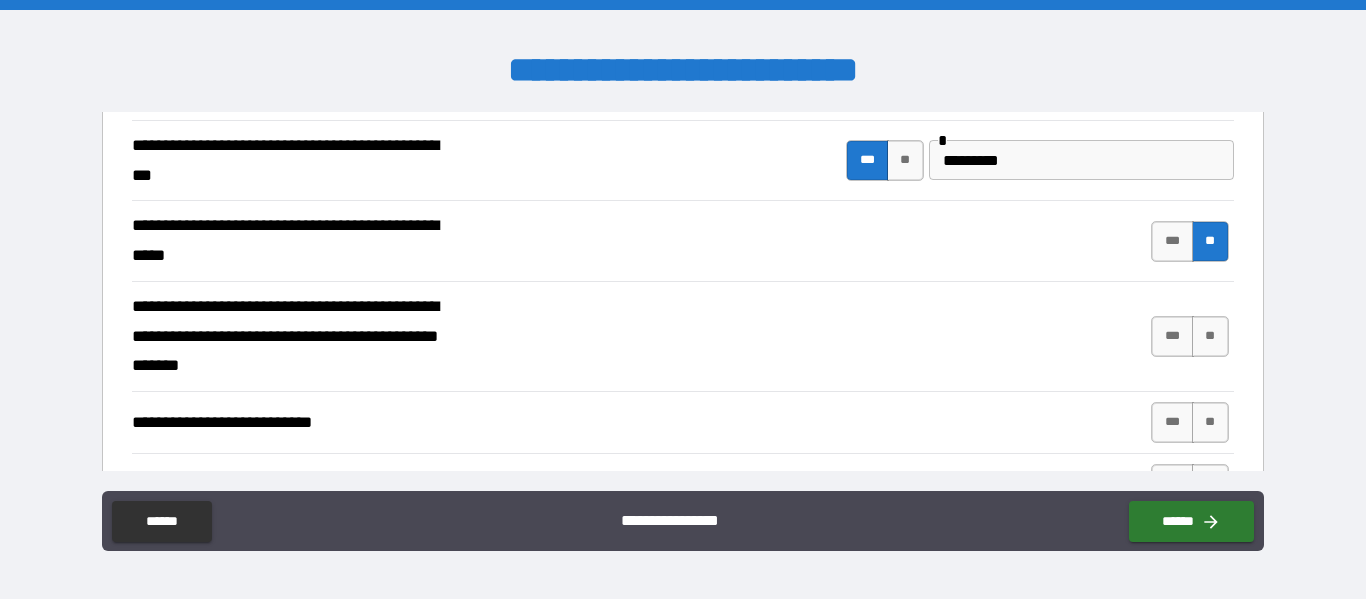 scroll, scrollTop: 632, scrollLeft: 0, axis: vertical 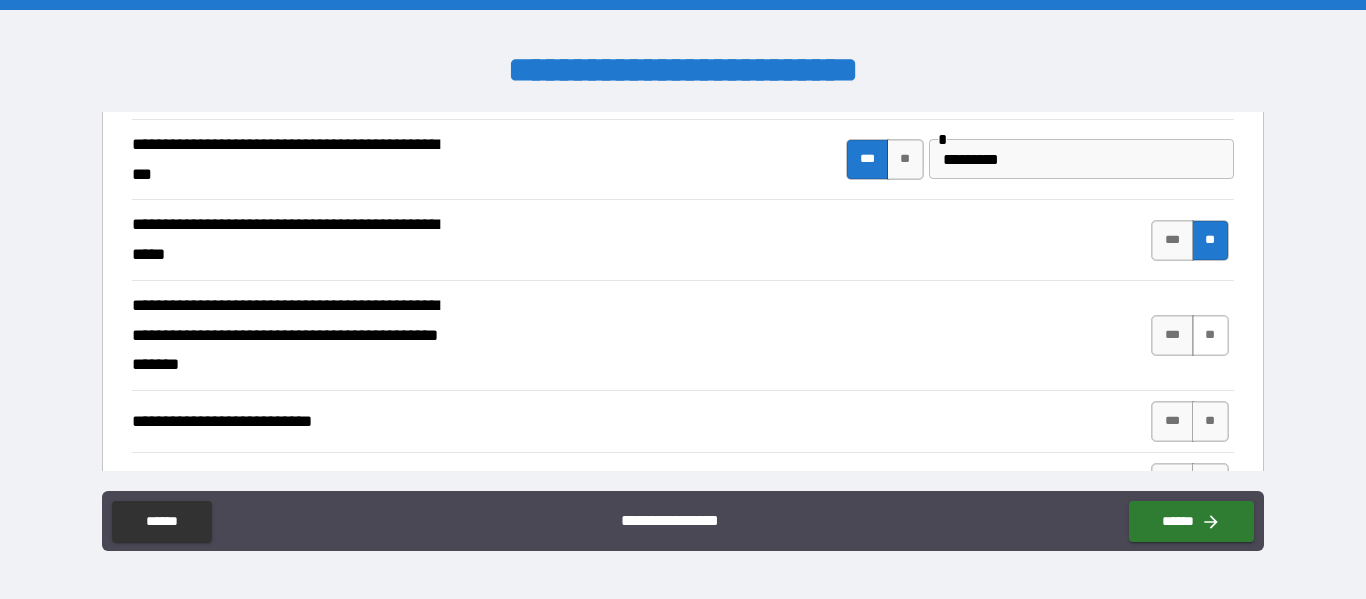 click on "**" at bounding box center (1210, 335) 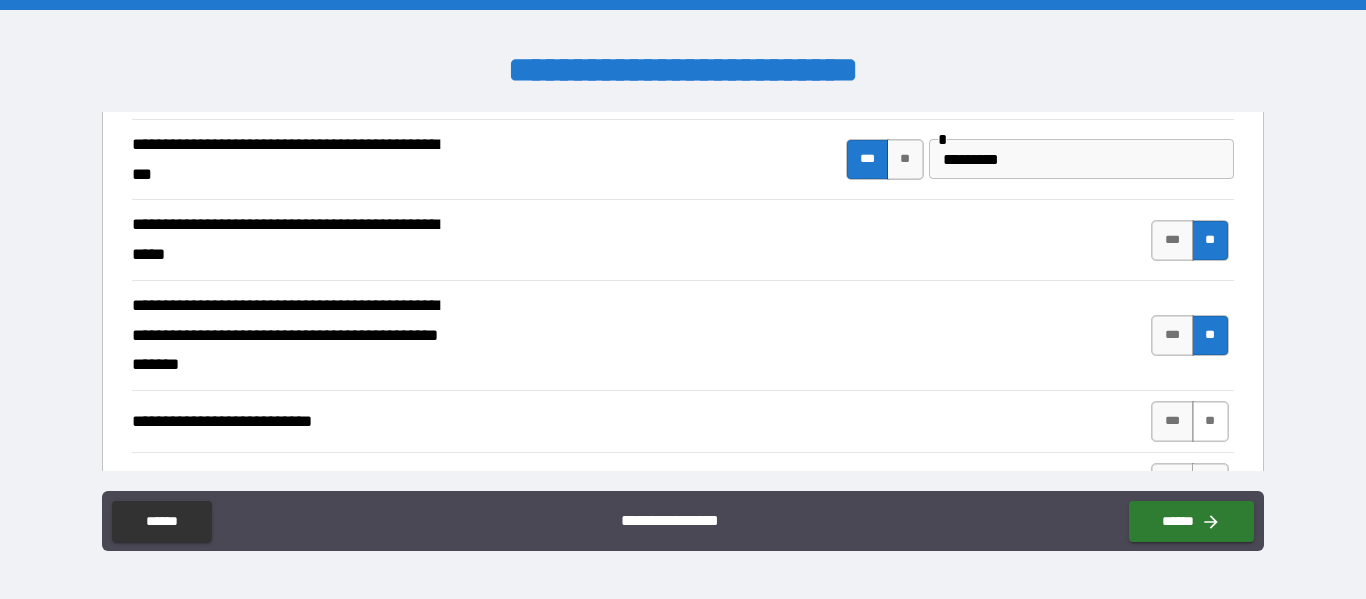 click on "**" at bounding box center [1210, 421] 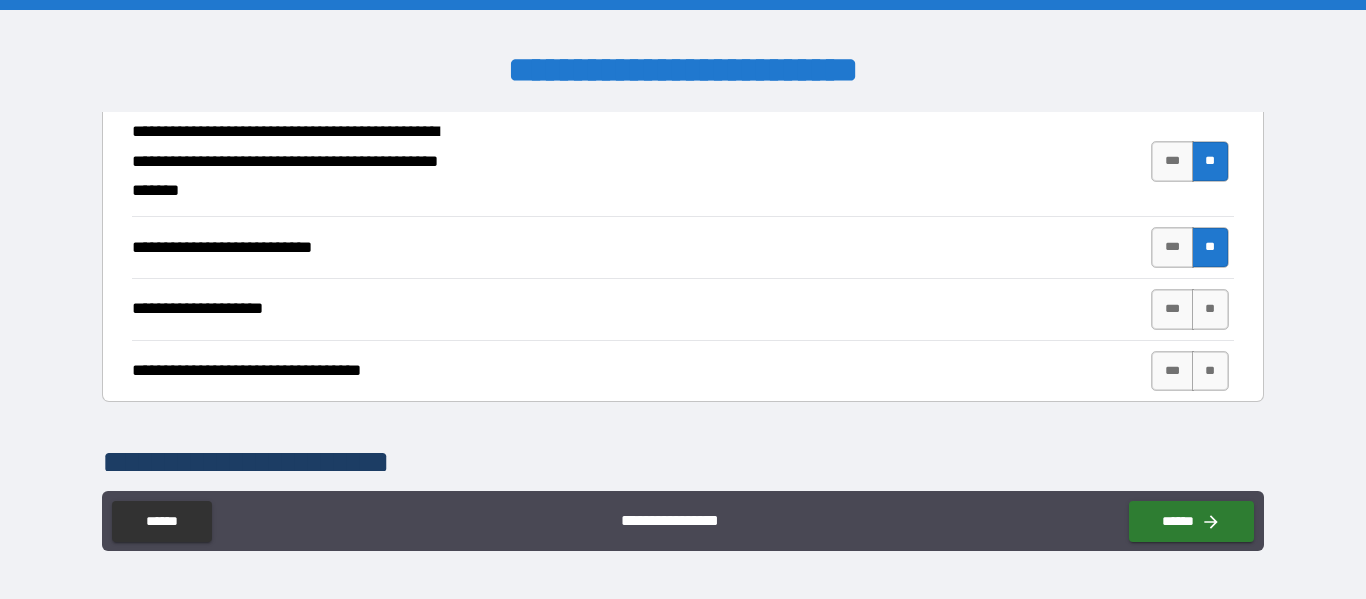 scroll, scrollTop: 807, scrollLeft: 0, axis: vertical 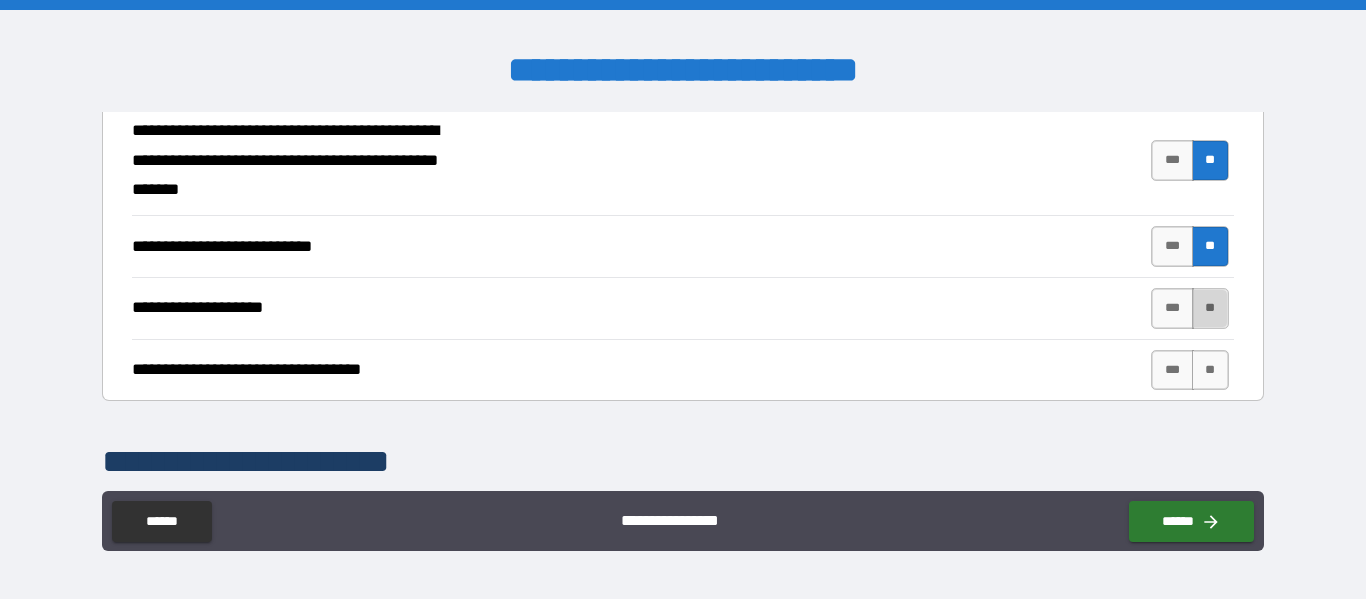 click on "**" at bounding box center (1210, 308) 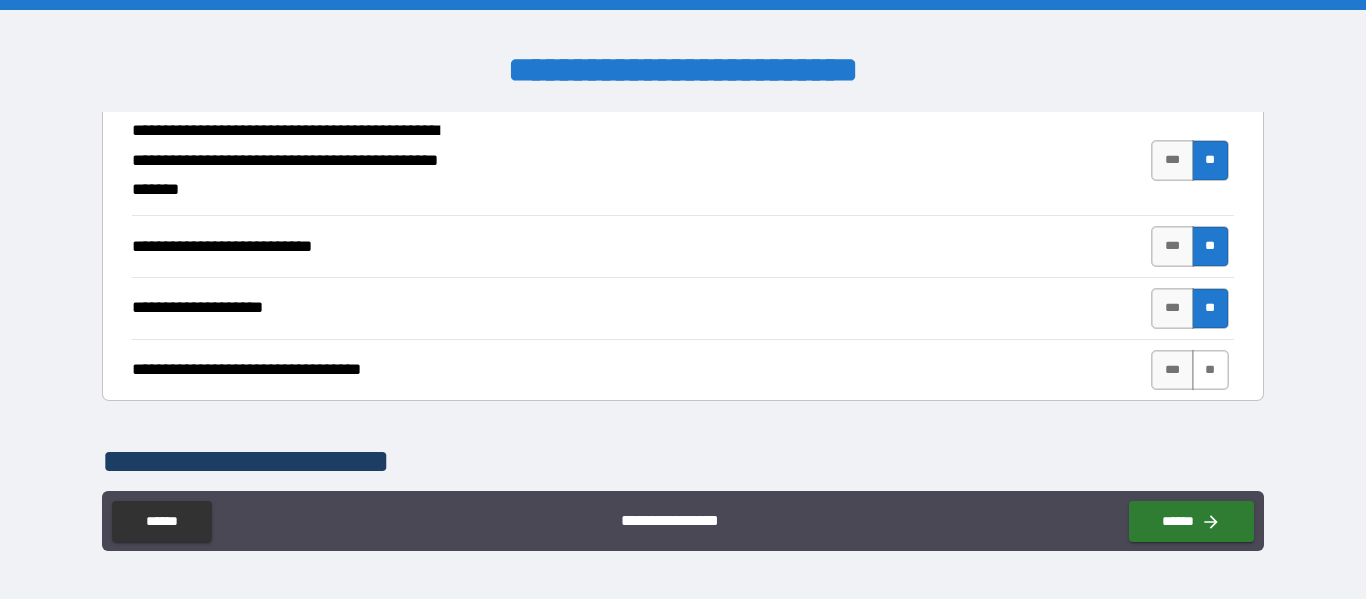 click on "**" at bounding box center (1210, 370) 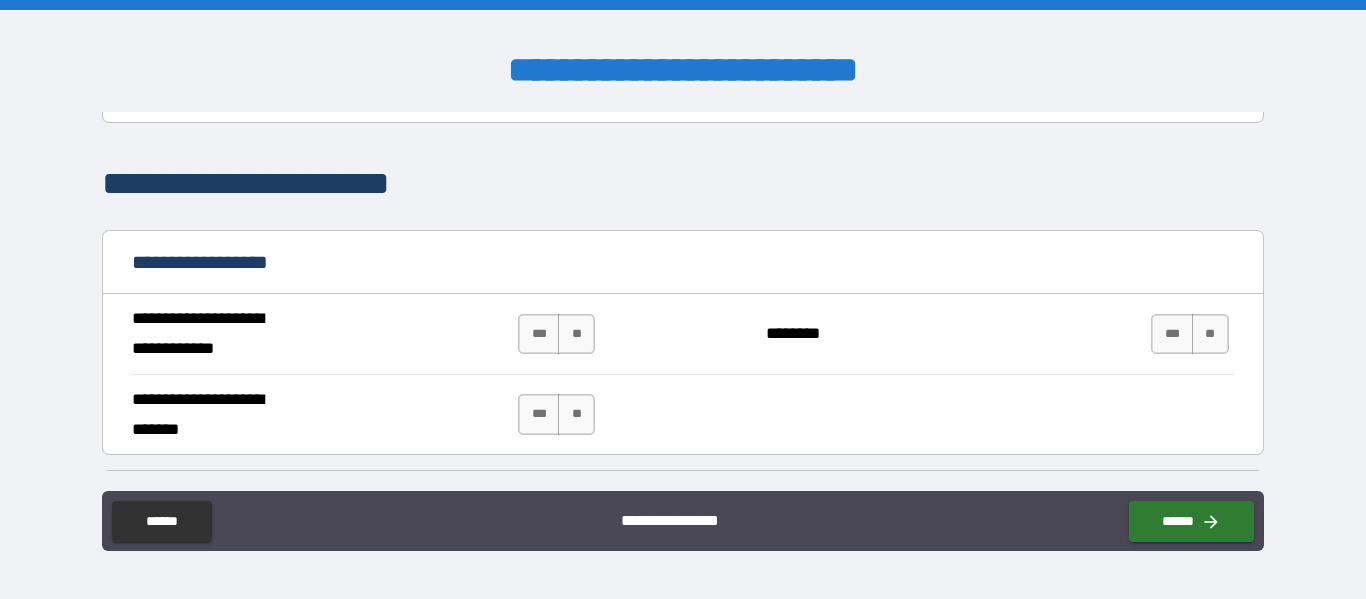 scroll, scrollTop: 1086, scrollLeft: 0, axis: vertical 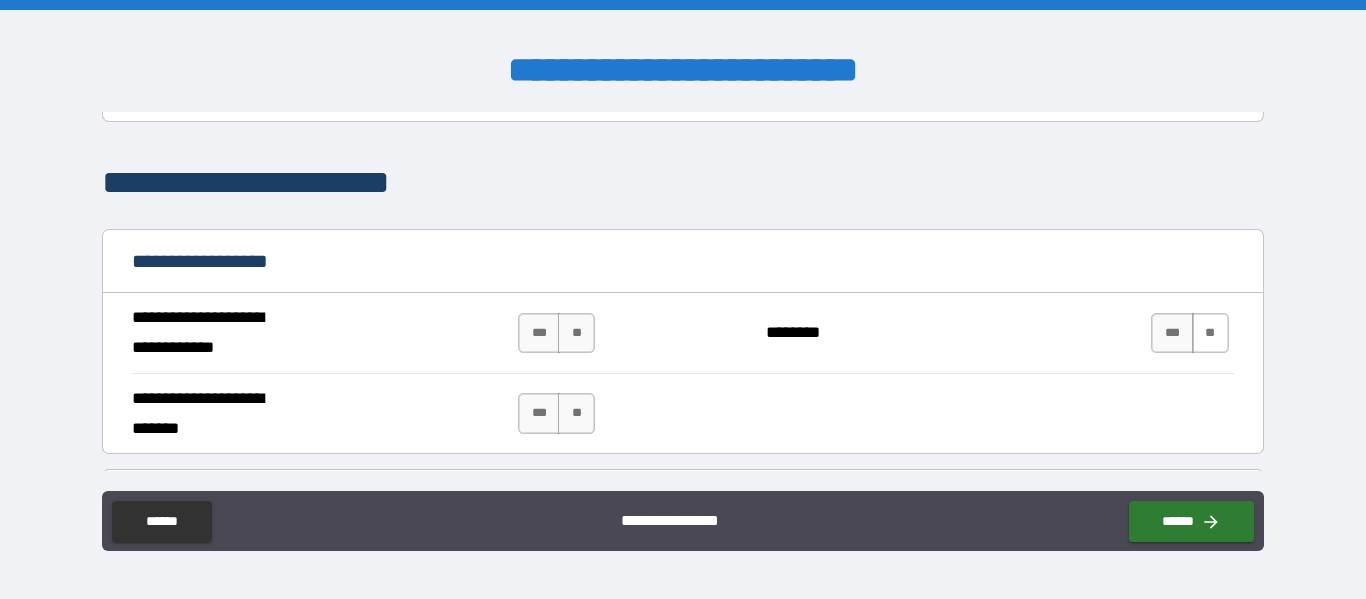 click on "**" at bounding box center [1210, 333] 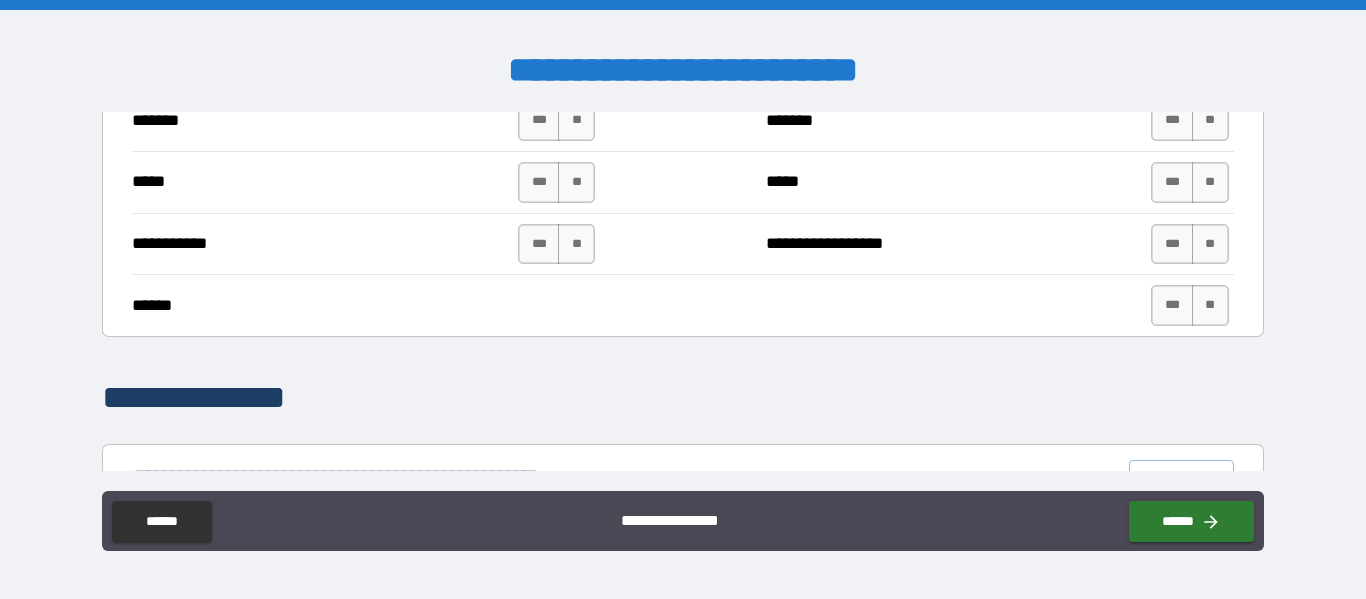 scroll, scrollTop: 1590, scrollLeft: 0, axis: vertical 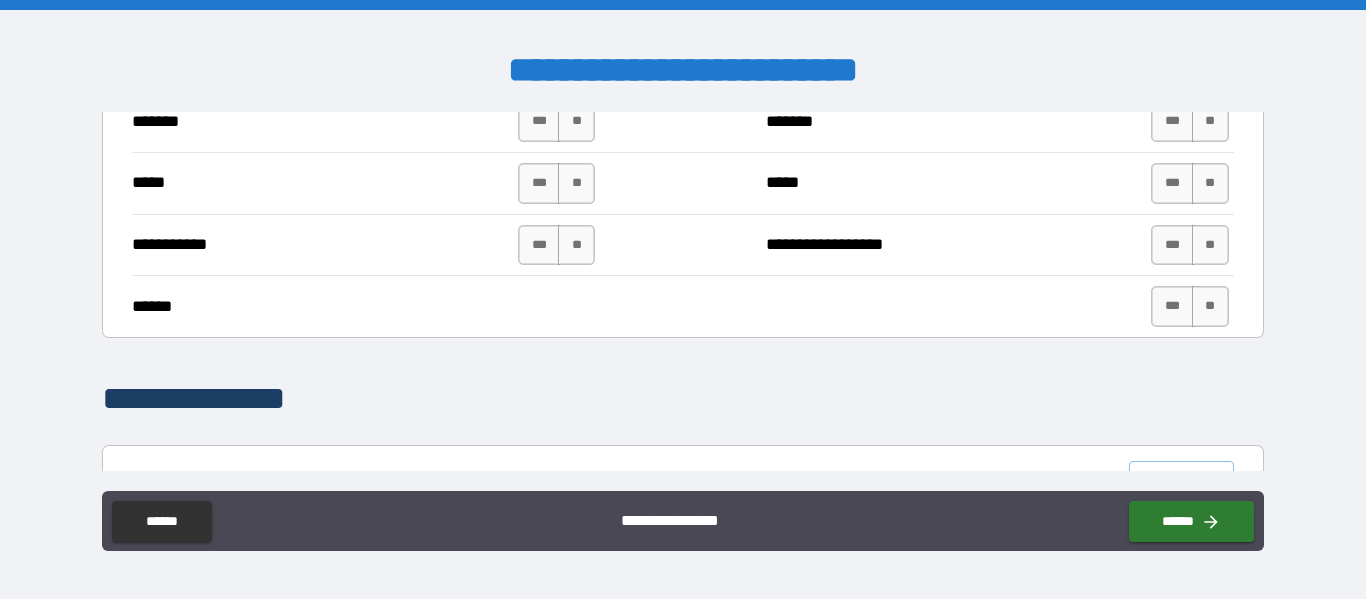 click on "**" at bounding box center [1210, 306] 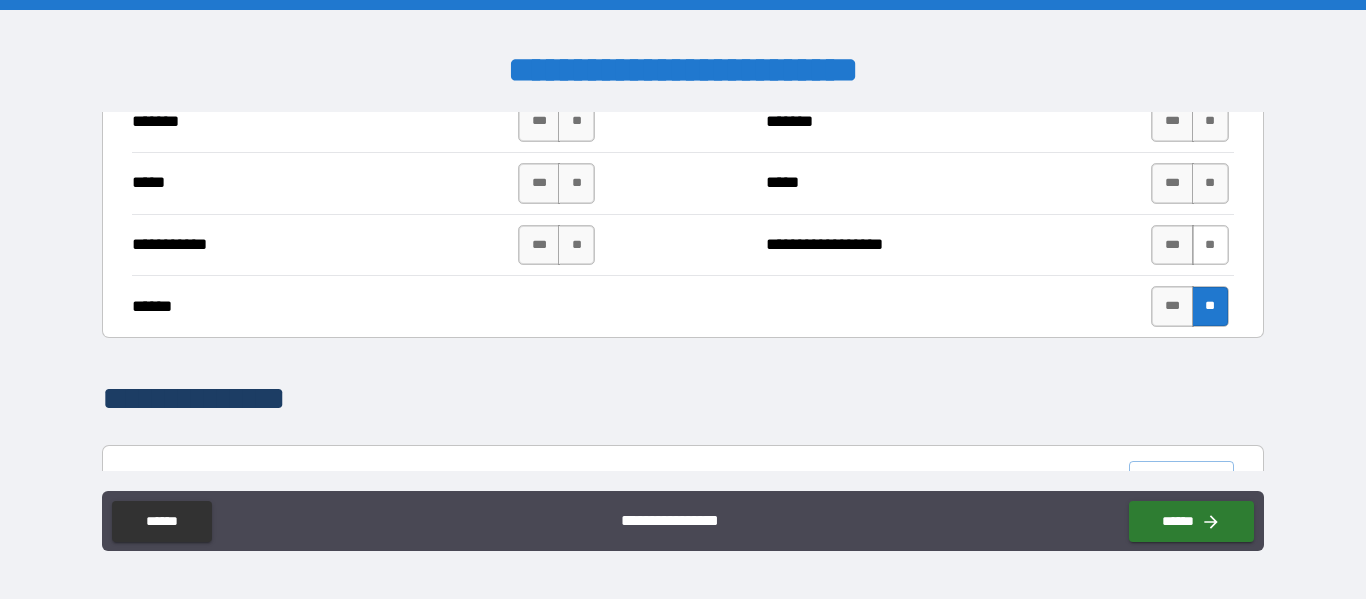 click on "**" at bounding box center (1210, 245) 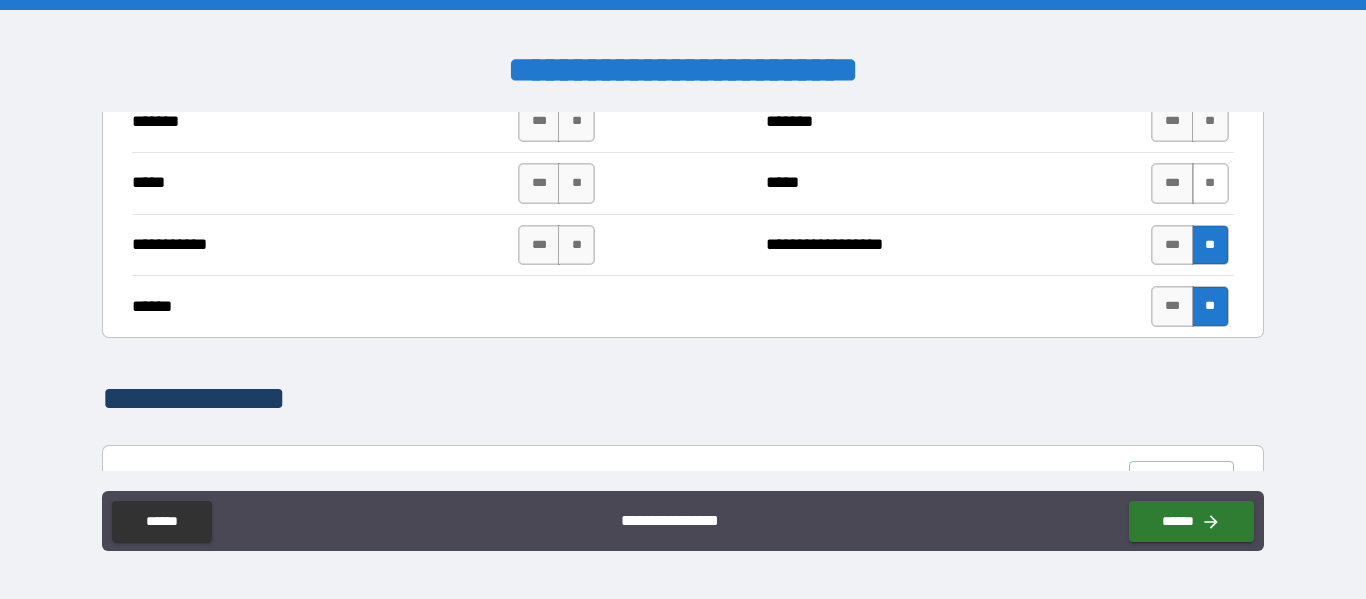 click on "**" at bounding box center (1210, 183) 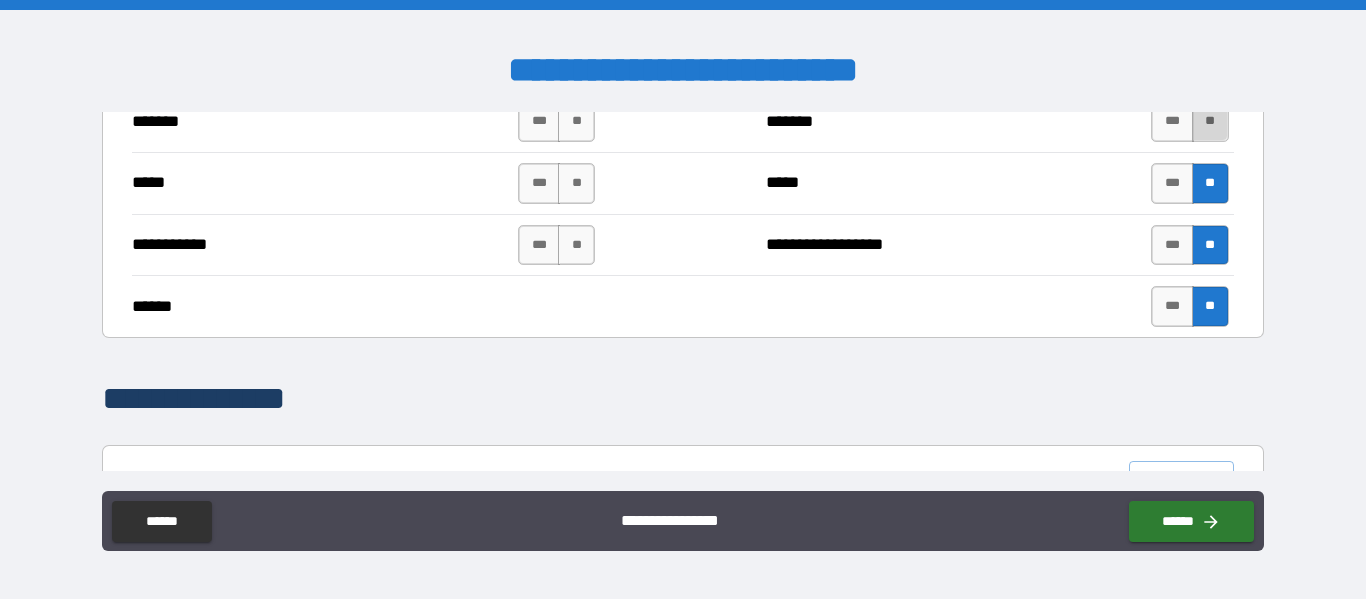 click on "**" at bounding box center [1210, 121] 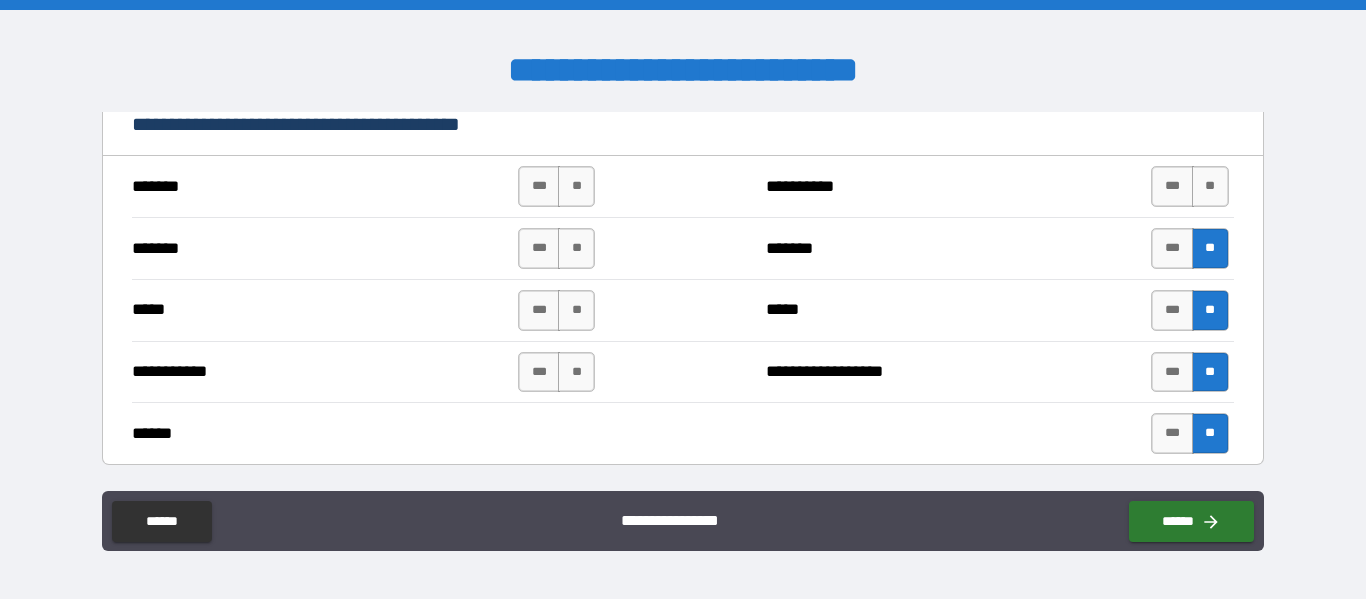 scroll, scrollTop: 1443, scrollLeft: 0, axis: vertical 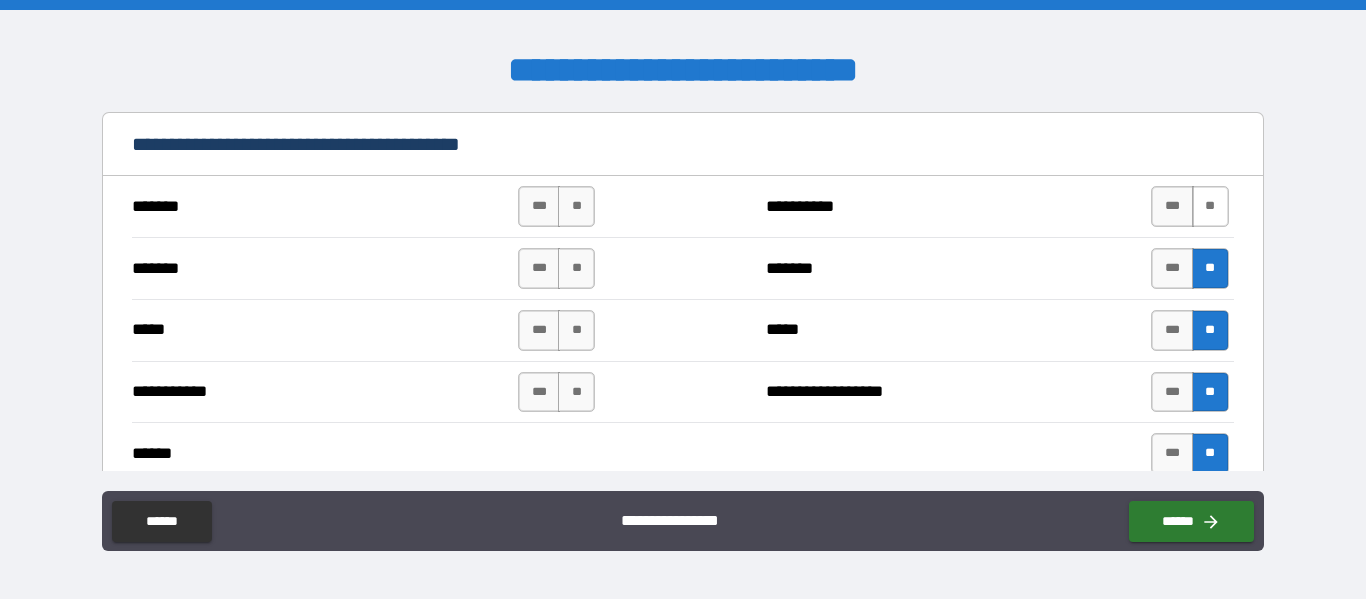 click on "**" at bounding box center [1210, 206] 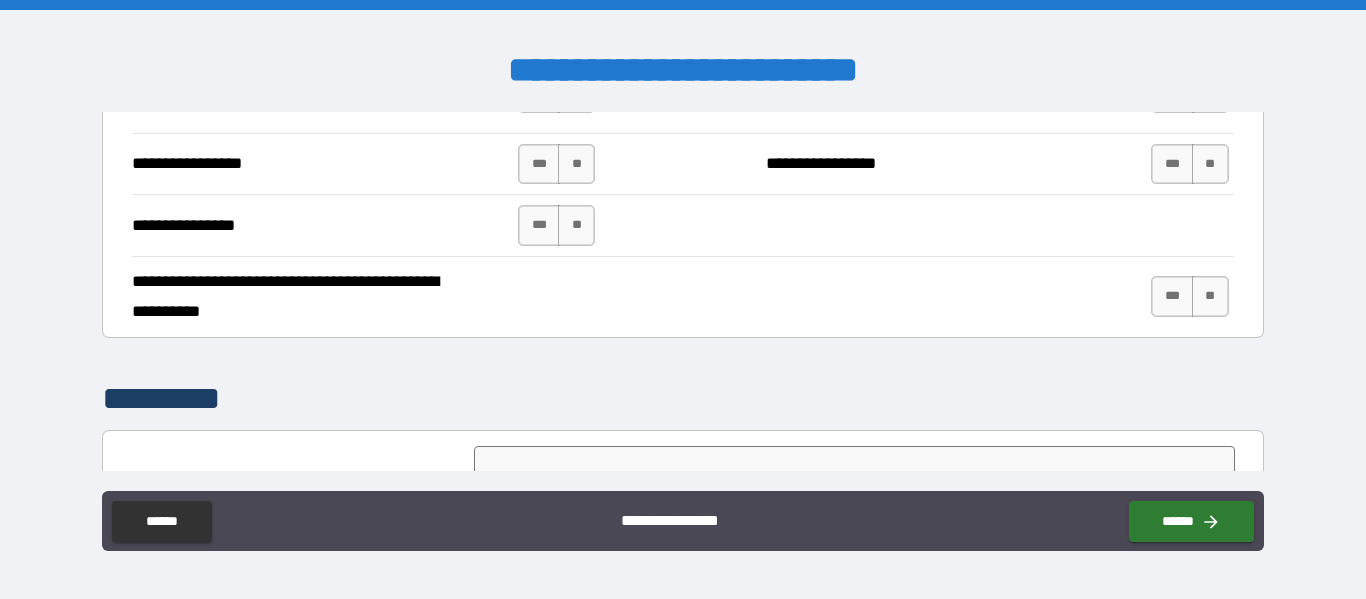 scroll, scrollTop: 4643, scrollLeft: 0, axis: vertical 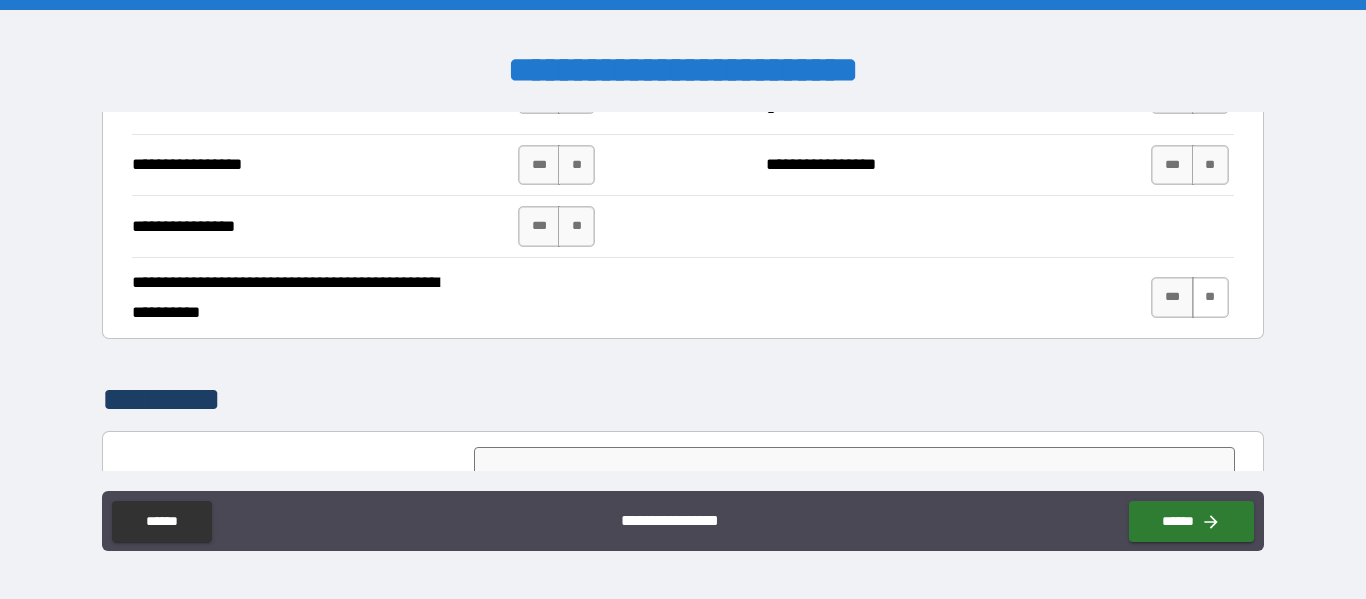 click on "**" at bounding box center (1210, 297) 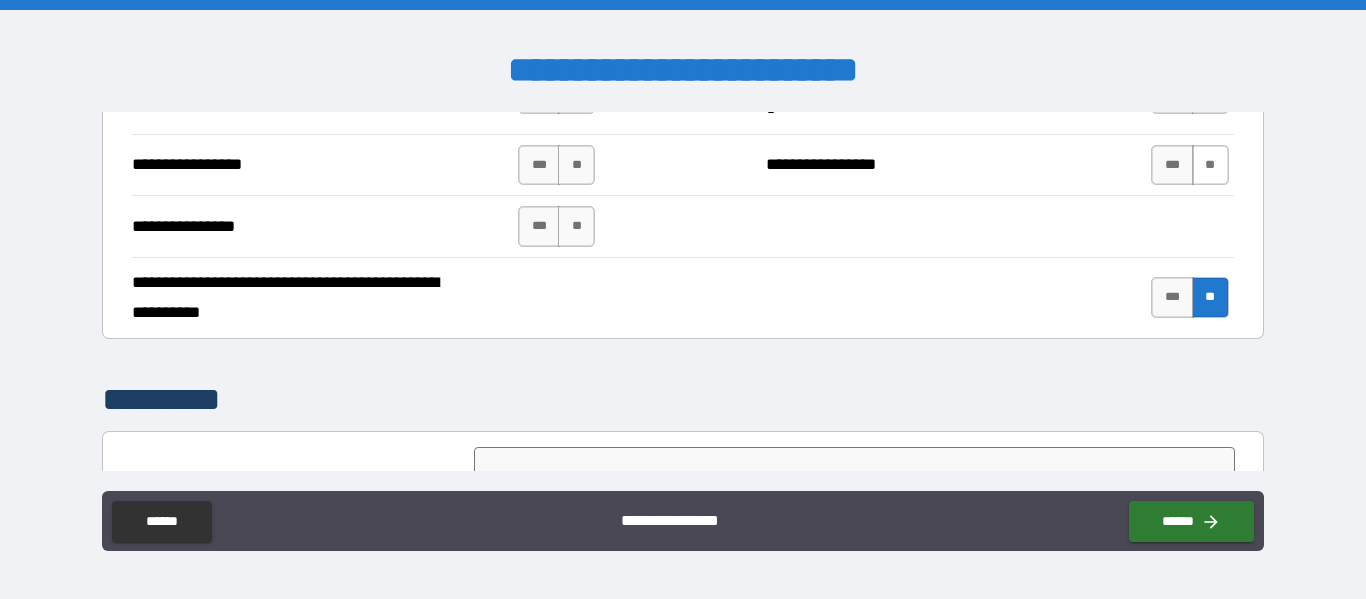 click on "**" at bounding box center (1210, 165) 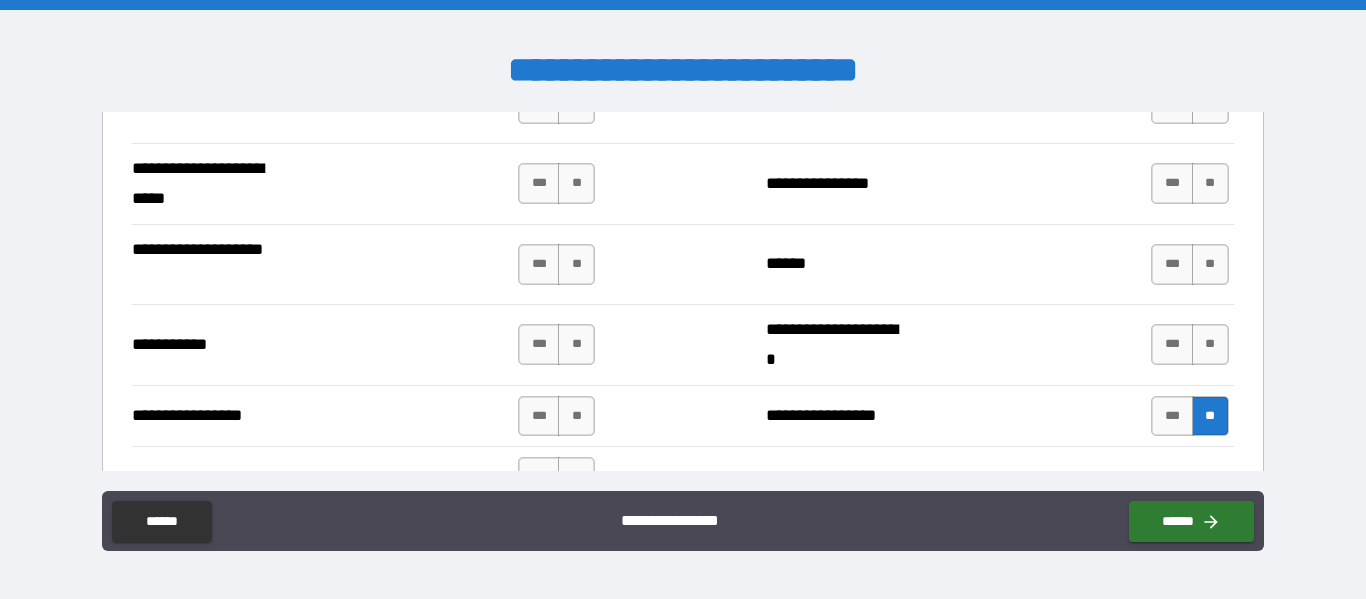scroll, scrollTop: 4389, scrollLeft: 0, axis: vertical 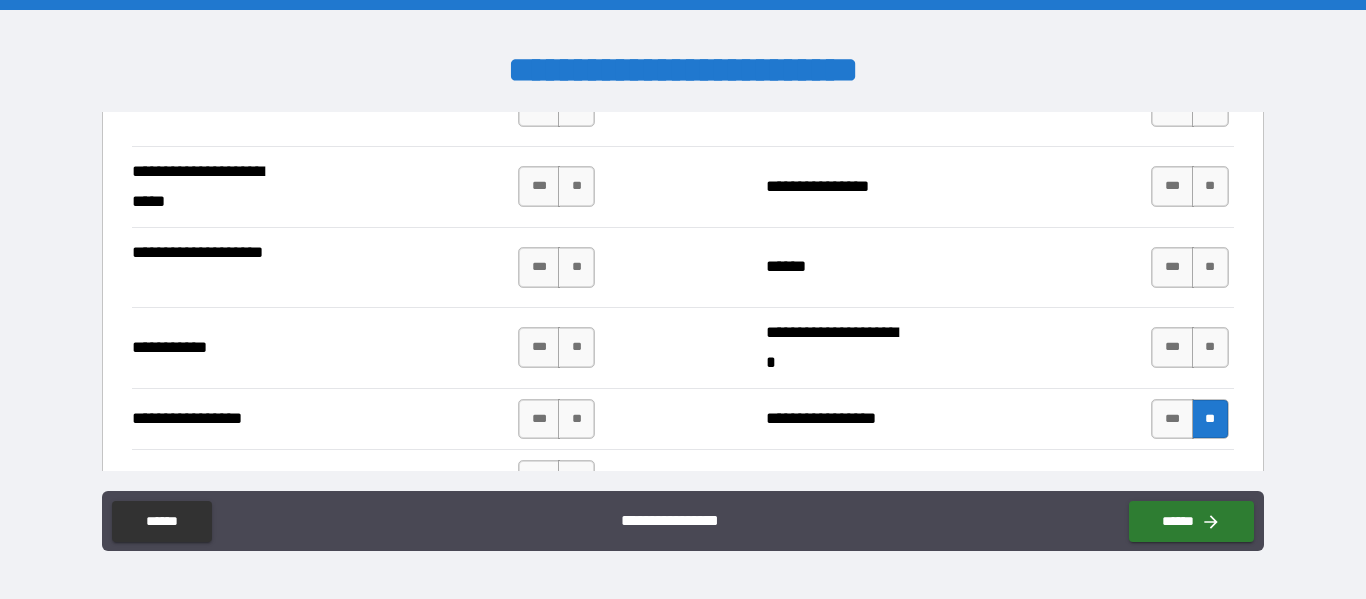 click on "**********" at bounding box center [682, 186] 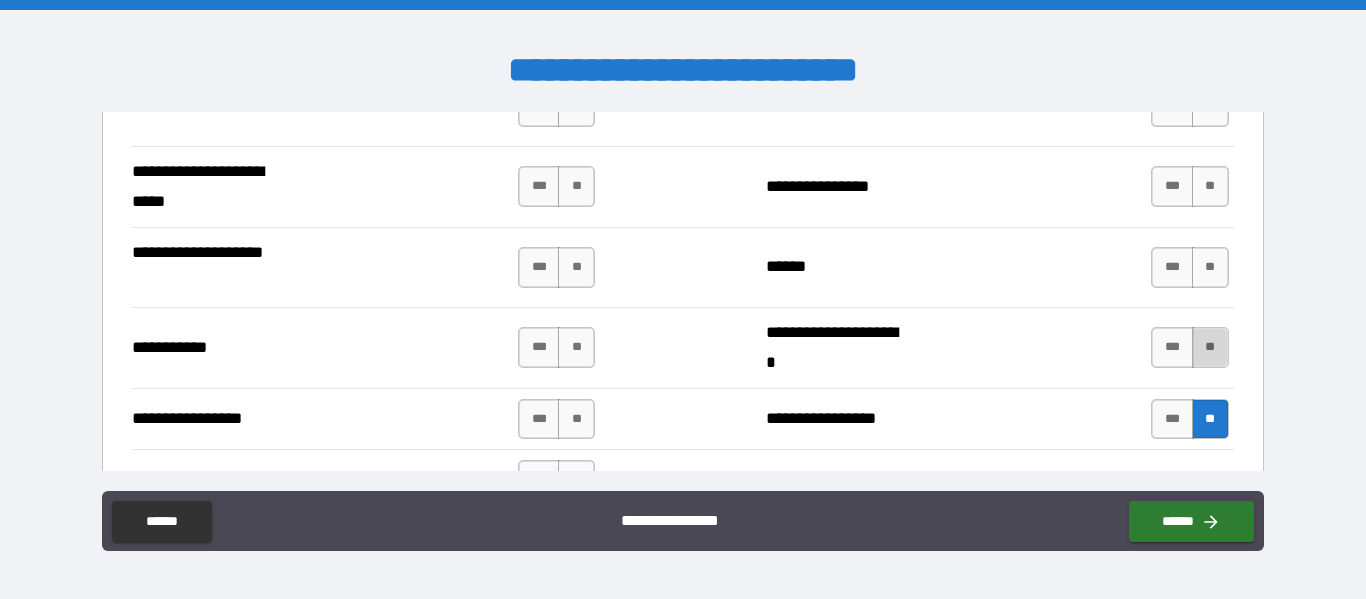 click on "**" at bounding box center [1210, 347] 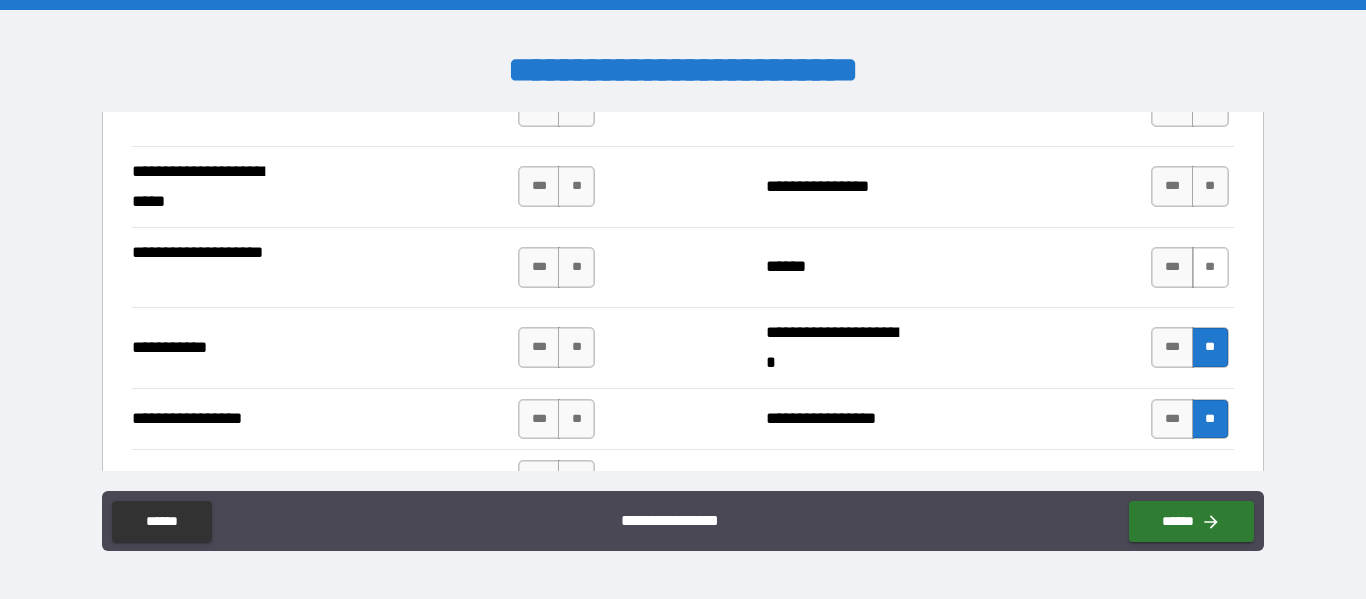 click on "**" at bounding box center [1210, 267] 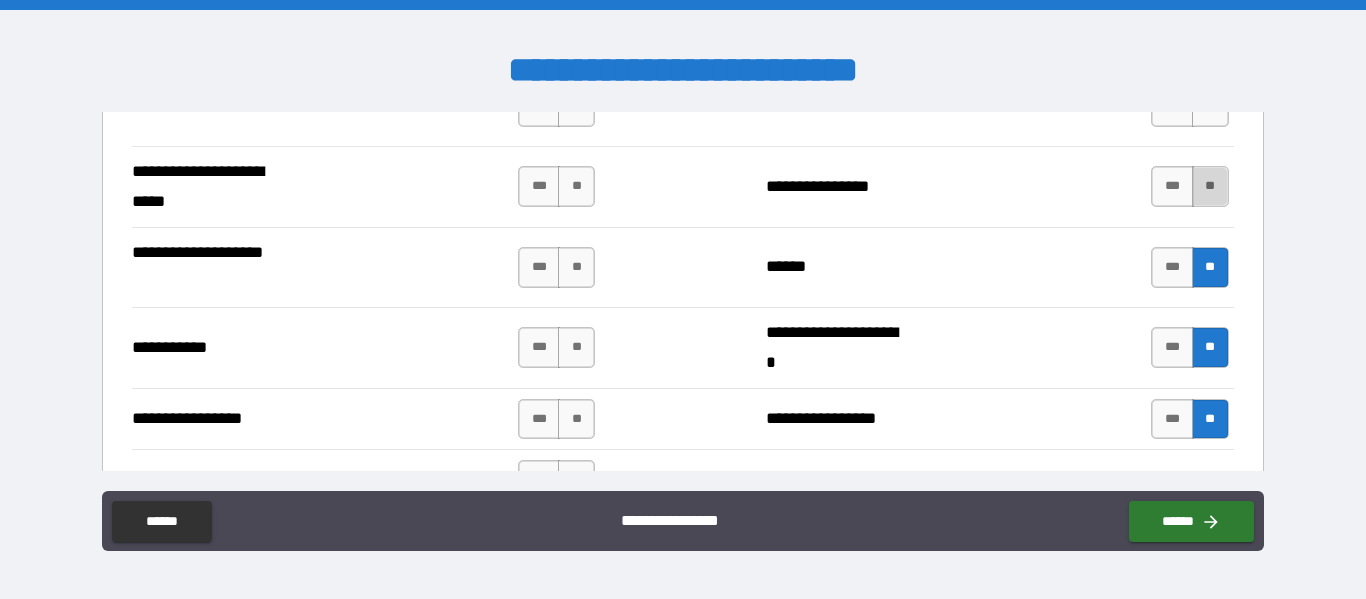 click on "**" at bounding box center [1210, 186] 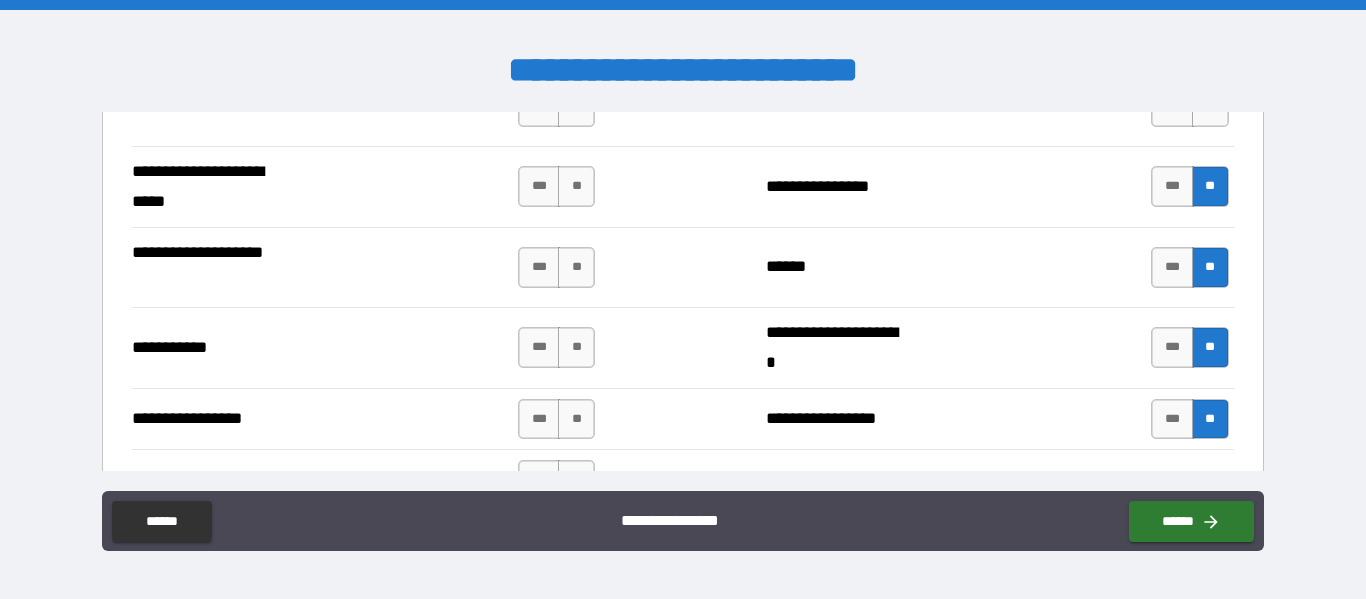 click on "**********" at bounding box center (682, 293) 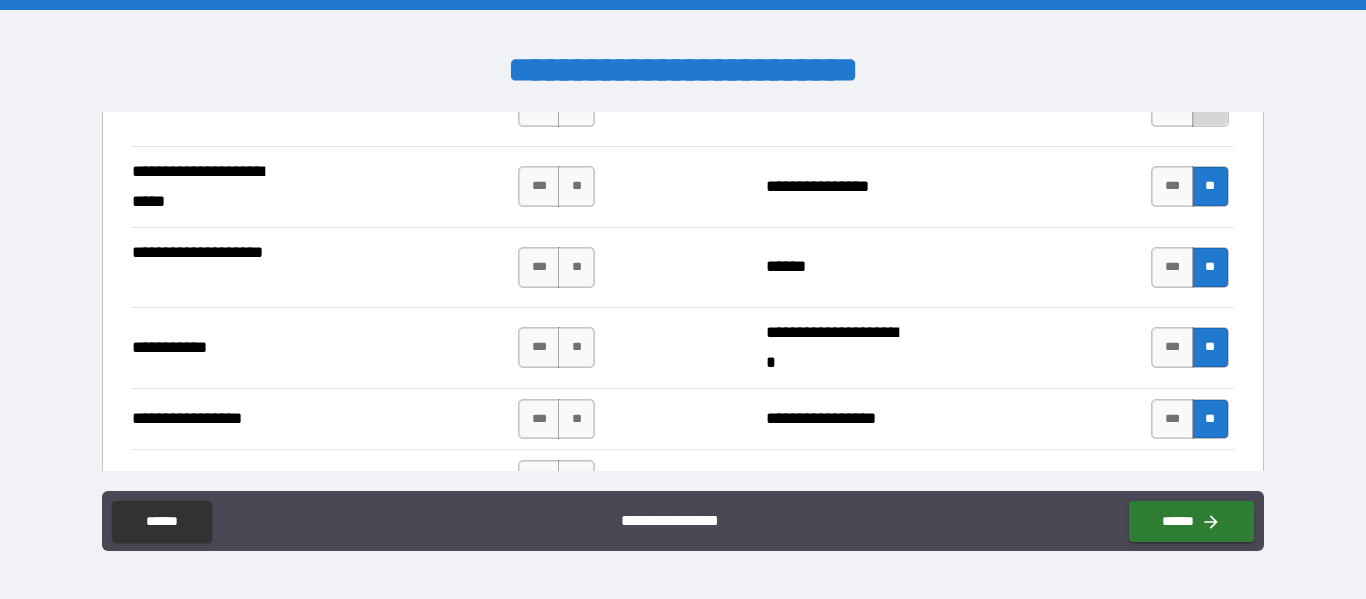 click on "**" at bounding box center [1210, 106] 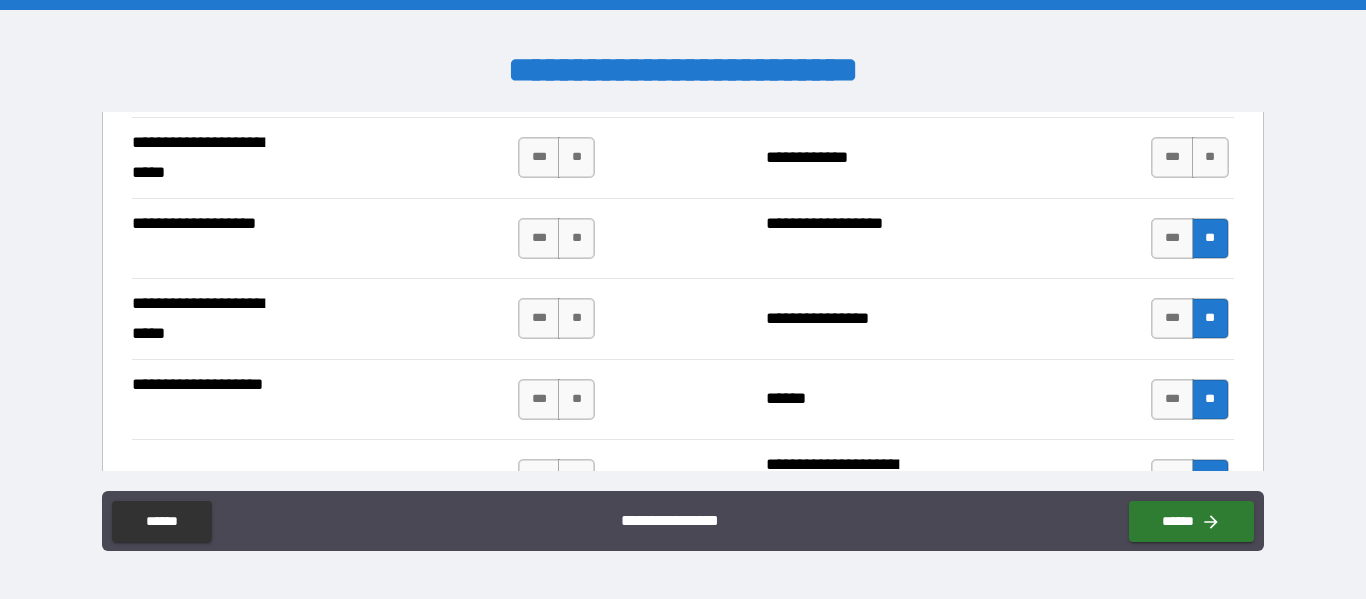 scroll, scrollTop: 4250, scrollLeft: 0, axis: vertical 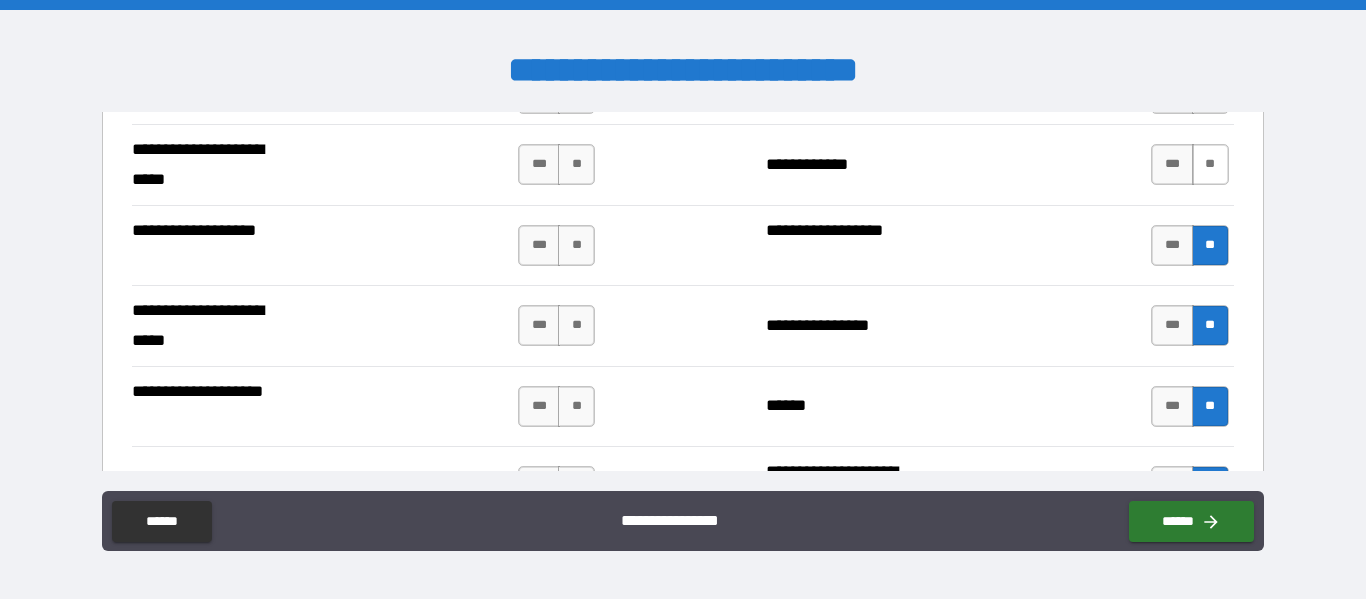 click on "**" at bounding box center (1210, 164) 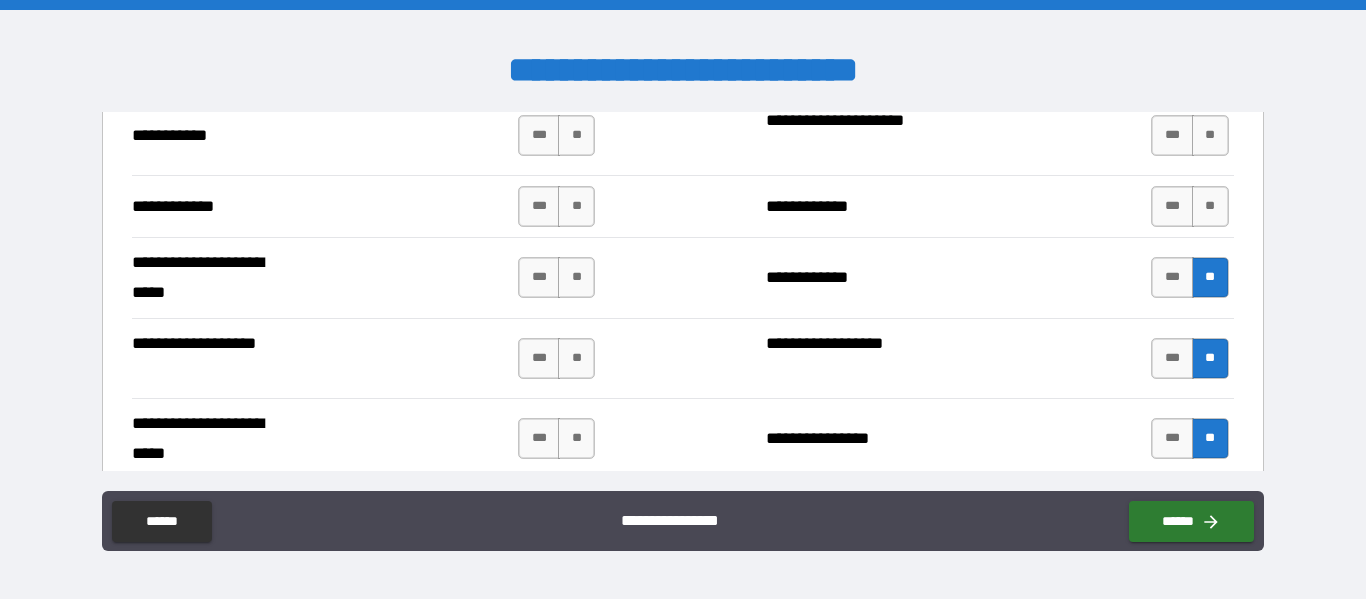 scroll, scrollTop: 4136, scrollLeft: 0, axis: vertical 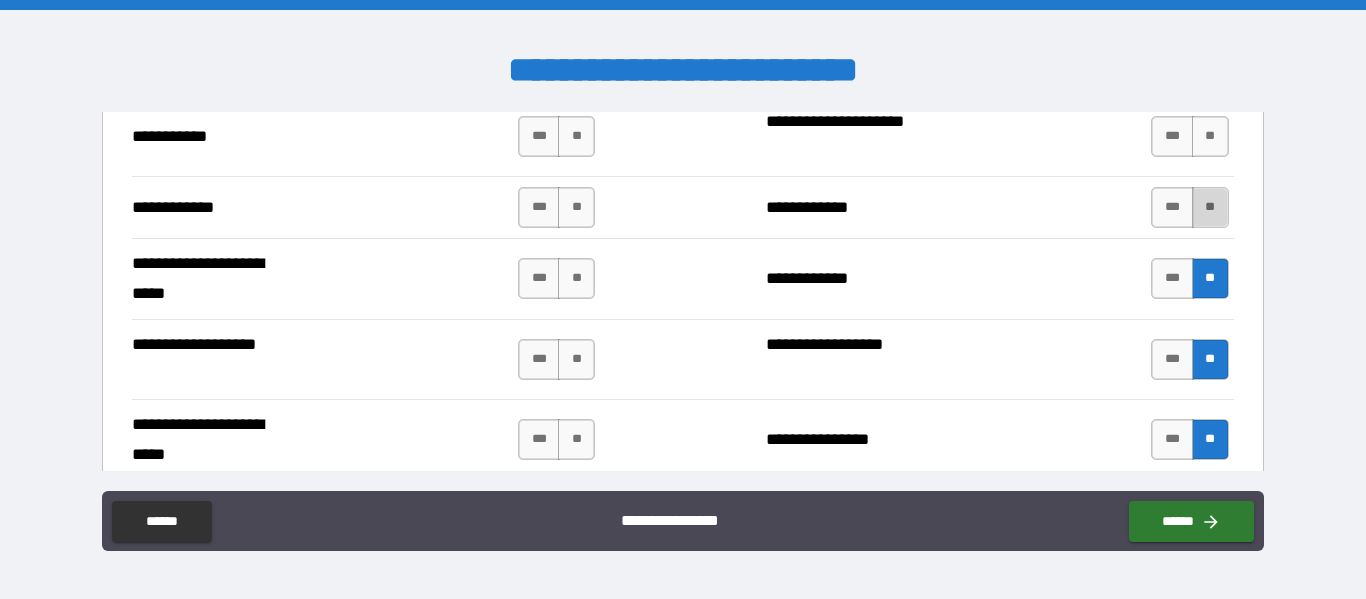 click on "**" at bounding box center (1210, 207) 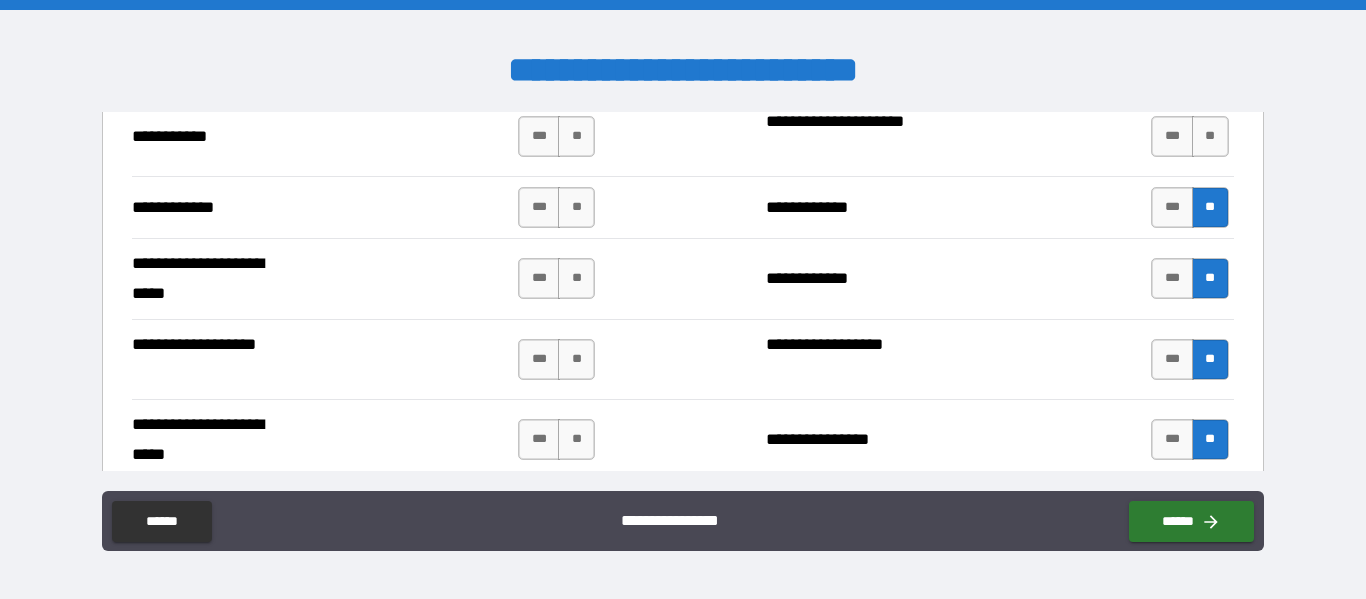 click on "*** **" at bounding box center [1192, 137] 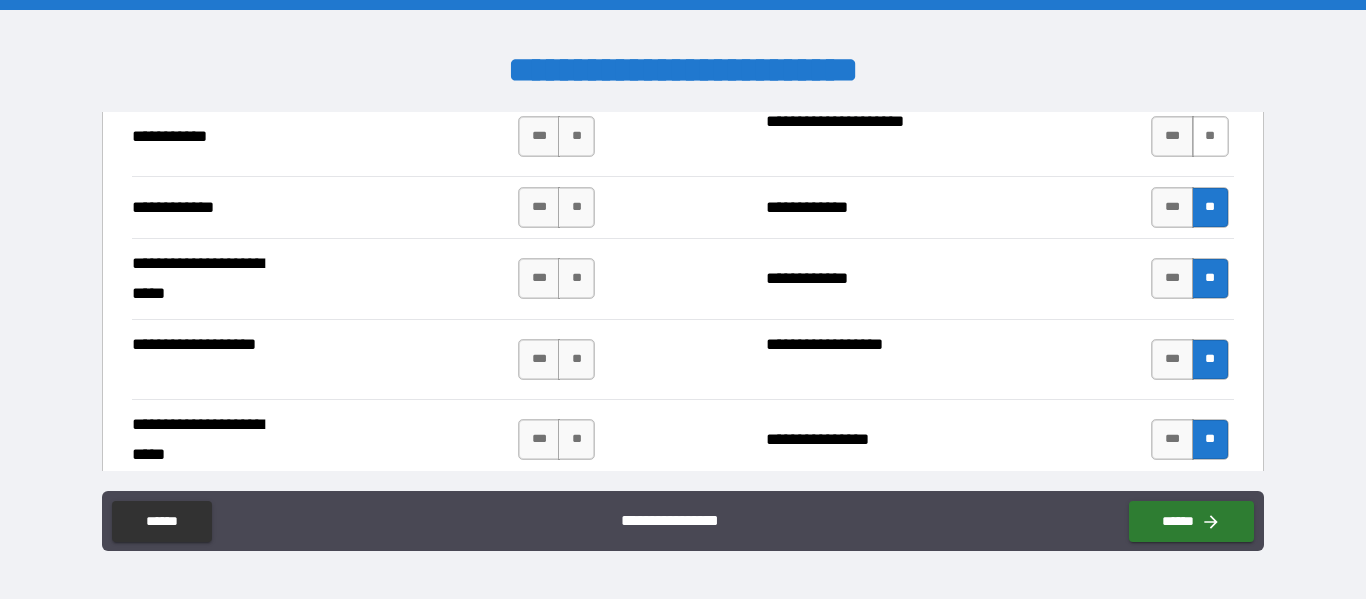 click on "**" at bounding box center [1210, 136] 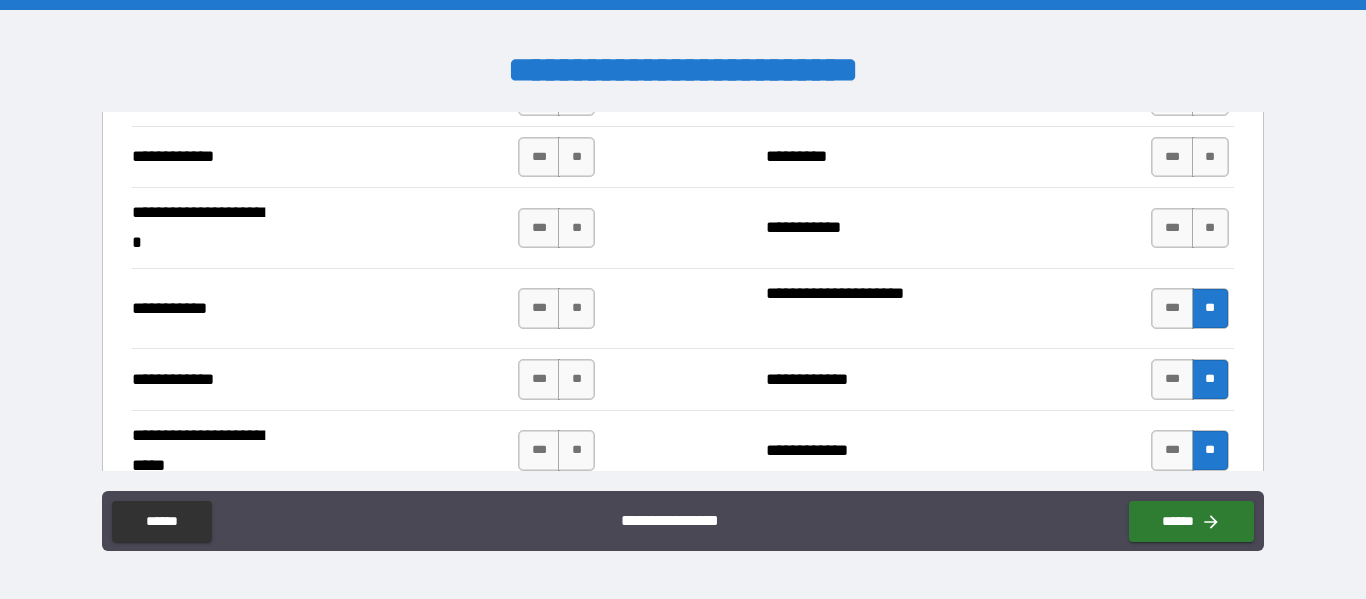 scroll, scrollTop: 3959, scrollLeft: 0, axis: vertical 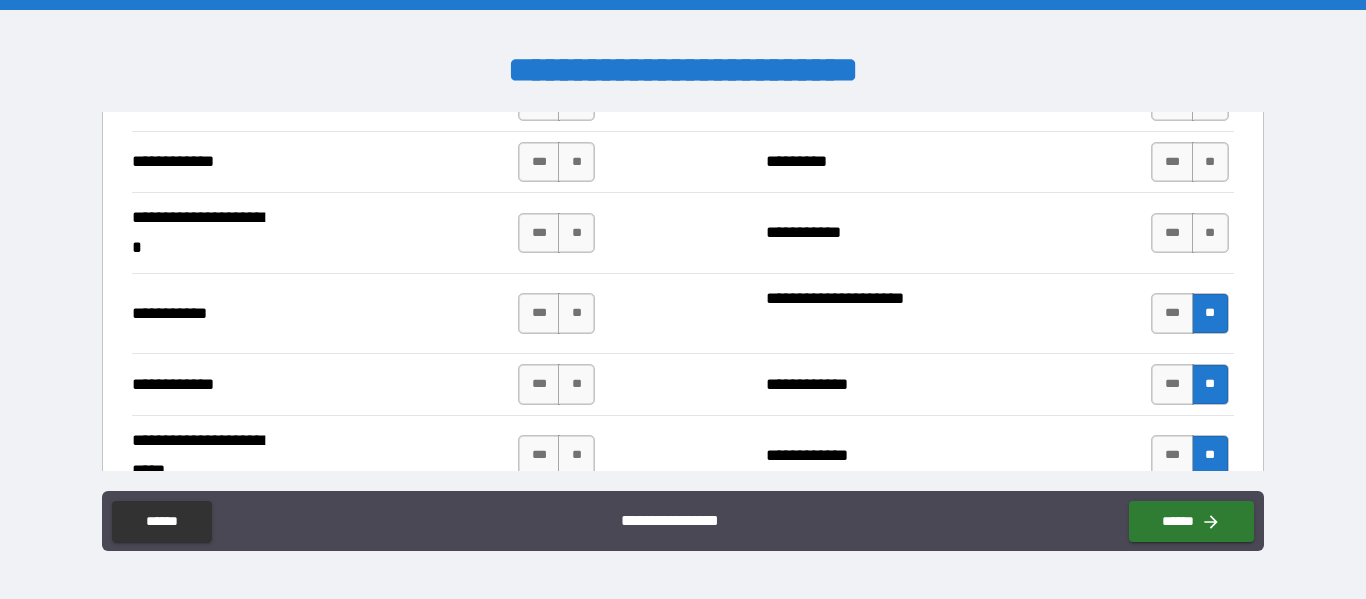 click on "**" at bounding box center (1210, 162) 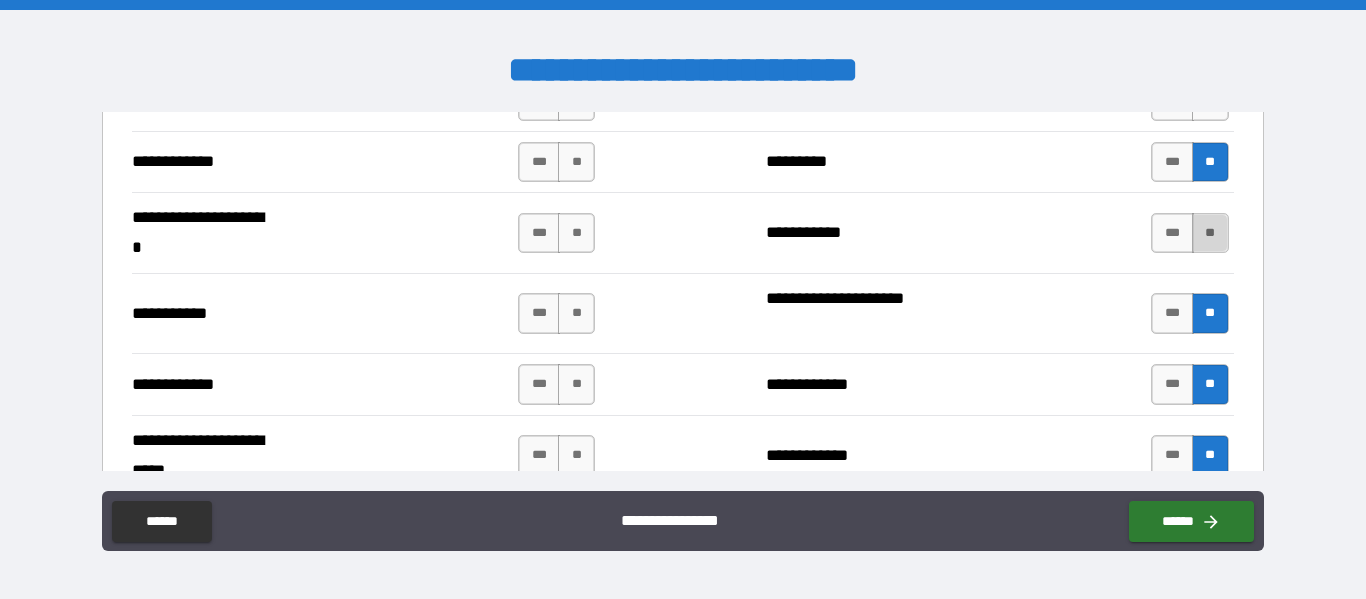 click on "**" at bounding box center [1210, 233] 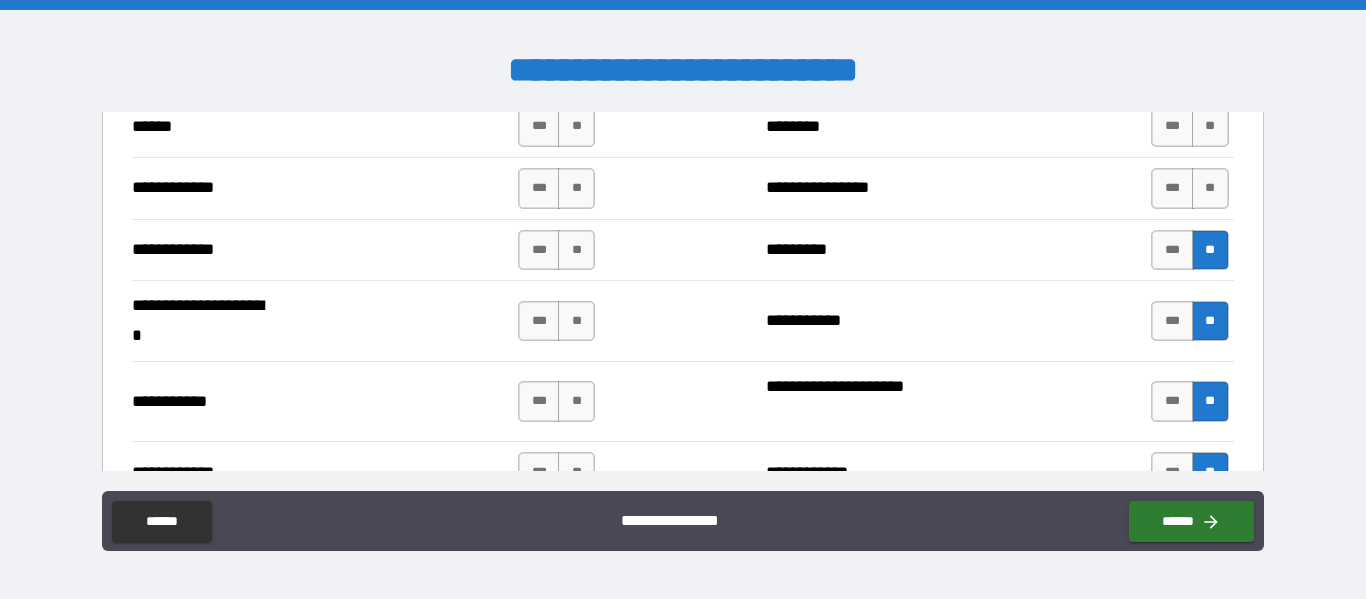 scroll, scrollTop: 3868, scrollLeft: 0, axis: vertical 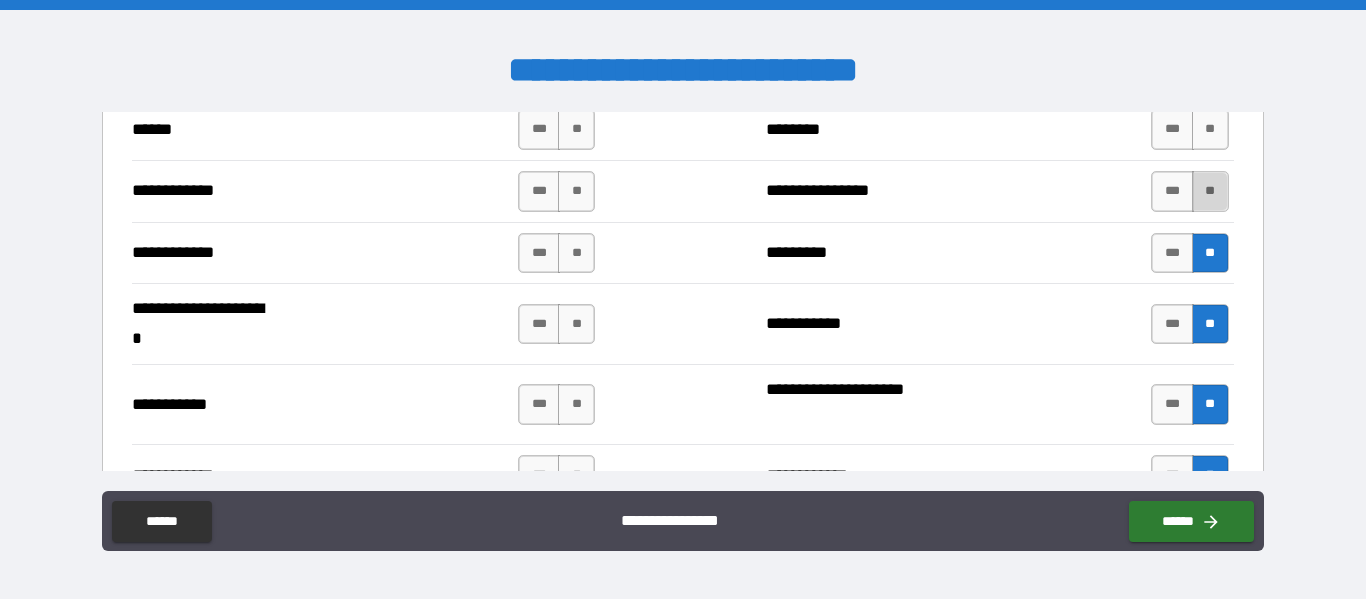 click on "**" at bounding box center [1210, 191] 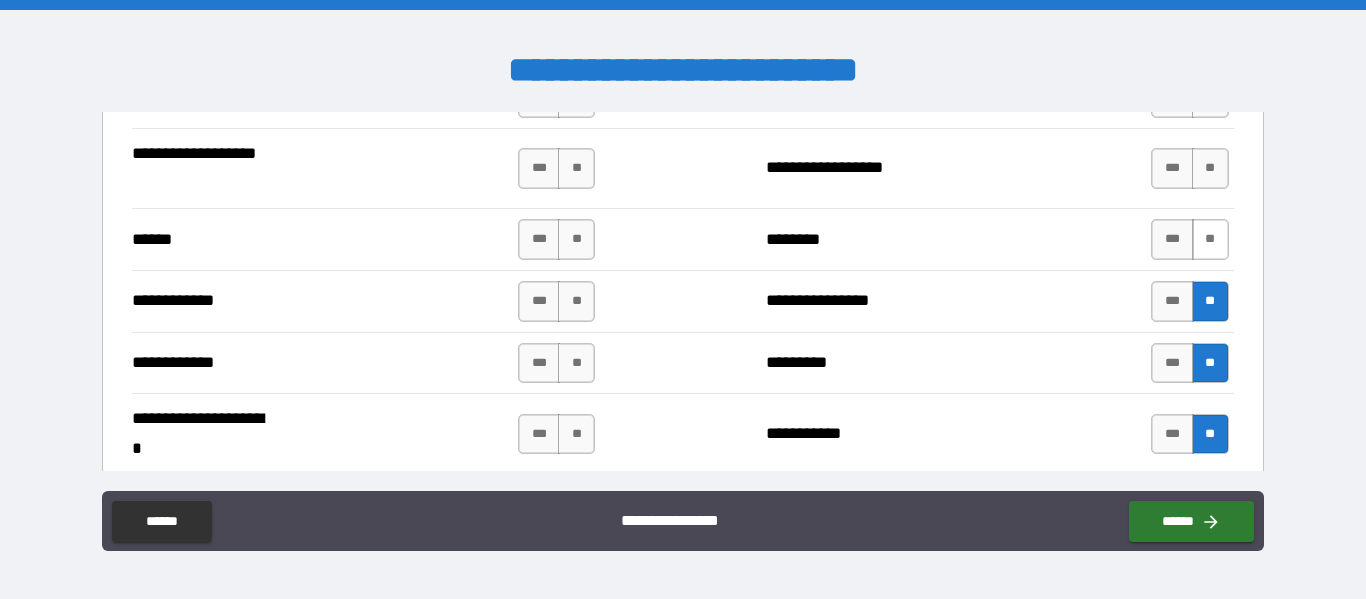 scroll, scrollTop: 3757, scrollLeft: 0, axis: vertical 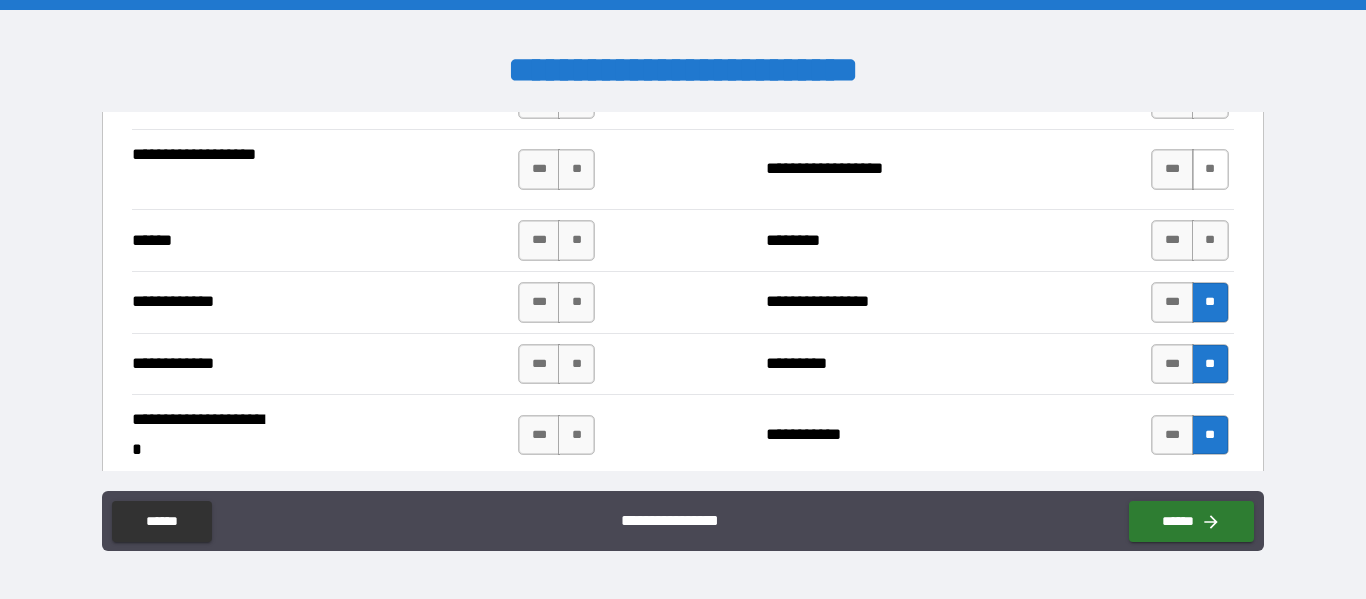 click on "**" at bounding box center [1210, 169] 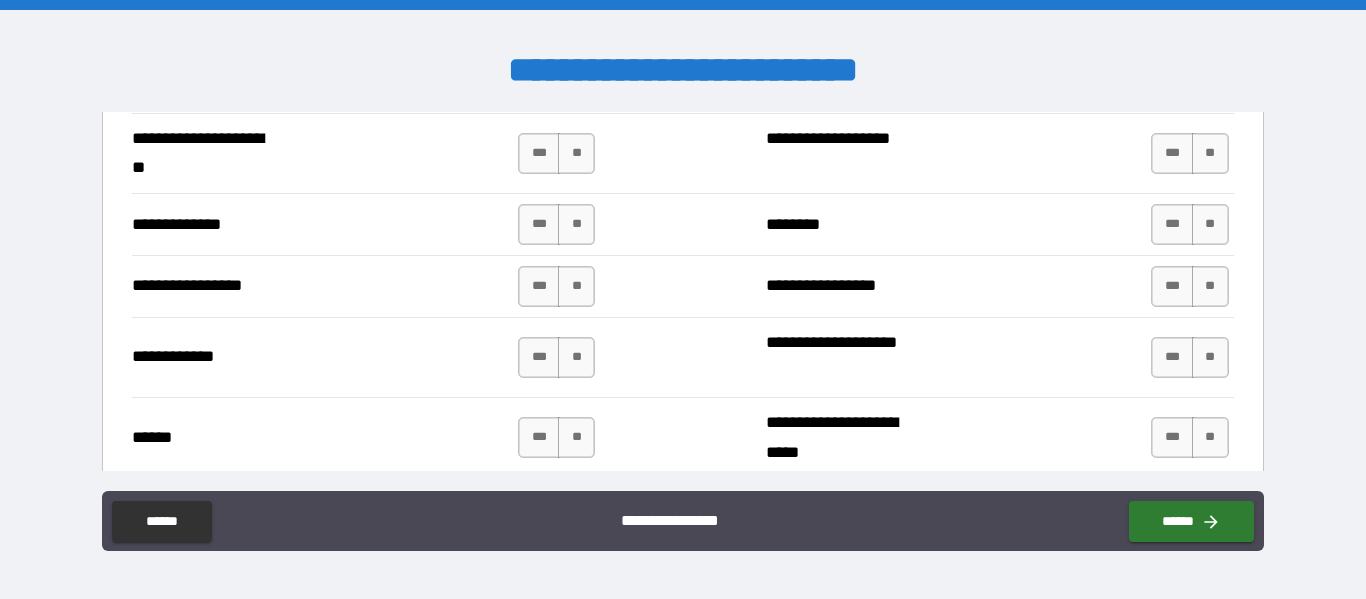 scroll, scrollTop: 2838, scrollLeft: 0, axis: vertical 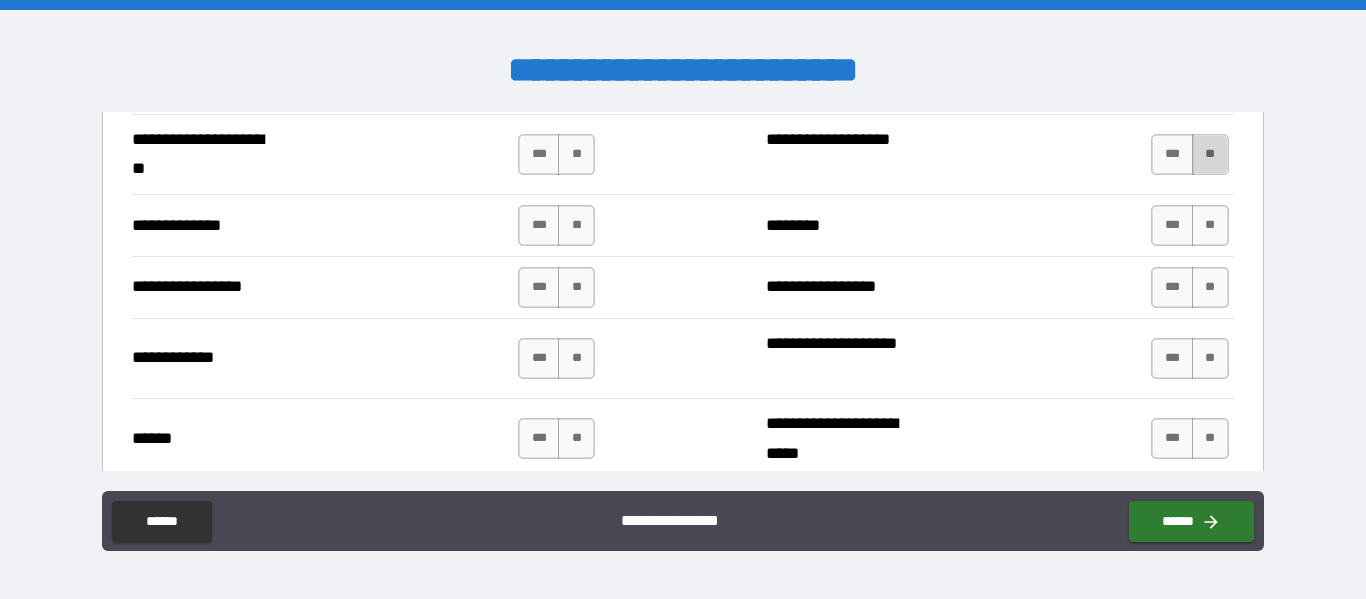 click on "**" at bounding box center (1210, 154) 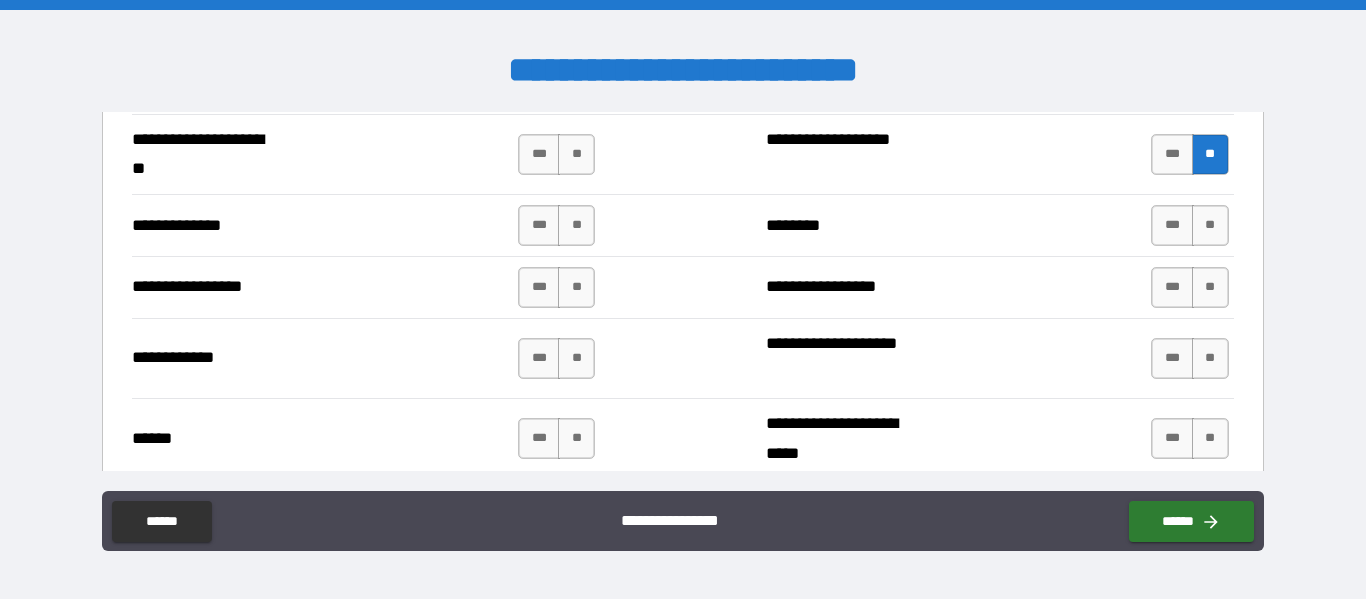 click on "**********" at bounding box center (682, 225) 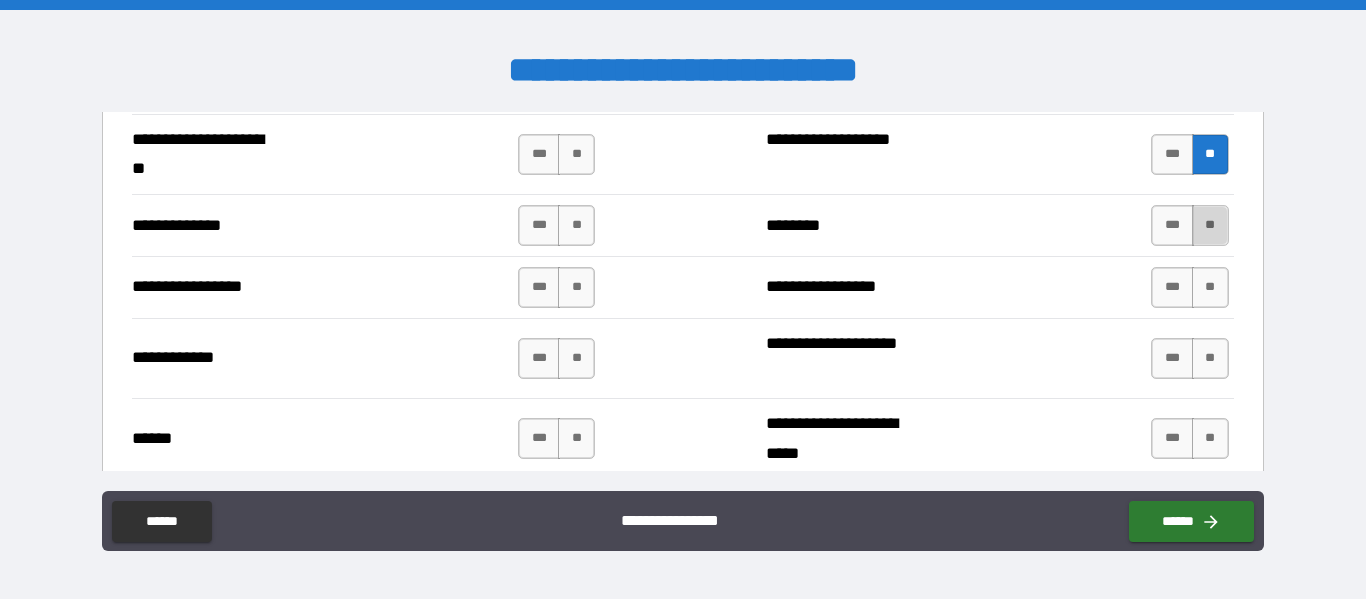 click on "**" at bounding box center (1210, 225) 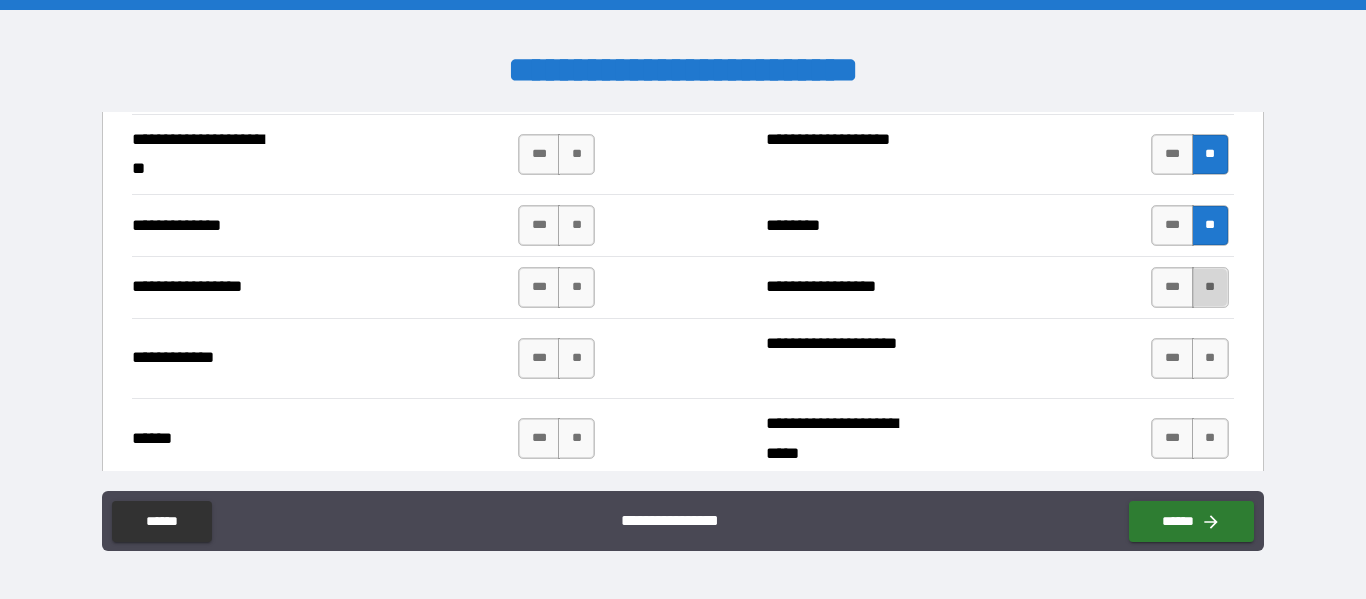 click on "**" at bounding box center [1210, 287] 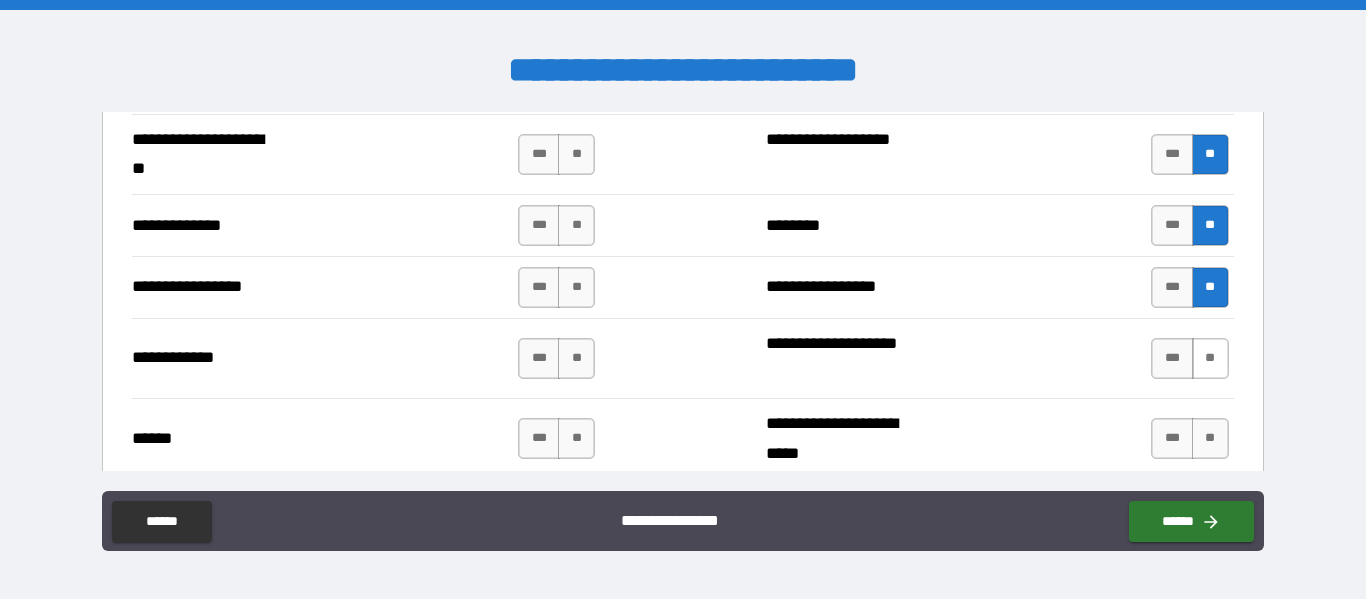 click on "**" at bounding box center (1210, 358) 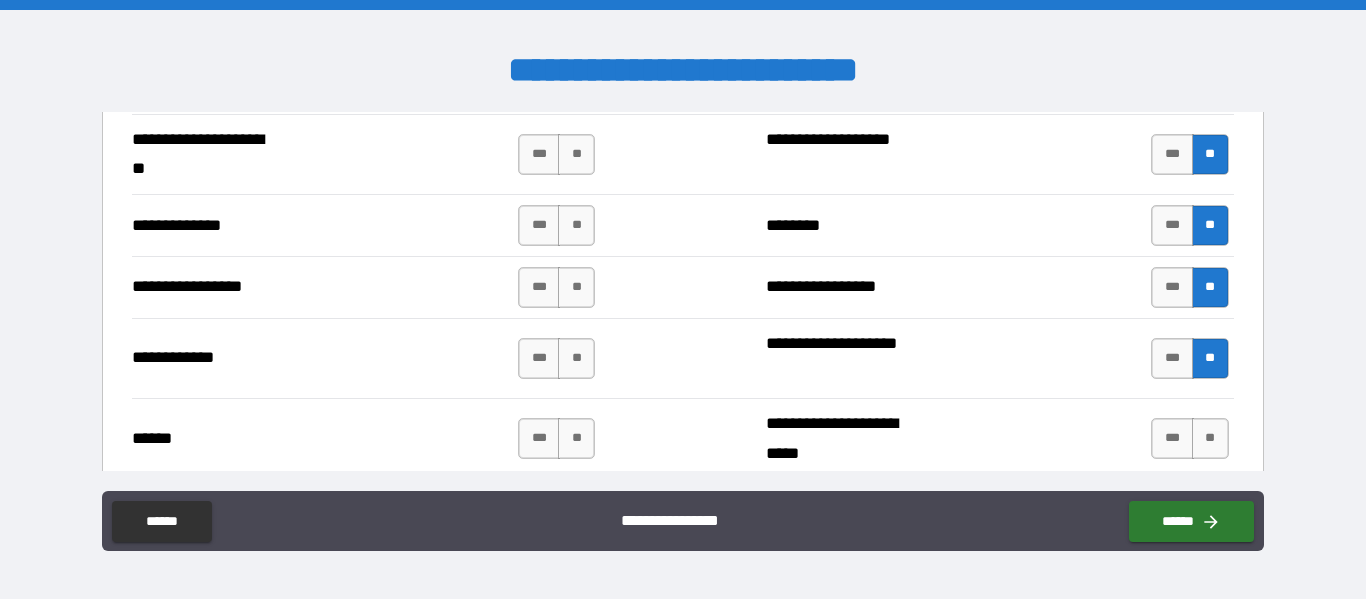 click on "*** **" at bounding box center [1192, 439] 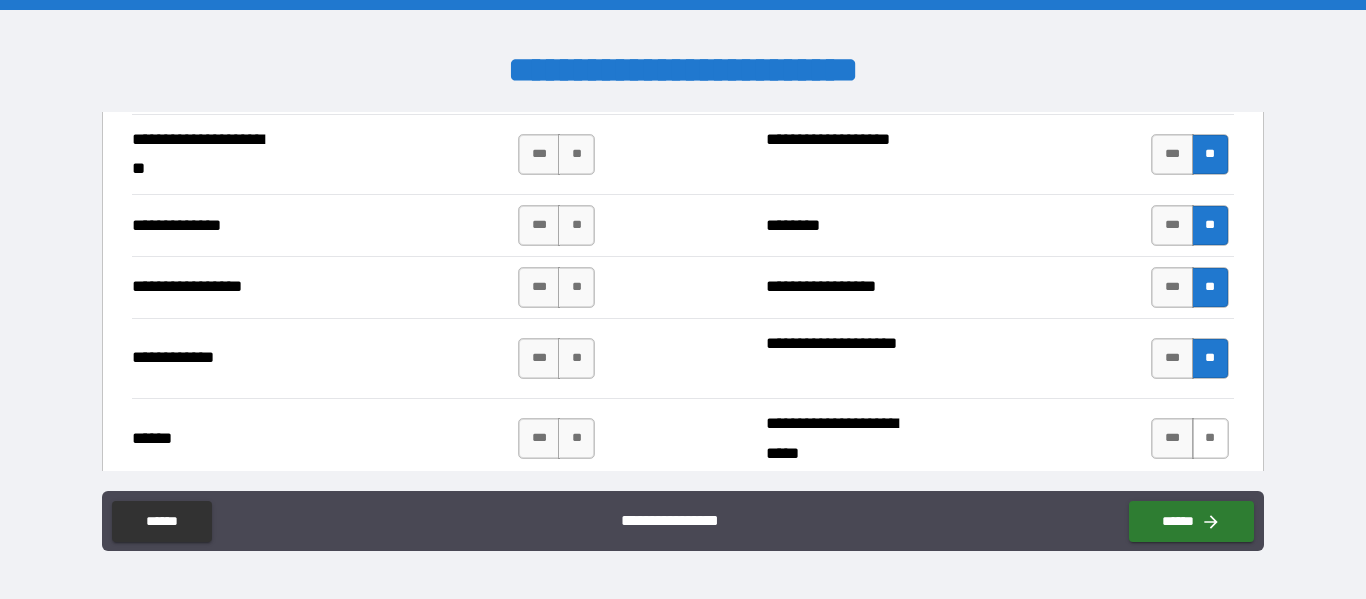 click on "**" at bounding box center (1210, 438) 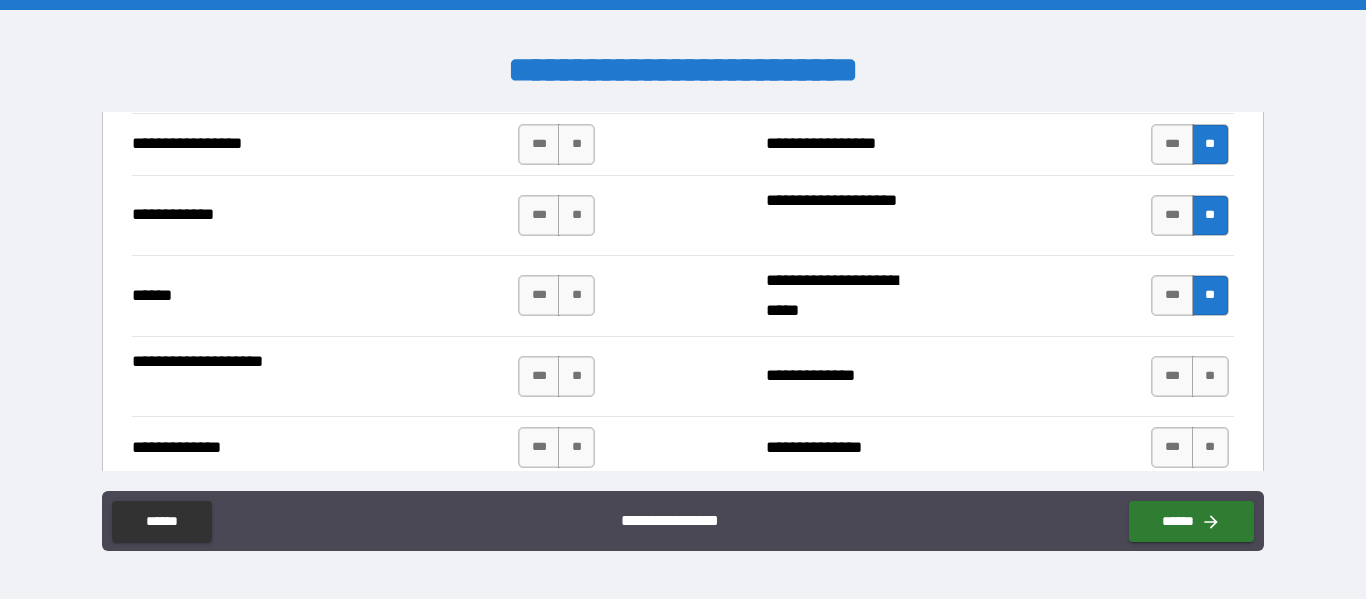 scroll, scrollTop: 2984, scrollLeft: 0, axis: vertical 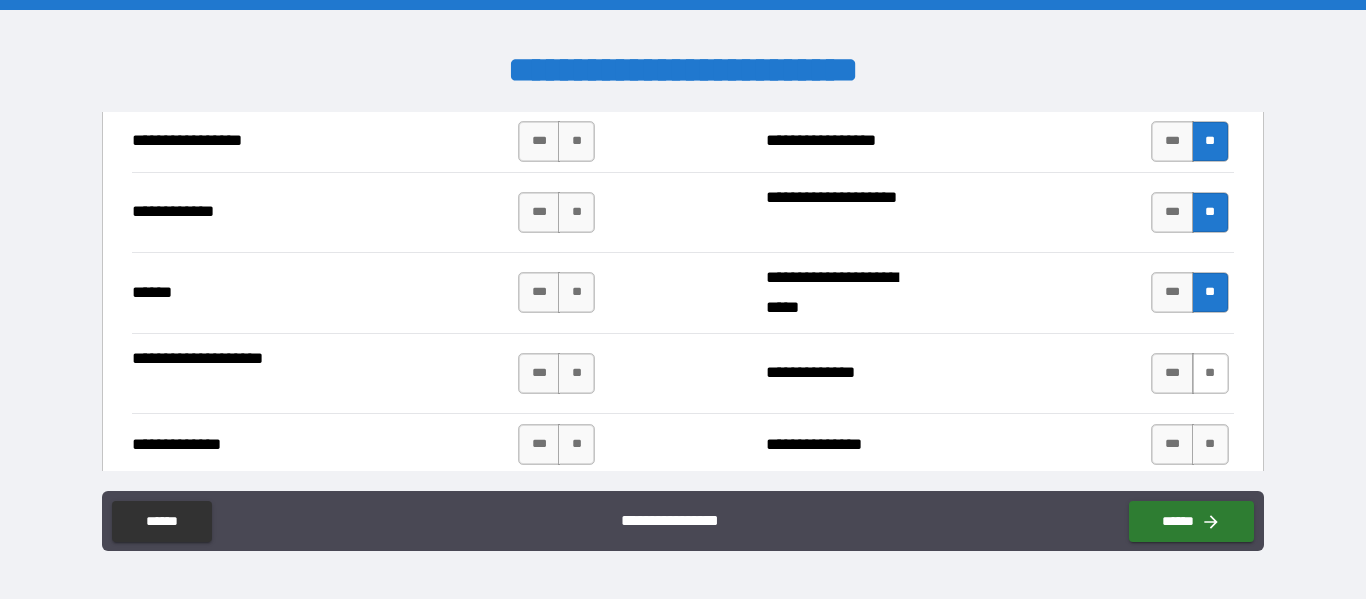 click on "**" at bounding box center [1210, 373] 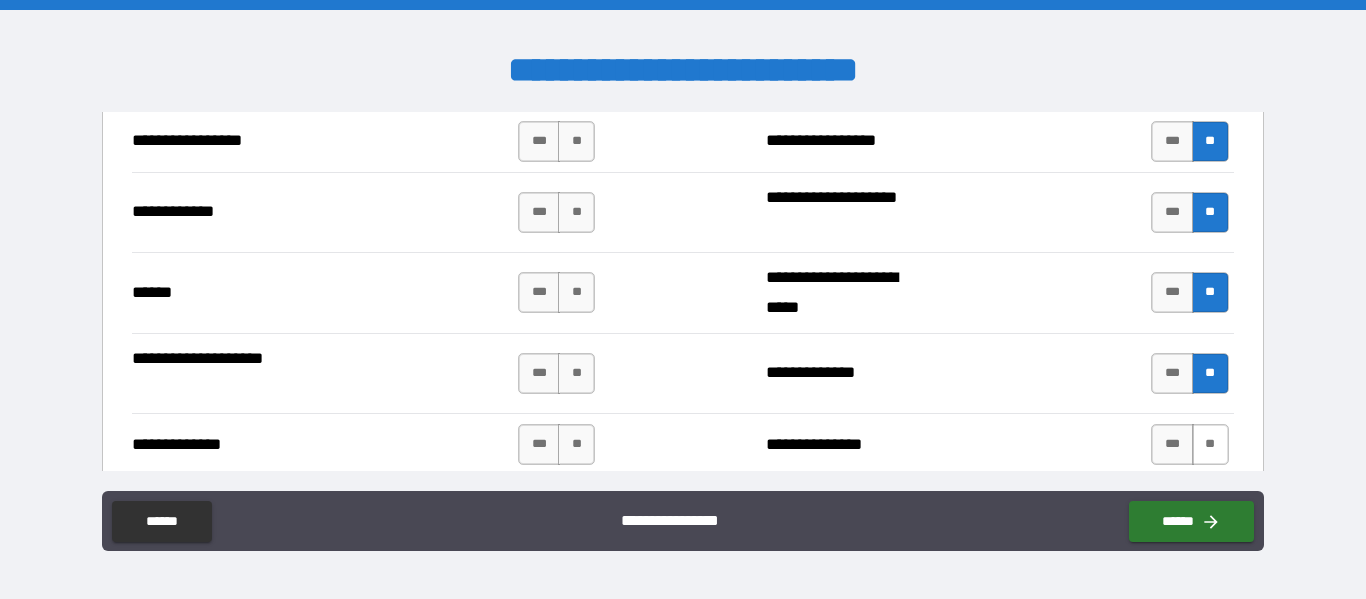 click on "**" at bounding box center [1210, 444] 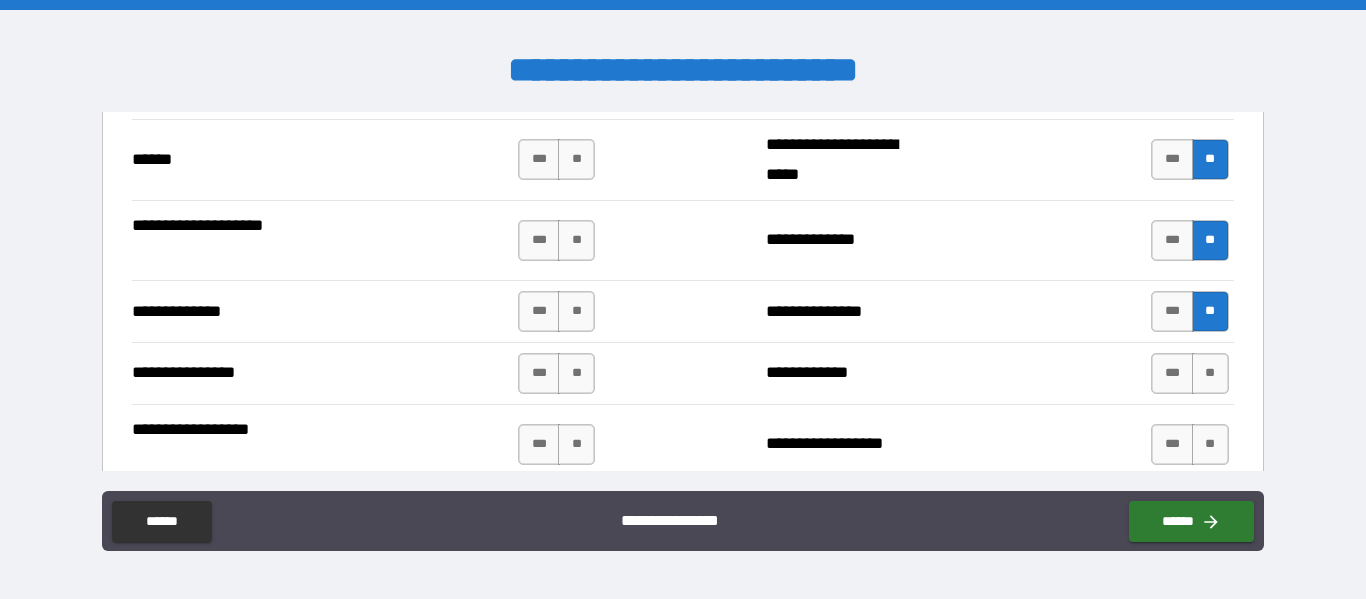 scroll, scrollTop: 3120, scrollLeft: 0, axis: vertical 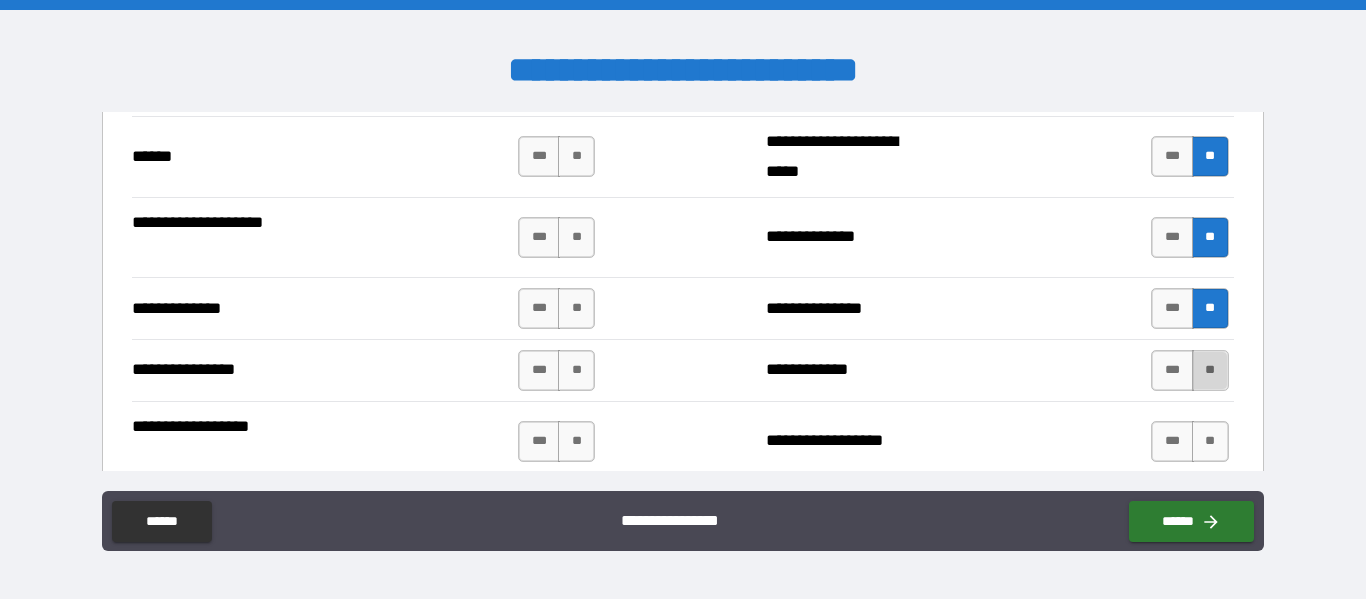 click on "**" at bounding box center (1210, 370) 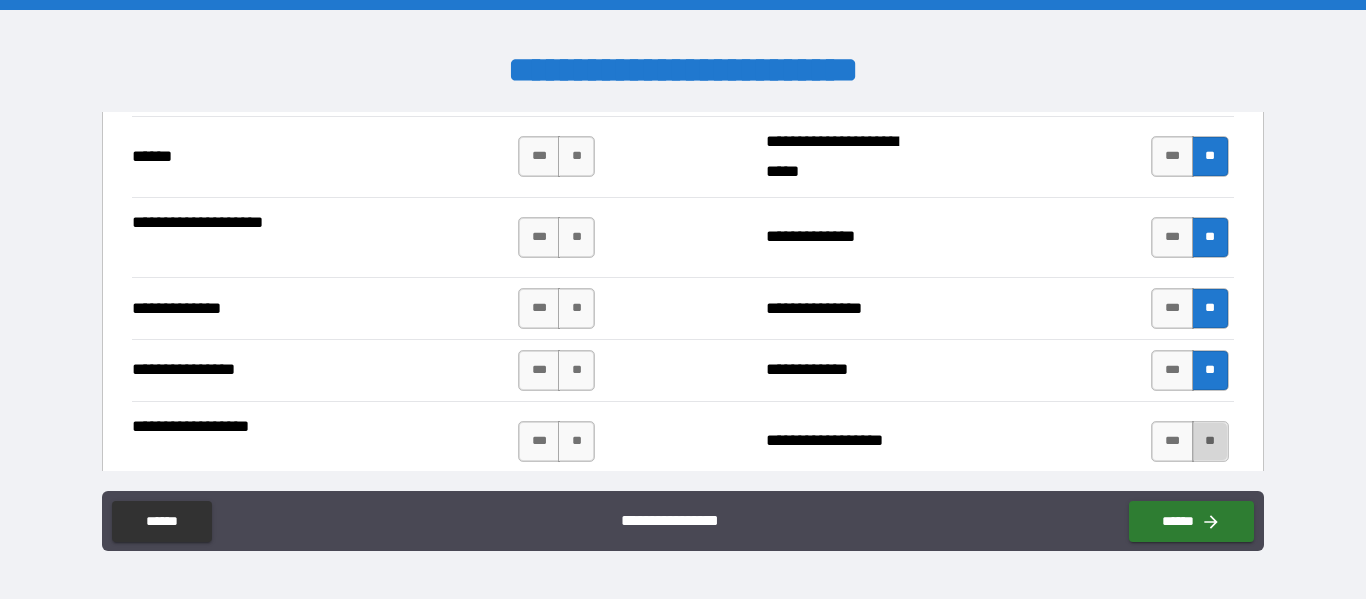 click on "**" at bounding box center [1210, 441] 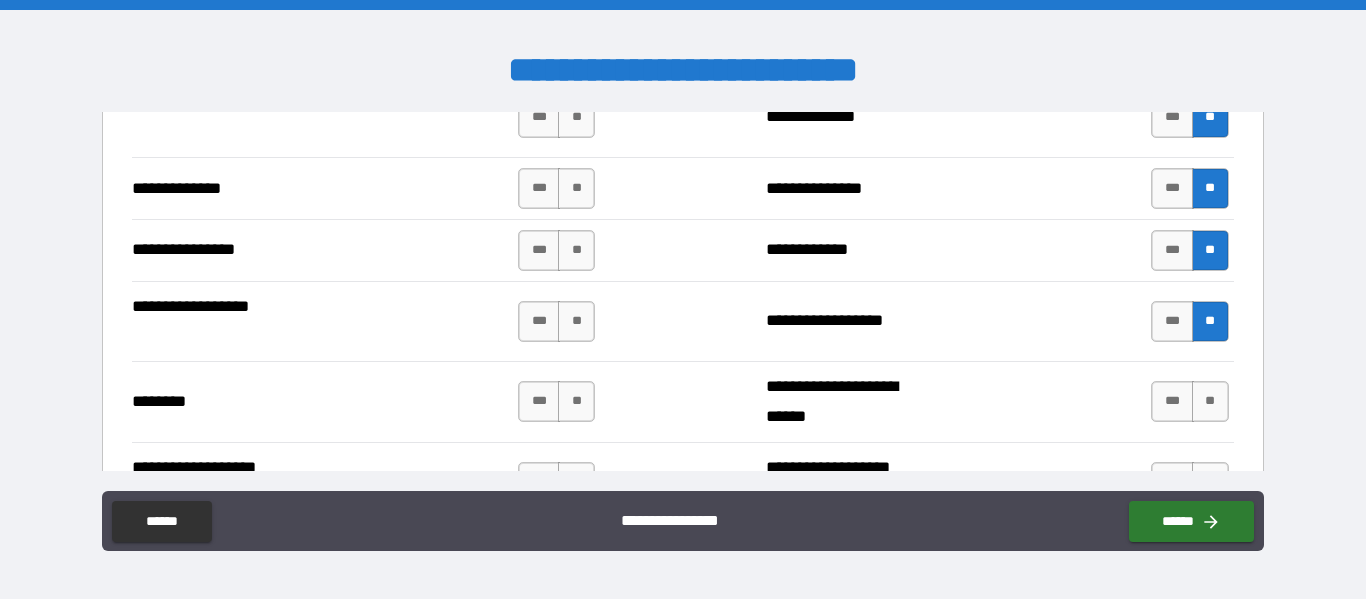 scroll, scrollTop: 3244, scrollLeft: 0, axis: vertical 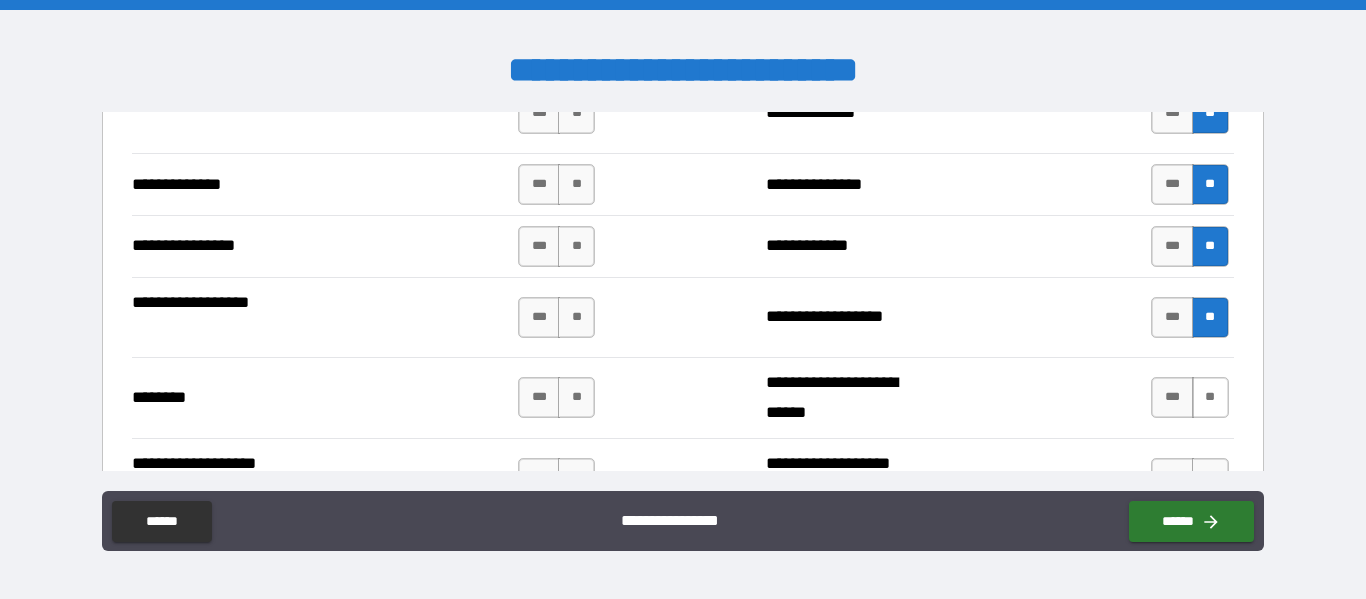 click on "**" at bounding box center (1210, 397) 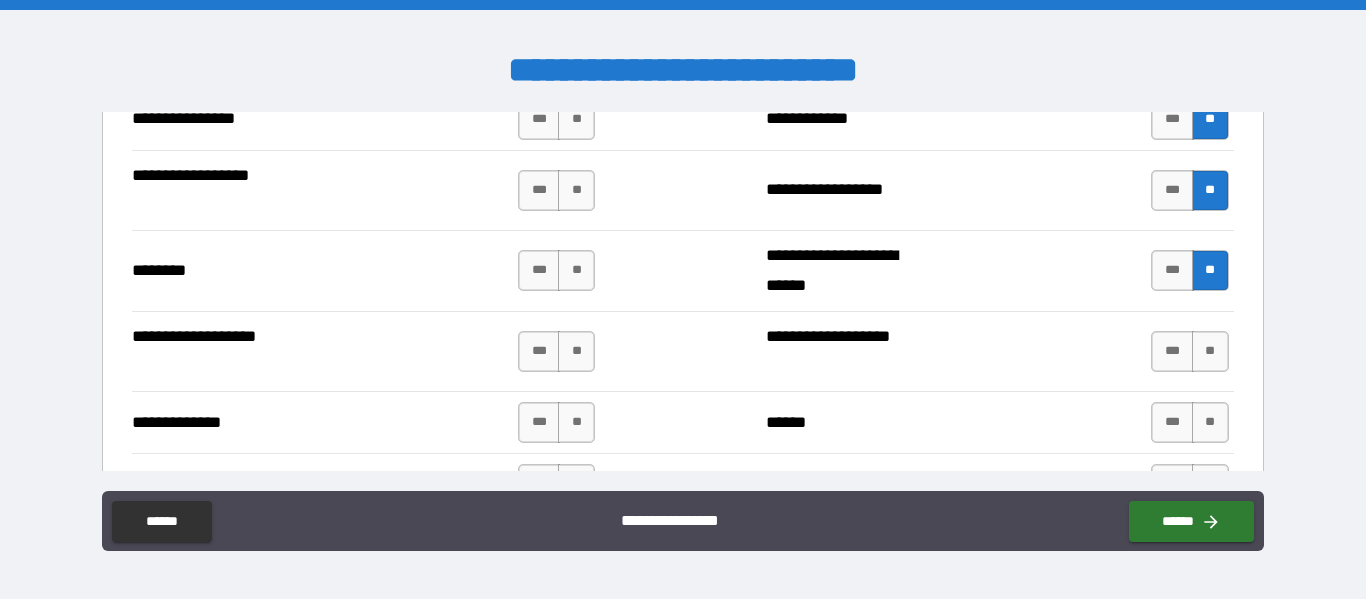 scroll, scrollTop: 3373, scrollLeft: 0, axis: vertical 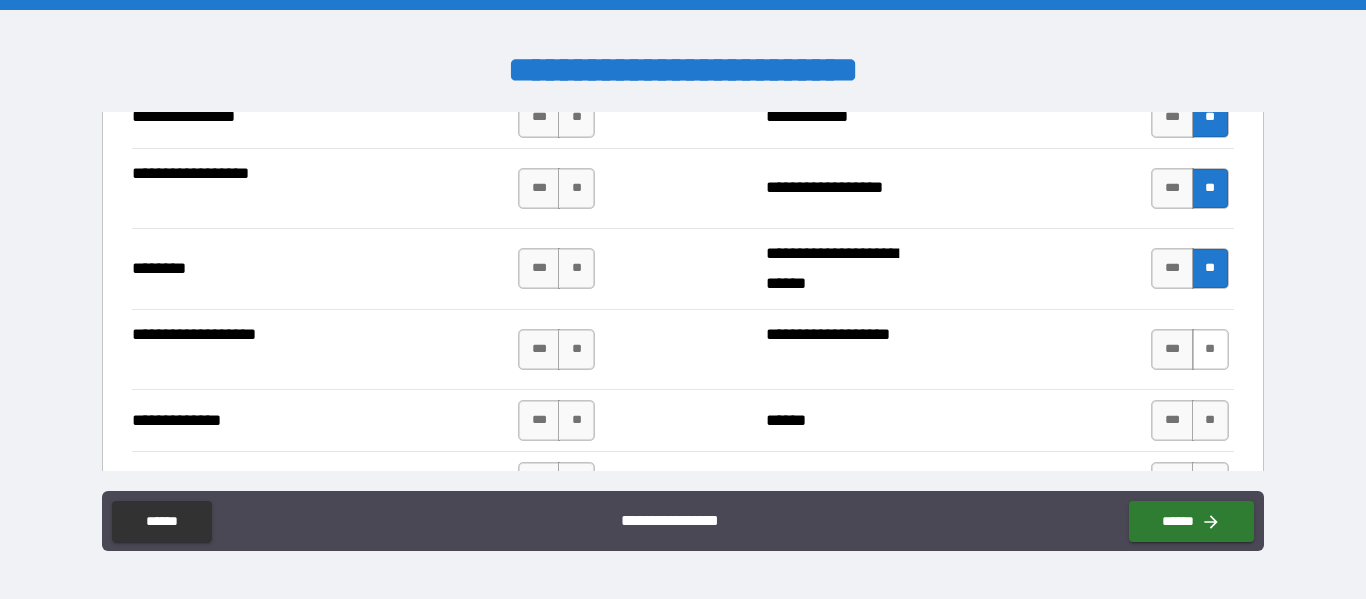 click on "**" at bounding box center [1210, 349] 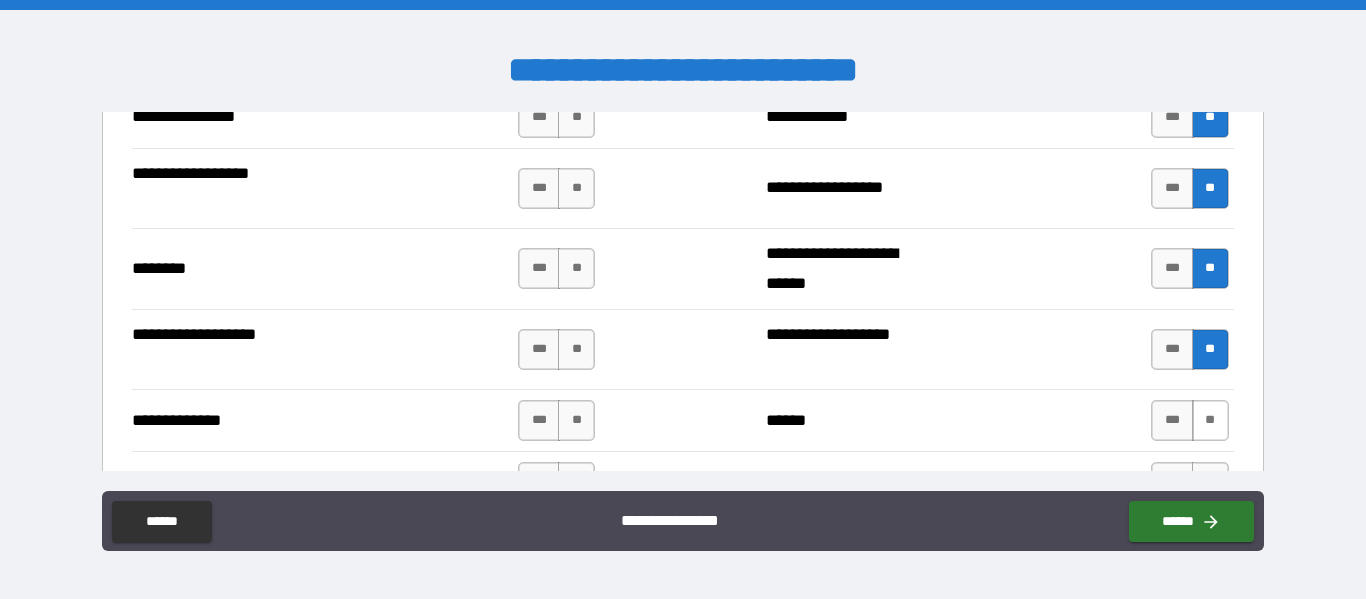 click on "**" at bounding box center (1210, 420) 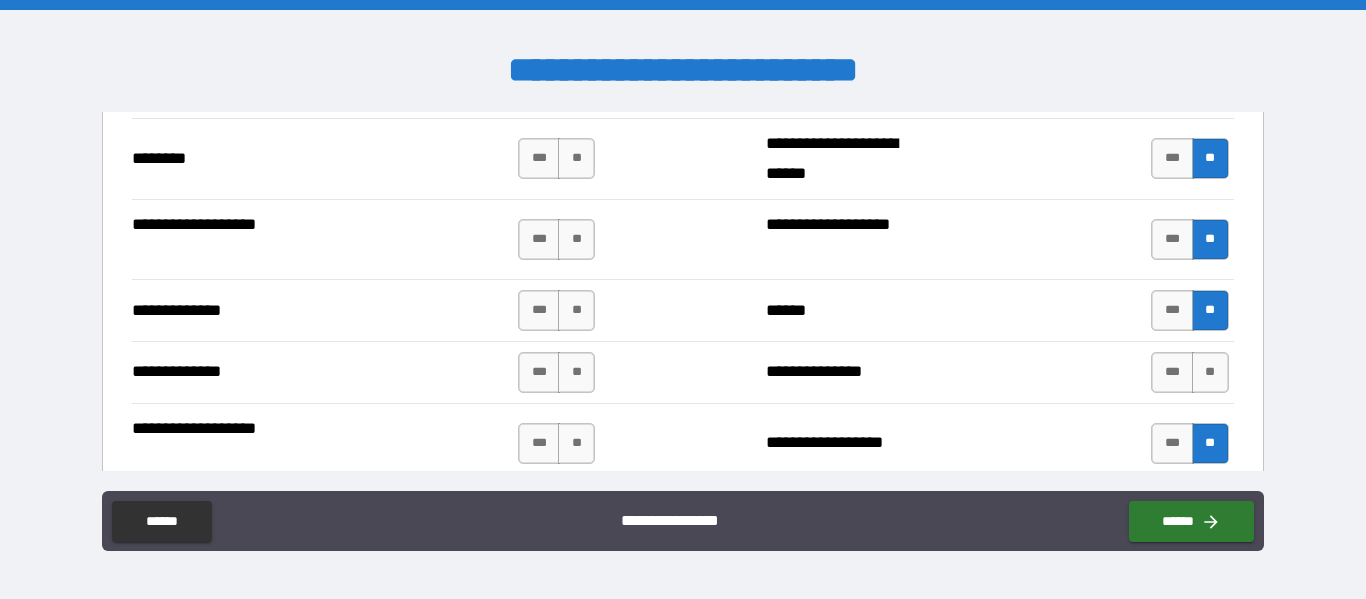 scroll, scrollTop: 3485, scrollLeft: 0, axis: vertical 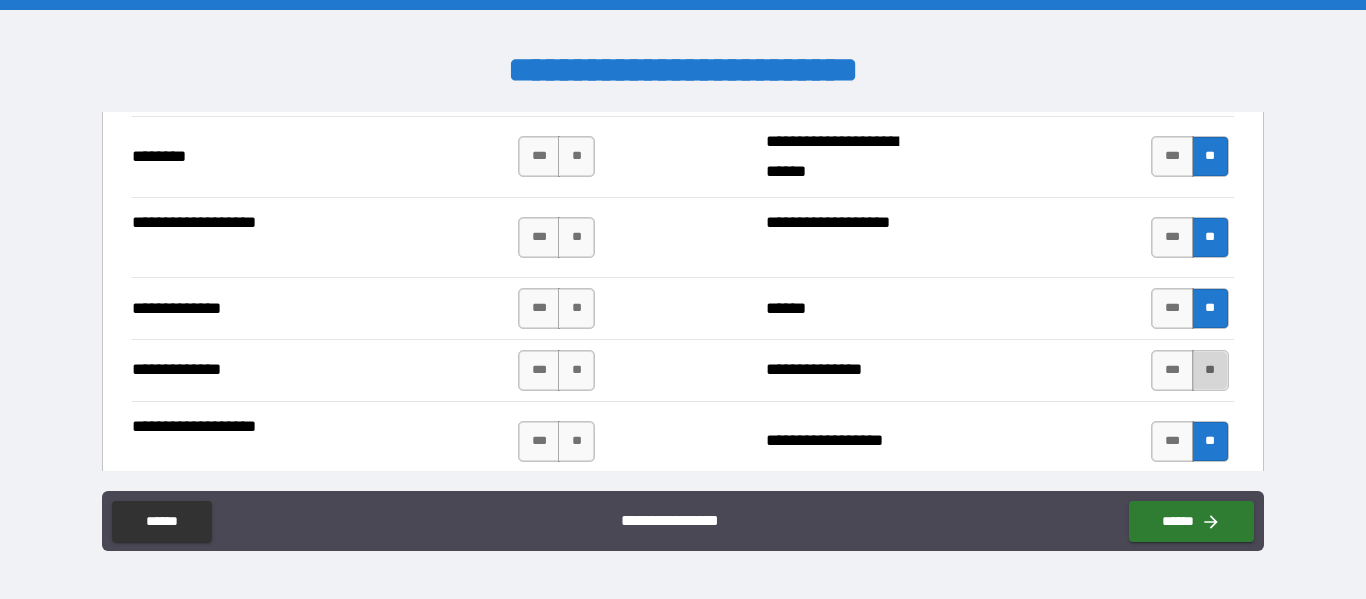 click on "**" at bounding box center (1210, 370) 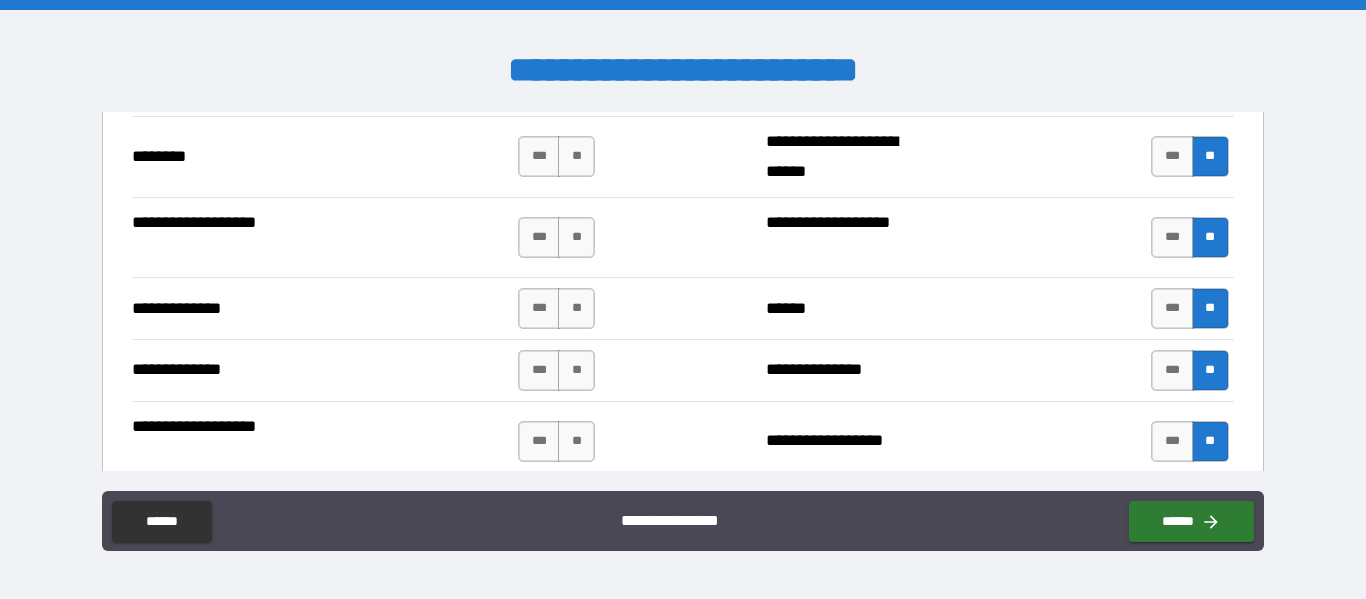 scroll, scrollTop: 3608, scrollLeft: 0, axis: vertical 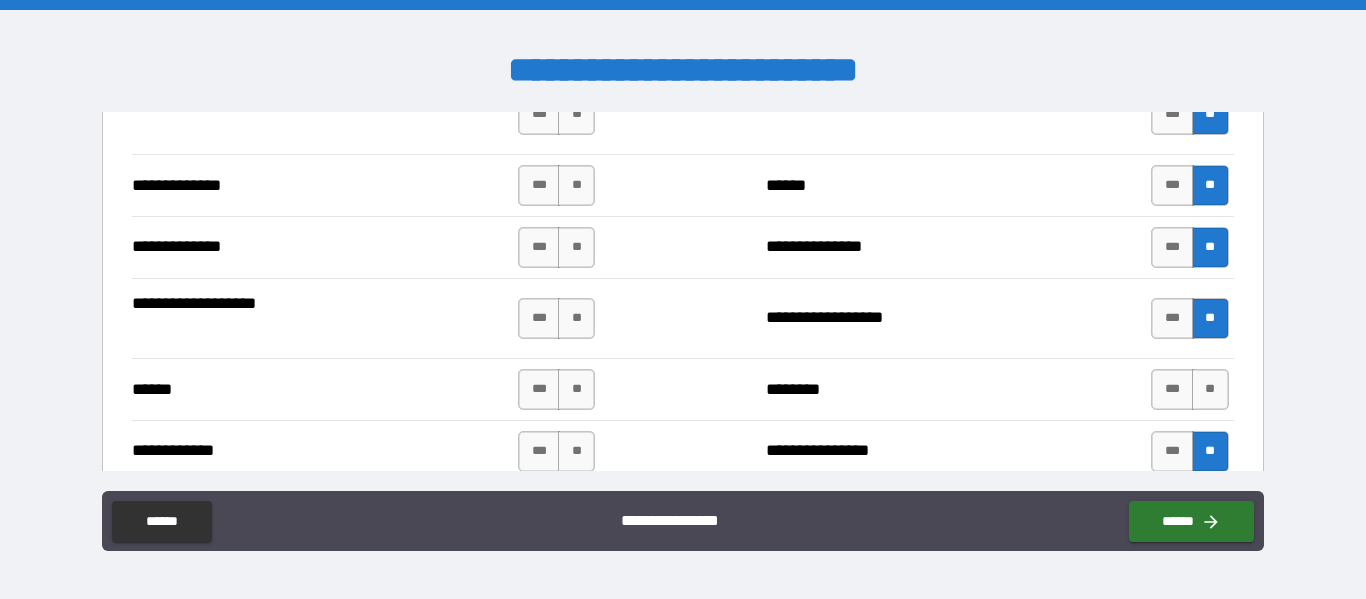 click on "****** *** ** ******** *** **" at bounding box center (682, 389) 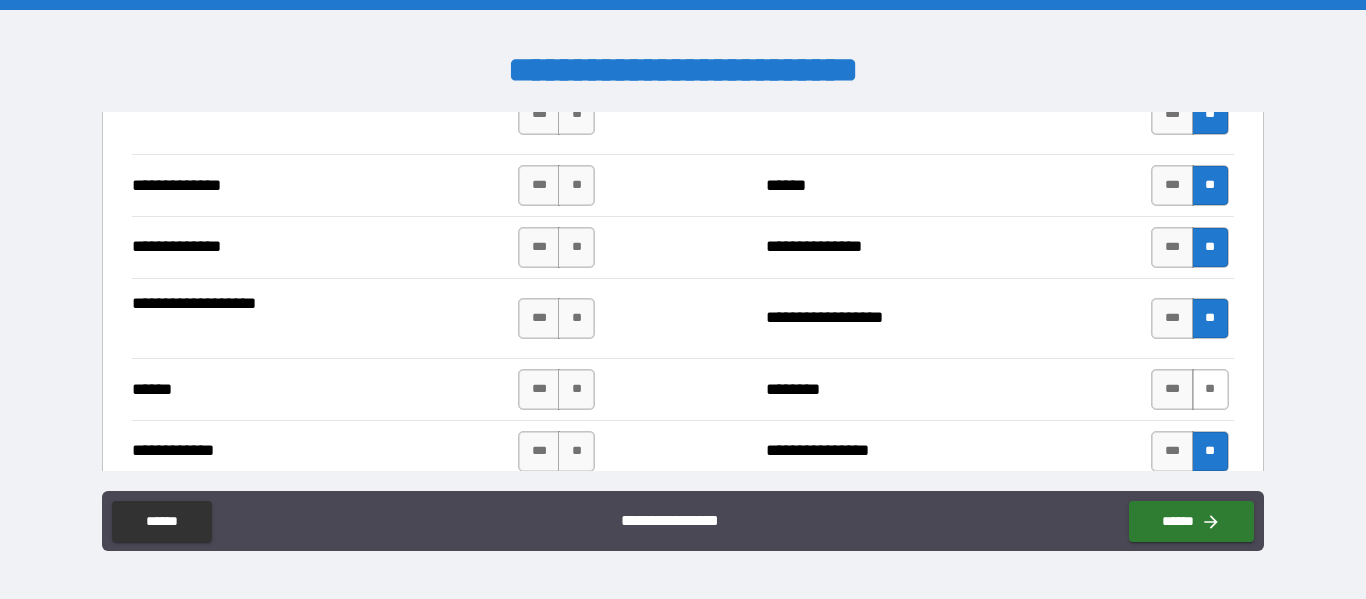 click on "**" at bounding box center [1210, 389] 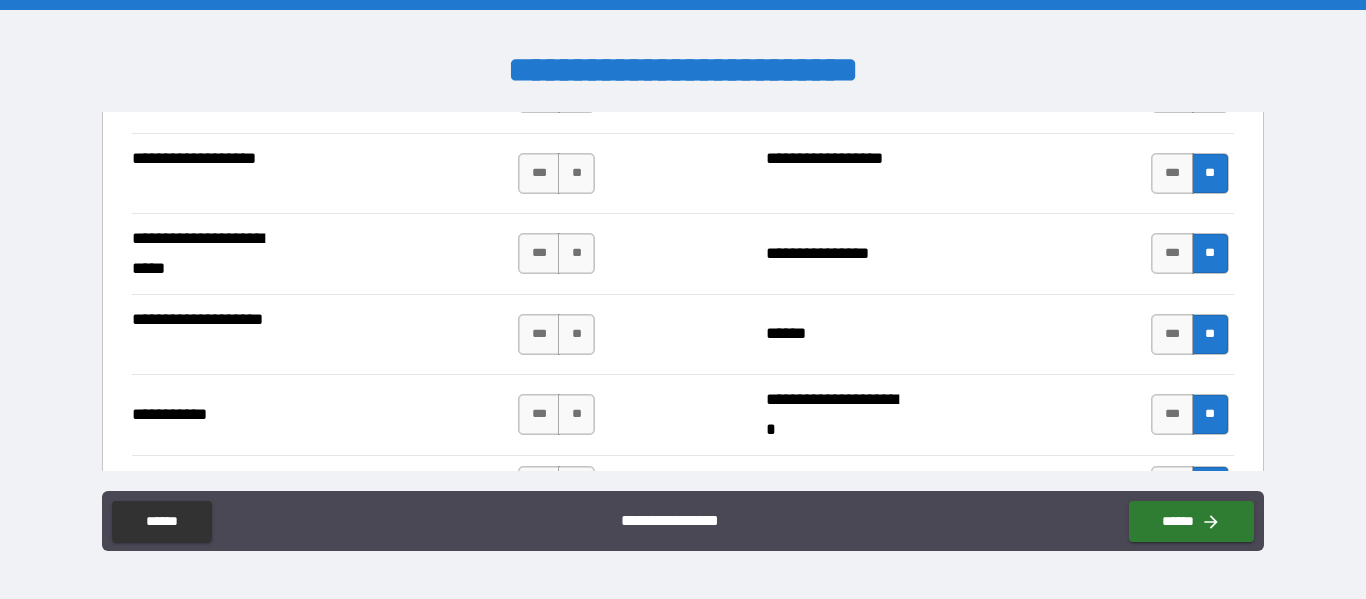 scroll, scrollTop: 4443, scrollLeft: 0, axis: vertical 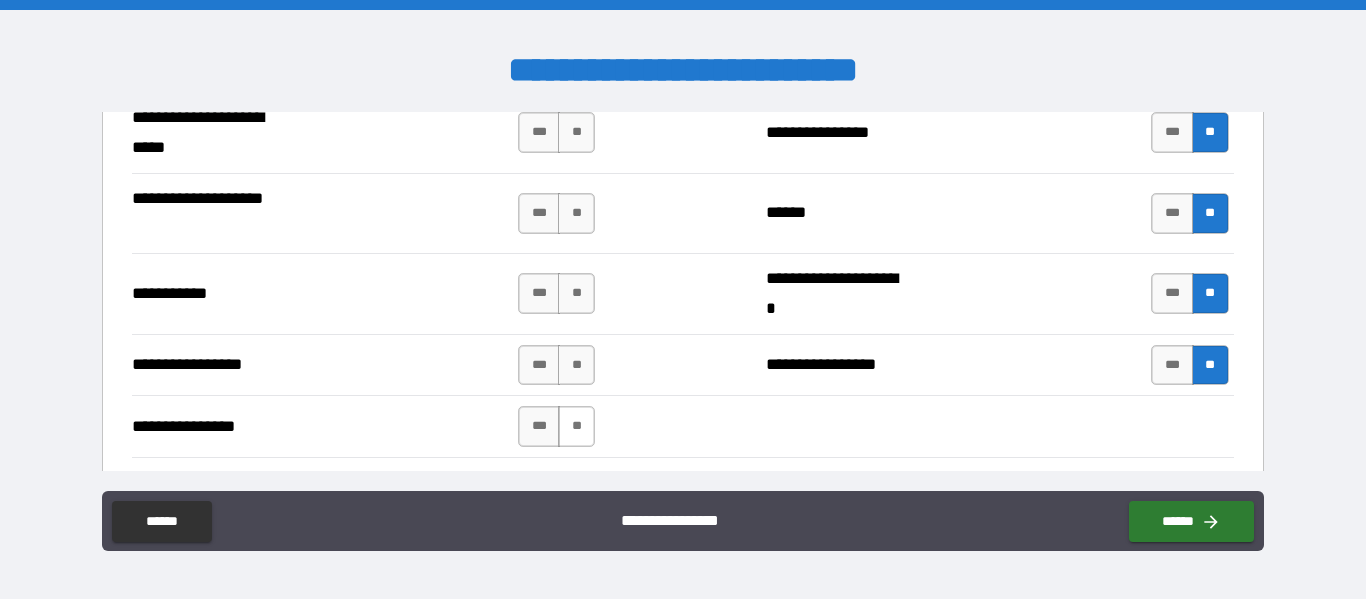click on "**" at bounding box center [576, 426] 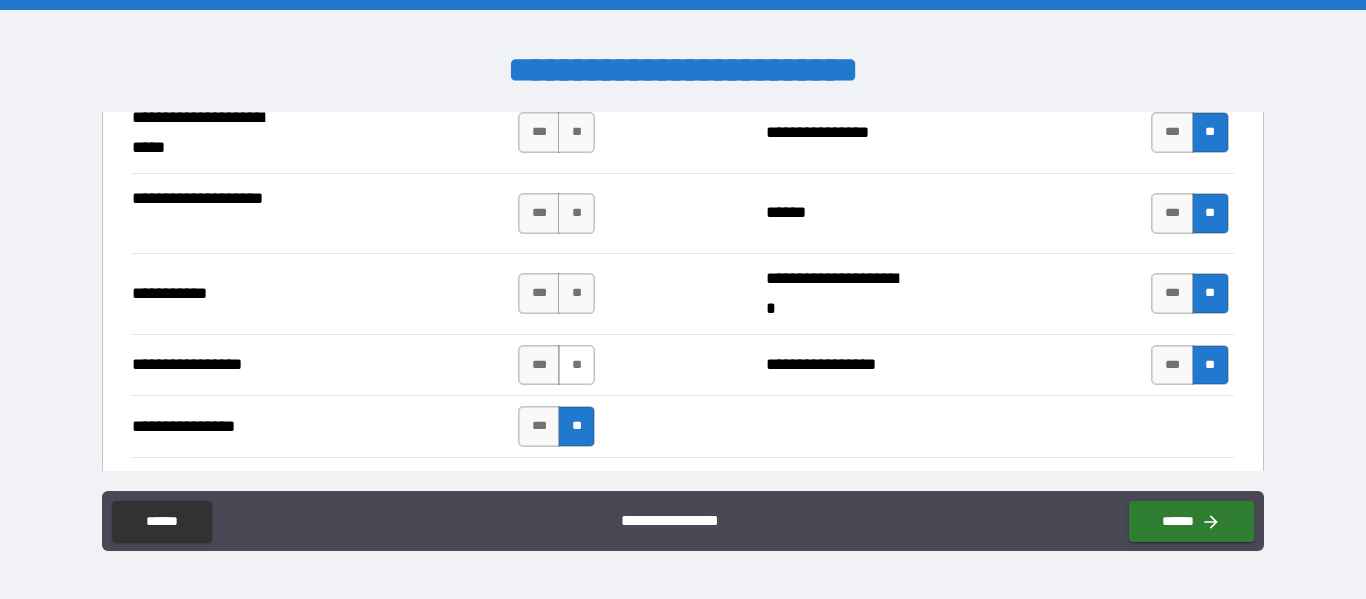click on "**" at bounding box center [576, 365] 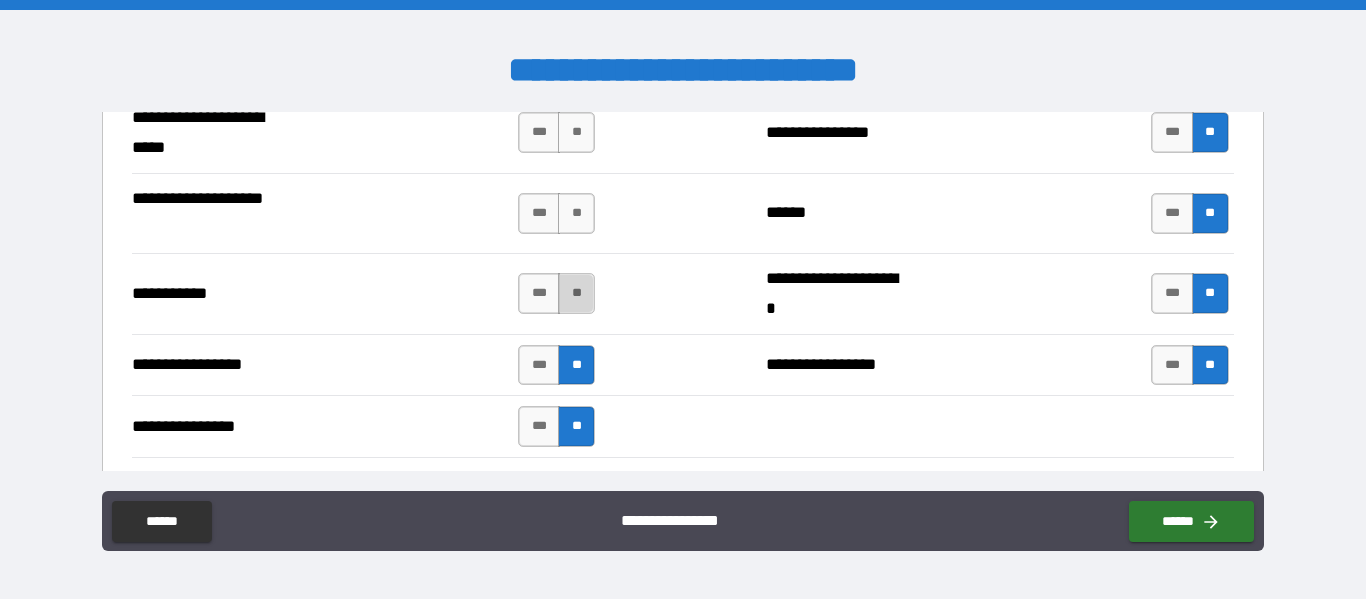 click on "**" at bounding box center [576, 293] 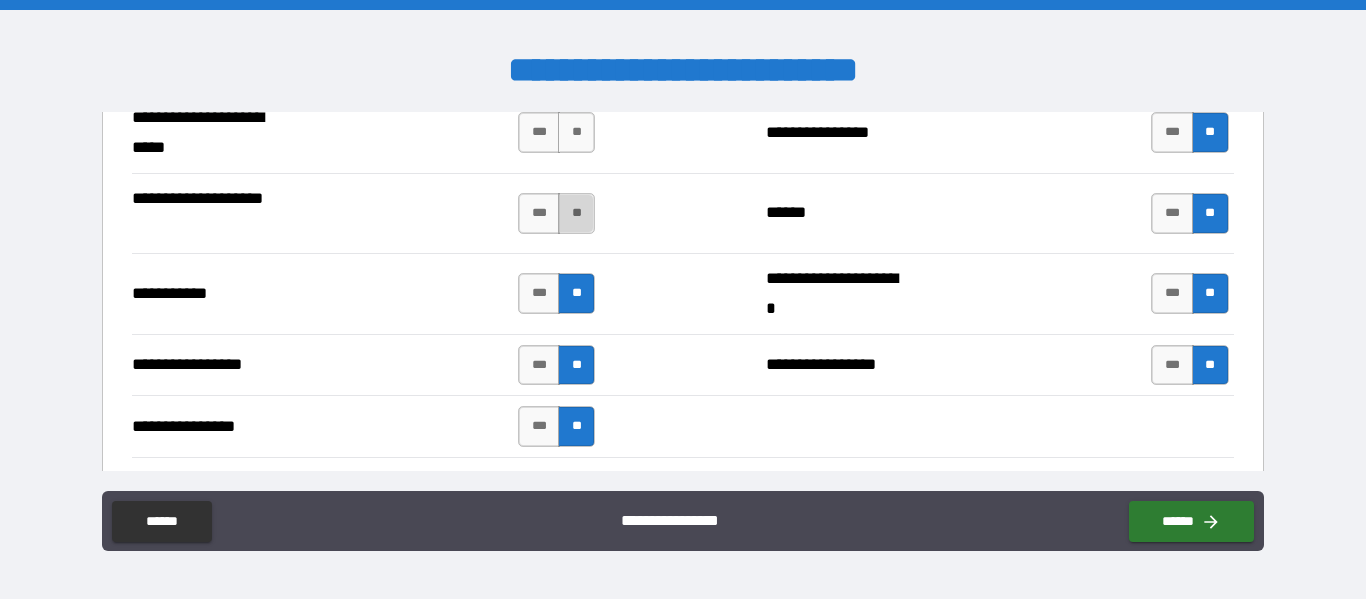click on "**" at bounding box center [576, 213] 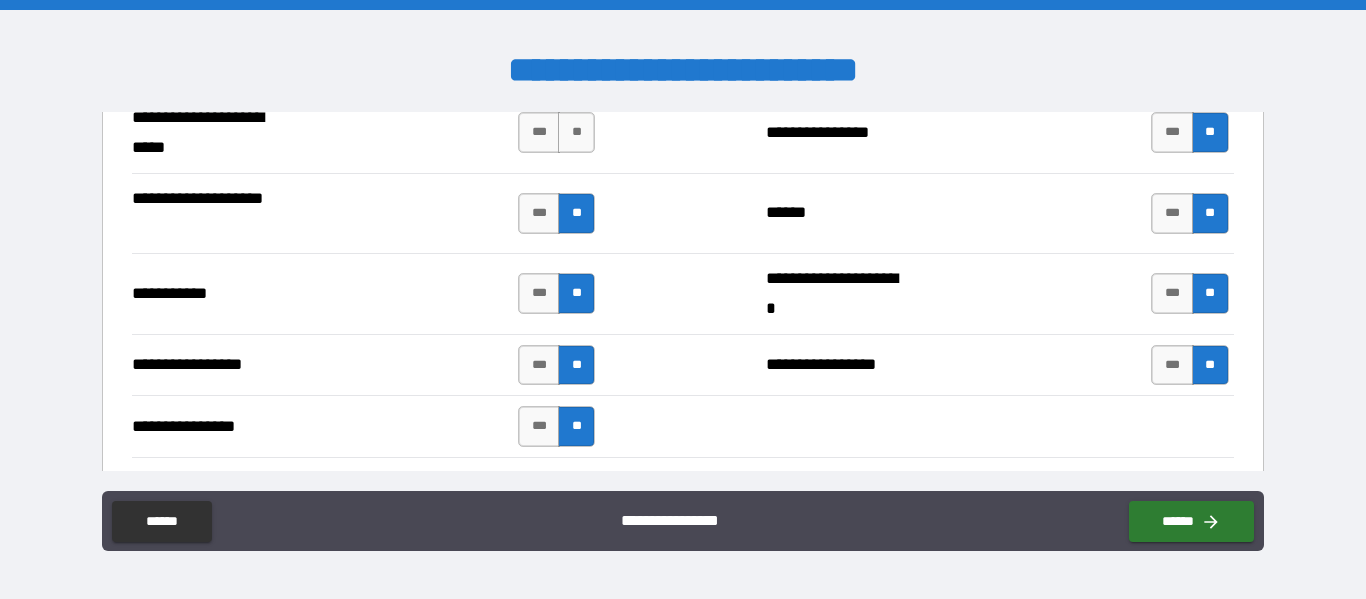 drag, startPoint x: 575, startPoint y: 221, endPoint x: 567, endPoint y: 376, distance: 155.20631 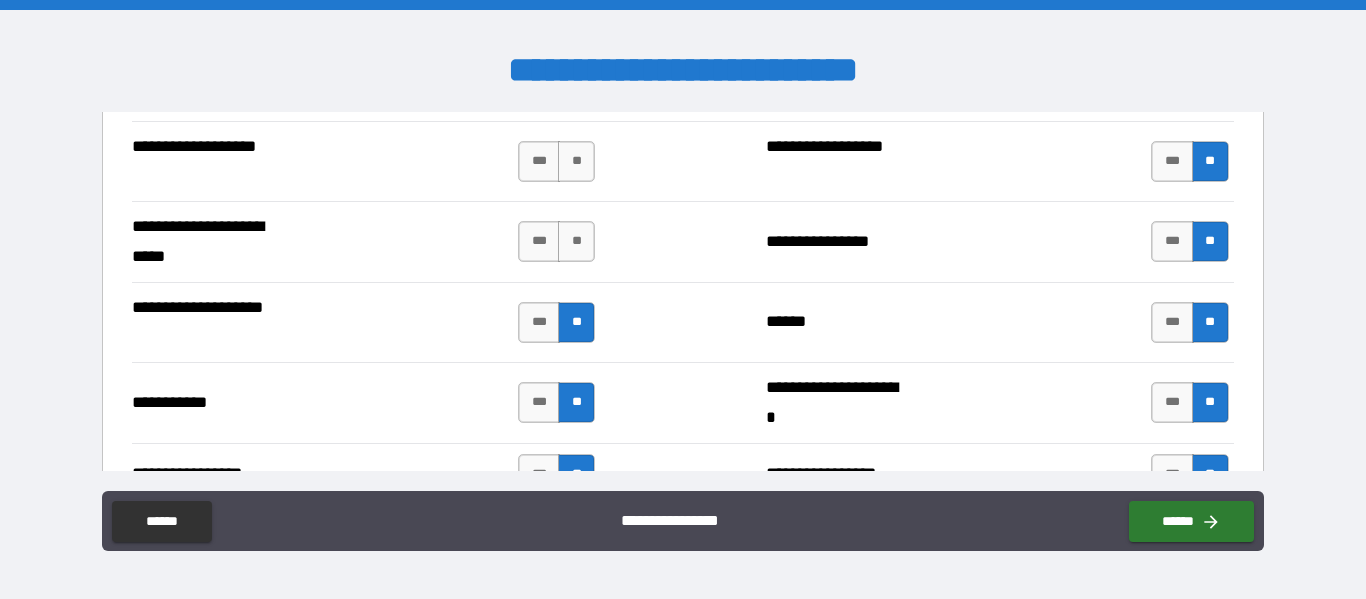 scroll, scrollTop: 4333, scrollLeft: 0, axis: vertical 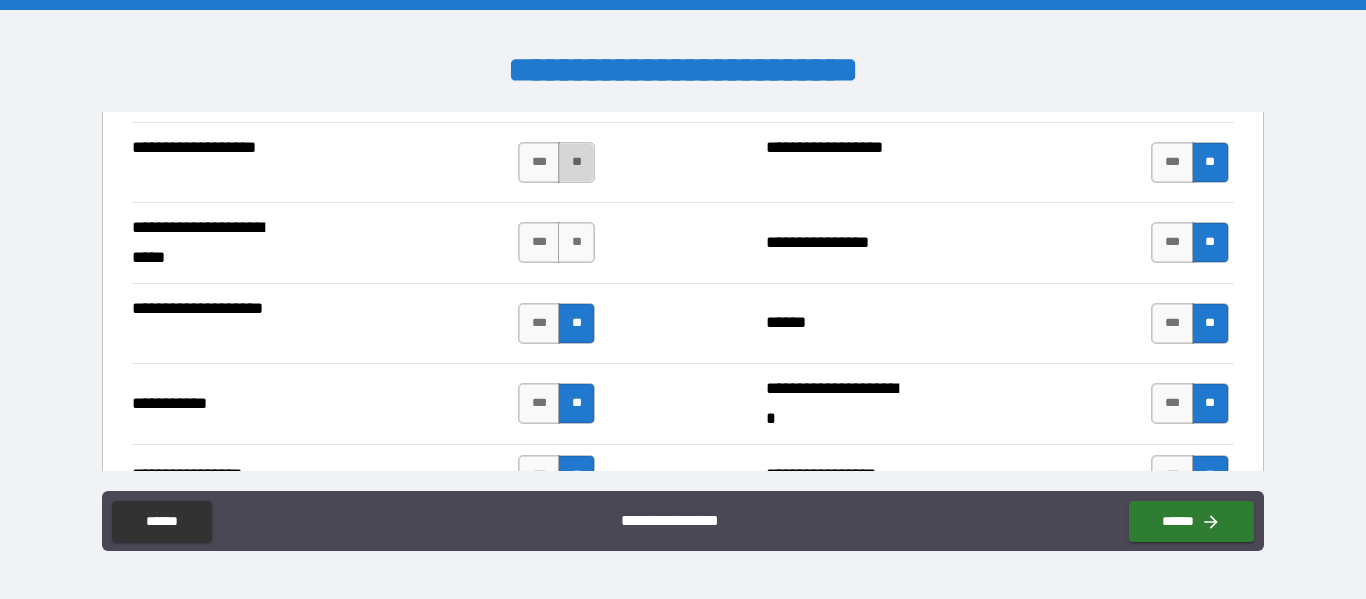 click on "**" at bounding box center (576, 162) 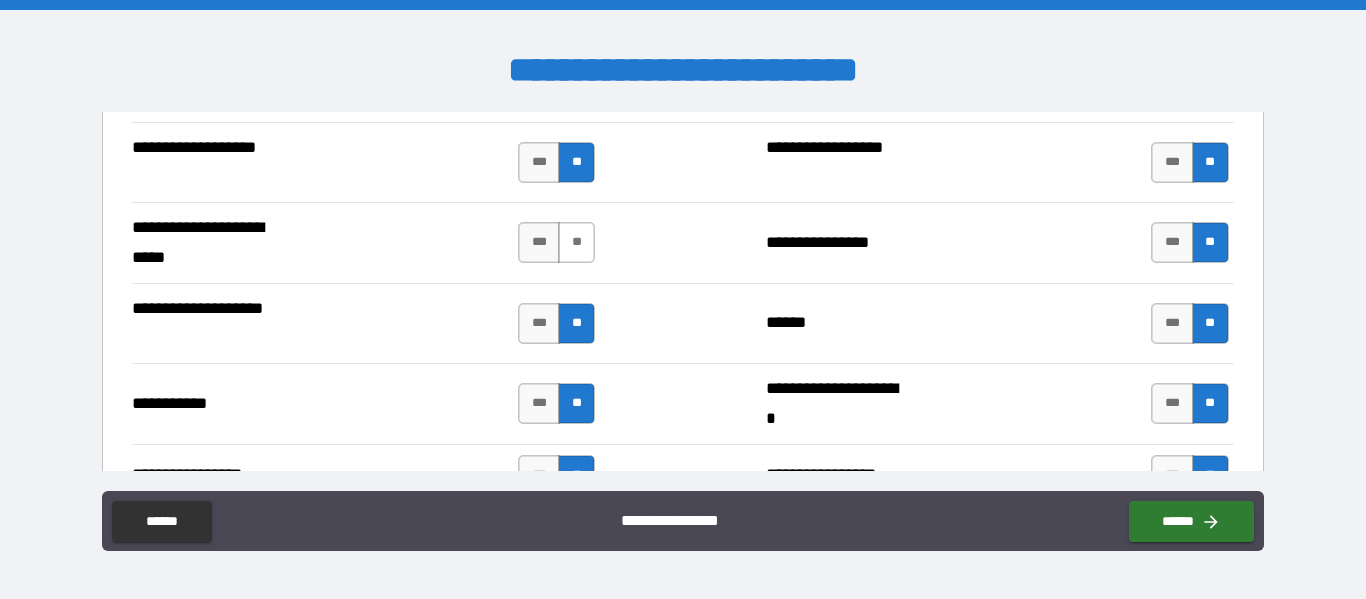 click on "**" at bounding box center (576, 242) 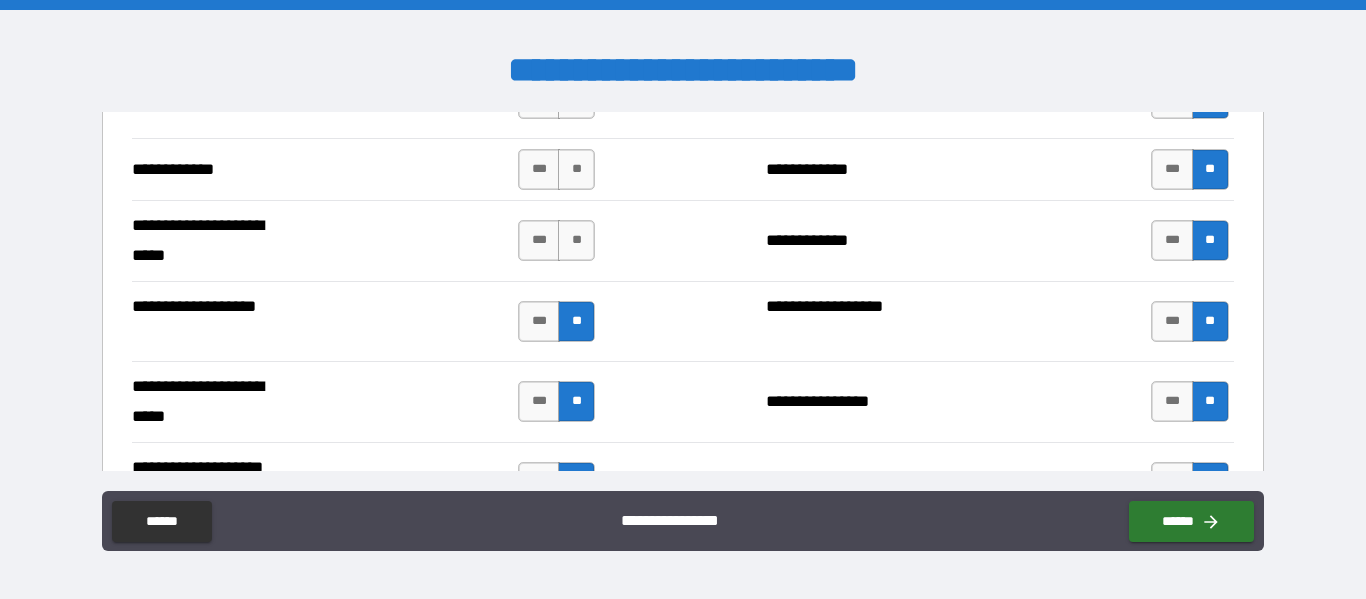 scroll, scrollTop: 4173, scrollLeft: 0, axis: vertical 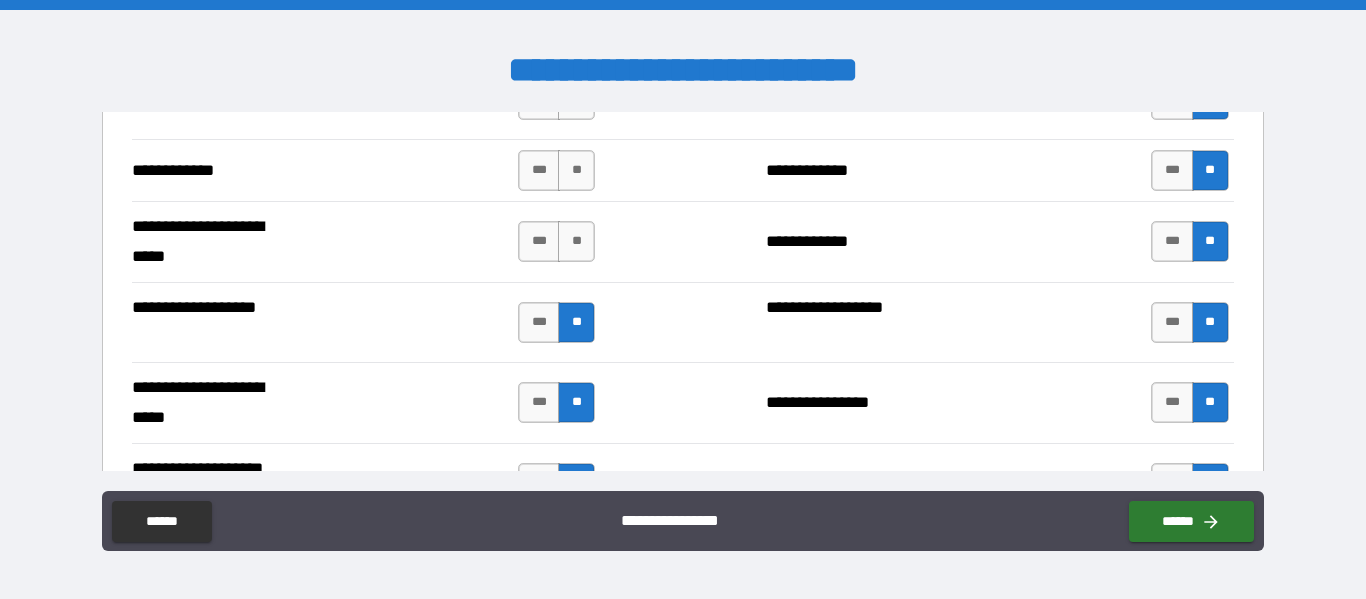 click on "**" at bounding box center [576, 241] 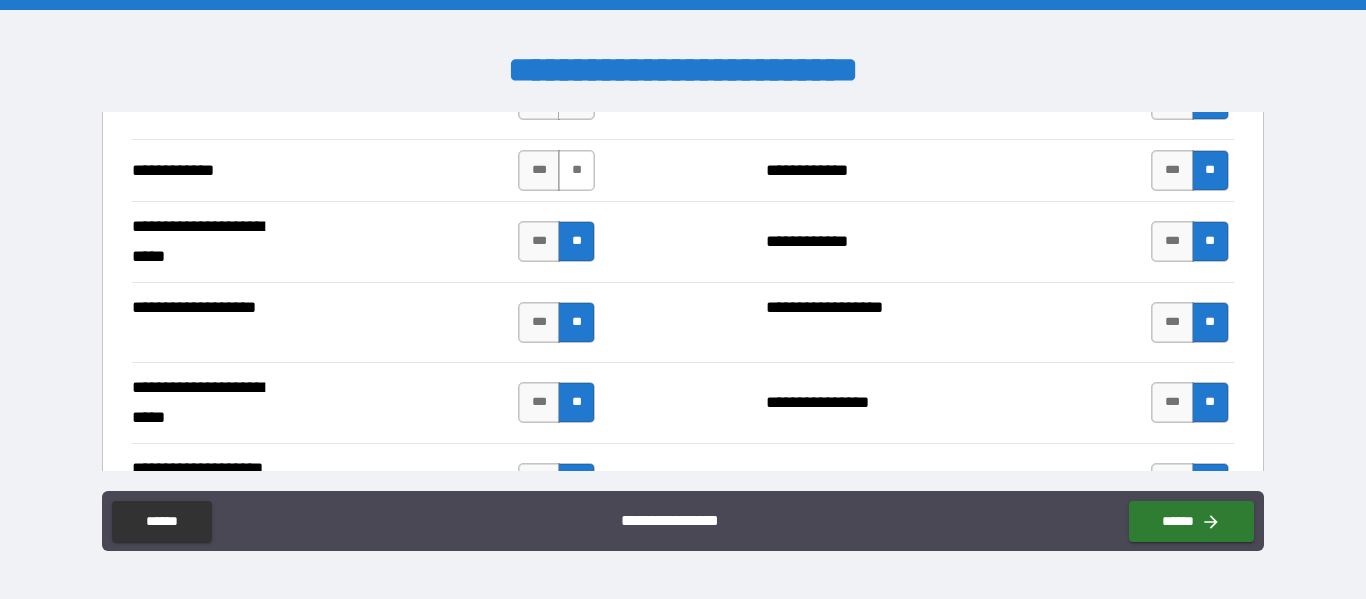 click on "**" at bounding box center [576, 170] 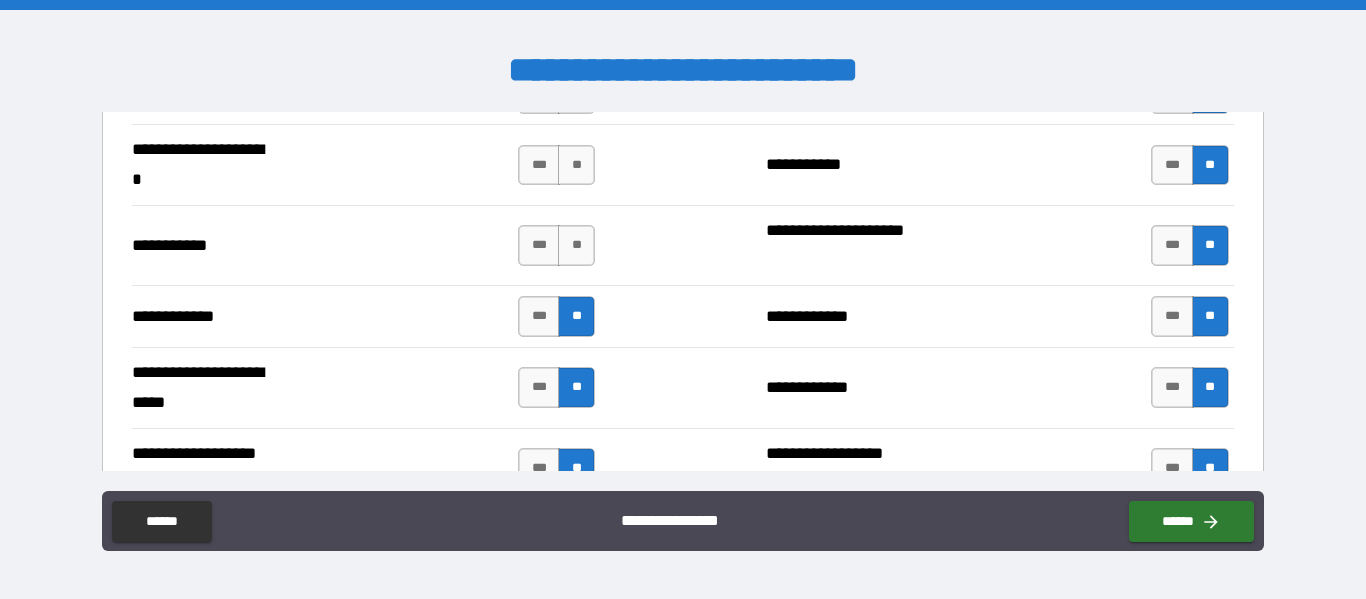scroll, scrollTop: 4022, scrollLeft: 0, axis: vertical 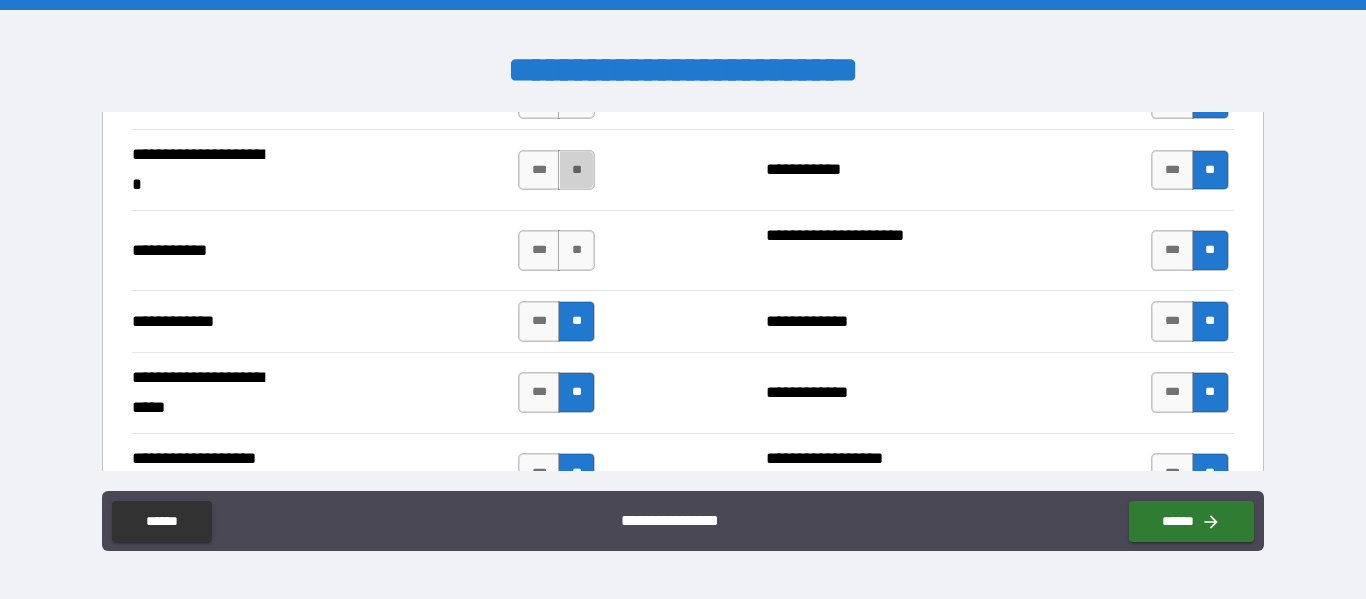 click on "**" at bounding box center (576, 170) 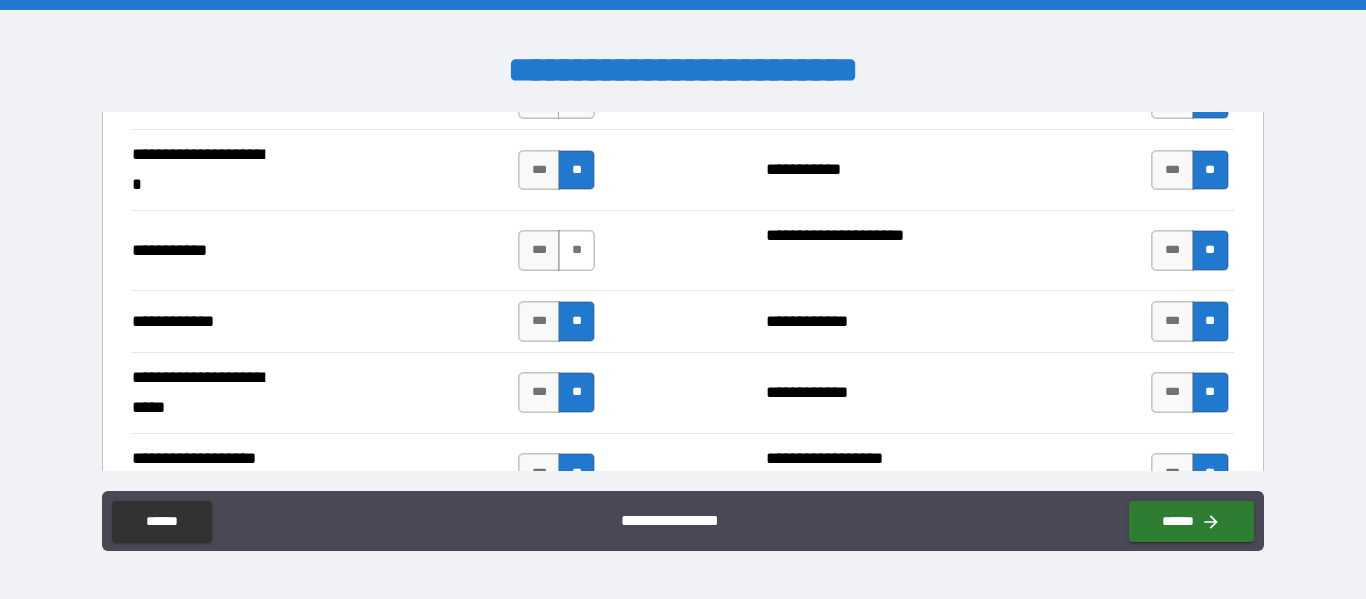 click on "**" at bounding box center (576, 250) 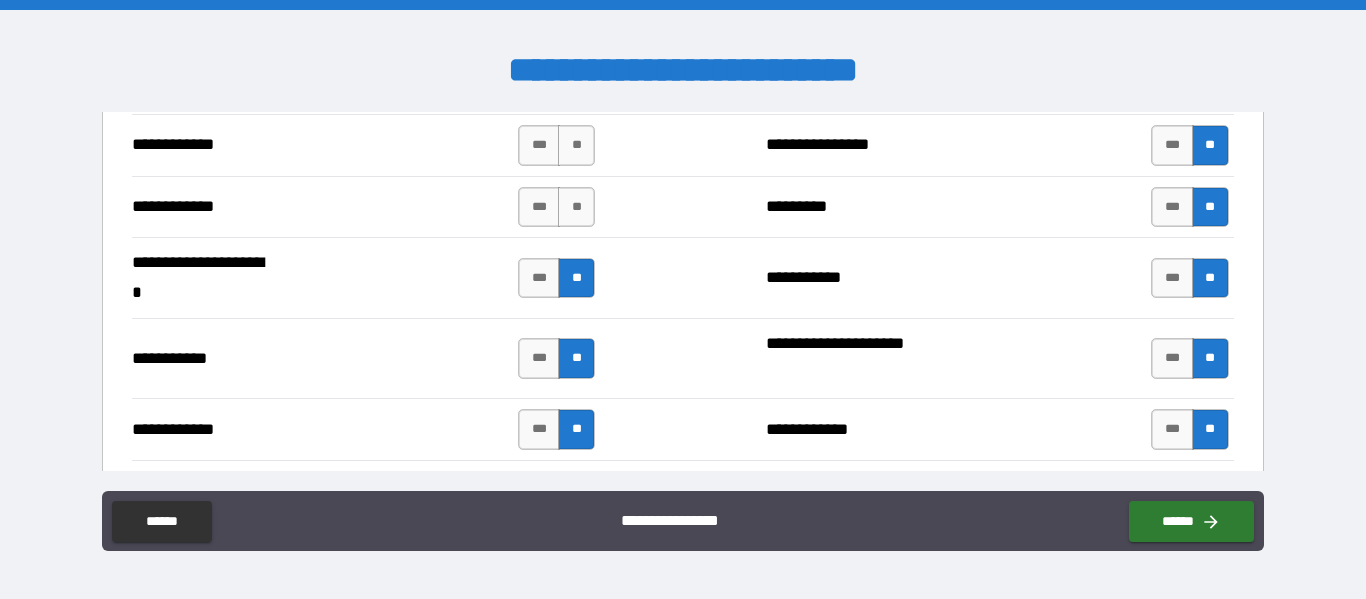scroll, scrollTop: 3907, scrollLeft: 0, axis: vertical 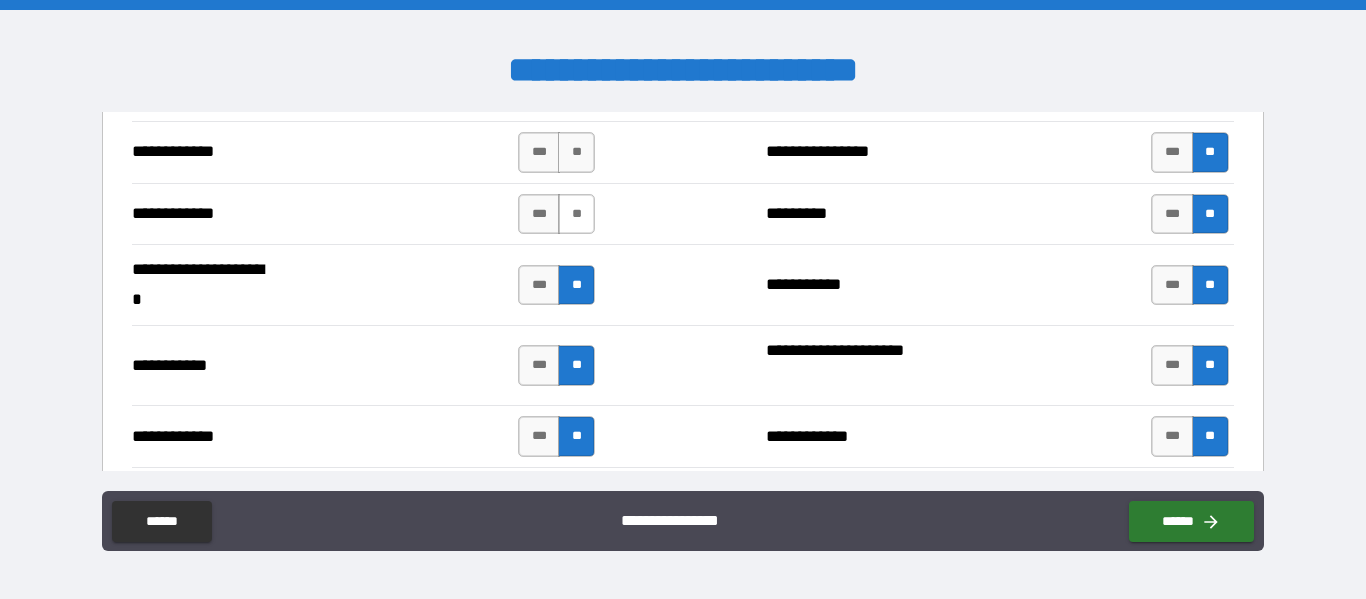 click on "**" at bounding box center (576, 214) 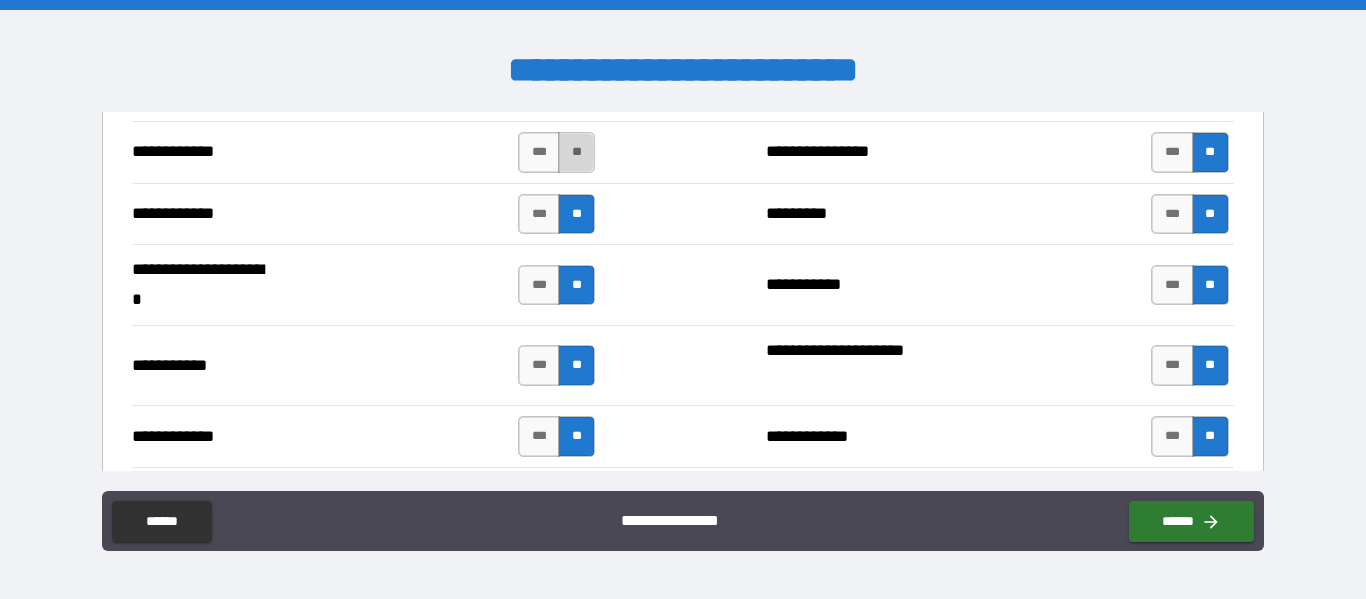 click on "**" at bounding box center (576, 152) 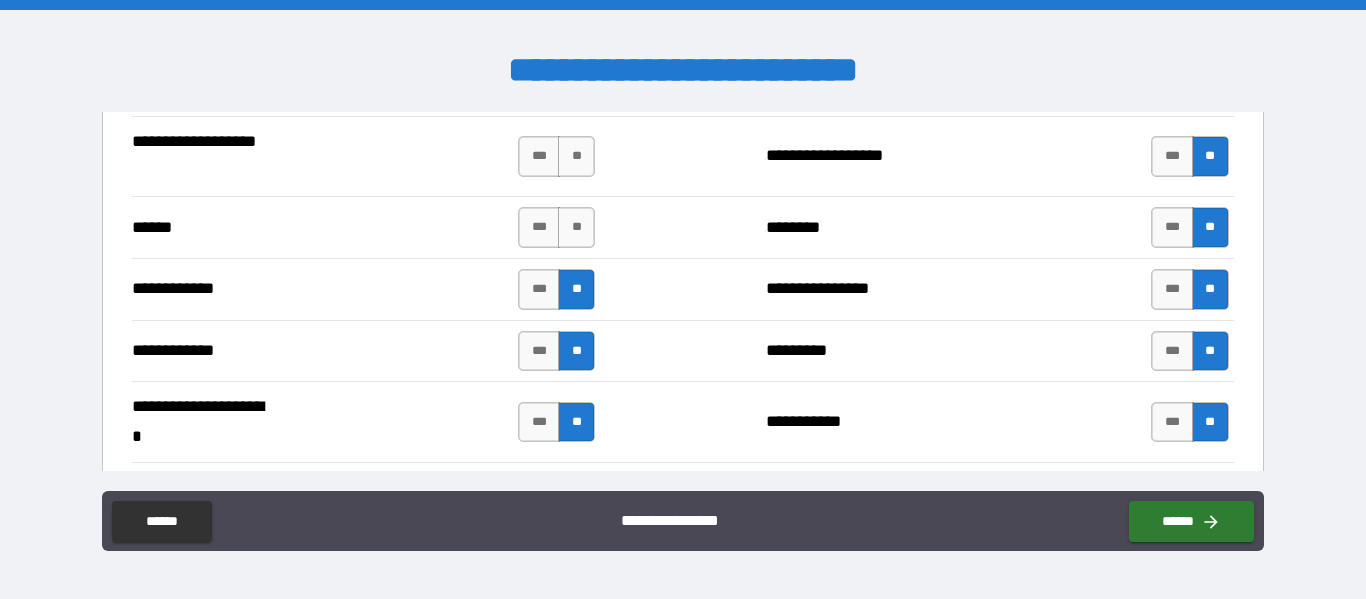 scroll, scrollTop: 3754, scrollLeft: 0, axis: vertical 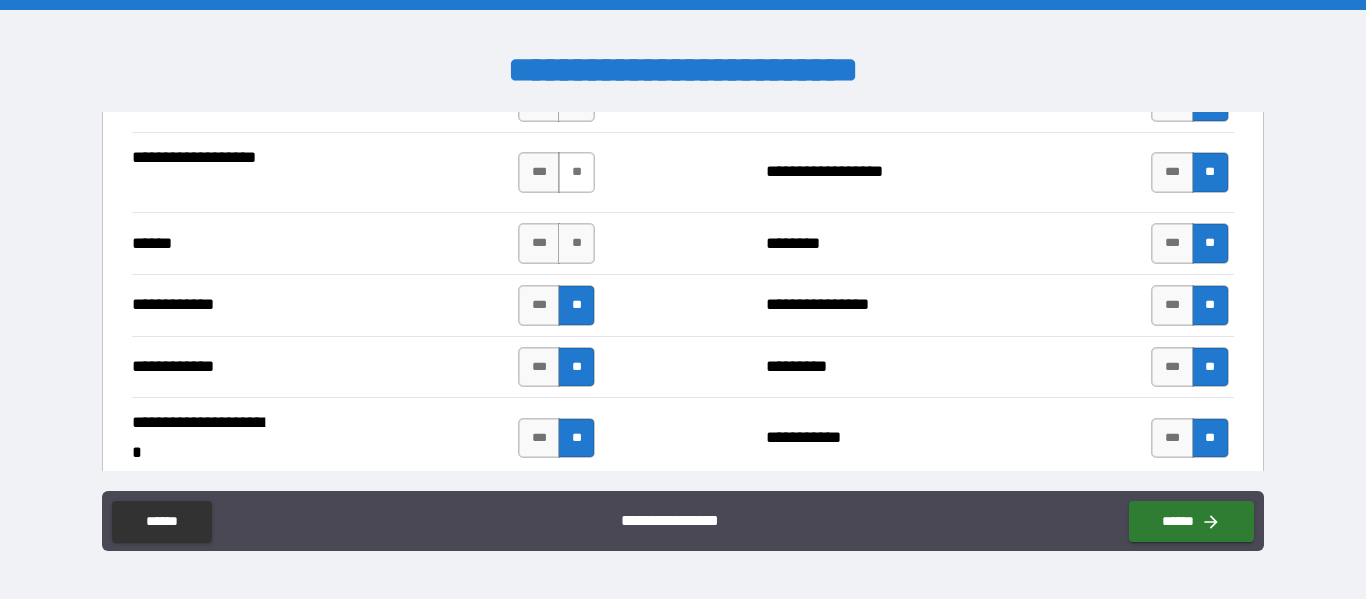click on "**" at bounding box center (576, 172) 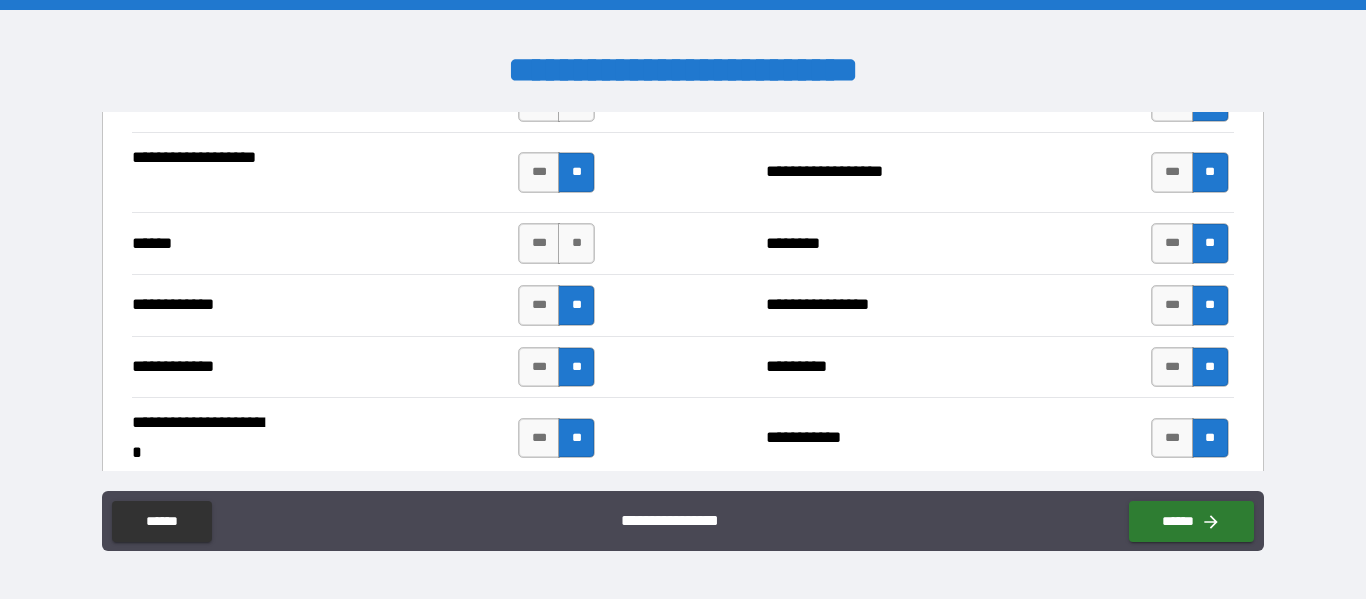 click on "****** *** ** ******** *** **" at bounding box center [682, 243] 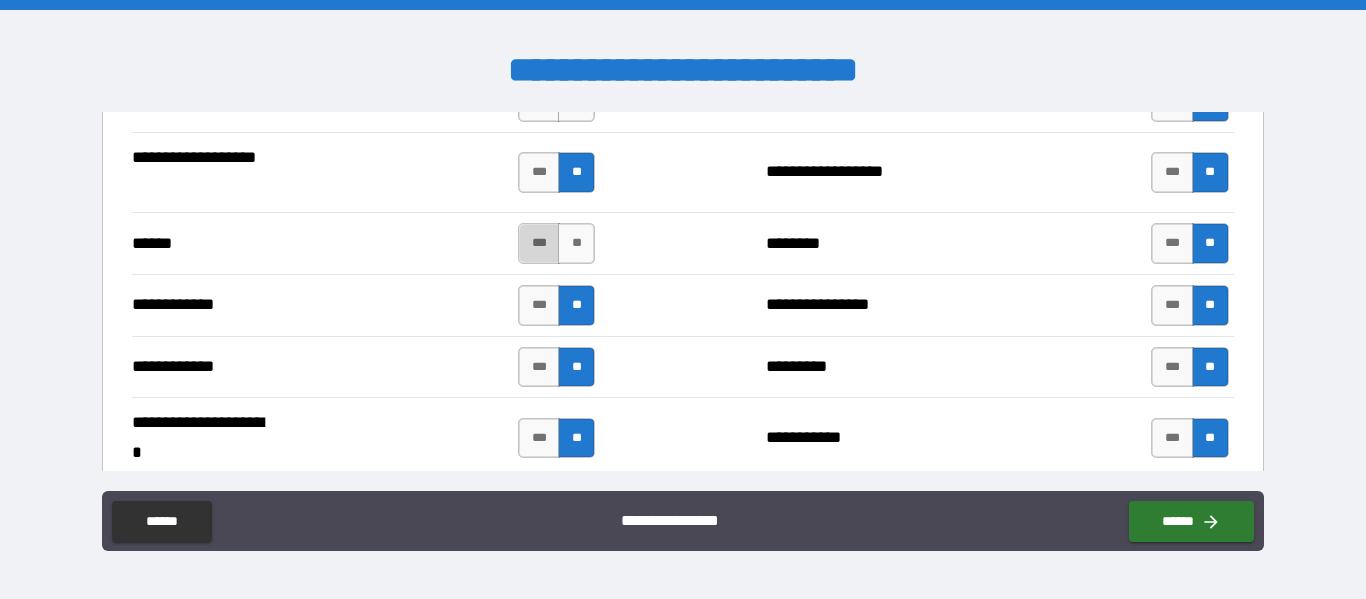 click on "***" at bounding box center (539, 243) 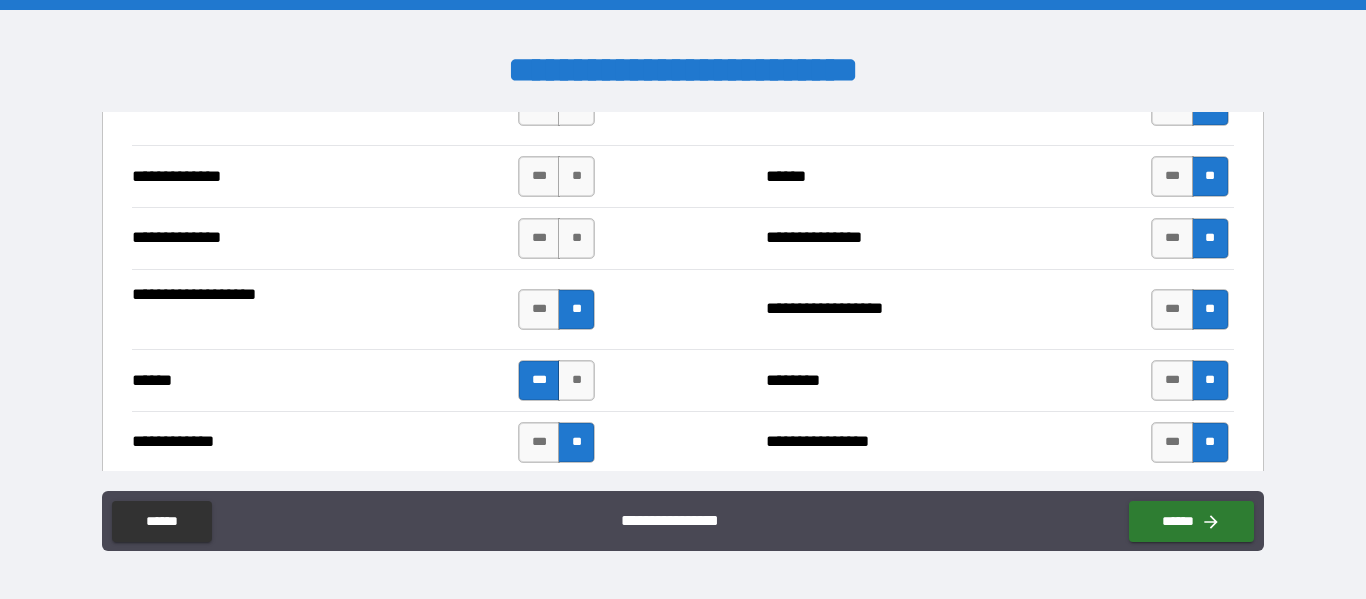 scroll, scrollTop: 3616, scrollLeft: 0, axis: vertical 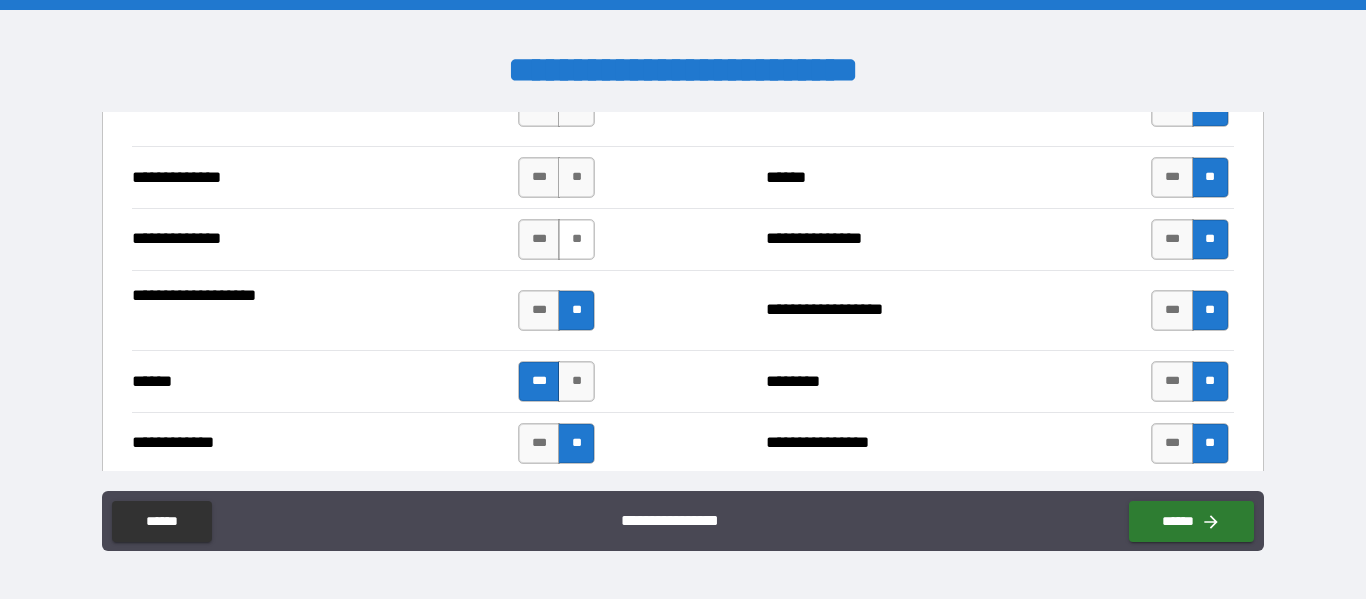 click on "**" at bounding box center [576, 239] 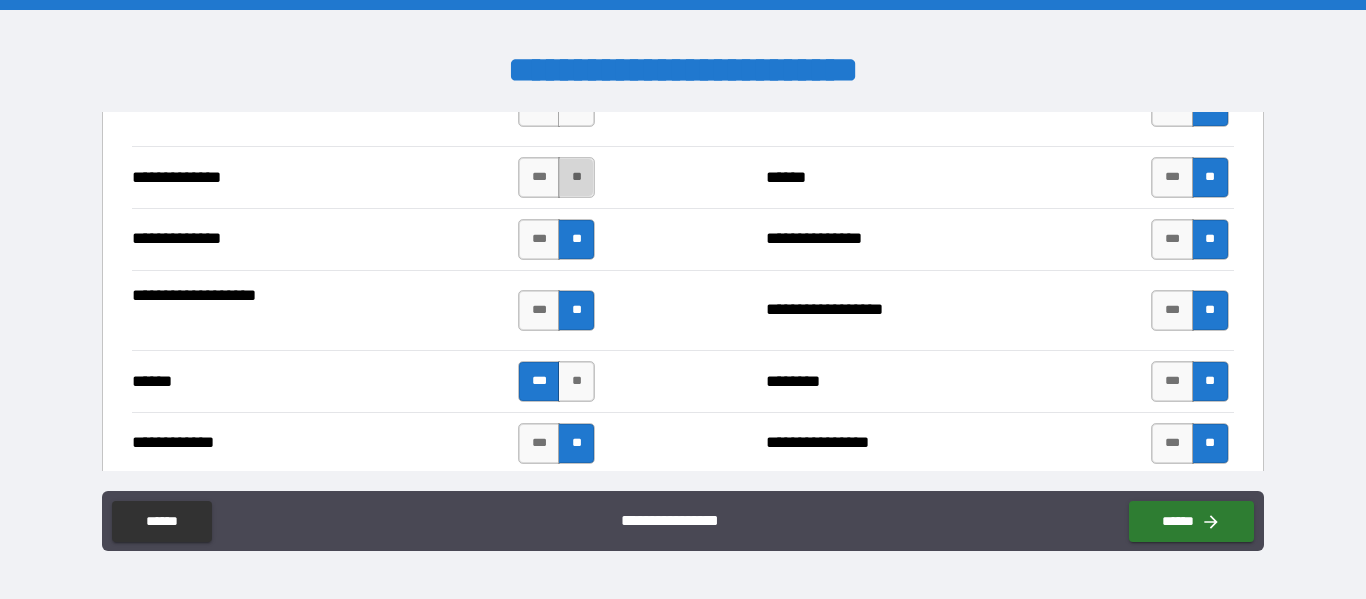 click on "**" at bounding box center (576, 177) 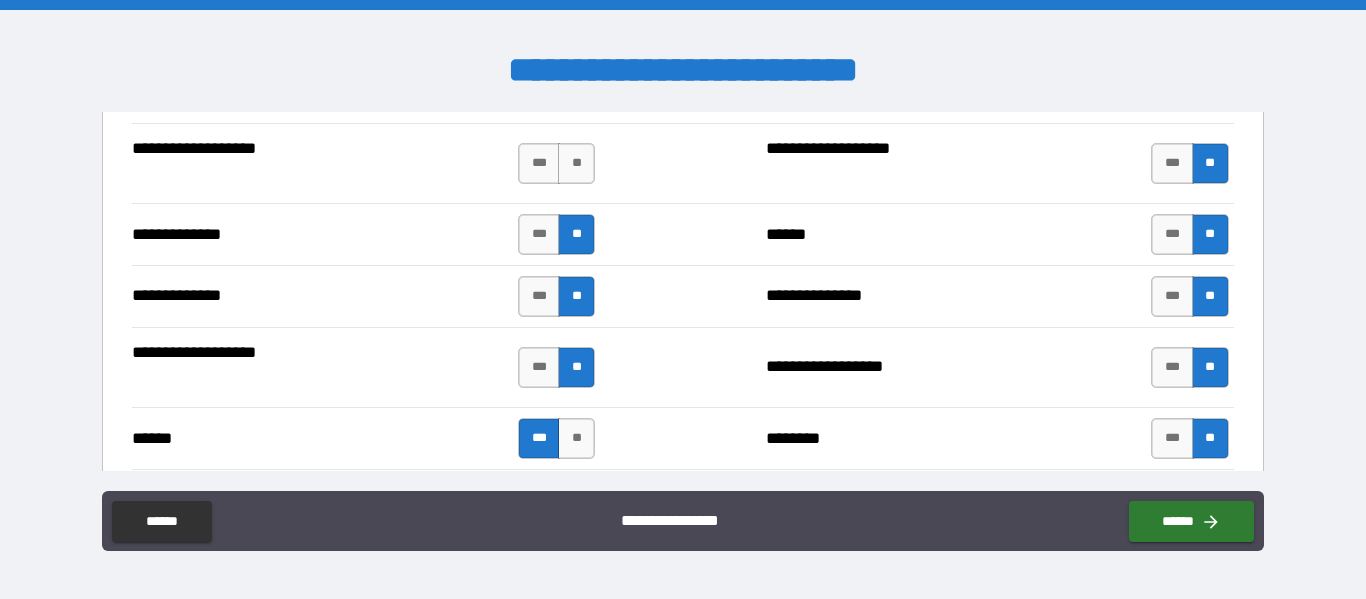 scroll, scrollTop: 3552, scrollLeft: 0, axis: vertical 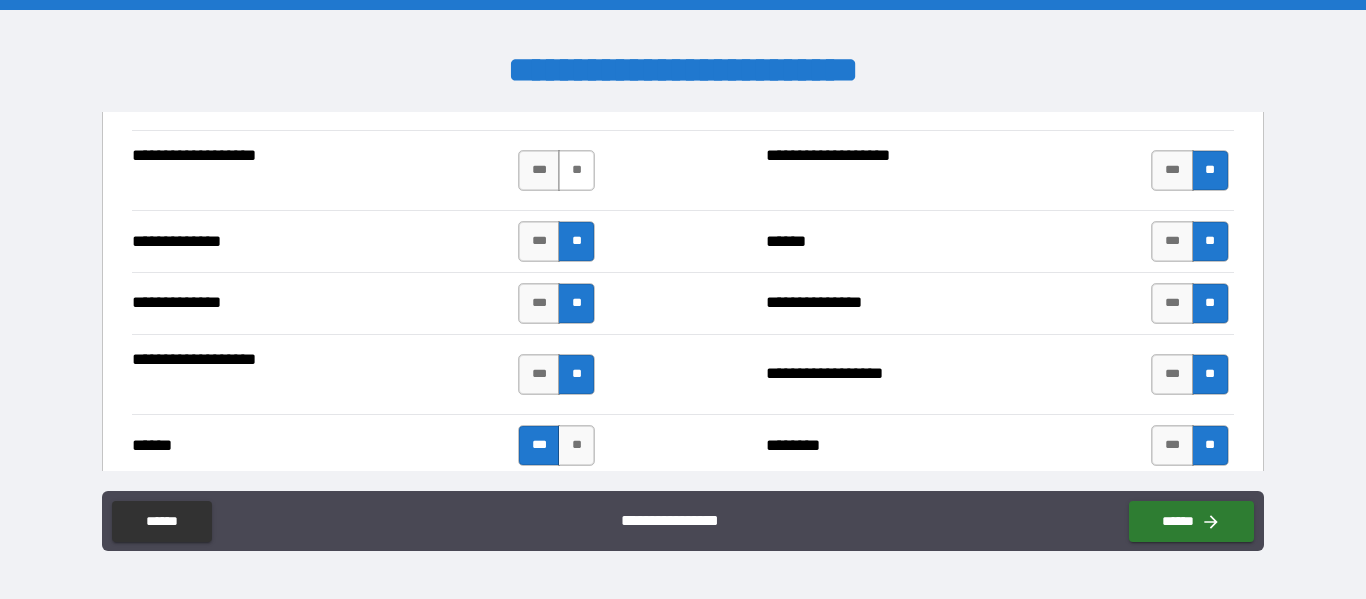click on "**" at bounding box center (576, 170) 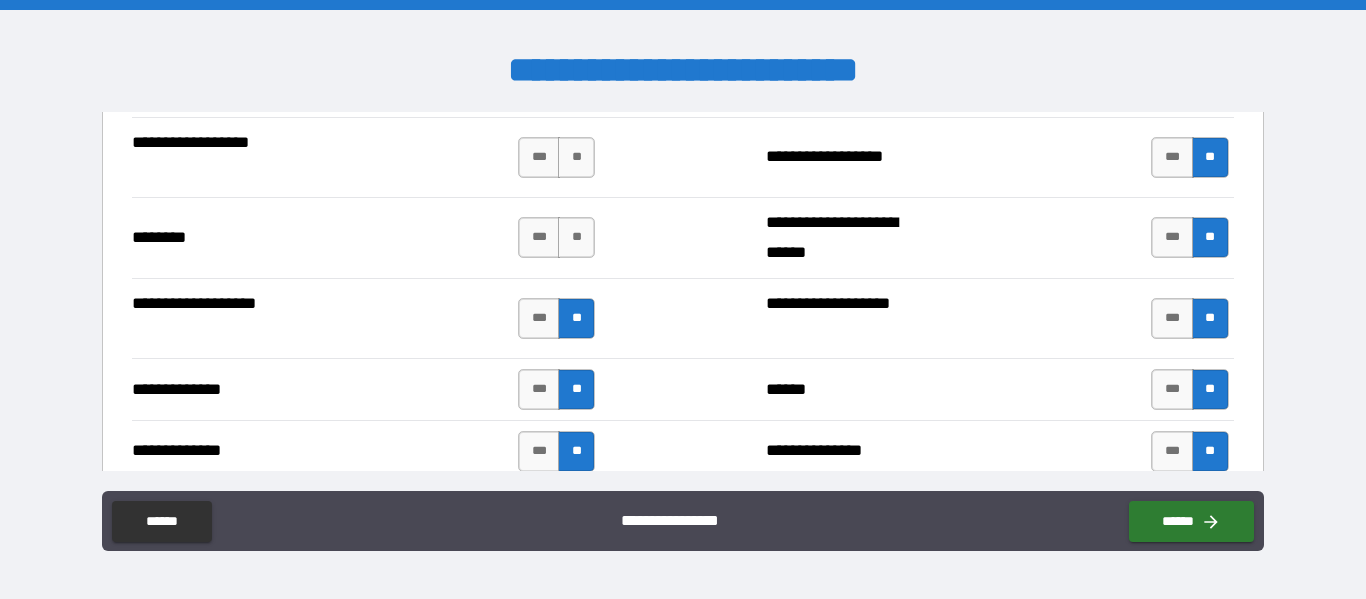 scroll, scrollTop: 3402, scrollLeft: 0, axis: vertical 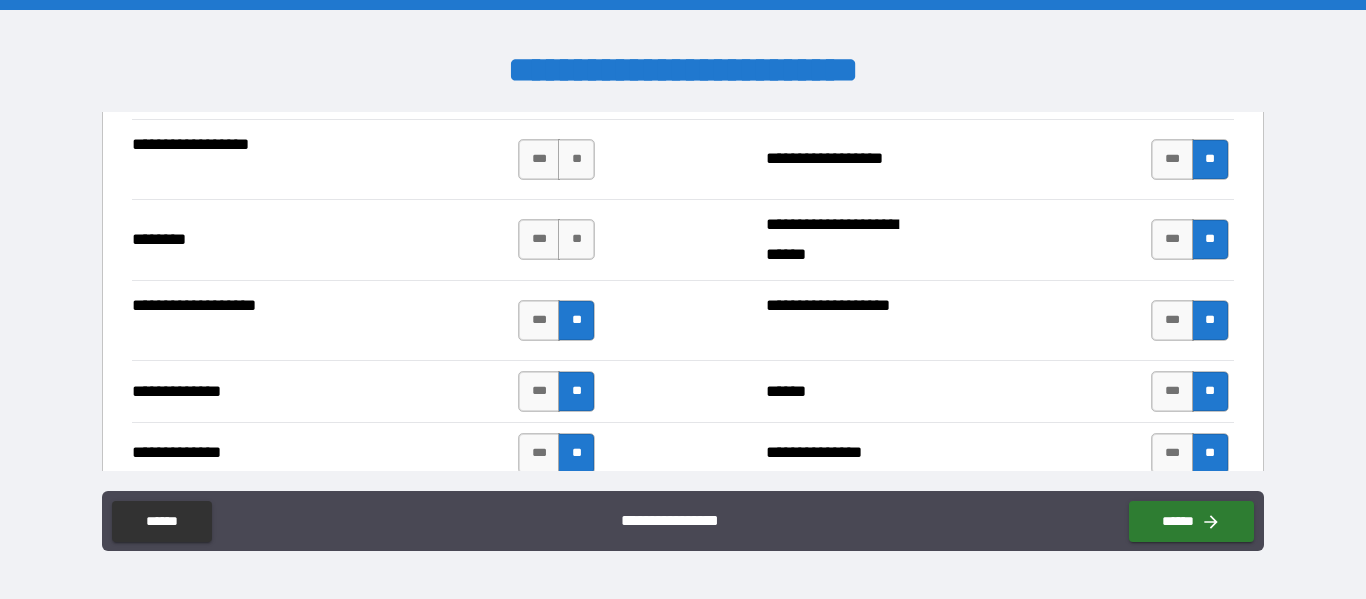 click on "**" at bounding box center (576, 159) 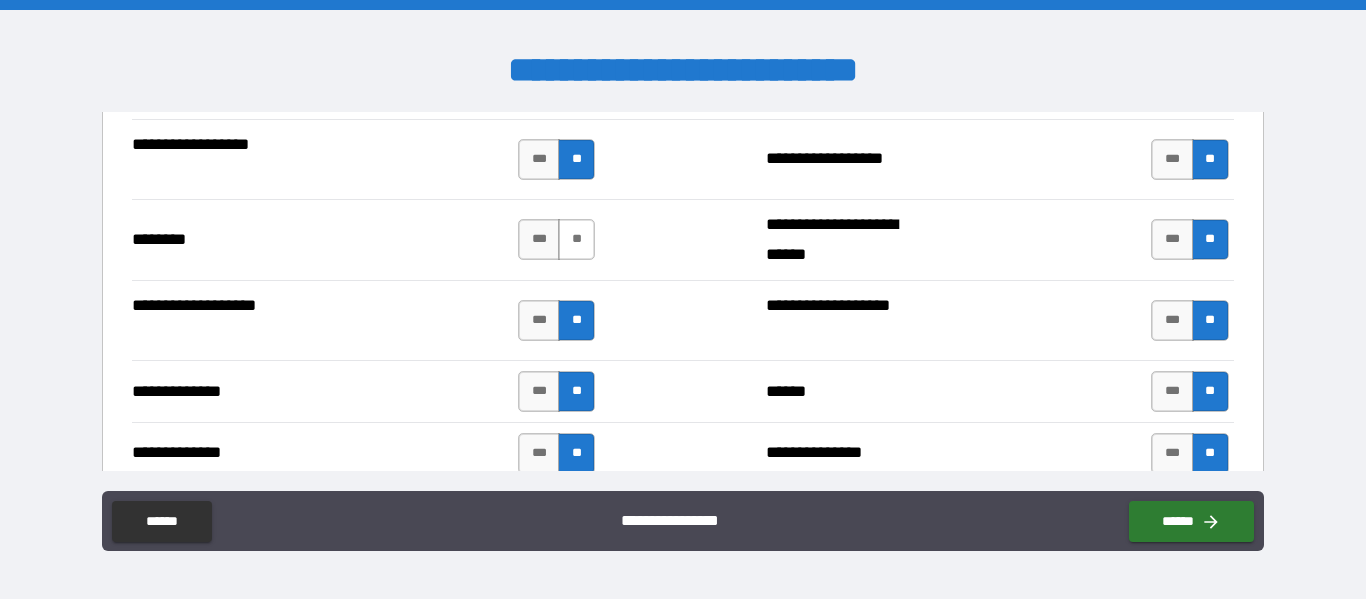 click on "**" at bounding box center [576, 239] 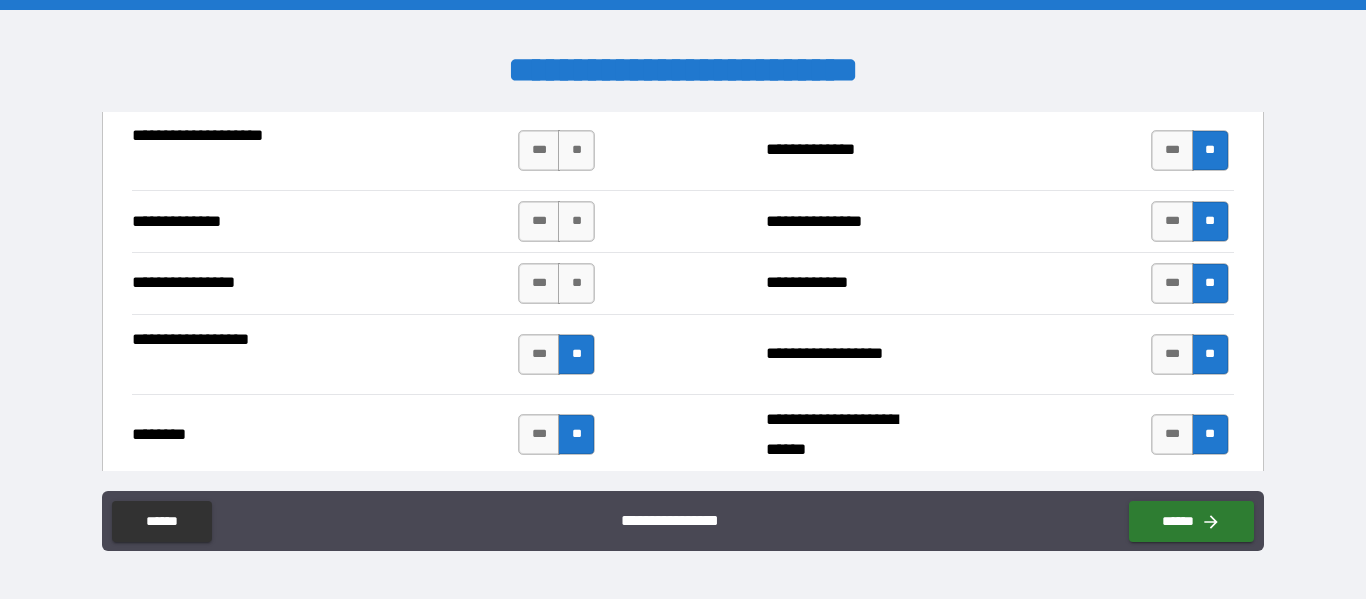 scroll, scrollTop: 3203, scrollLeft: 0, axis: vertical 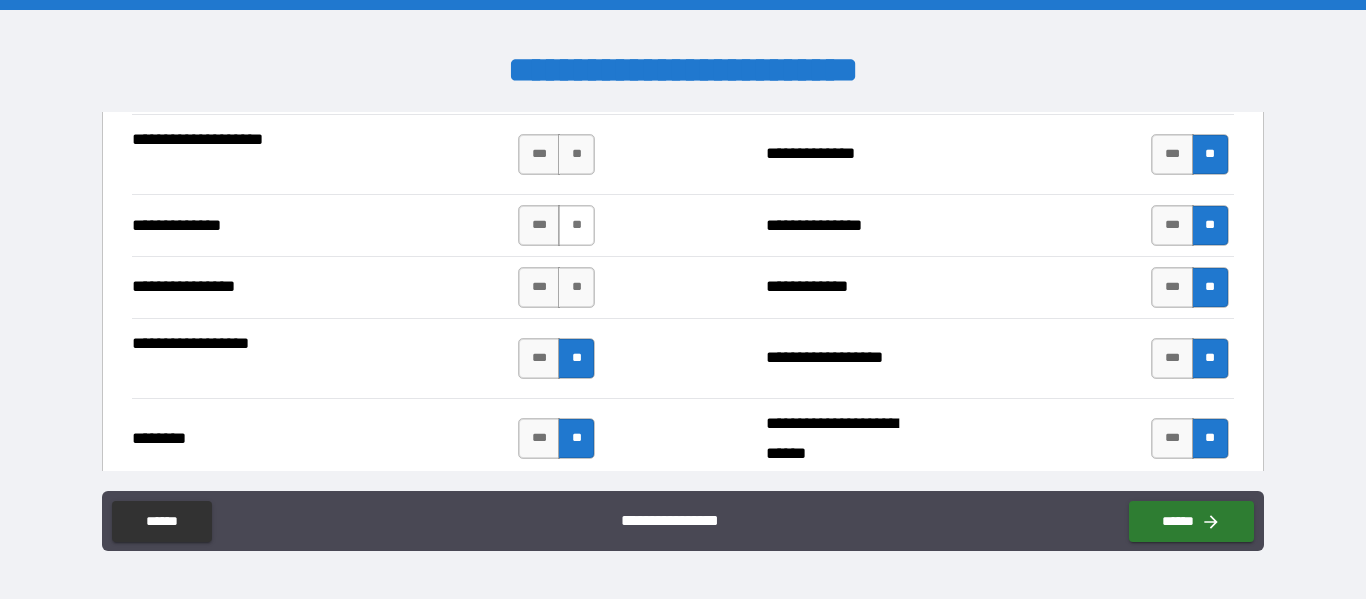 click on "**" at bounding box center [576, 225] 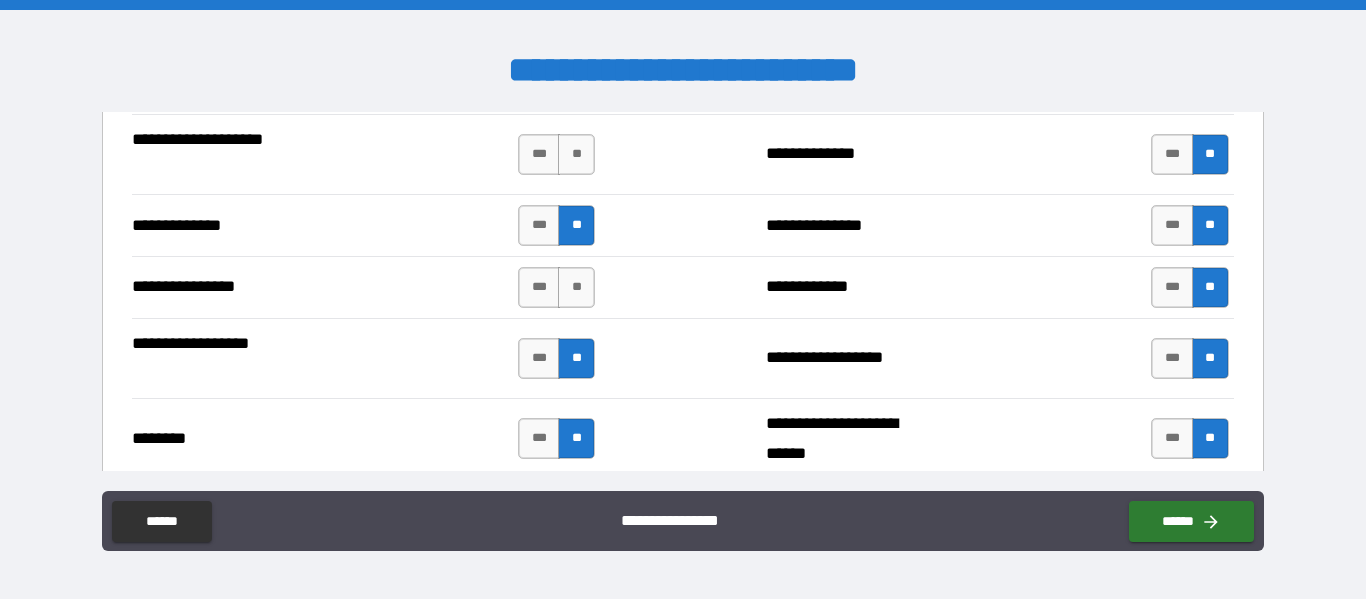 click on "*** **" at bounding box center [556, 287] 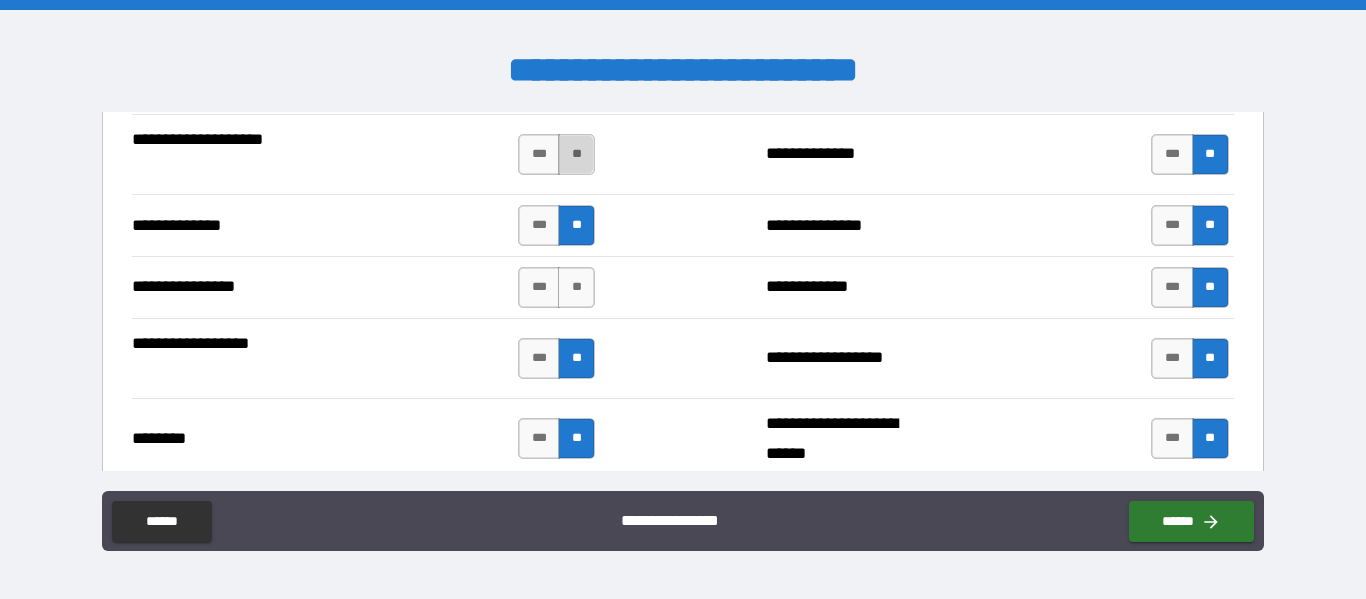 click on "**" at bounding box center (576, 154) 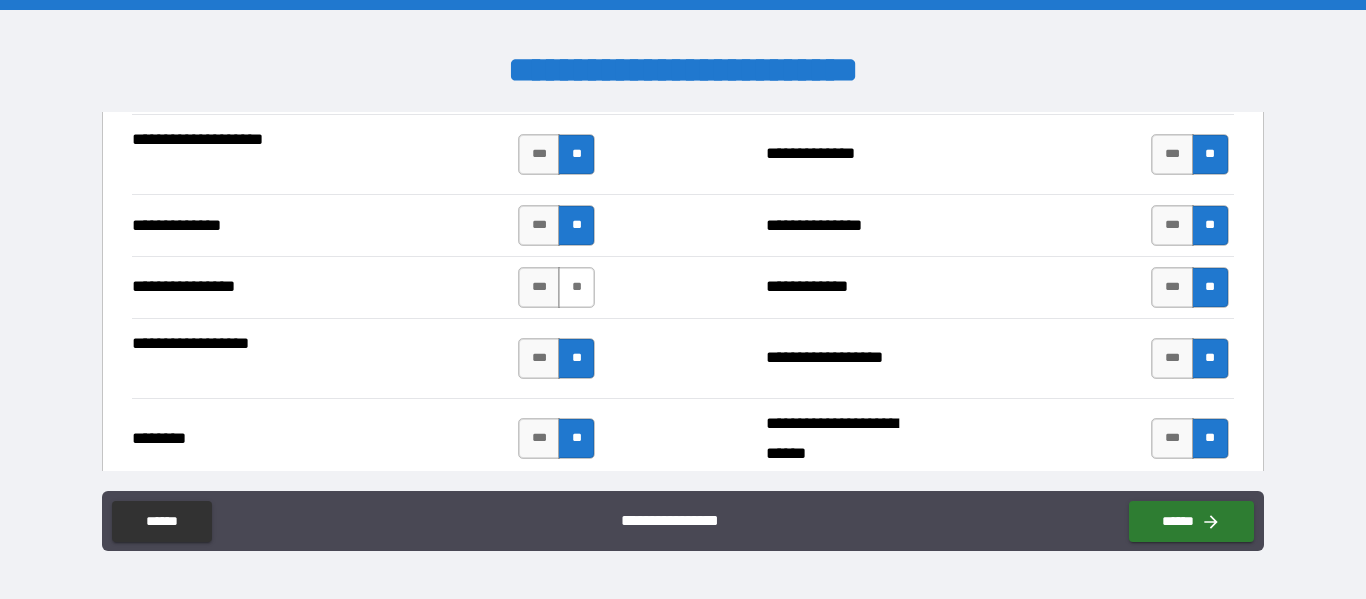 click on "**" at bounding box center [576, 287] 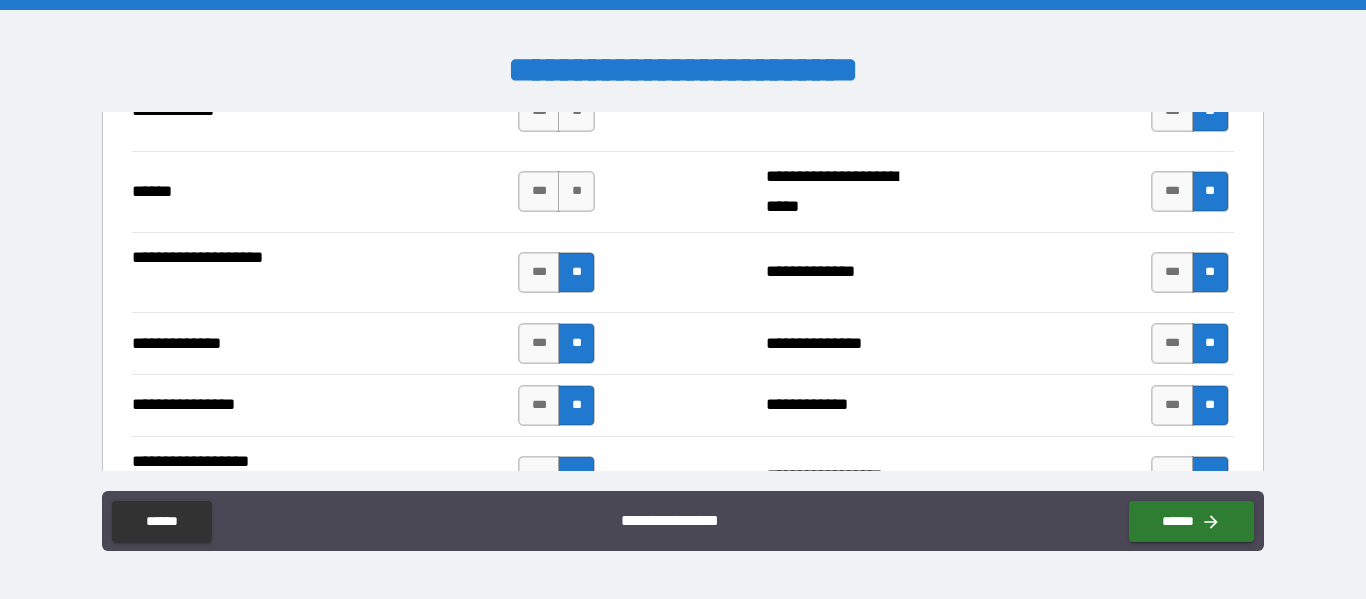 scroll, scrollTop: 3082, scrollLeft: 0, axis: vertical 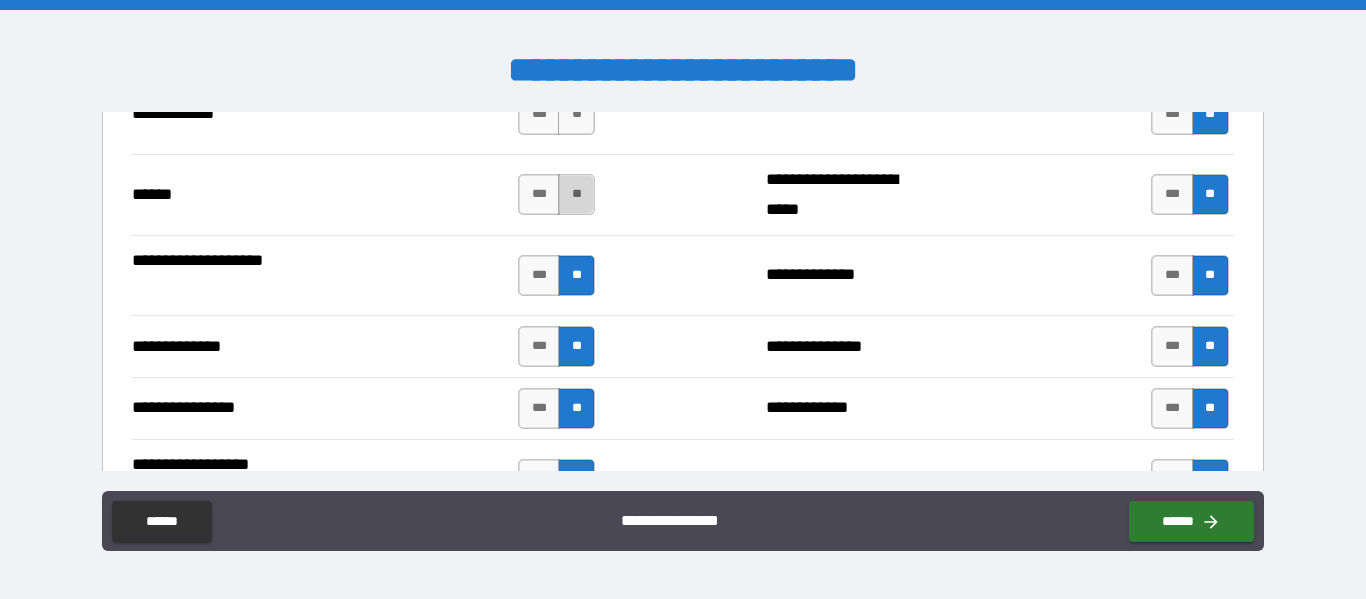 click on "**" at bounding box center [576, 194] 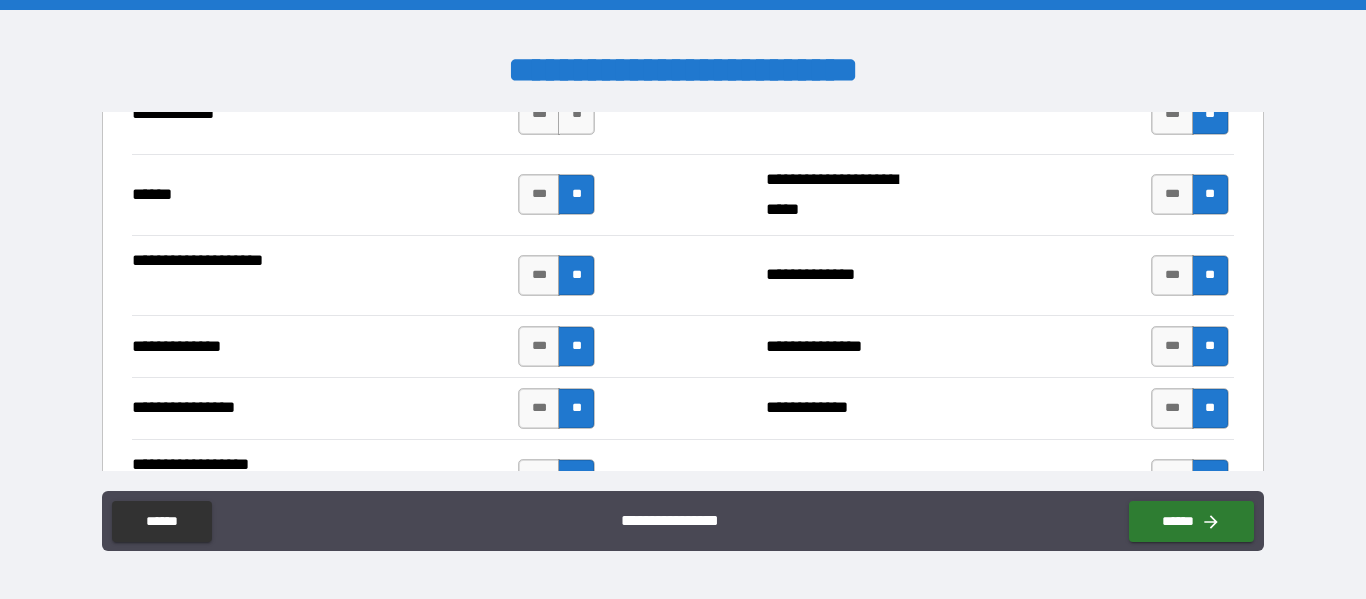 click on "**********" at bounding box center (682, 114) 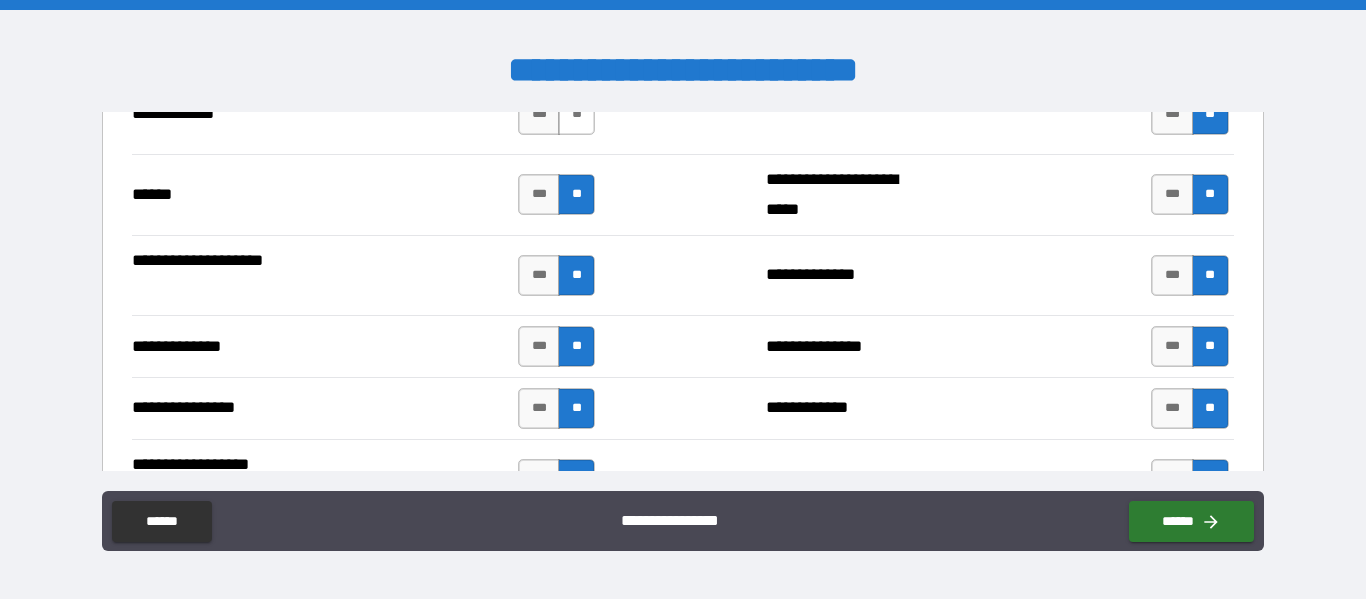 click on "**" at bounding box center [576, 114] 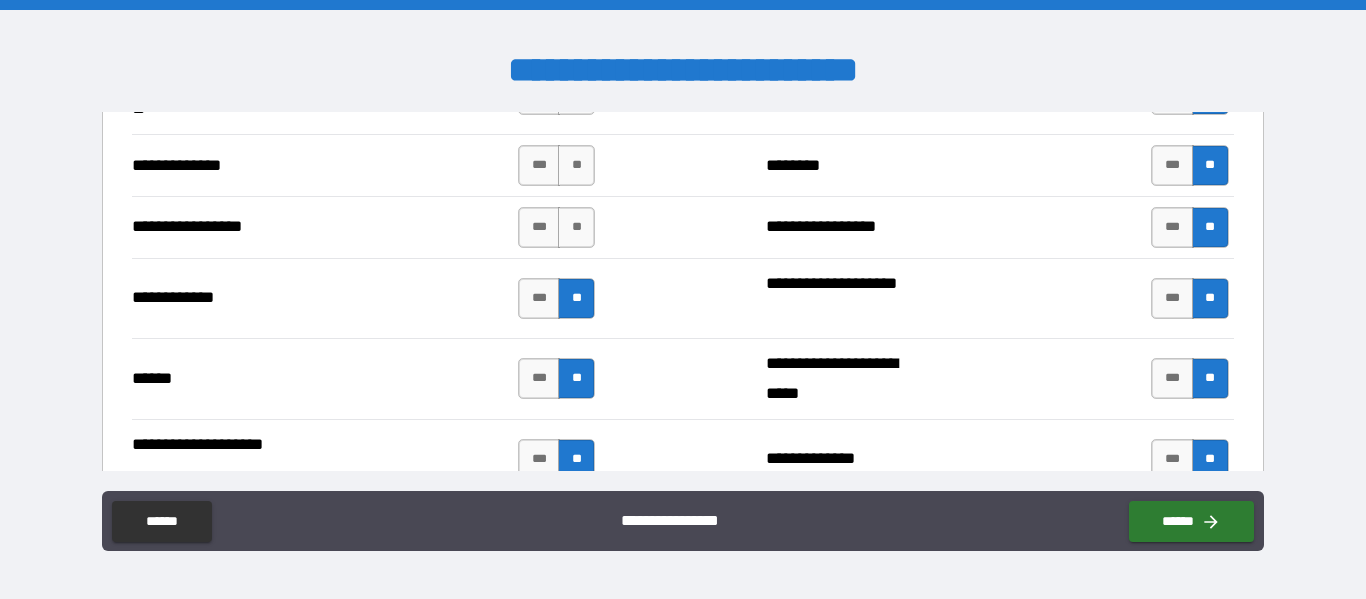 scroll, scrollTop: 2895, scrollLeft: 0, axis: vertical 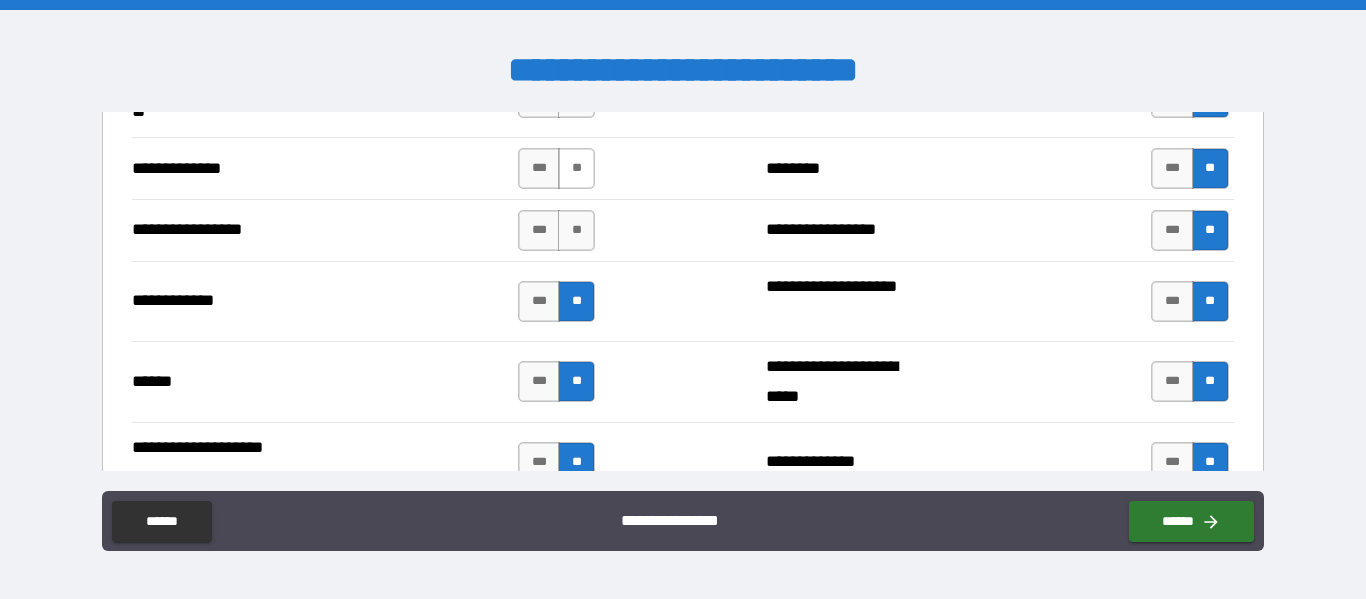 click on "**" at bounding box center [576, 168] 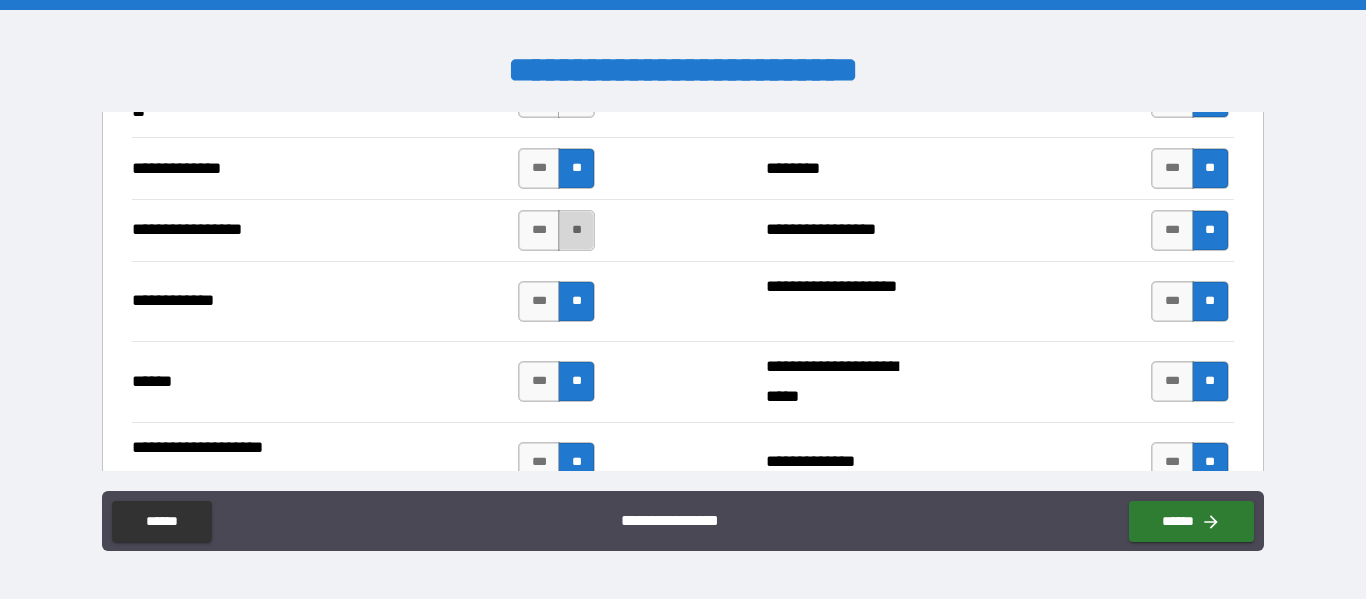 click on "**" at bounding box center [576, 230] 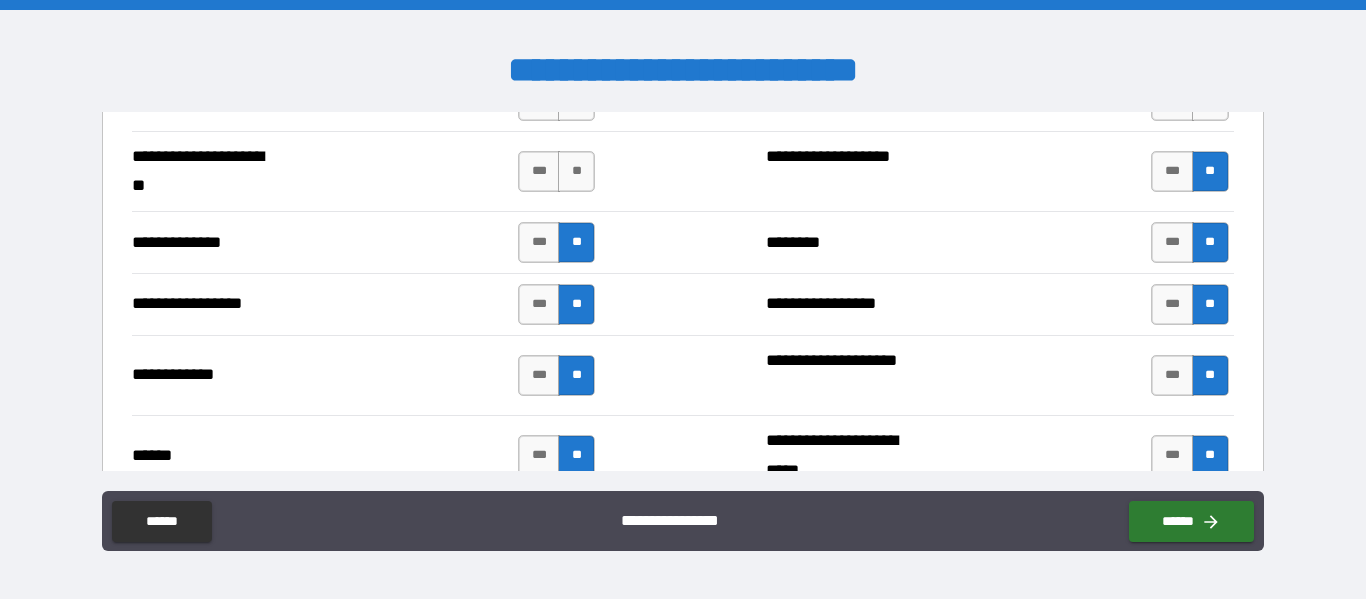 scroll, scrollTop: 2820, scrollLeft: 0, axis: vertical 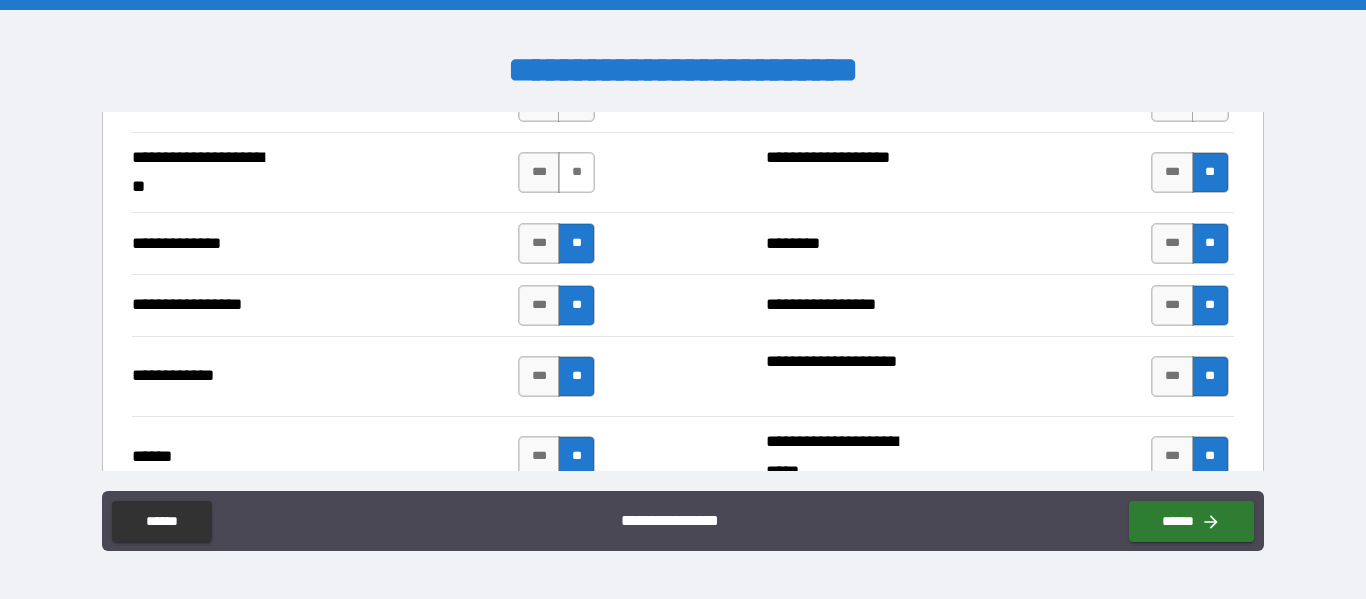click on "**" at bounding box center [576, 172] 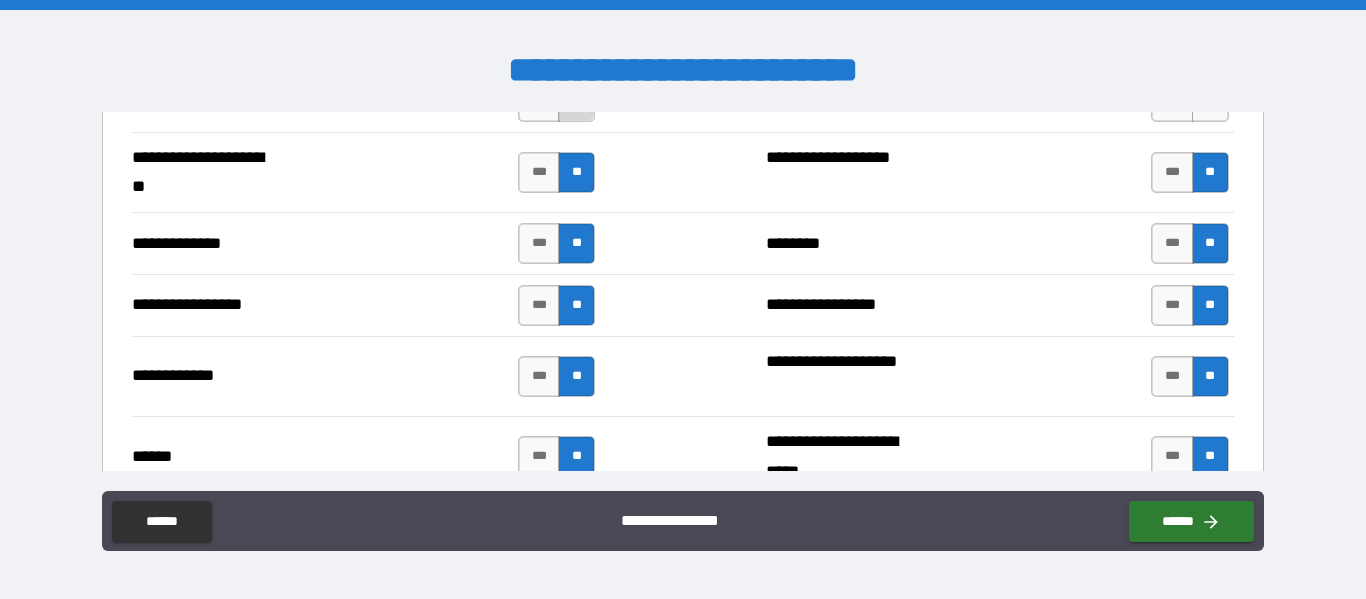 click on "**" at bounding box center [576, 101] 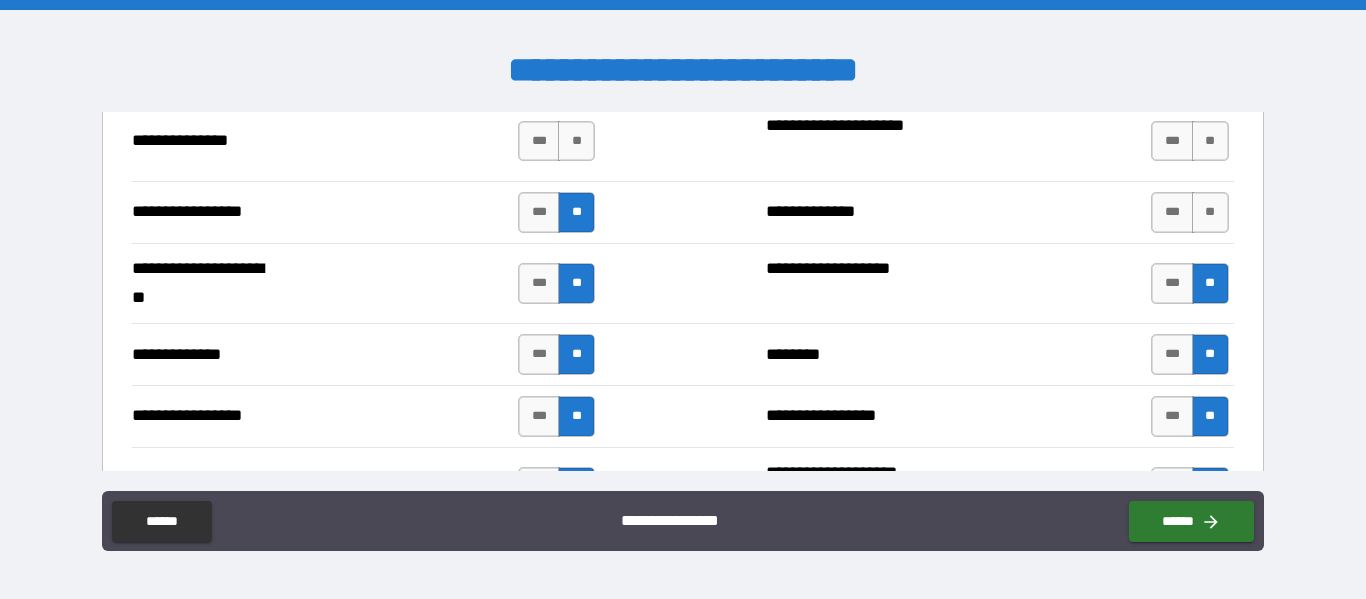 scroll, scrollTop: 2696, scrollLeft: 0, axis: vertical 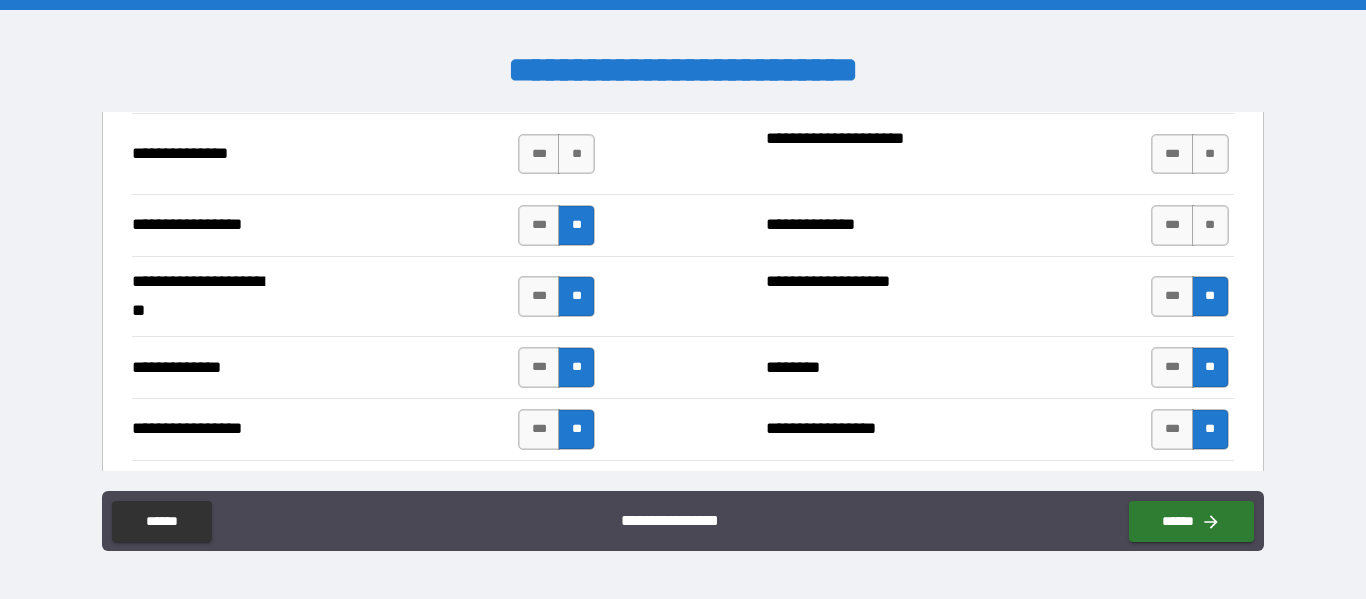 click on "**********" at bounding box center [682, 153] 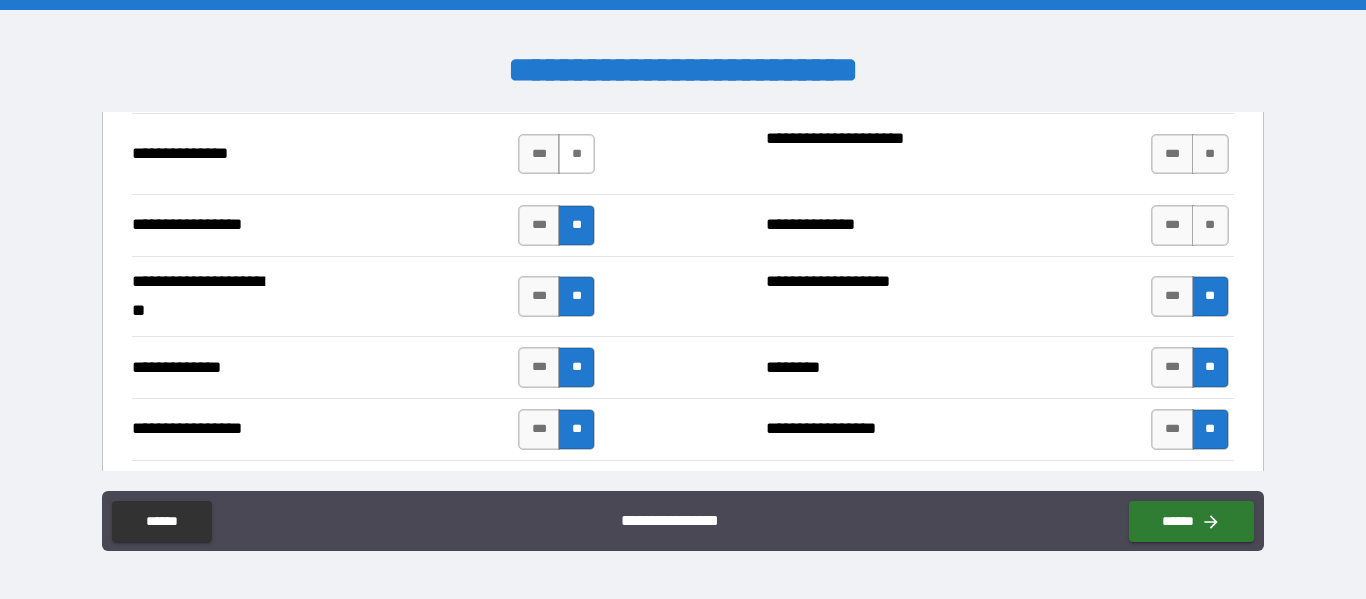 click on "**" at bounding box center [576, 154] 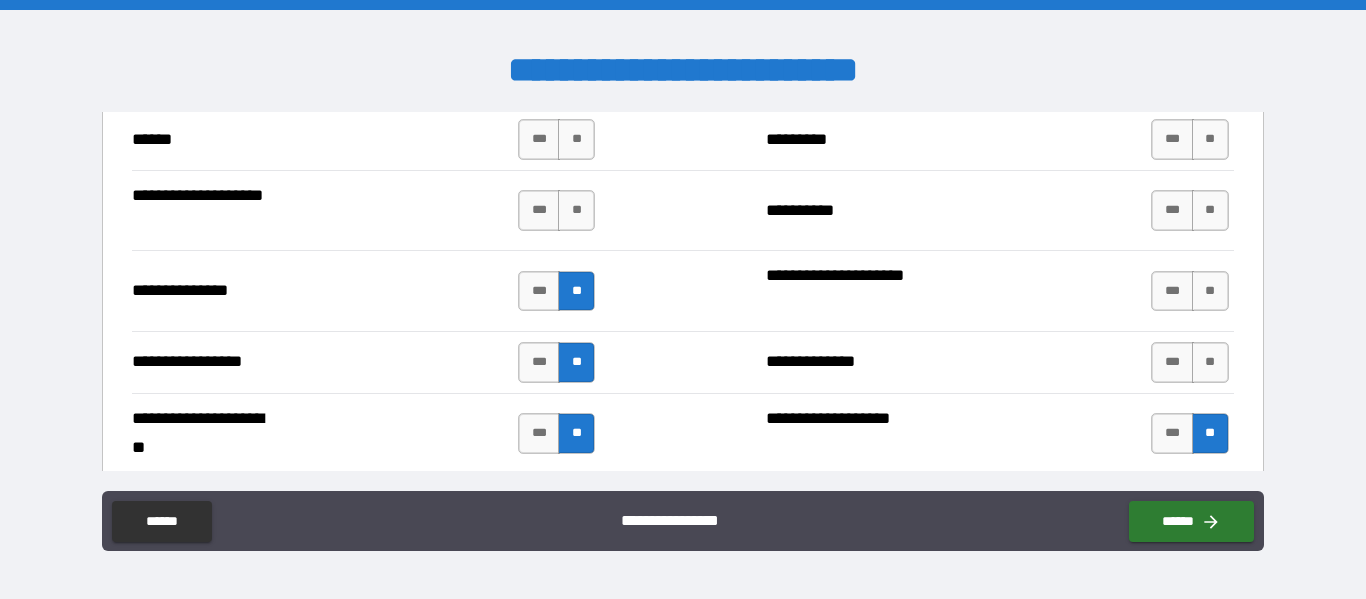 scroll, scrollTop: 2558, scrollLeft: 0, axis: vertical 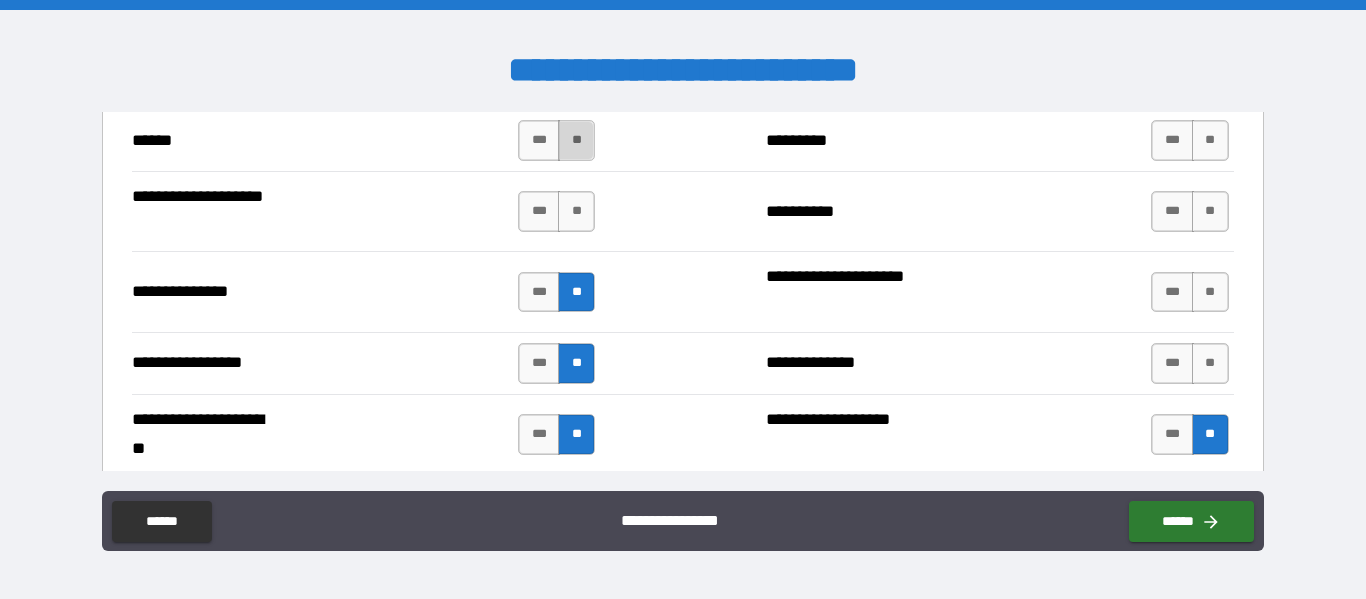 click on "**" at bounding box center [576, 140] 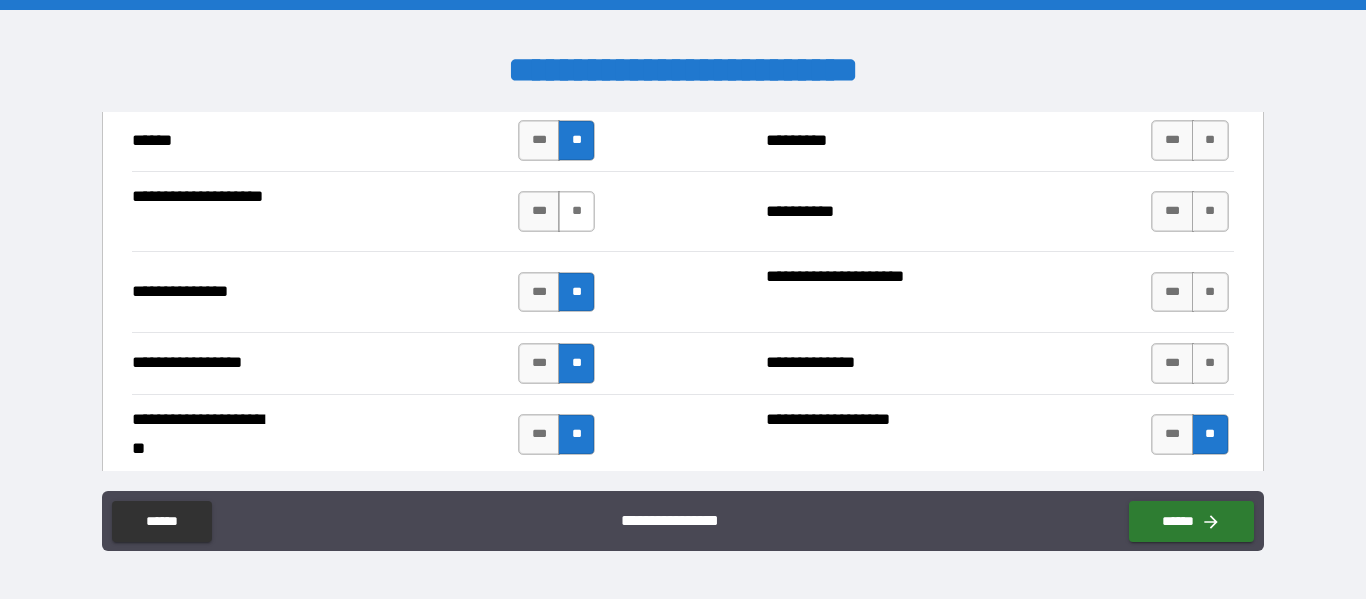click on "**" at bounding box center (576, 211) 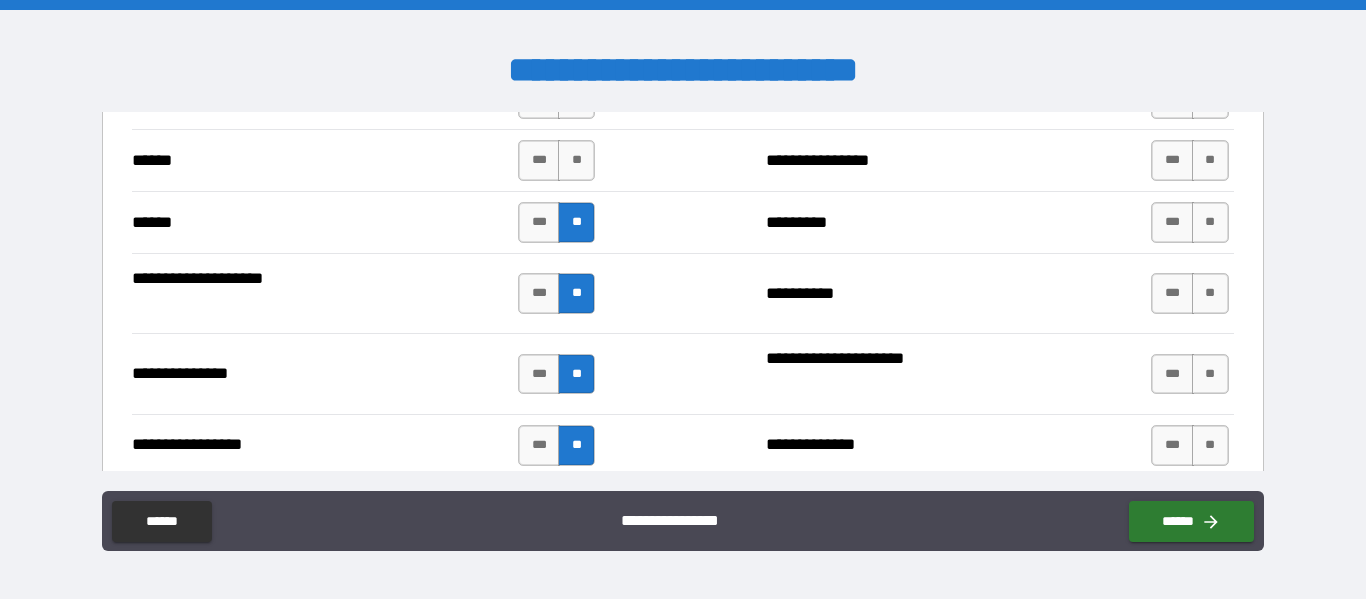 scroll, scrollTop: 2467, scrollLeft: 0, axis: vertical 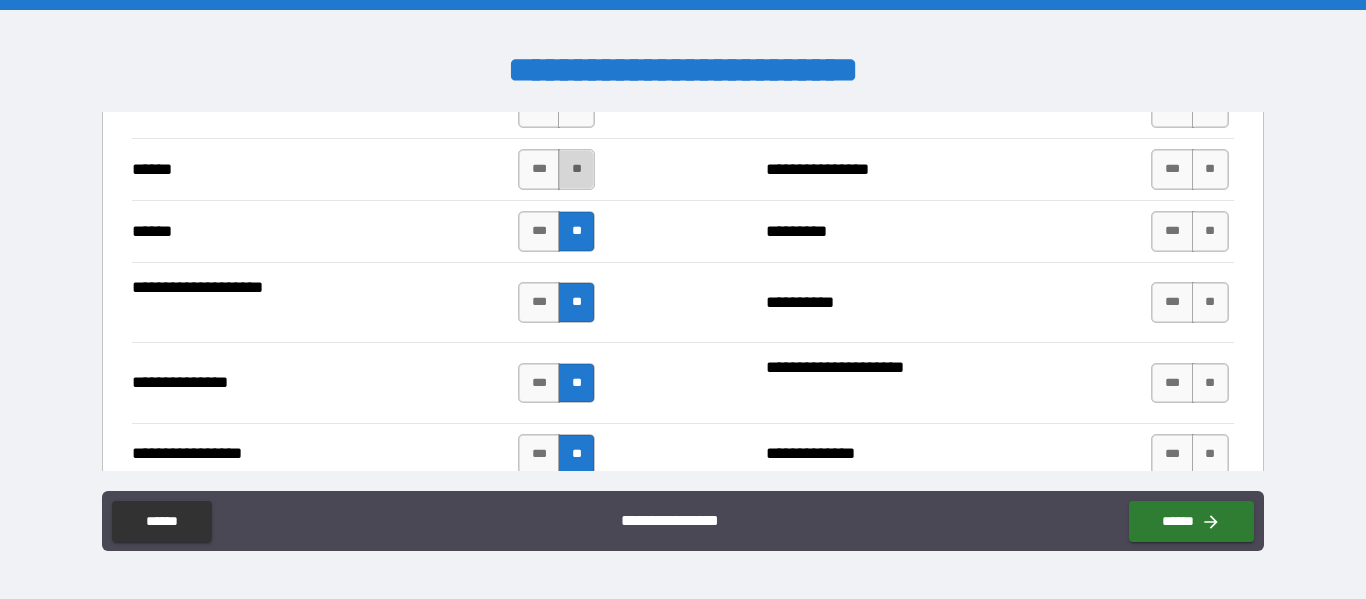 click on "**" at bounding box center (576, 169) 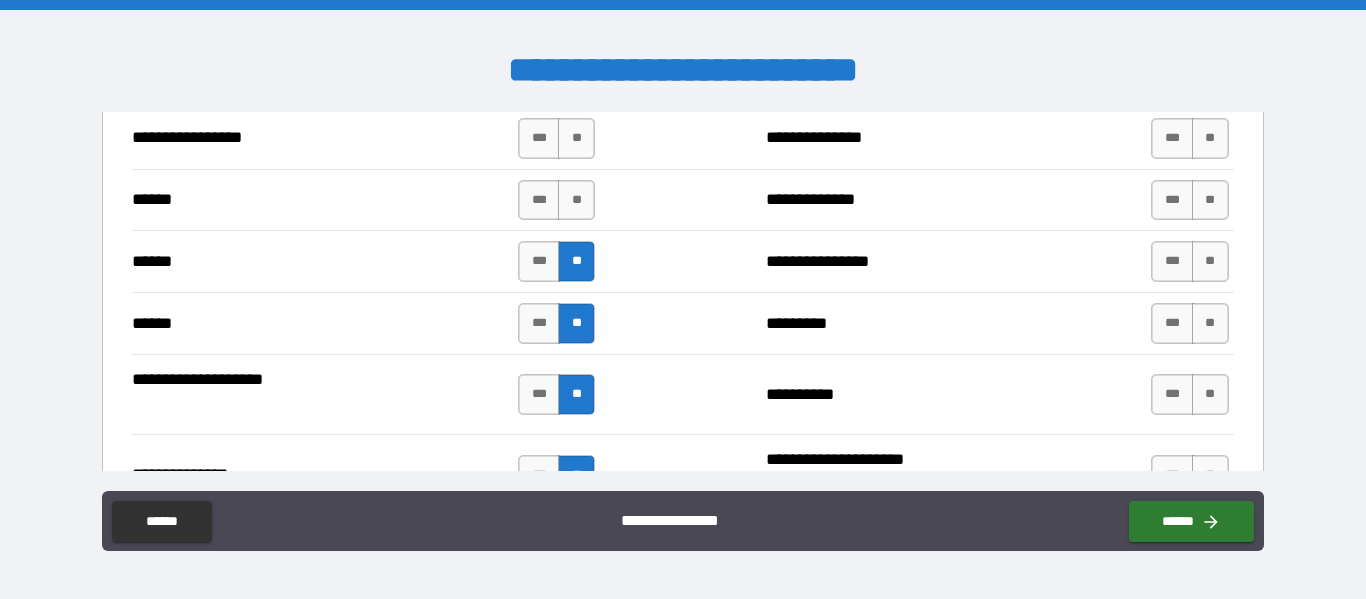 scroll, scrollTop: 2371, scrollLeft: 0, axis: vertical 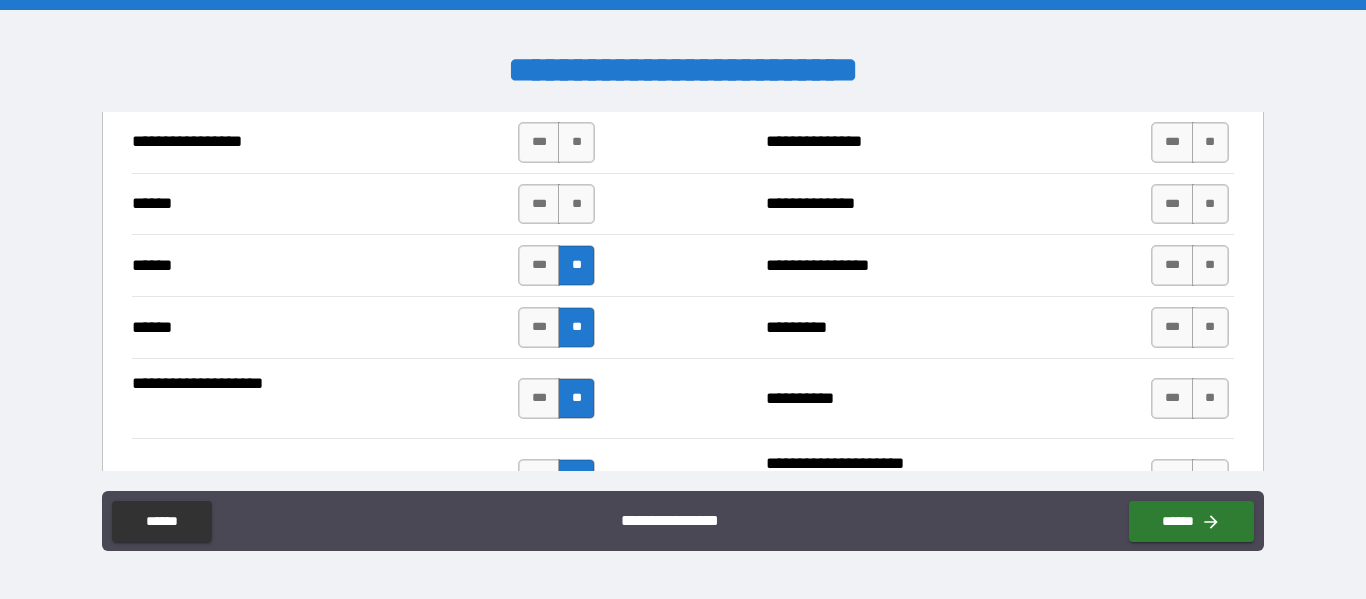 click on "**********" at bounding box center [682, 204] 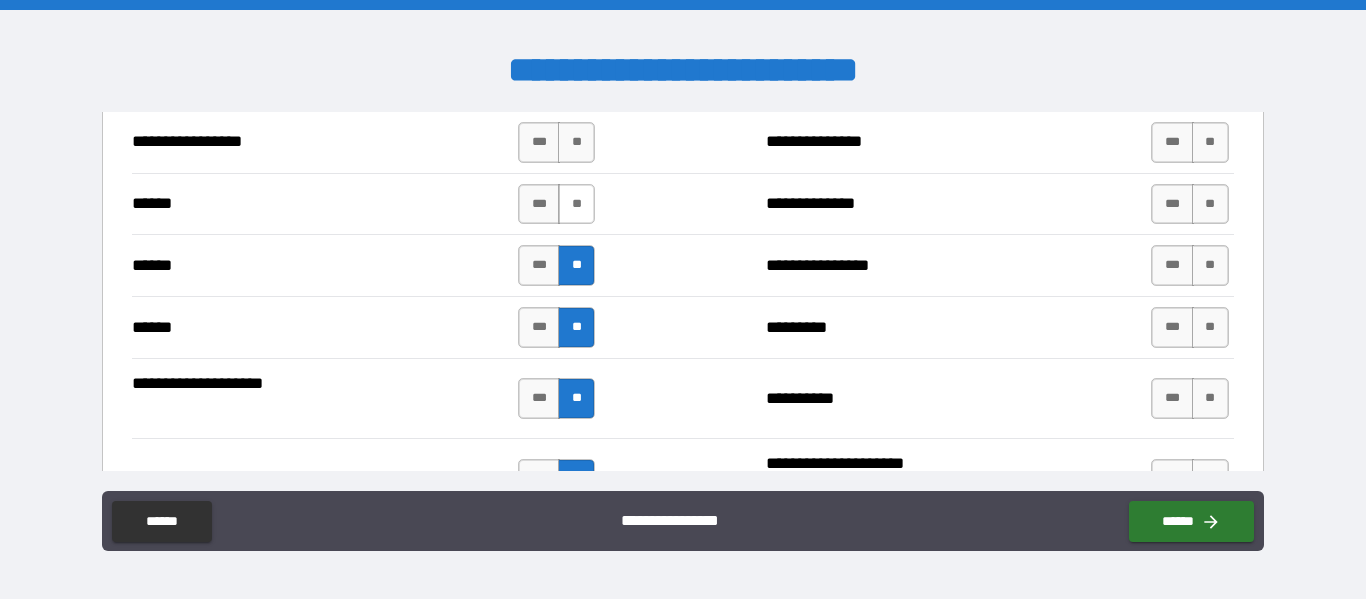 click on "**" at bounding box center (576, 204) 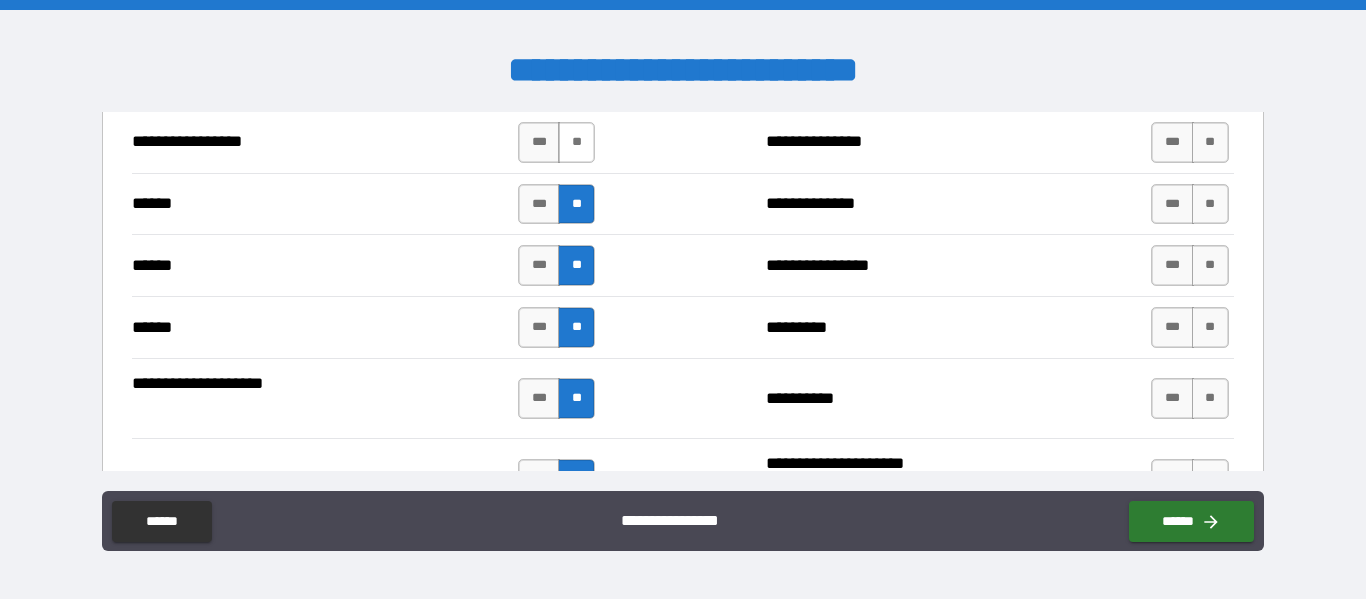 click on "**" at bounding box center (576, 142) 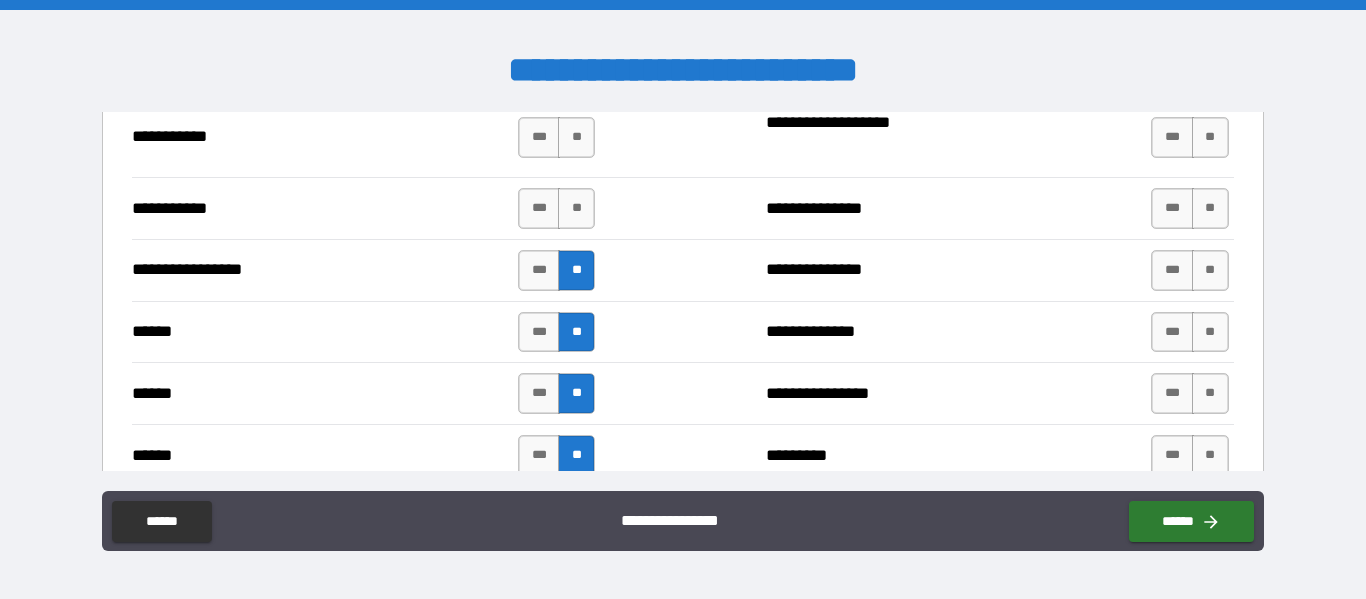 scroll, scrollTop: 2241, scrollLeft: 0, axis: vertical 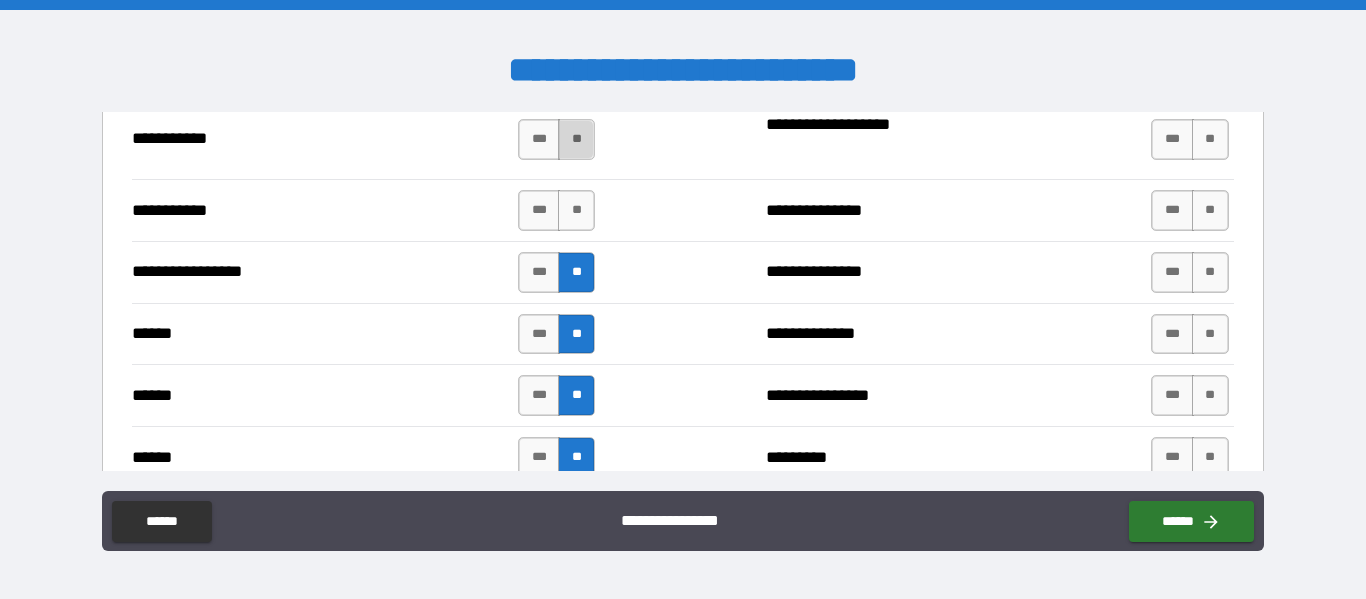 click on "**" at bounding box center (576, 139) 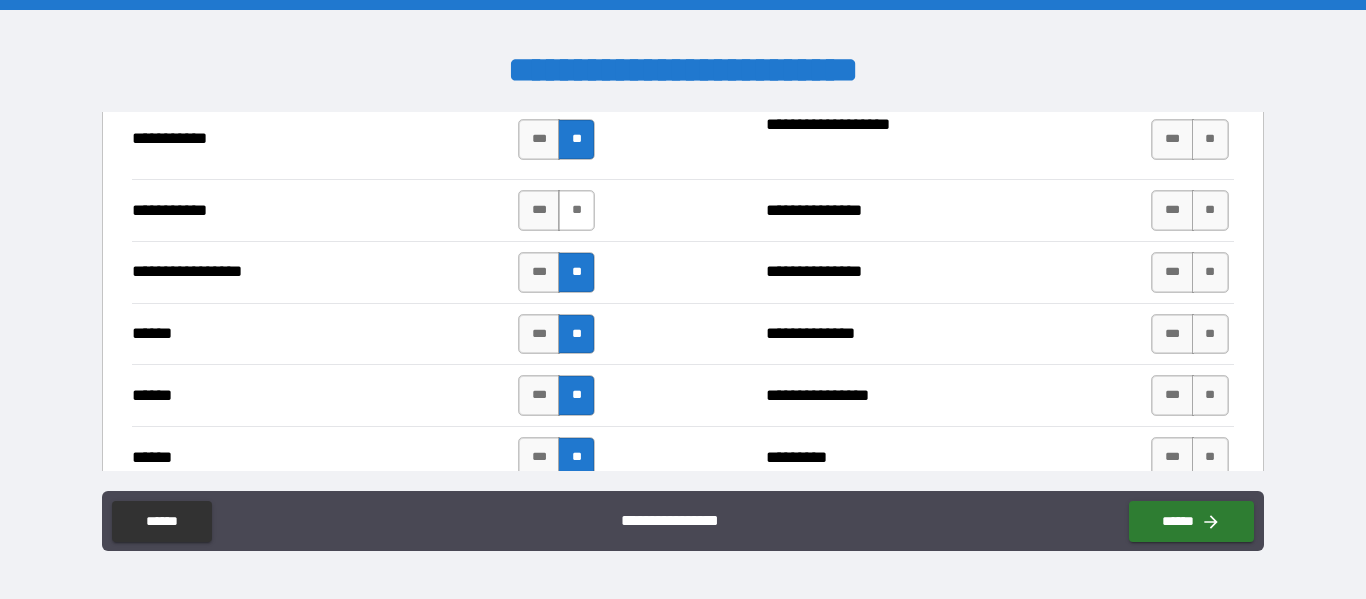 click on "**" at bounding box center (576, 210) 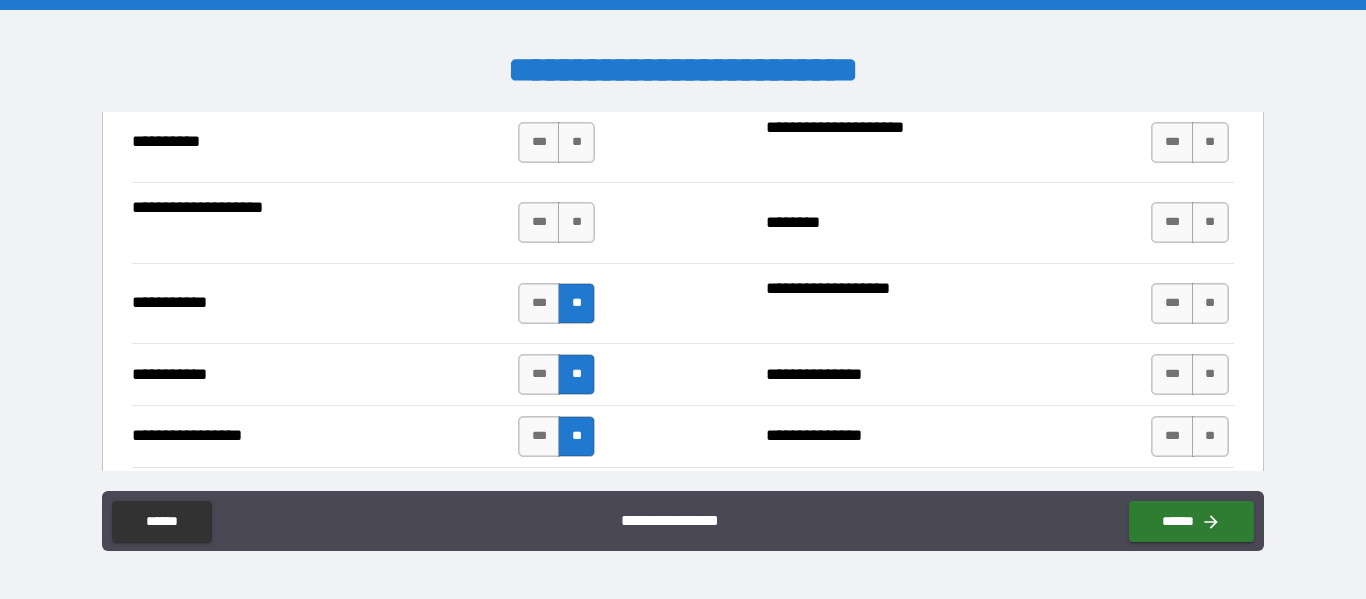 scroll, scrollTop: 2075, scrollLeft: 0, axis: vertical 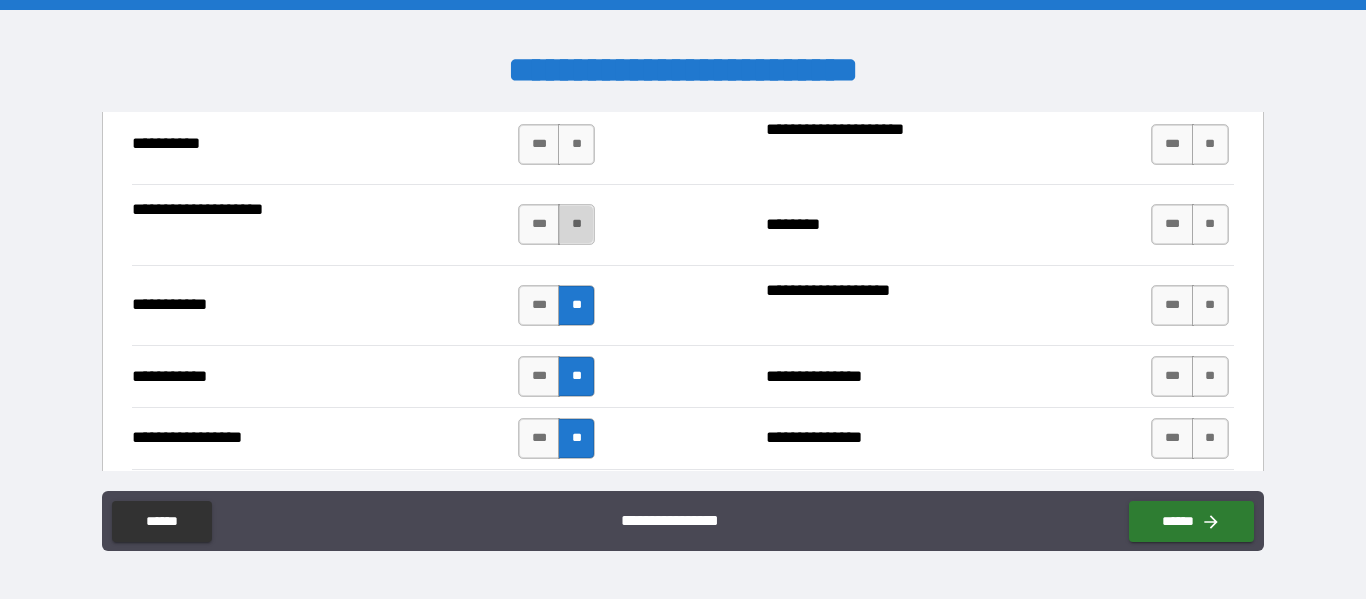 click on "**" at bounding box center (576, 224) 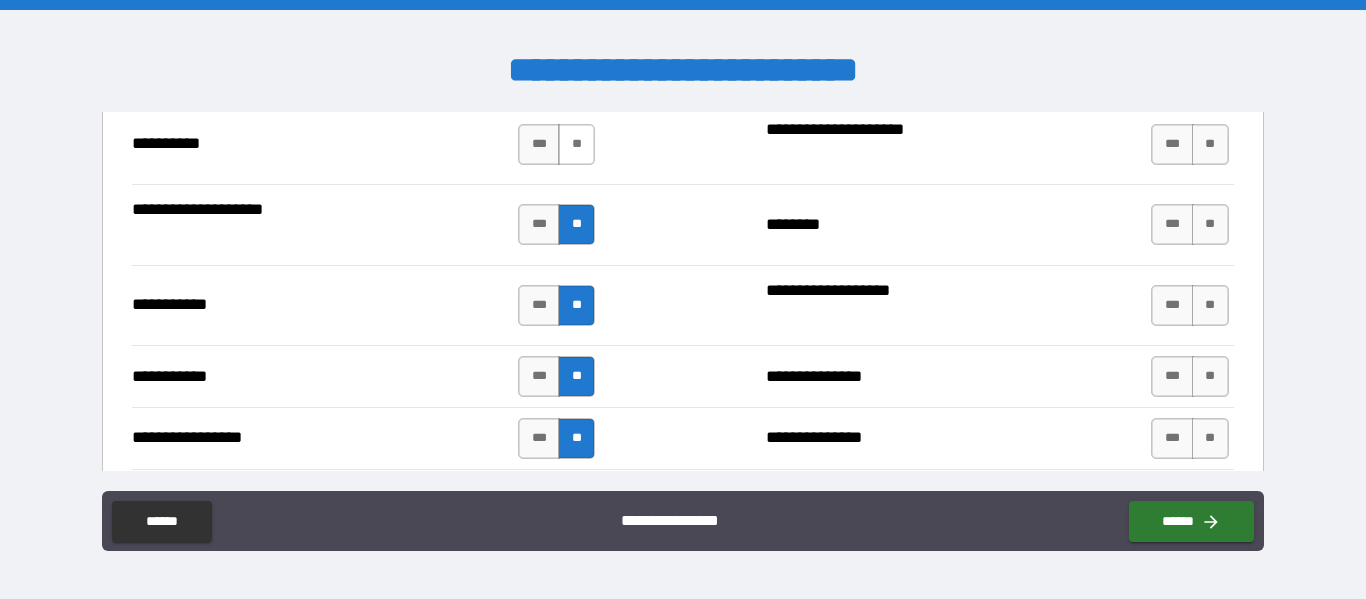 click on "**" at bounding box center [576, 144] 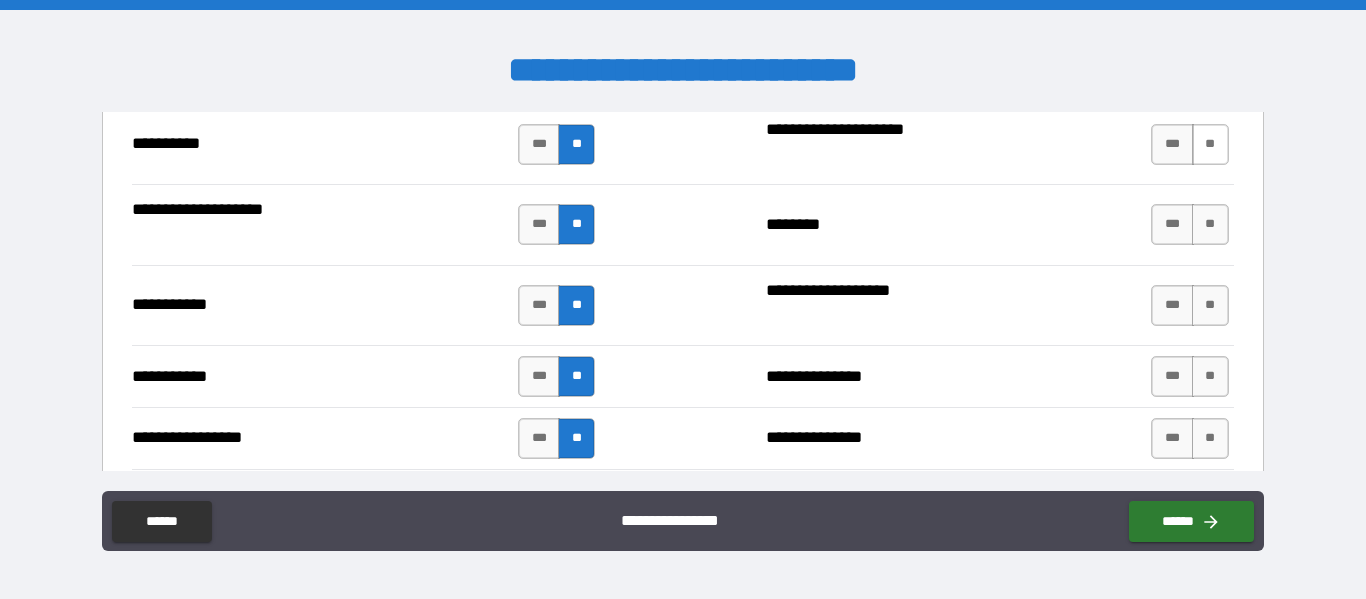 click on "**" at bounding box center (1210, 144) 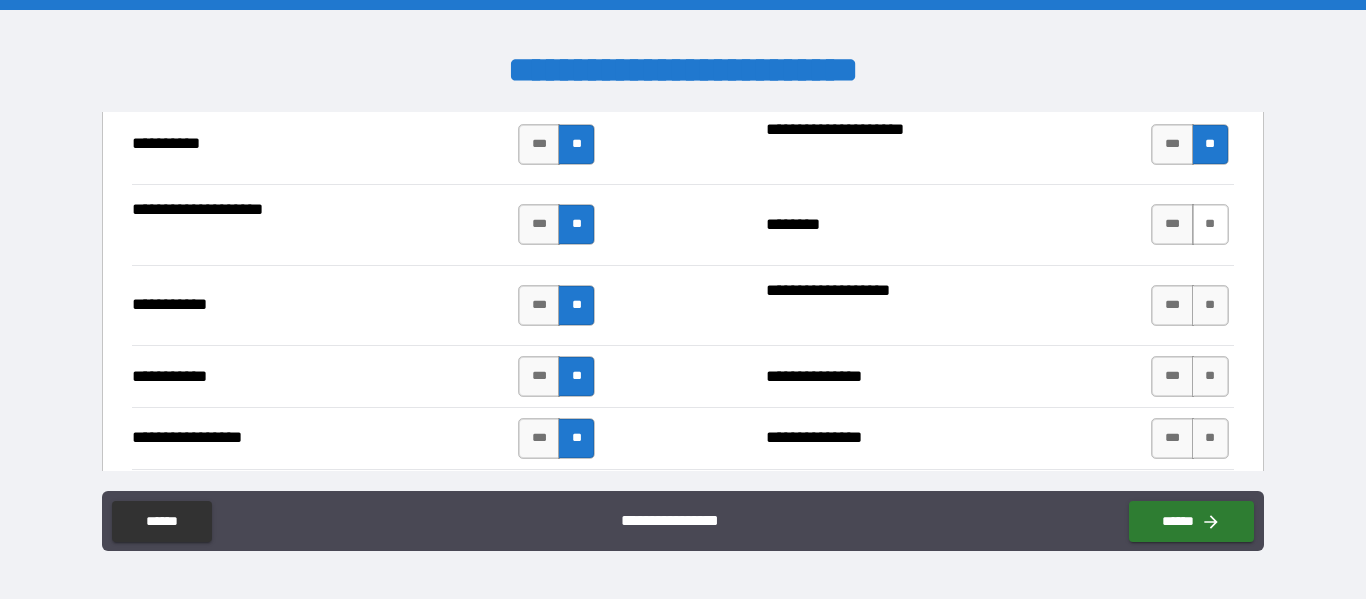click on "**" at bounding box center [1210, 224] 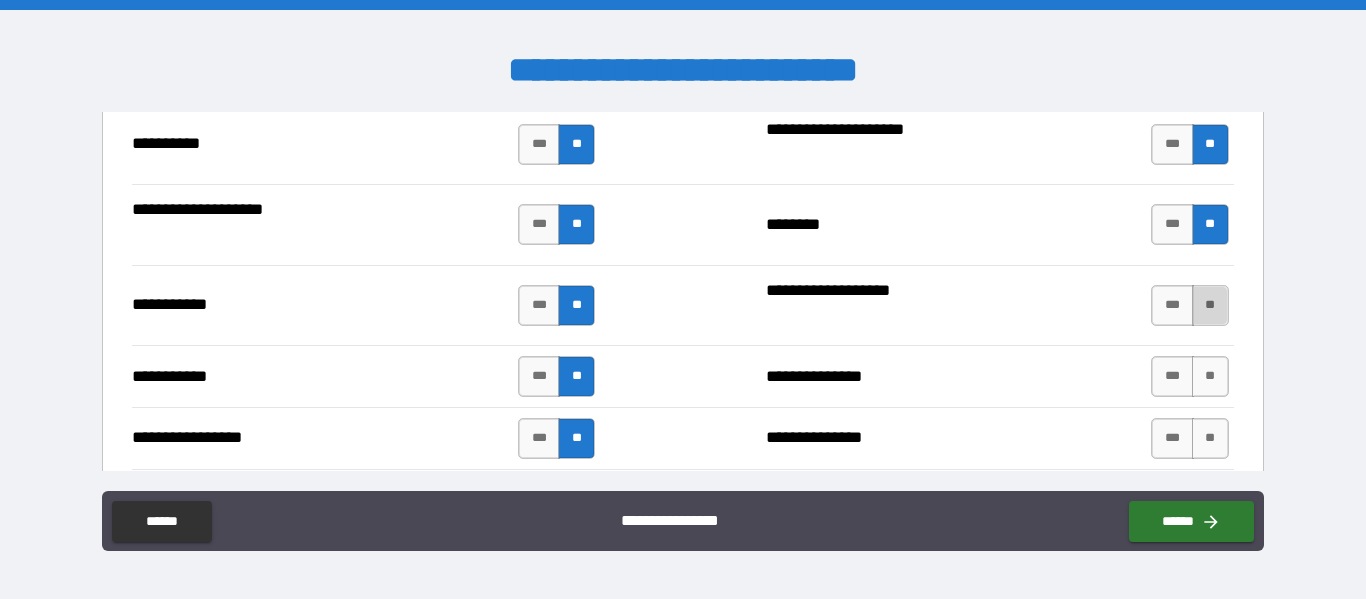 click on "**" at bounding box center [1210, 305] 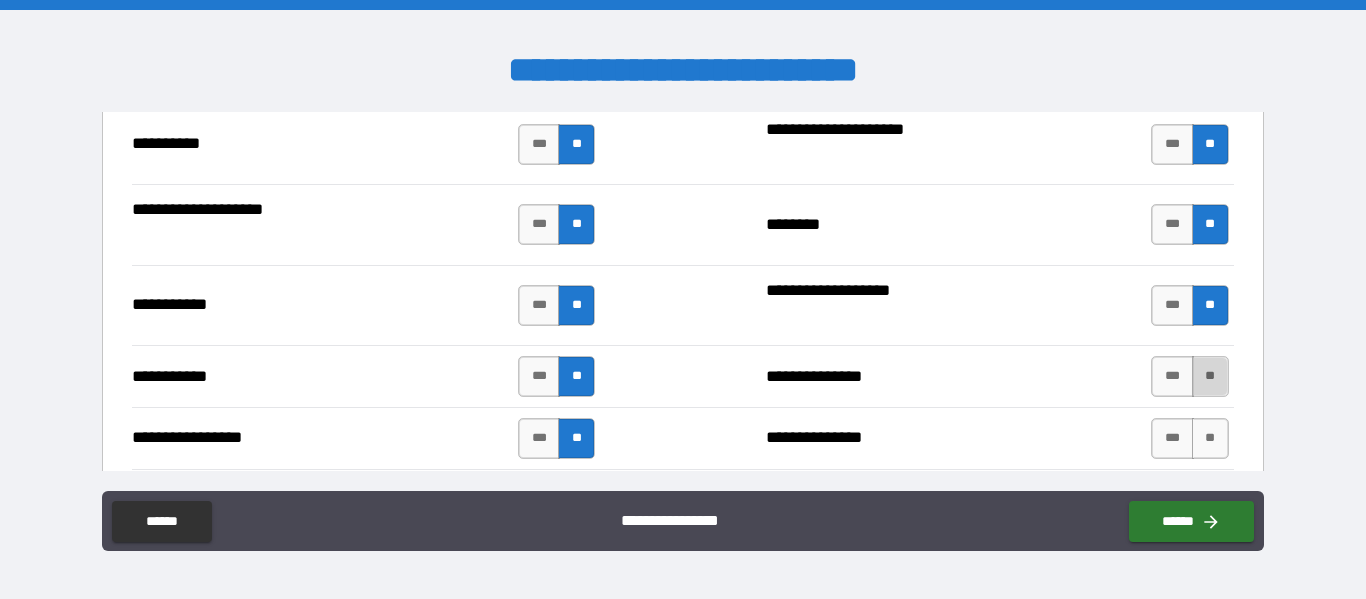 click on "**" at bounding box center [1210, 376] 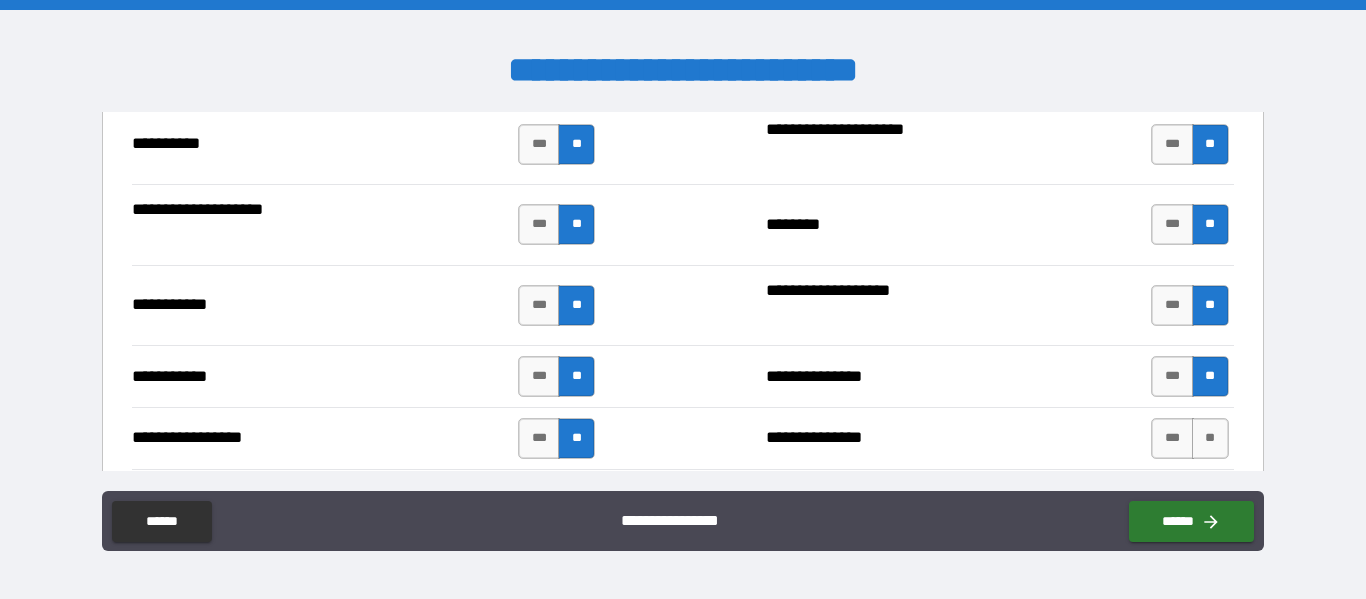 click on "**********" at bounding box center (682, 438) 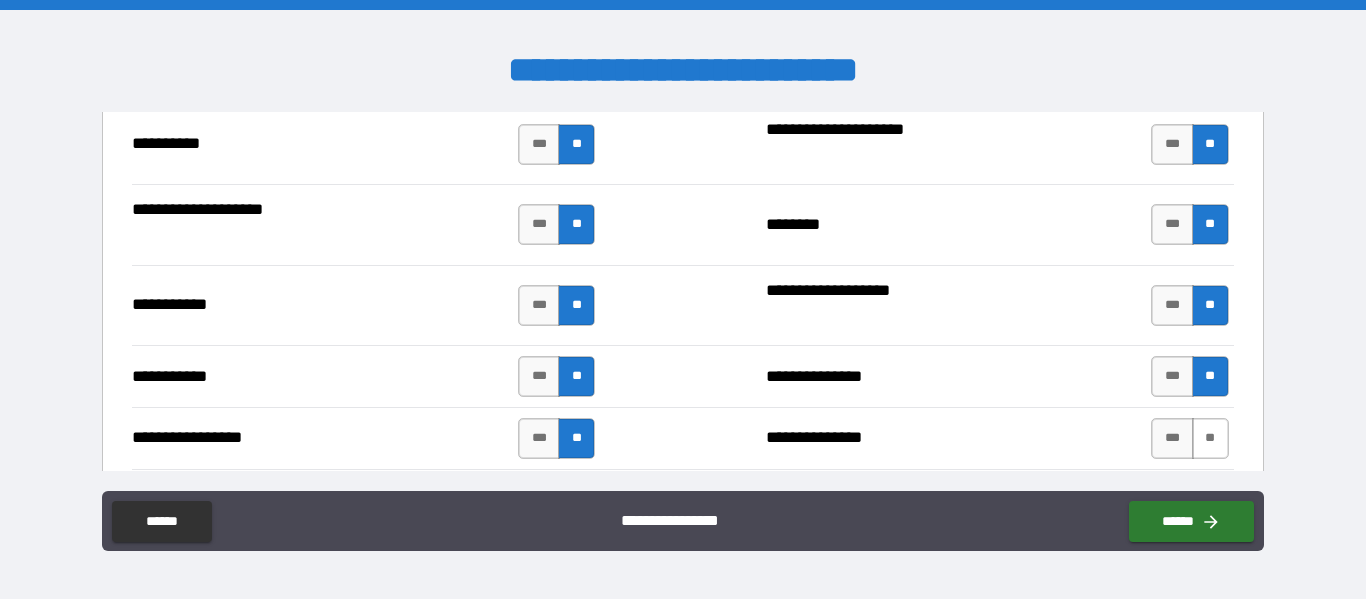 click on "**" at bounding box center [1210, 438] 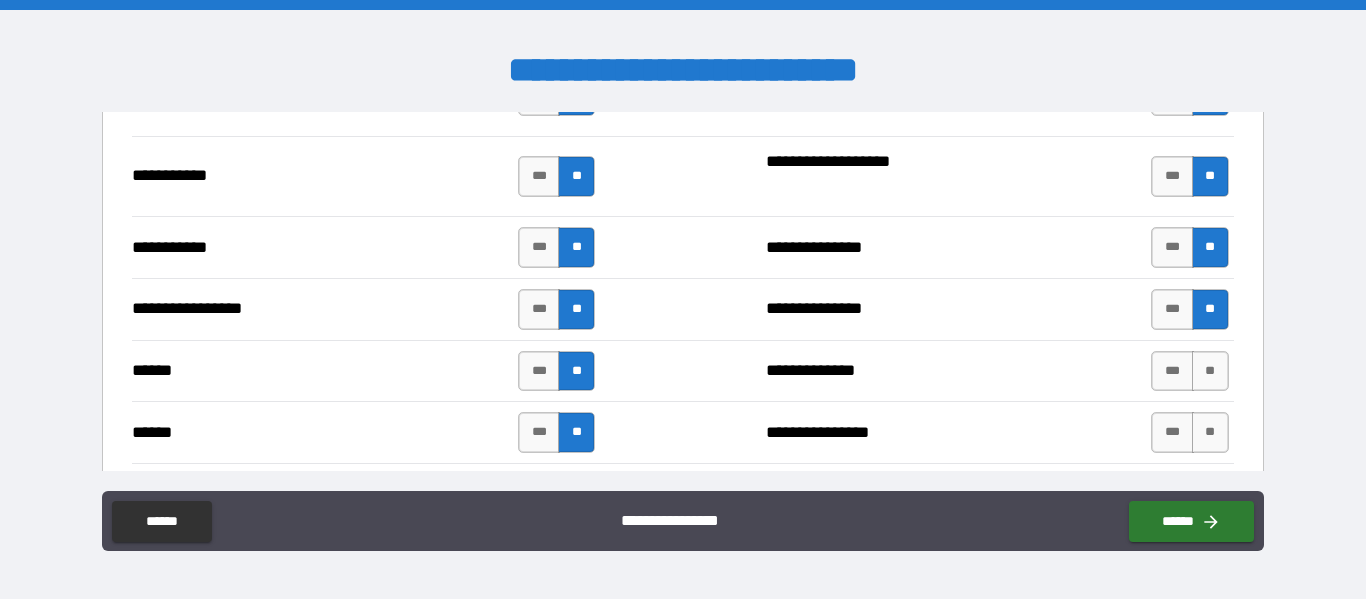 scroll, scrollTop: 2214, scrollLeft: 0, axis: vertical 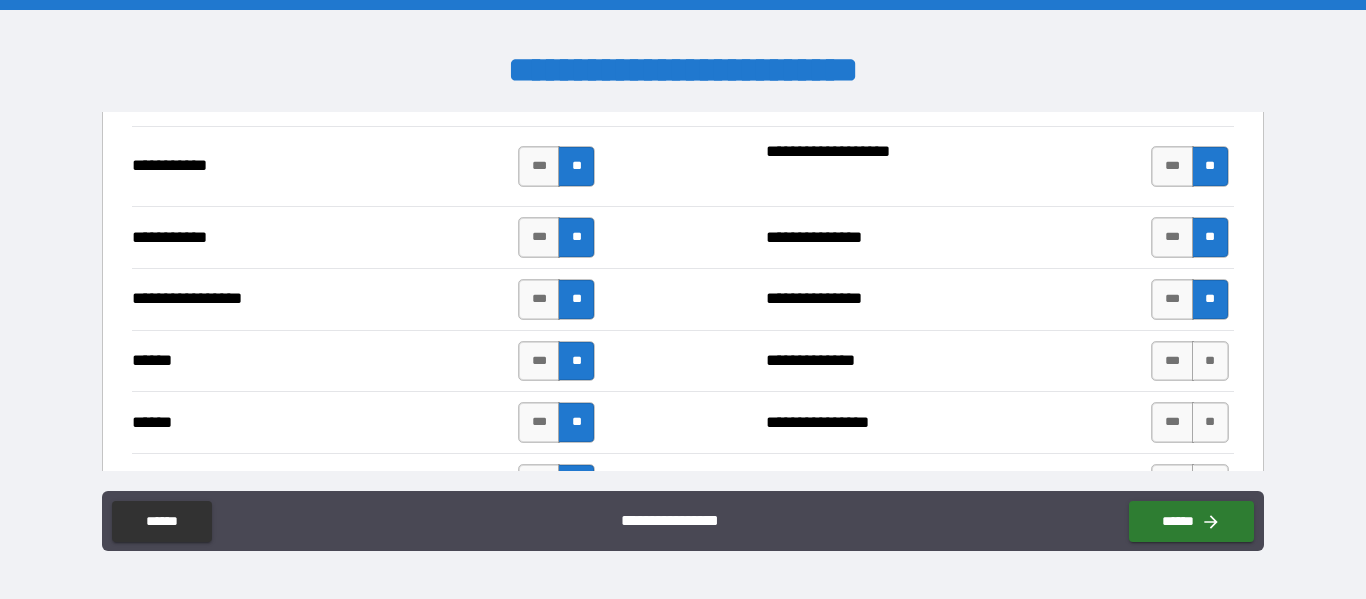 click on "**" at bounding box center [1210, 422] 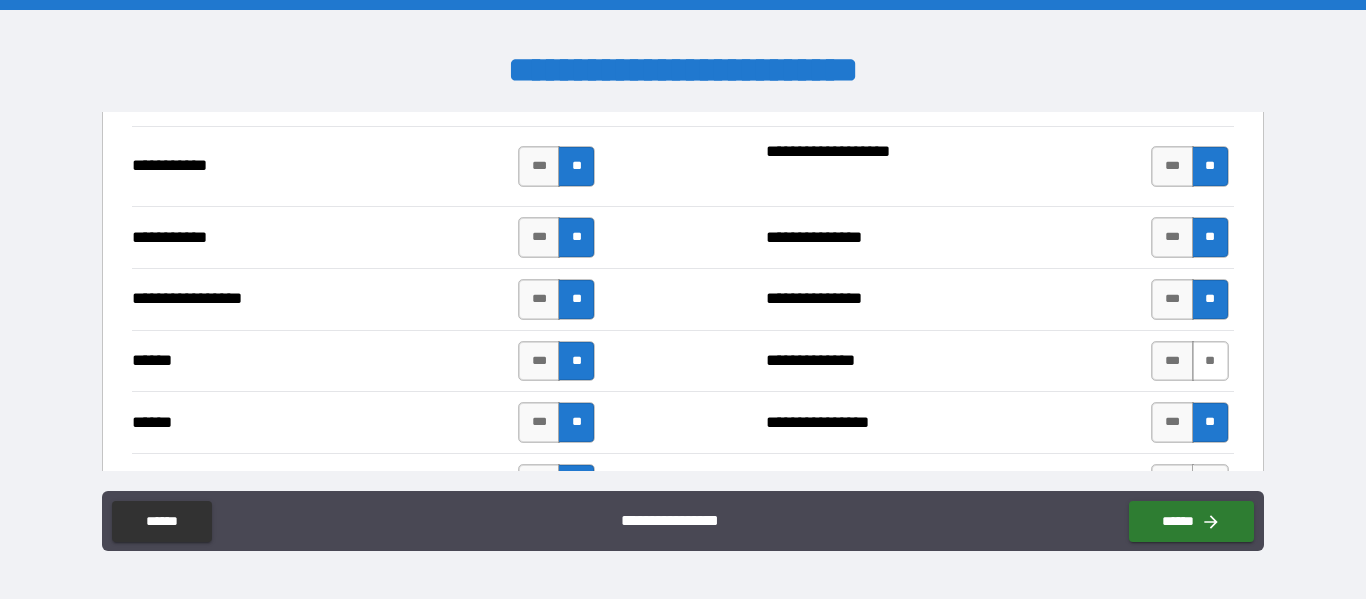 click on "**" at bounding box center [1210, 361] 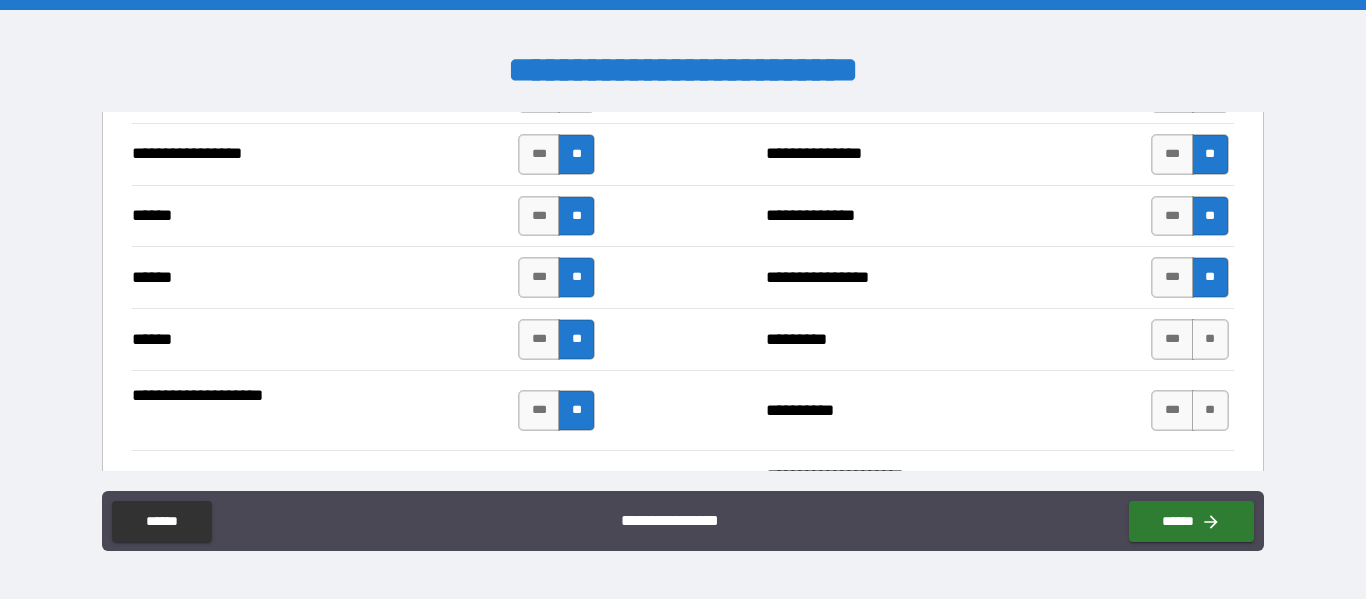 scroll, scrollTop: 2360, scrollLeft: 0, axis: vertical 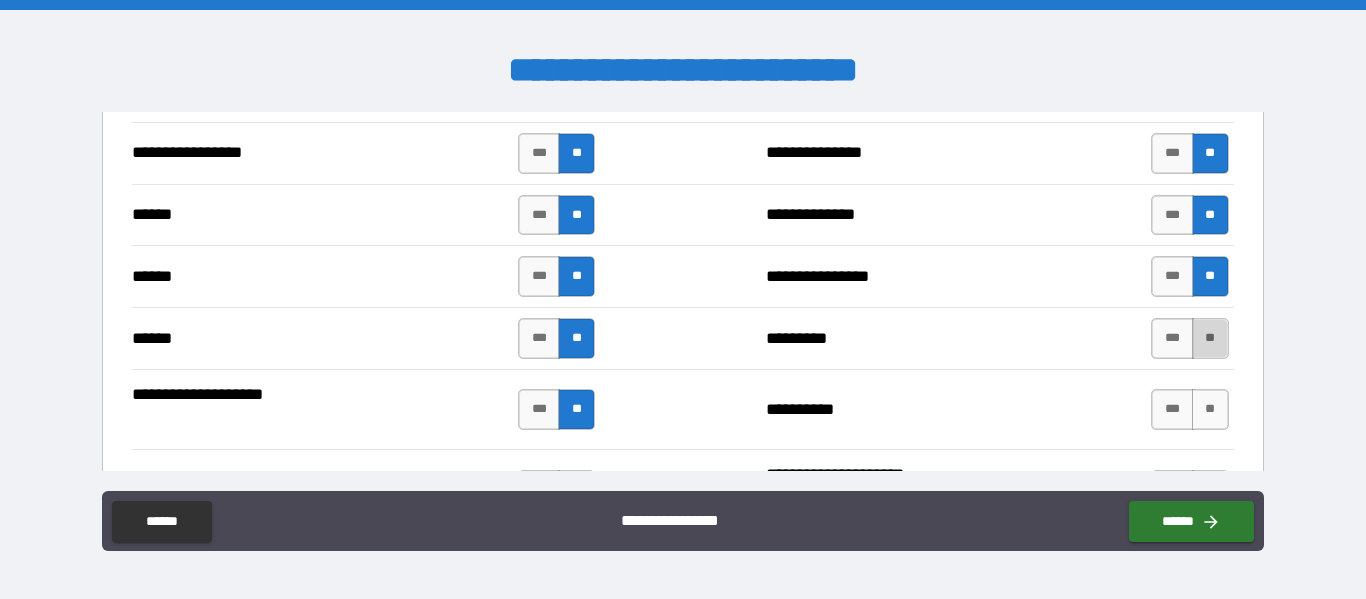 click on "**" at bounding box center [1210, 338] 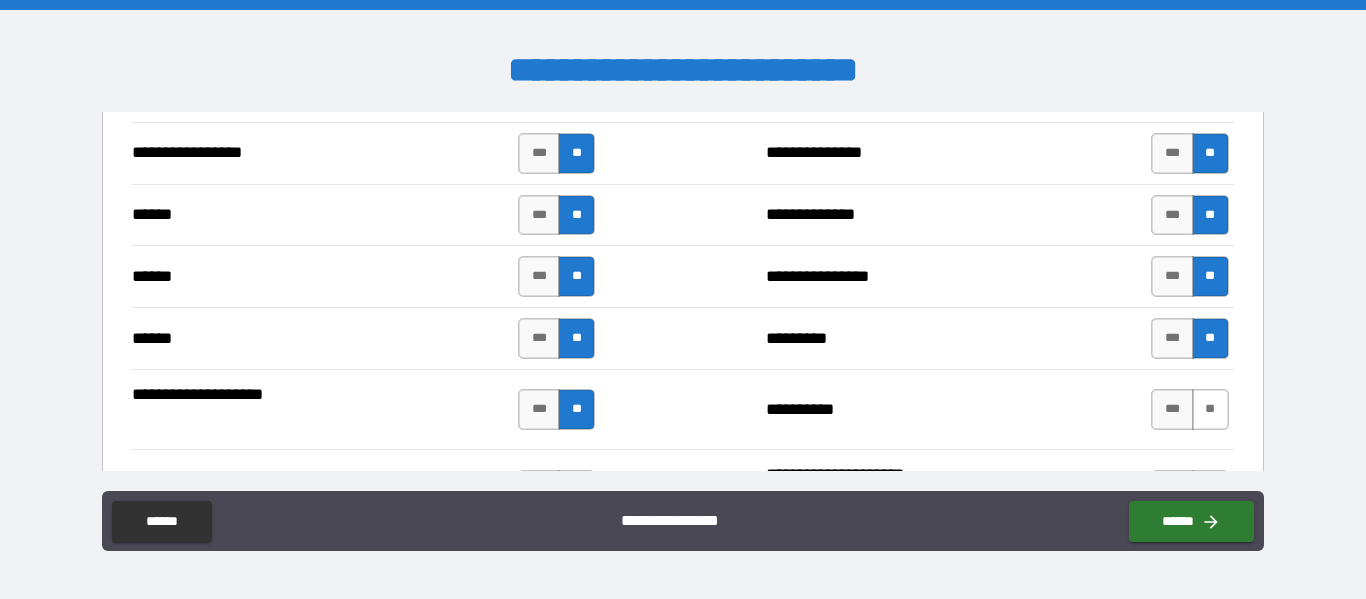 click on "**" at bounding box center (1210, 409) 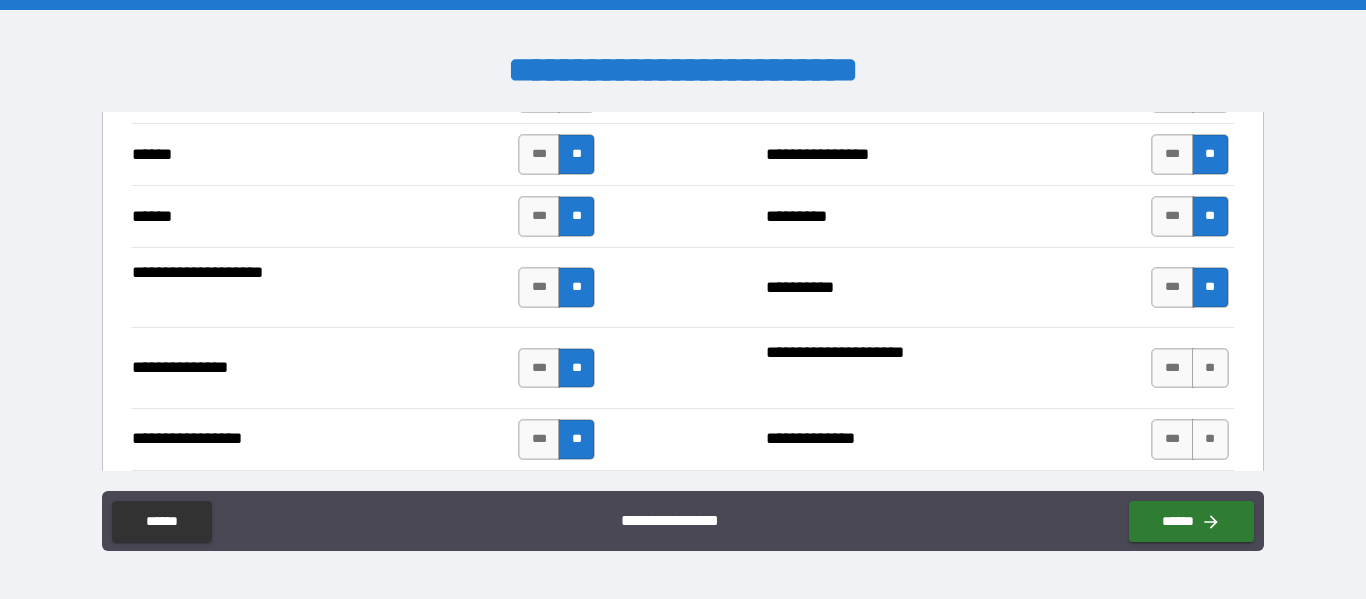 scroll, scrollTop: 2484, scrollLeft: 0, axis: vertical 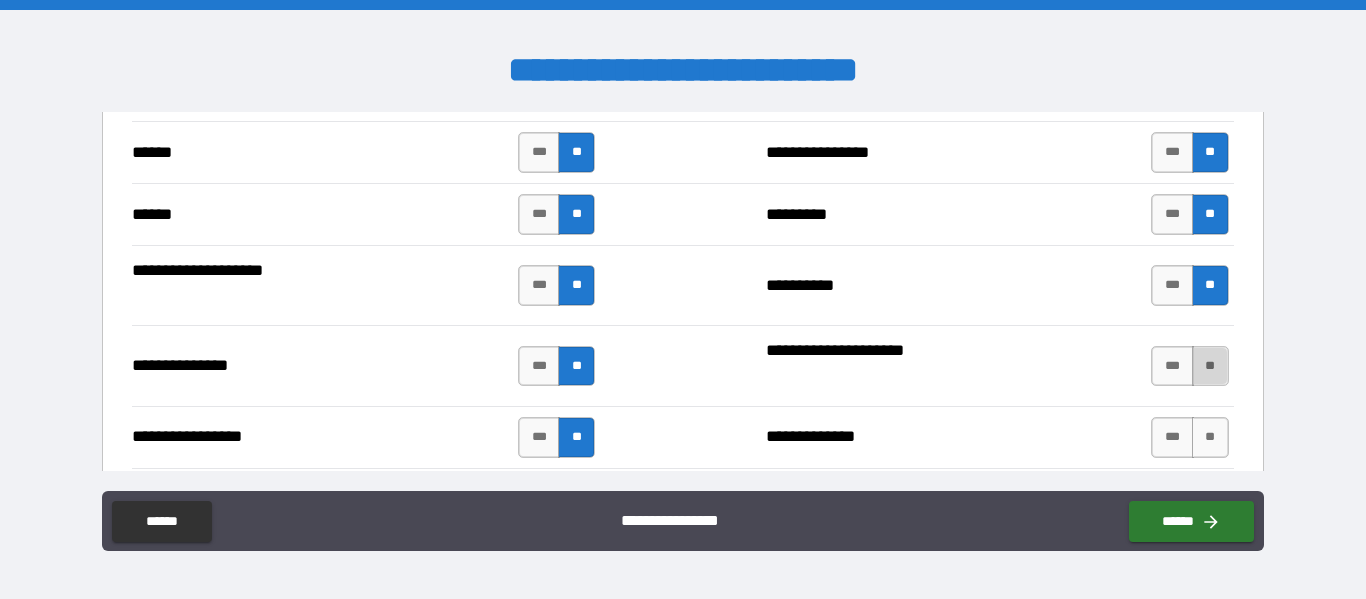 click on "**" at bounding box center (1210, 366) 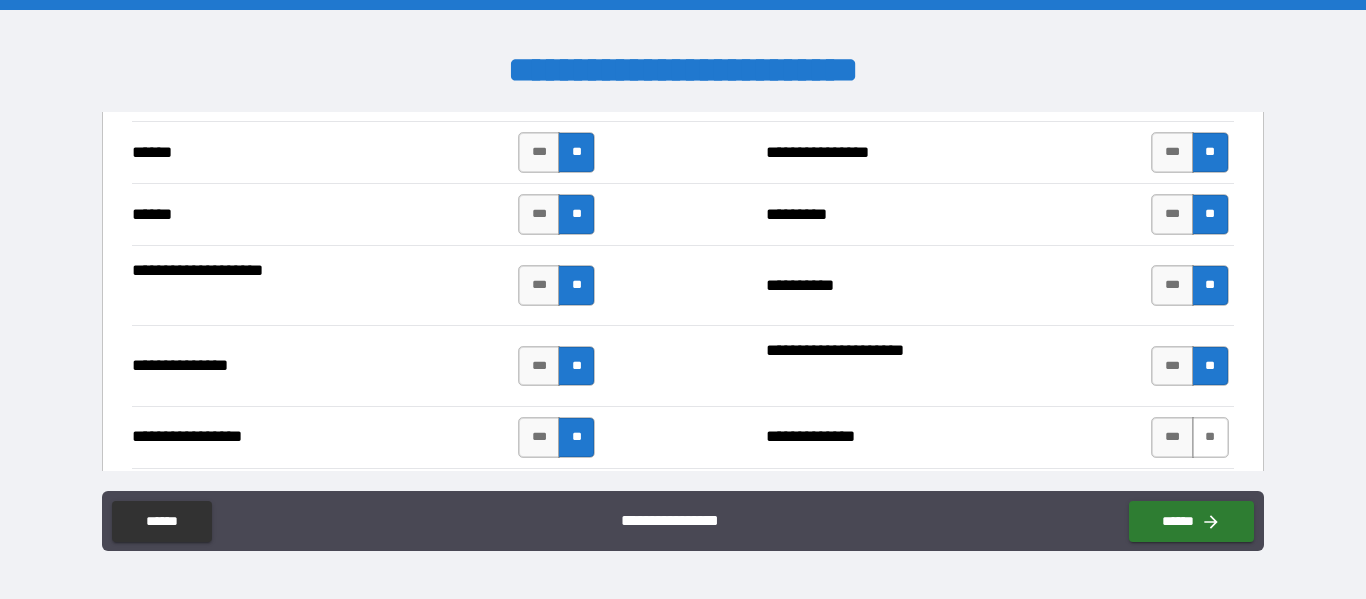click on "**" at bounding box center (1210, 437) 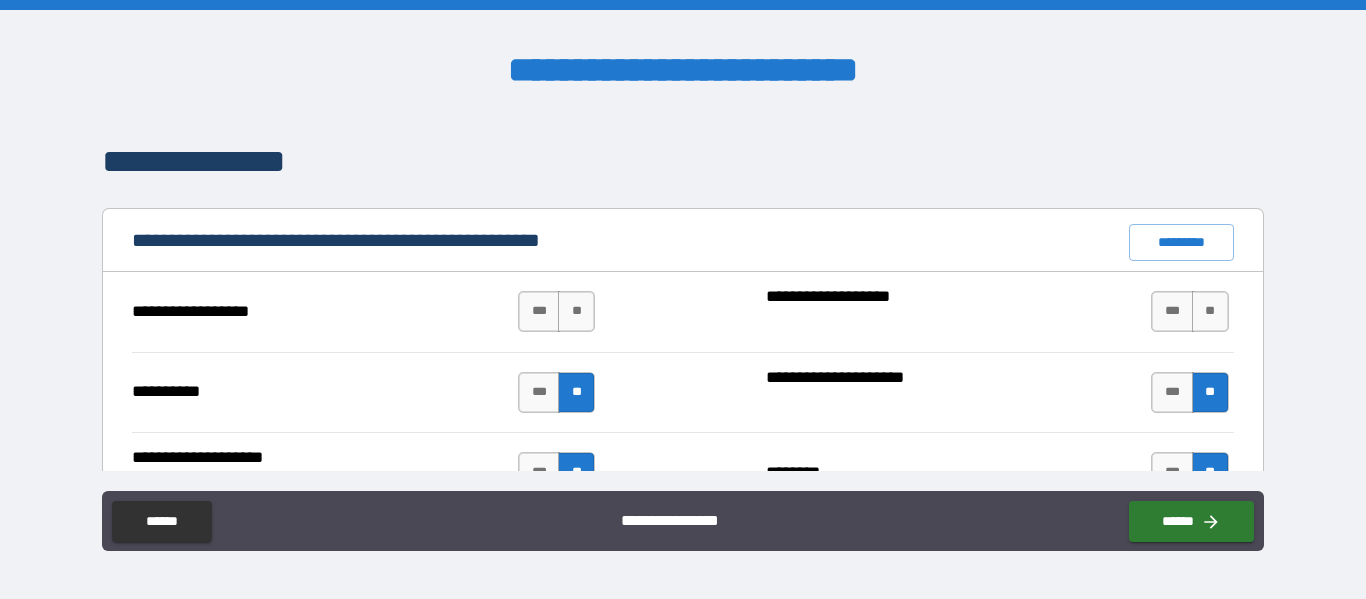 scroll, scrollTop: 1826, scrollLeft: 0, axis: vertical 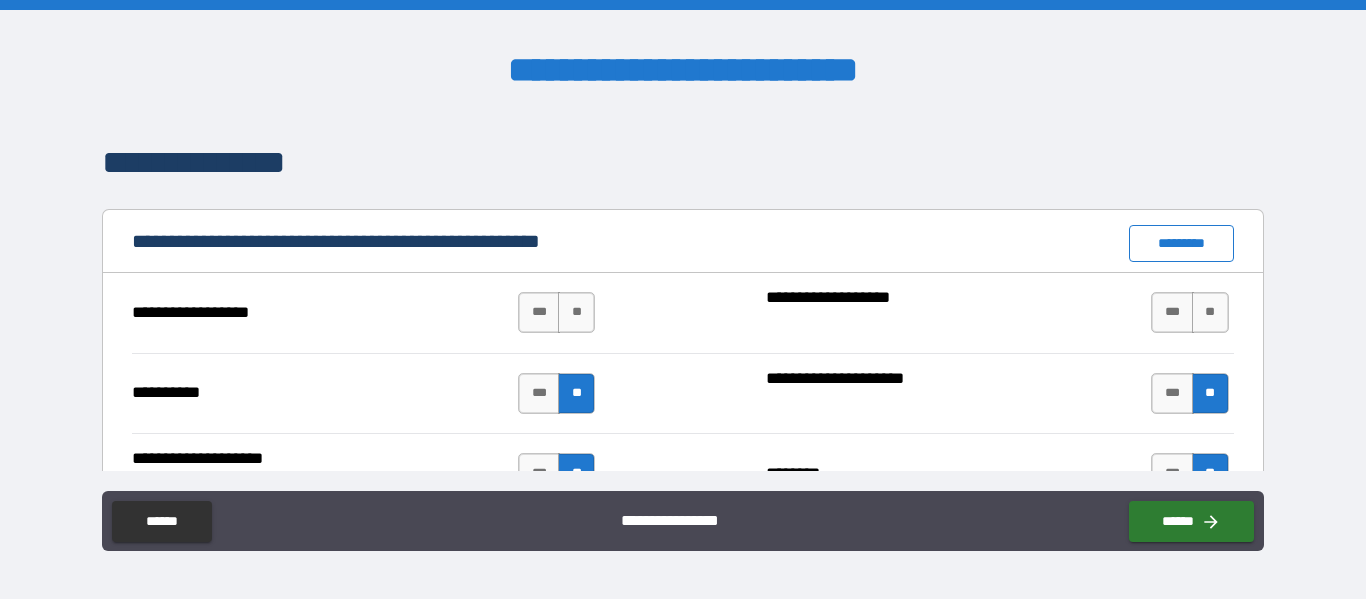drag, startPoint x: 1207, startPoint y: 267, endPoint x: 1167, endPoint y: 244, distance: 46.141087 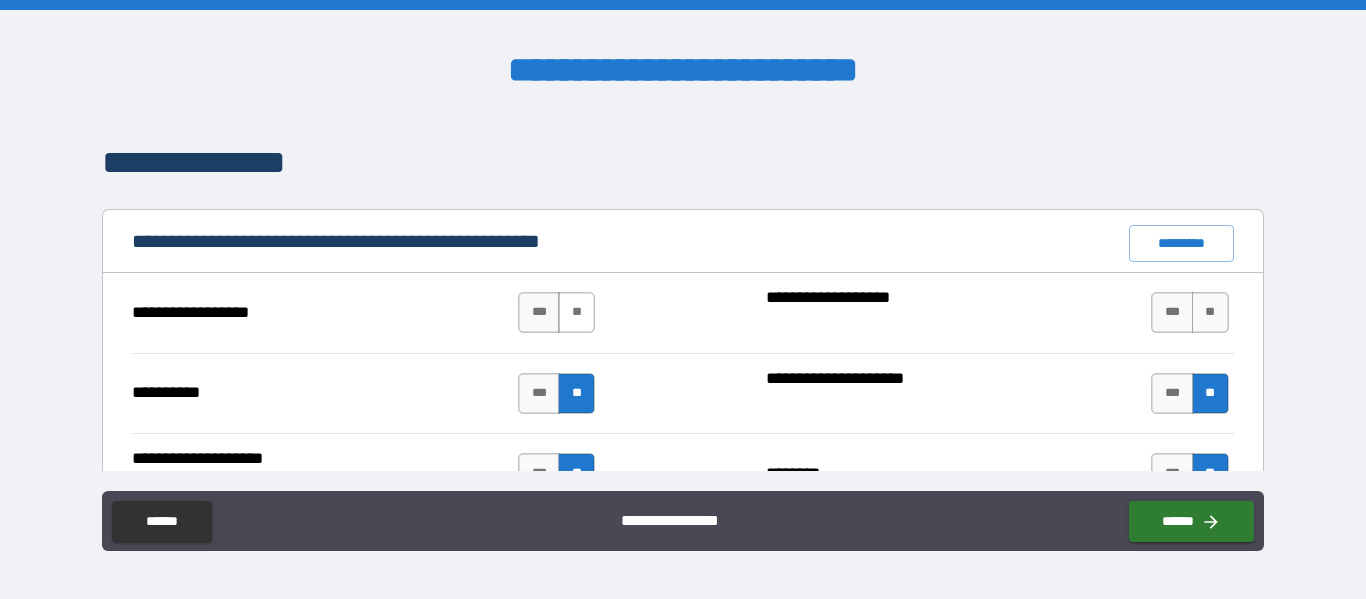 click on "**" at bounding box center [576, 312] 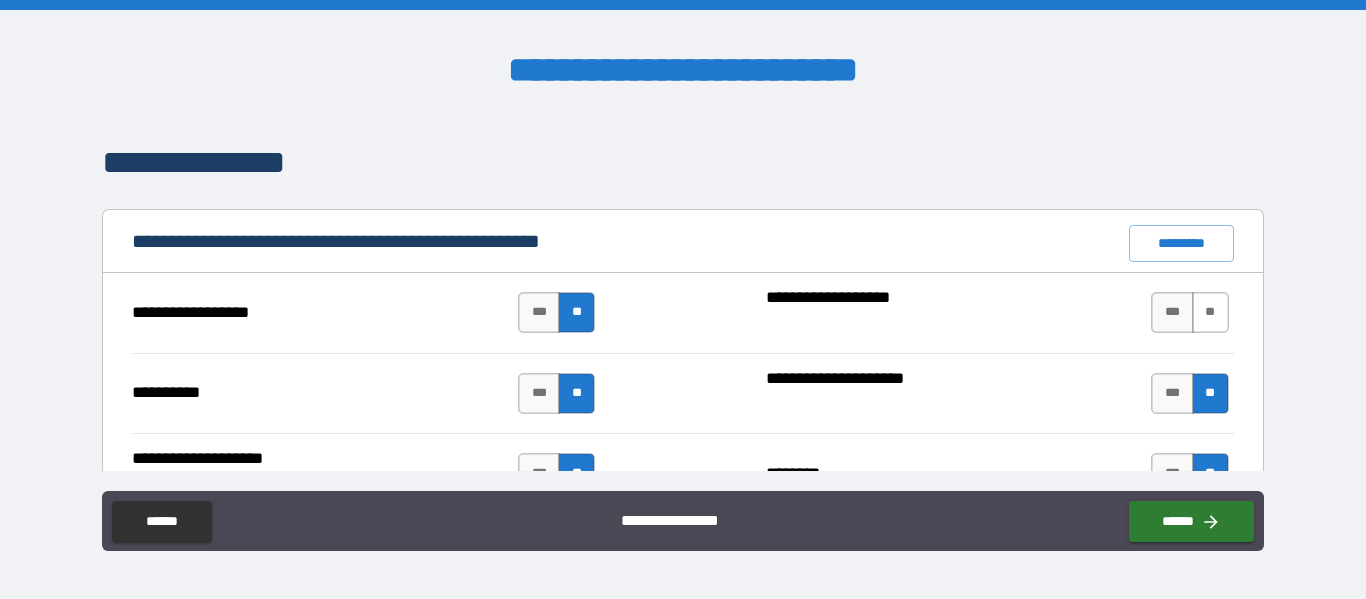 click on "**" at bounding box center [1210, 312] 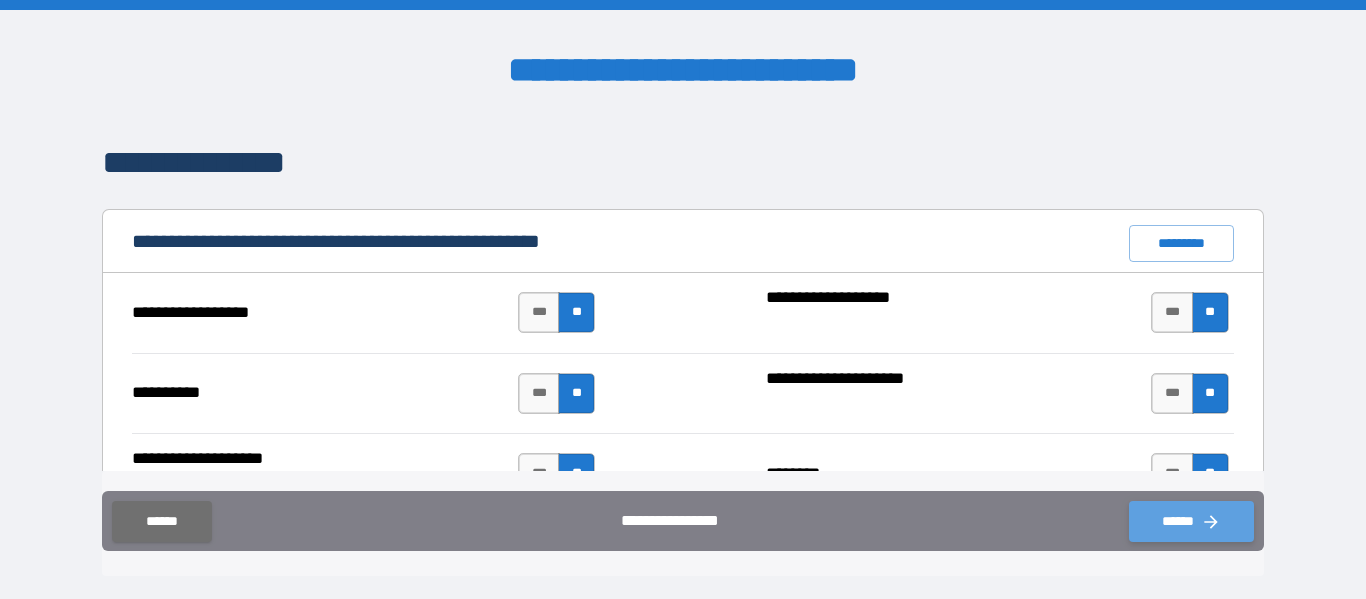 click on "******" at bounding box center (1191, 521) 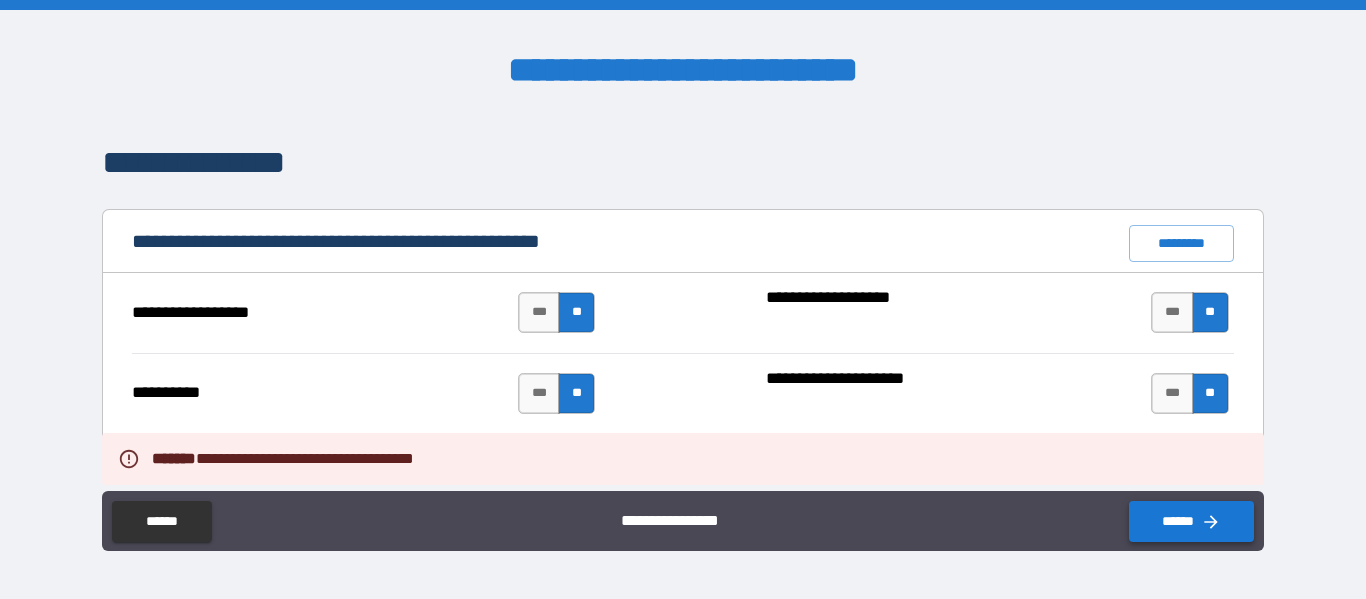 click on "******" at bounding box center (1191, 521) 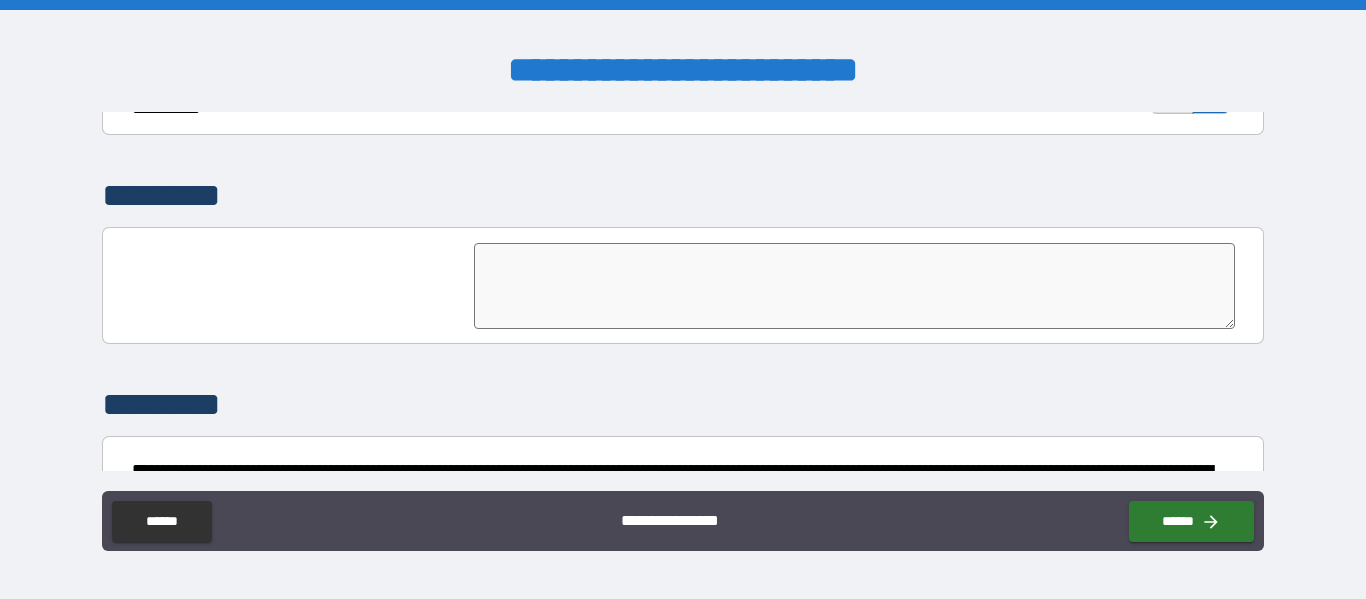 scroll, scrollTop: 4971, scrollLeft: 0, axis: vertical 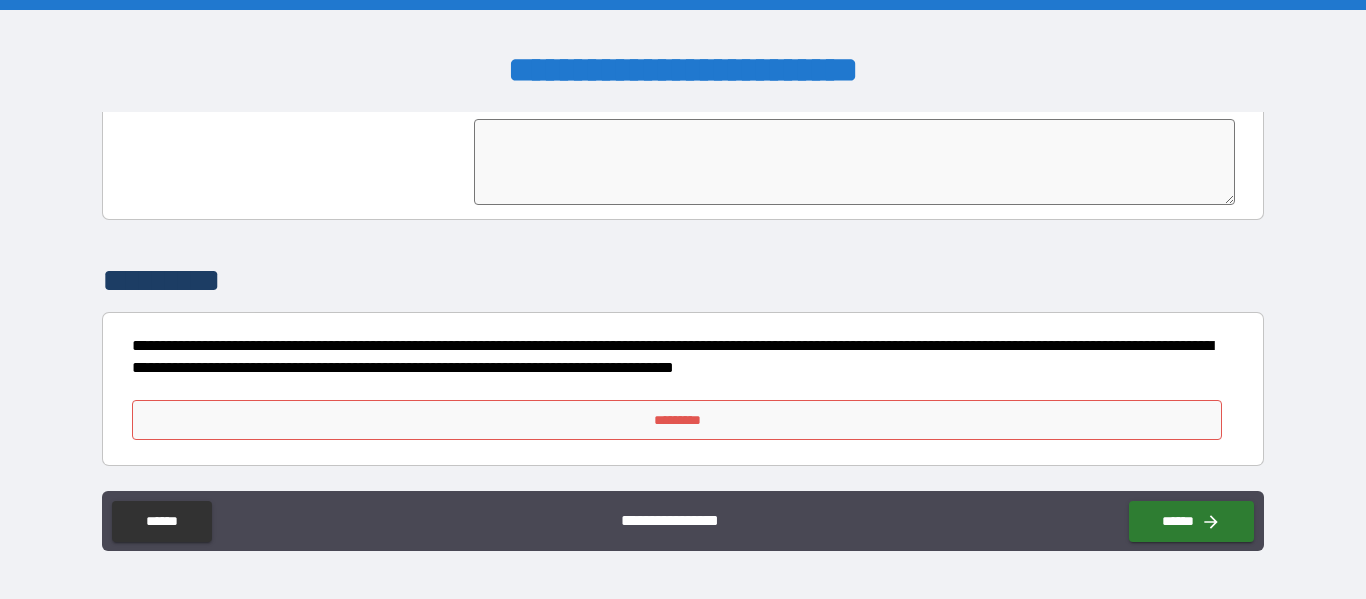 click on "*********" at bounding box center (677, 420) 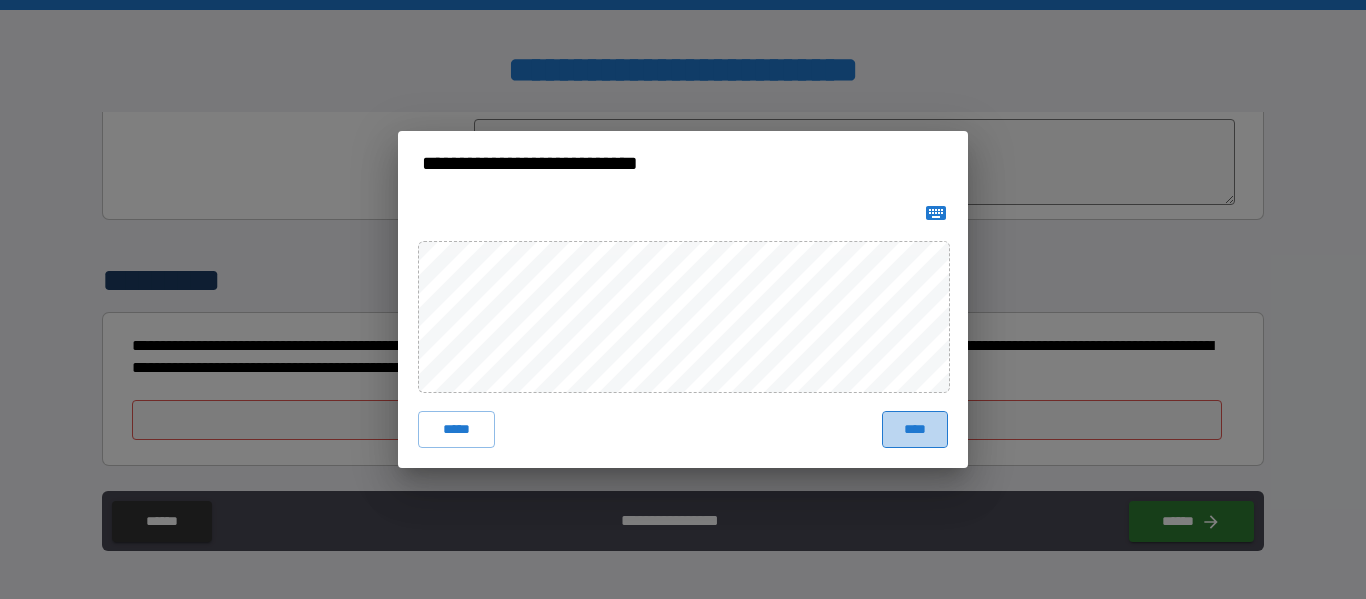 click on "****" at bounding box center [915, 429] 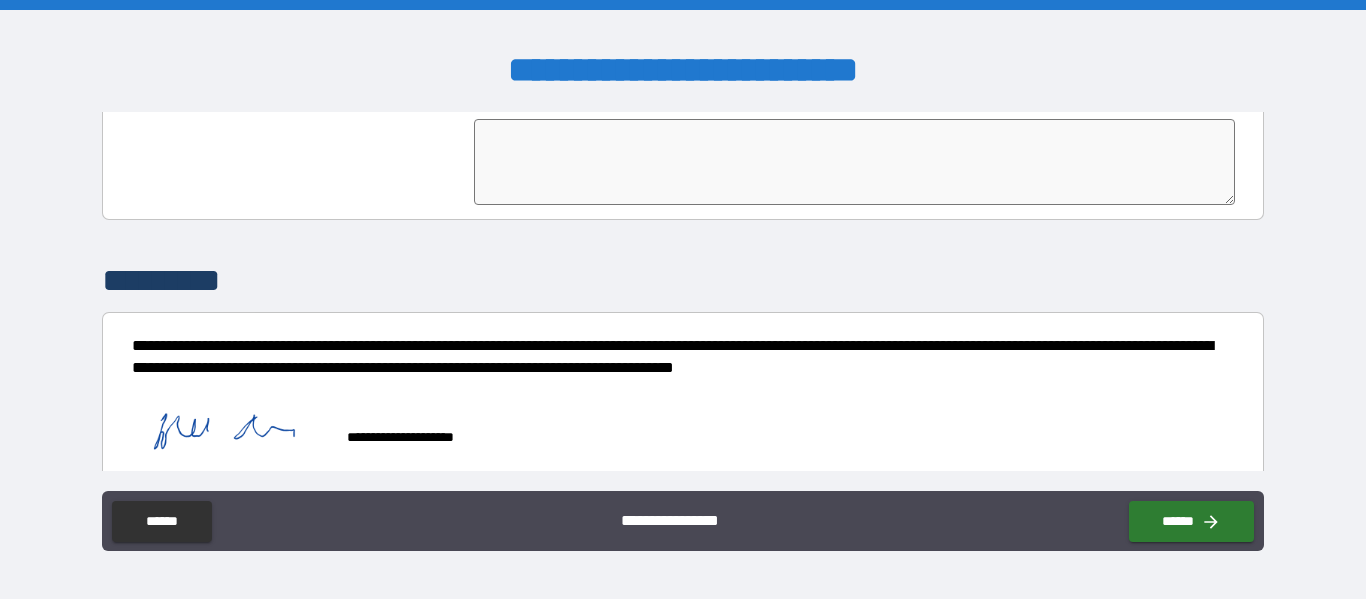 scroll, scrollTop: 4988, scrollLeft: 0, axis: vertical 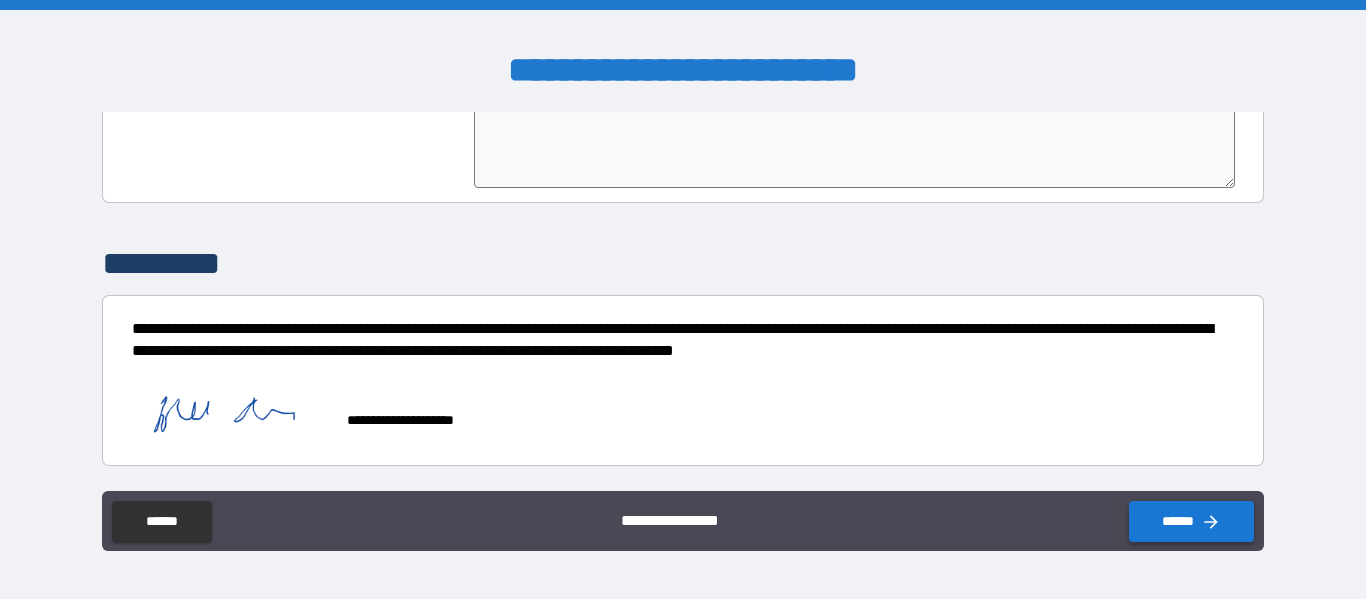 click on "******" at bounding box center (1191, 521) 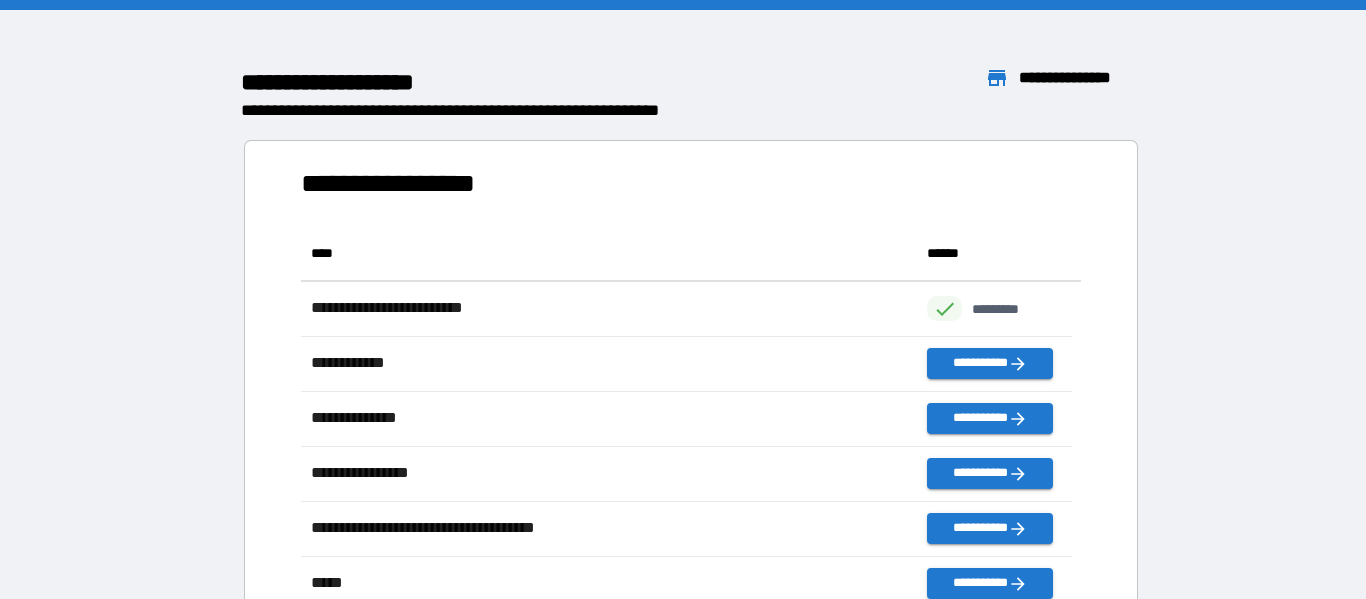 scroll, scrollTop: 16, scrollLeft: 16, axis: both 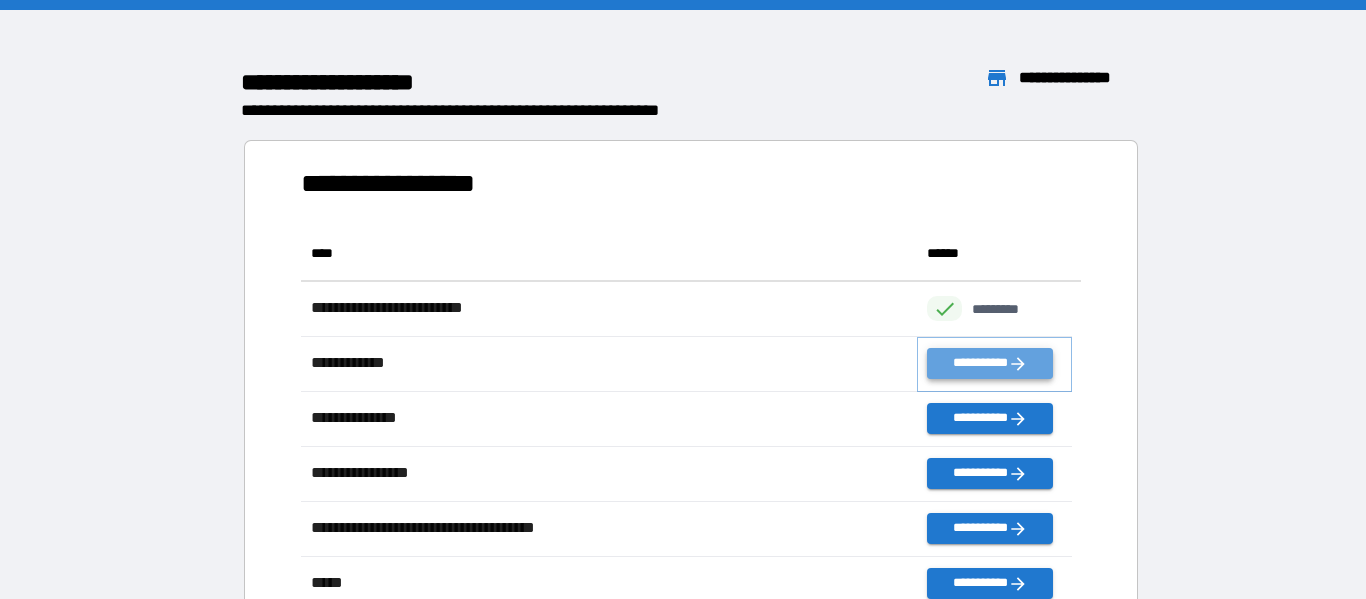 click on "**********" at bounding box center (989, 363) 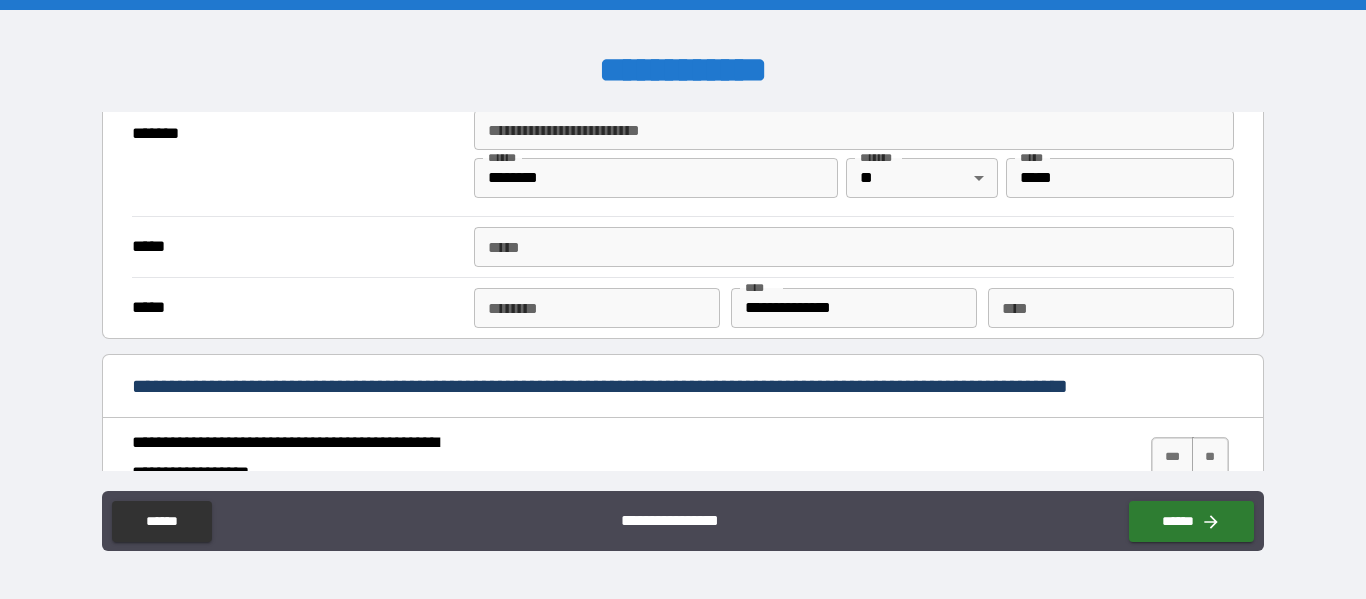 scroll, scrollTop: 1558, scrollLeft: 0, axis: vertical 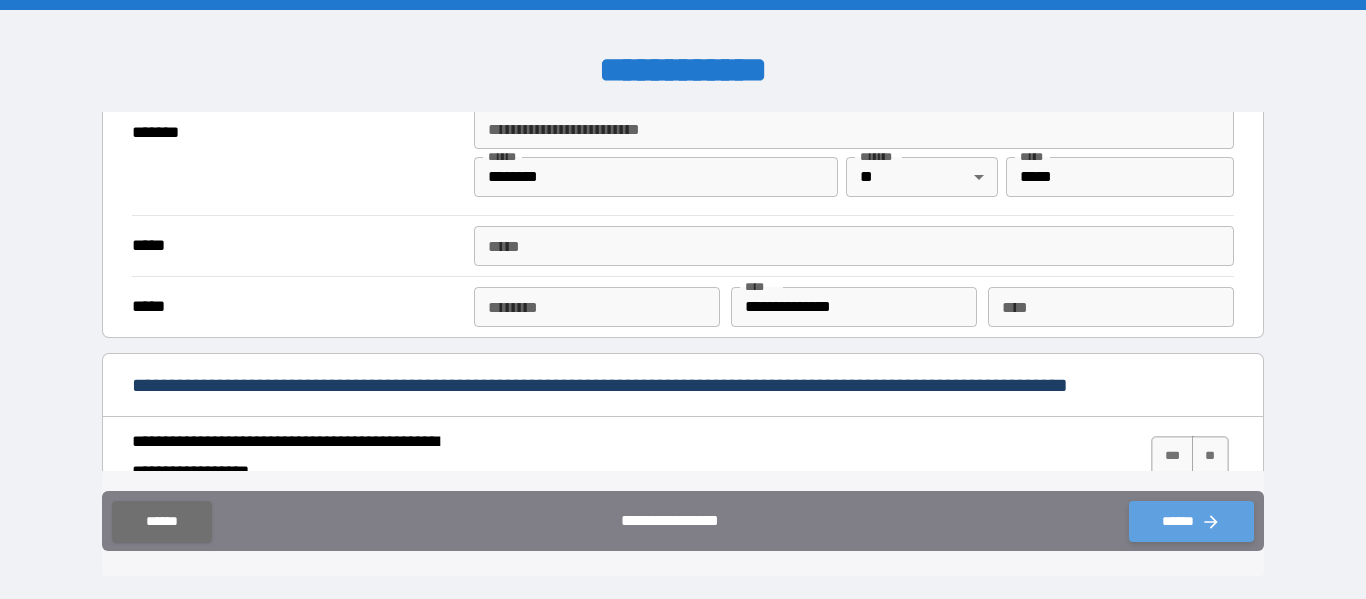 click on "******" at bounding box center [1191, 521] 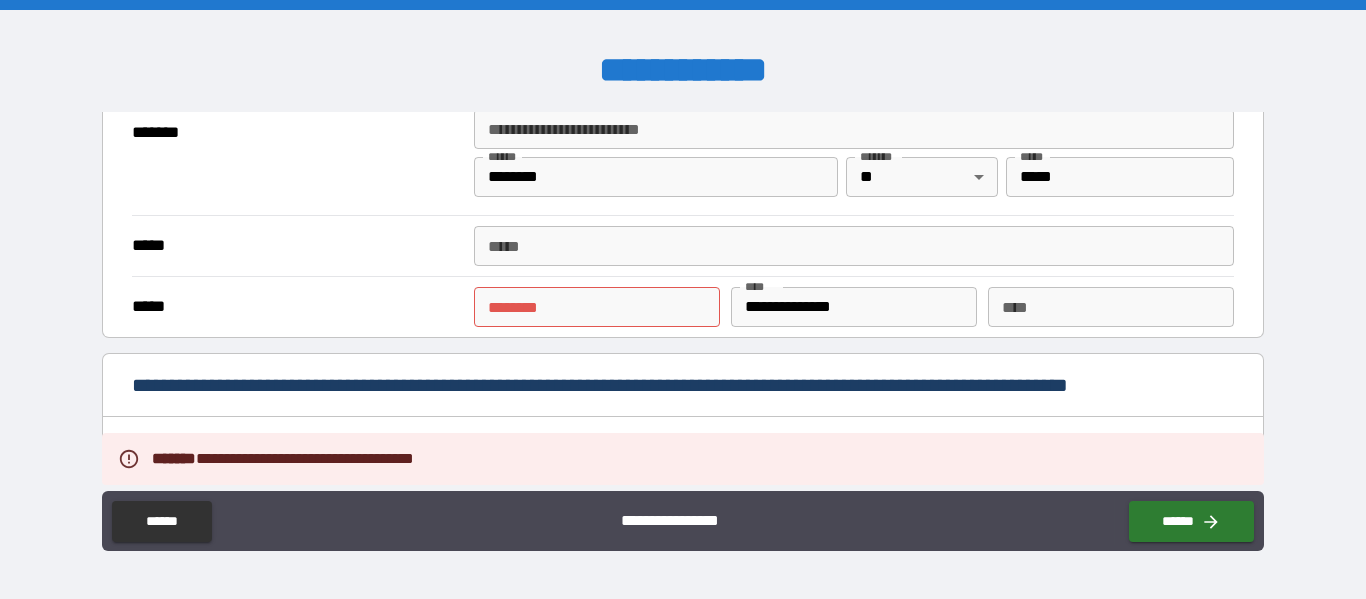 scroll, scrollTop: 1564, scrollLeft: 0, axis: vertical 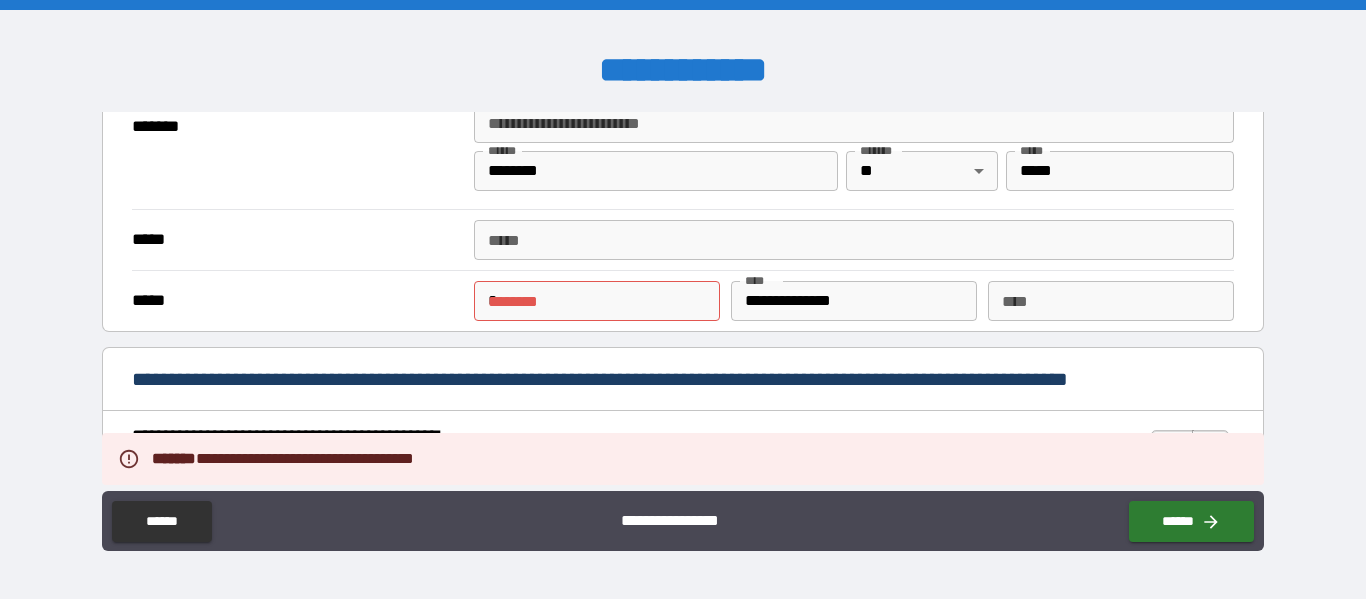click on "*" at bounding box center [597, 301] 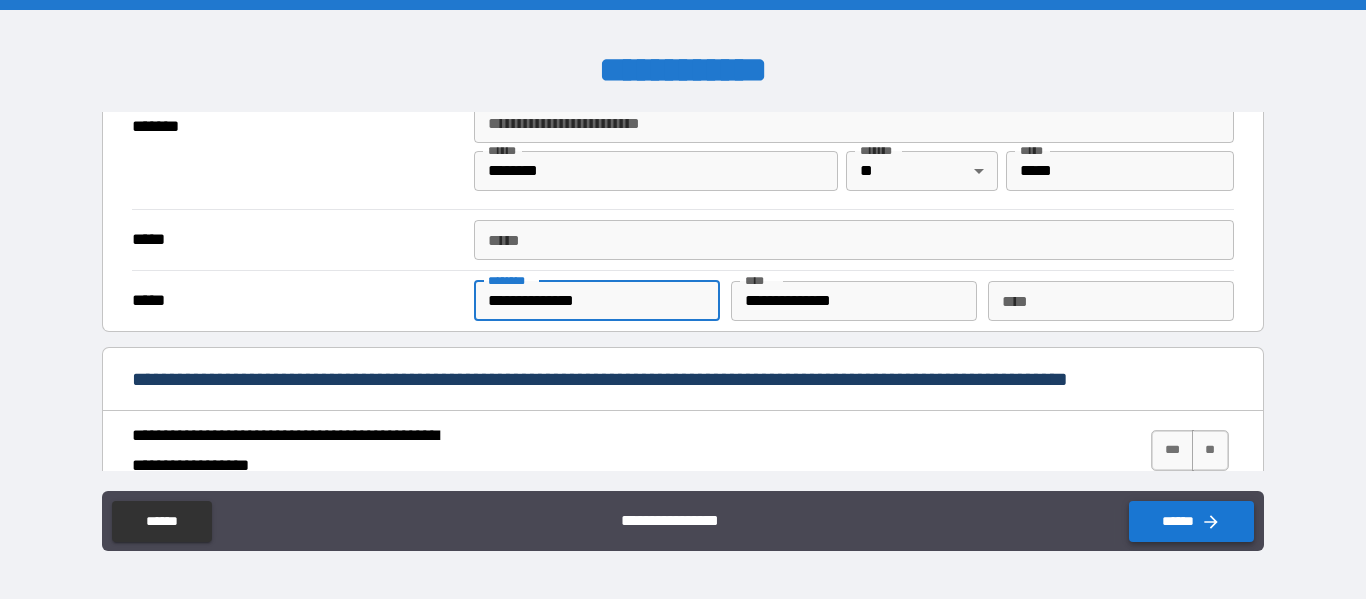 type on "**********" 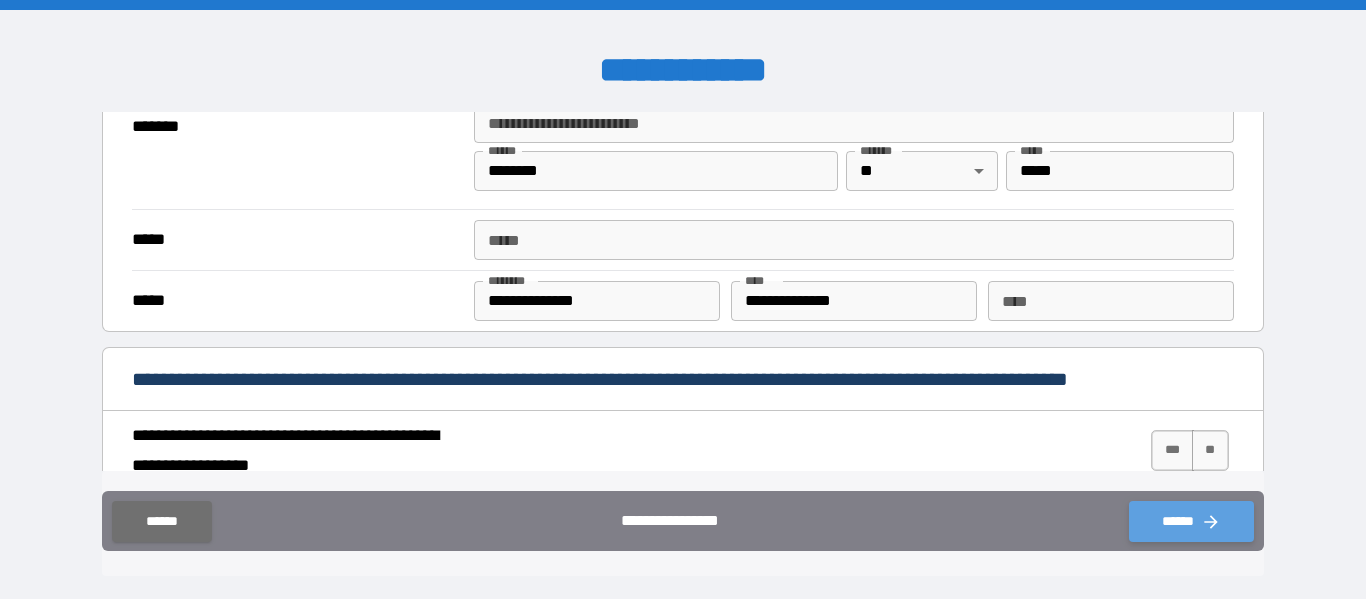 click on "******" at bounding box center [1191, 521] 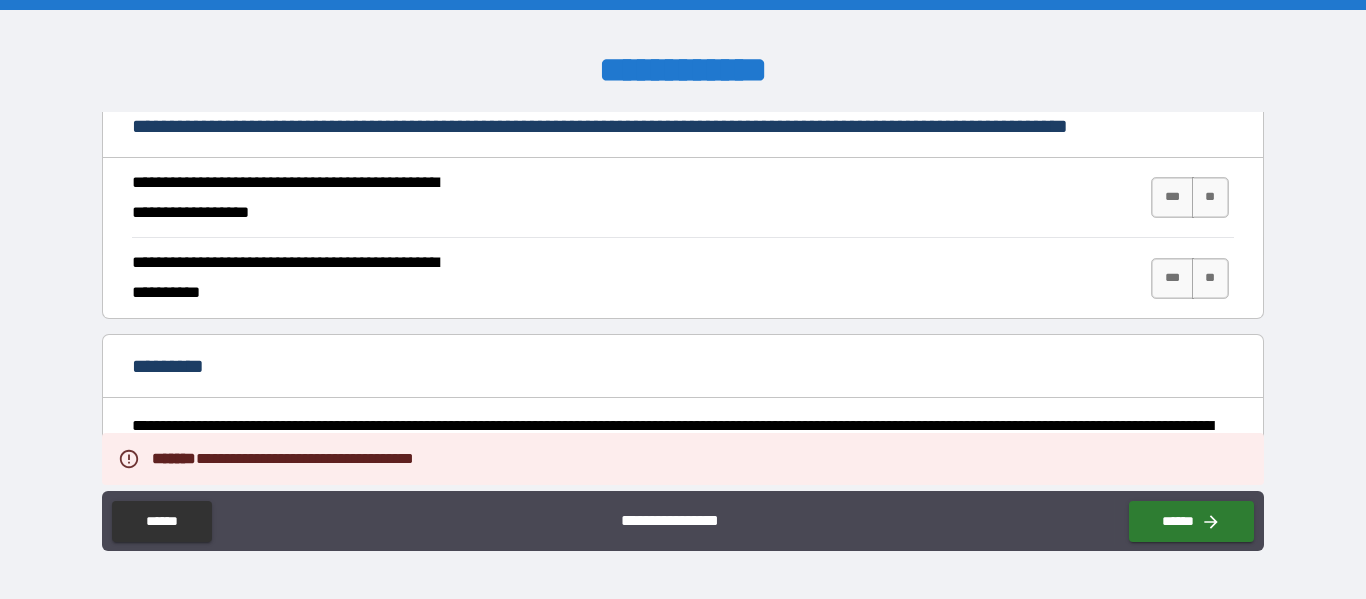 scroll, scrollTop: 1818, scrollLeft: 0, axis: vertical 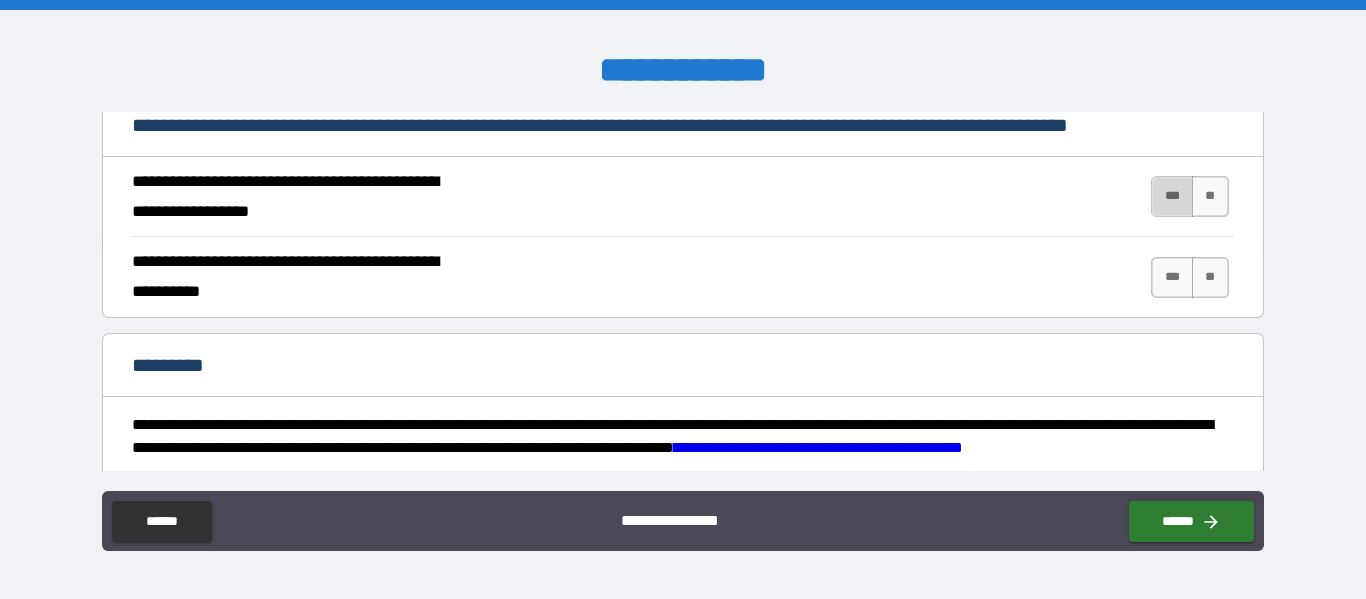 click on "***" at bounding box center (1172, 196) 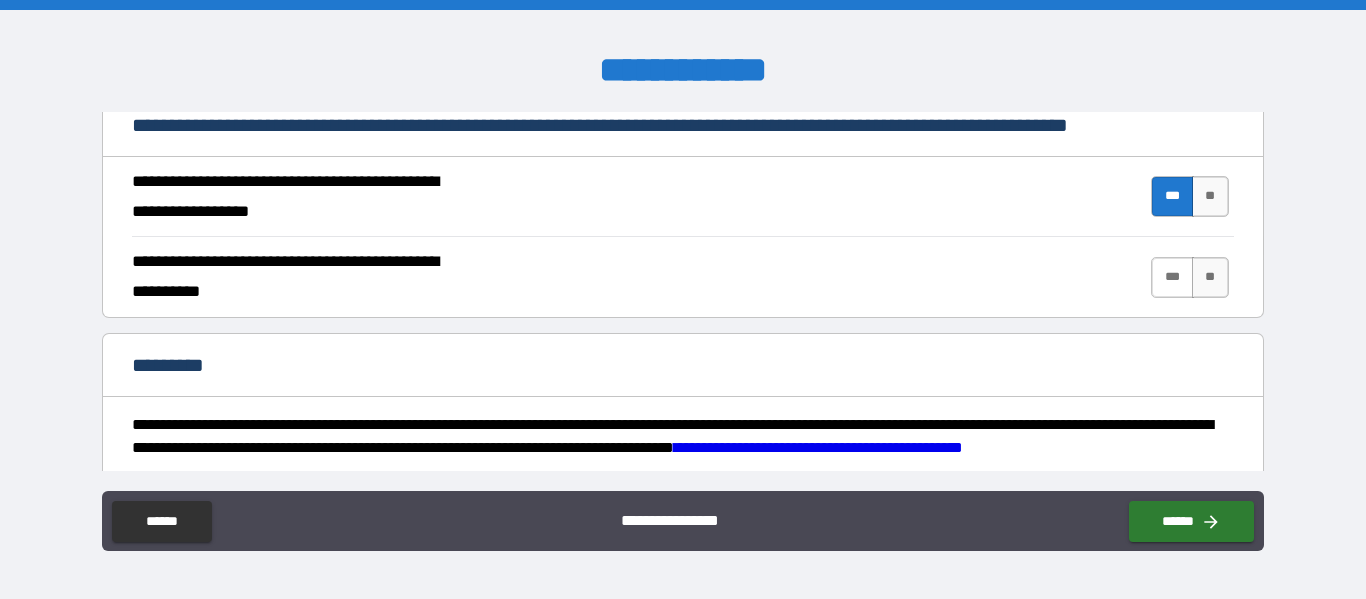 click on "***" at bounding box center (1172, 277) 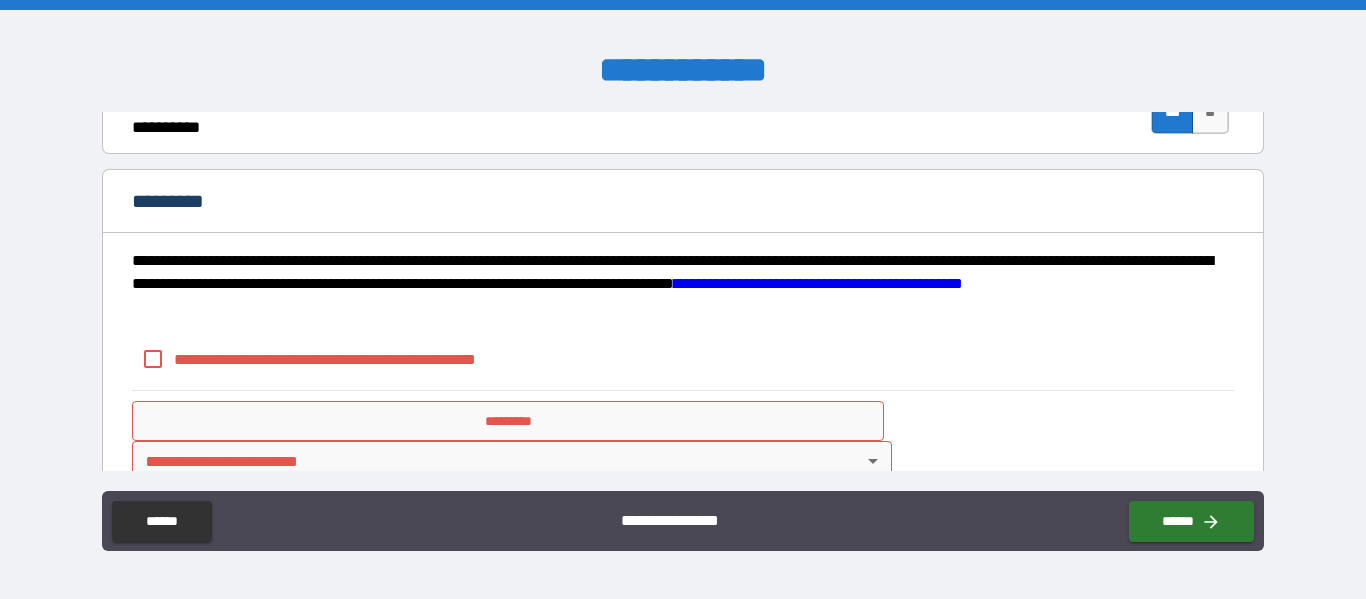 scroll, scrollTop: 1984, scrollLeft: 0, axis: vertical 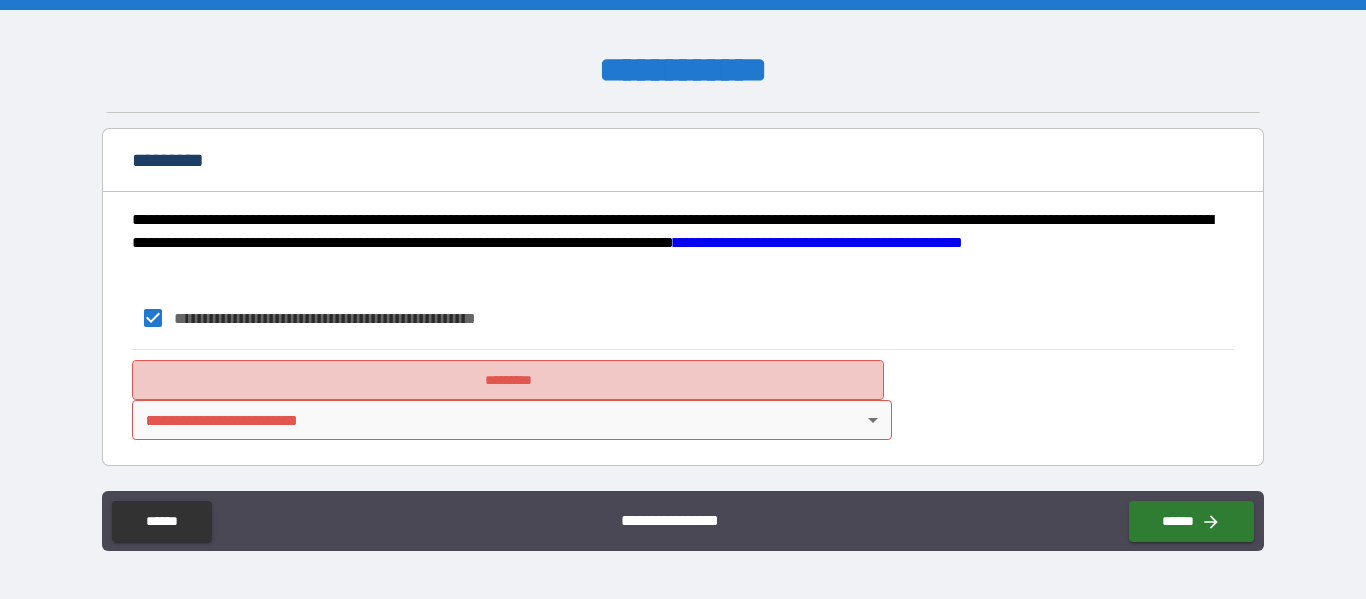 click on "*********" at bounding box center [508, 380] 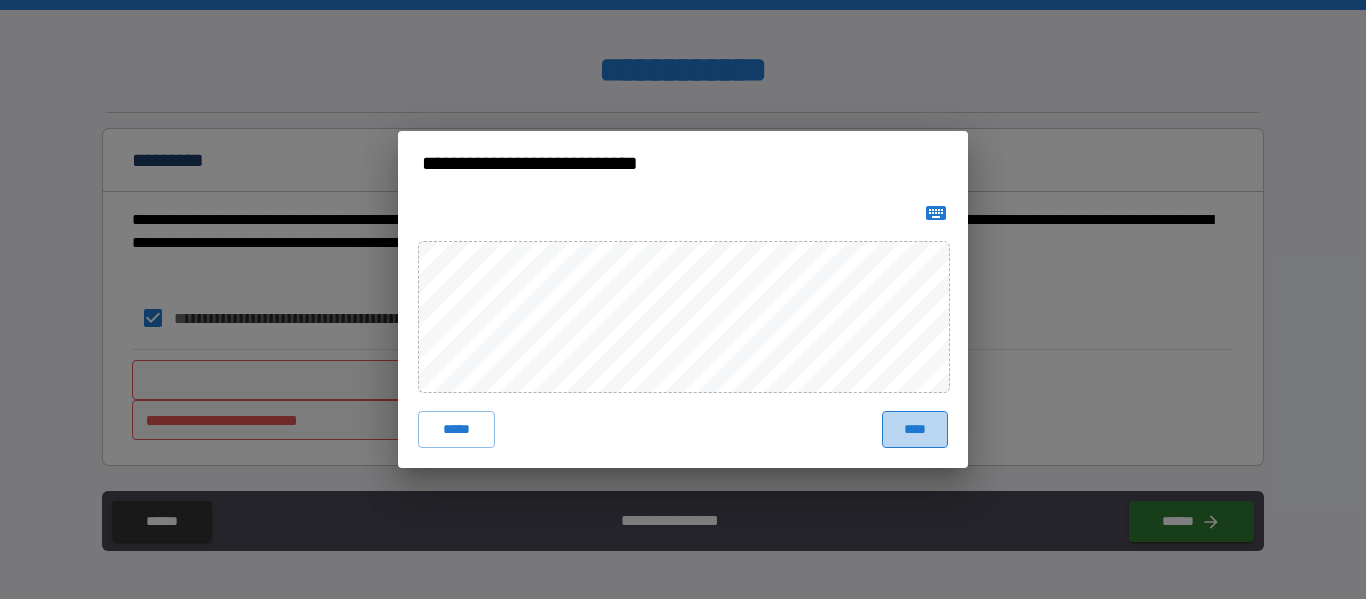 click on "****" at bounding box center (915, 429) 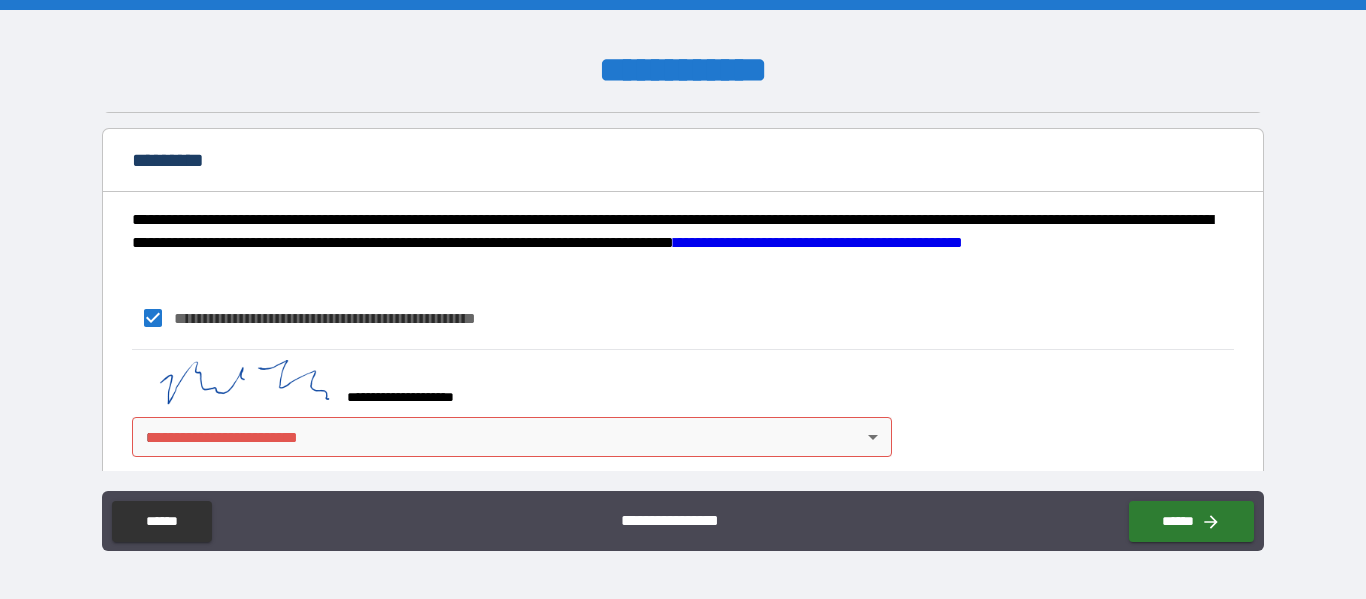 click on "**********" at bounding box center (683, 299) 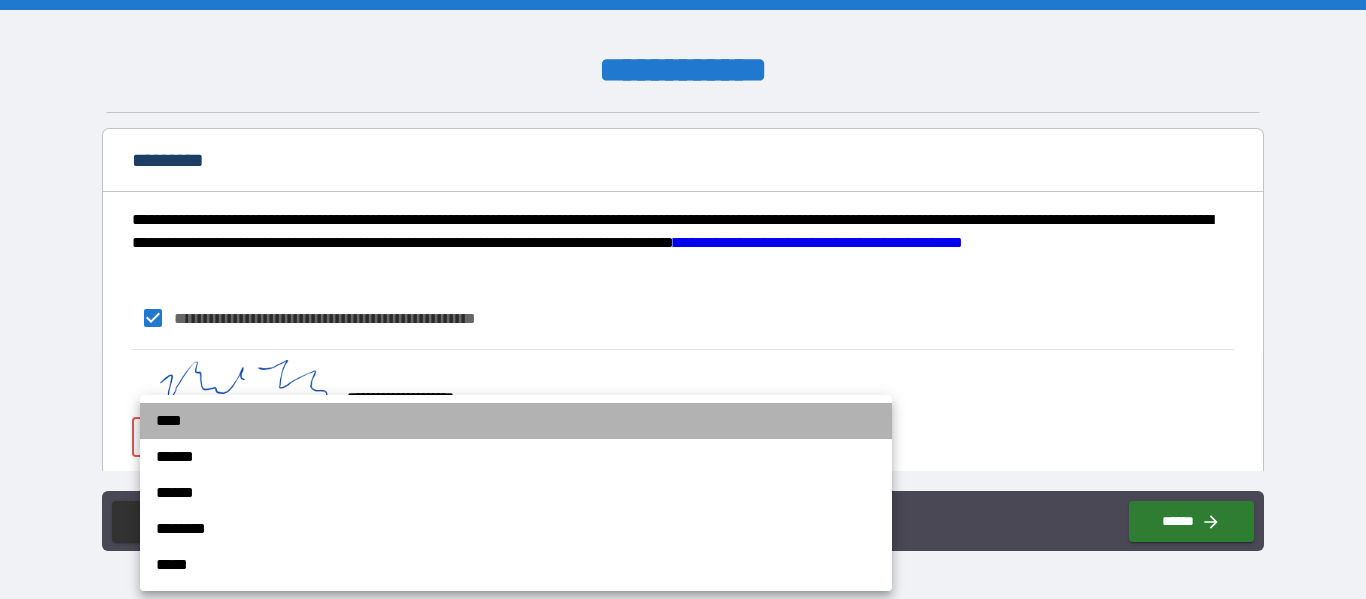 click on "****" at bounding box center (516, 421) 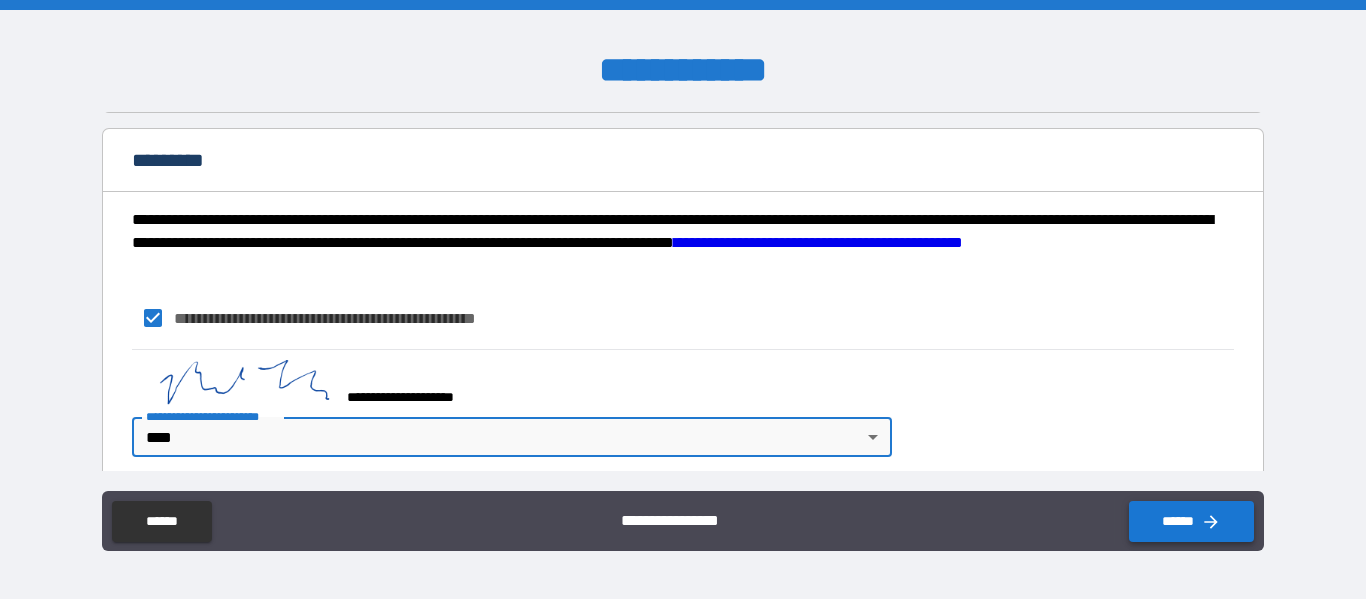 click on "******" at bounding box center [1191, 521] 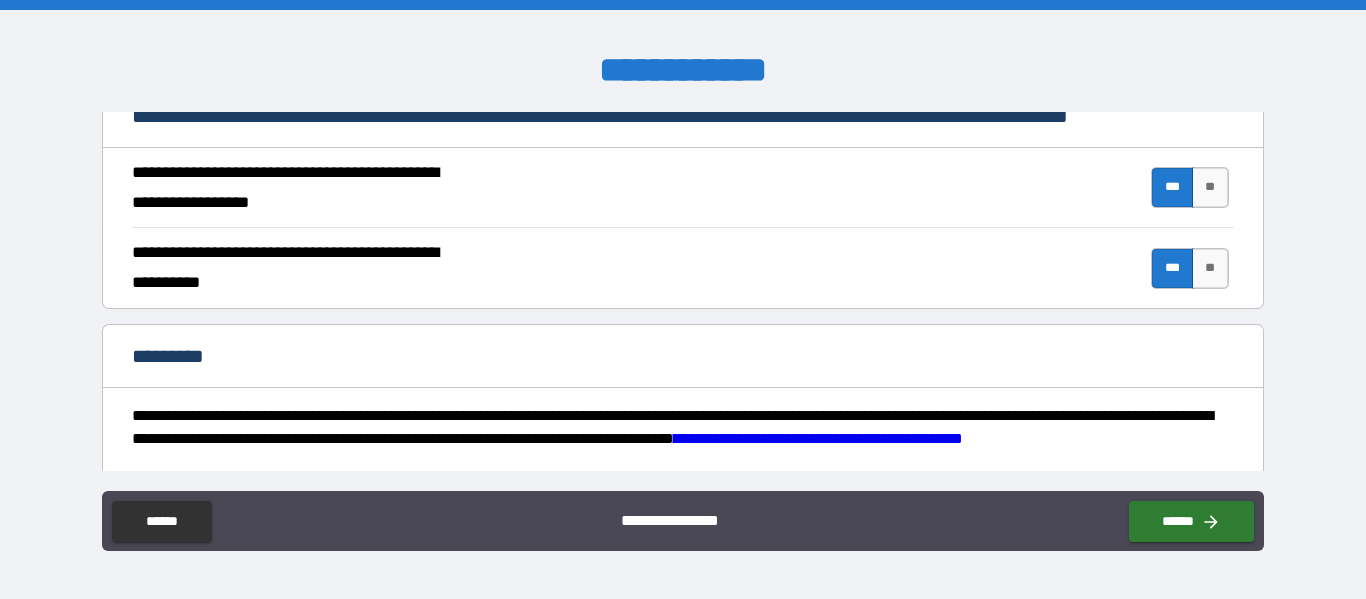 scroll, scrollTop: 2040, scrollLeft: 0, axis: vertical 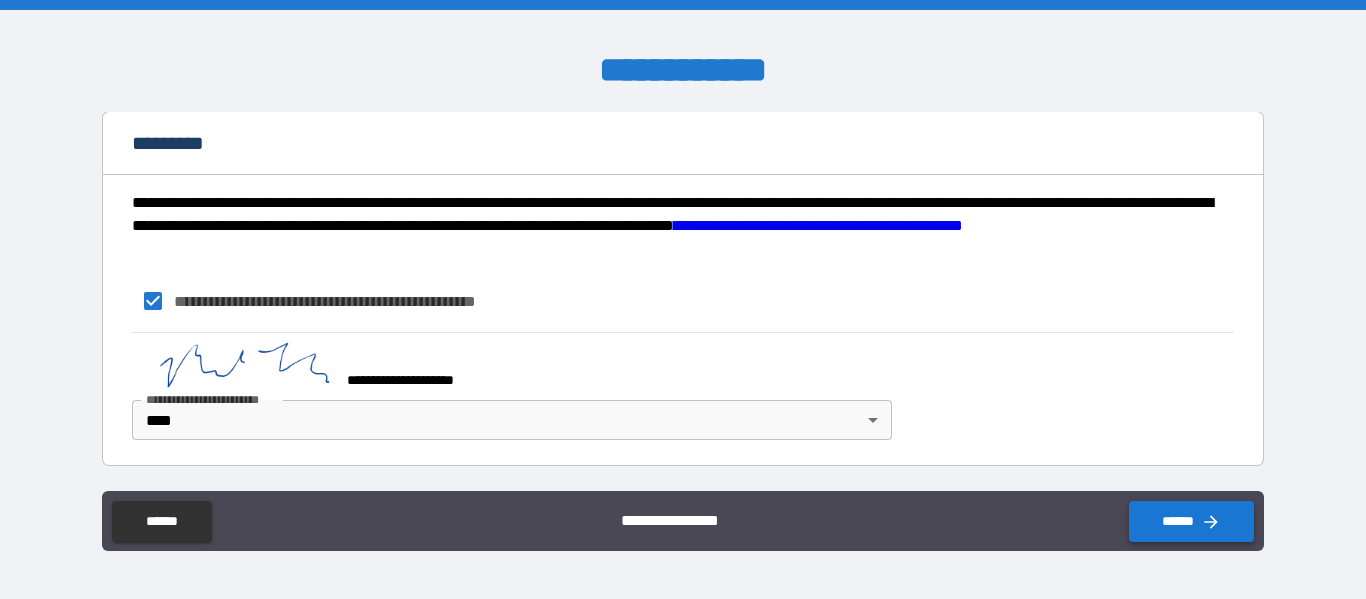 click on "******" at bounding box center [1191, 521] 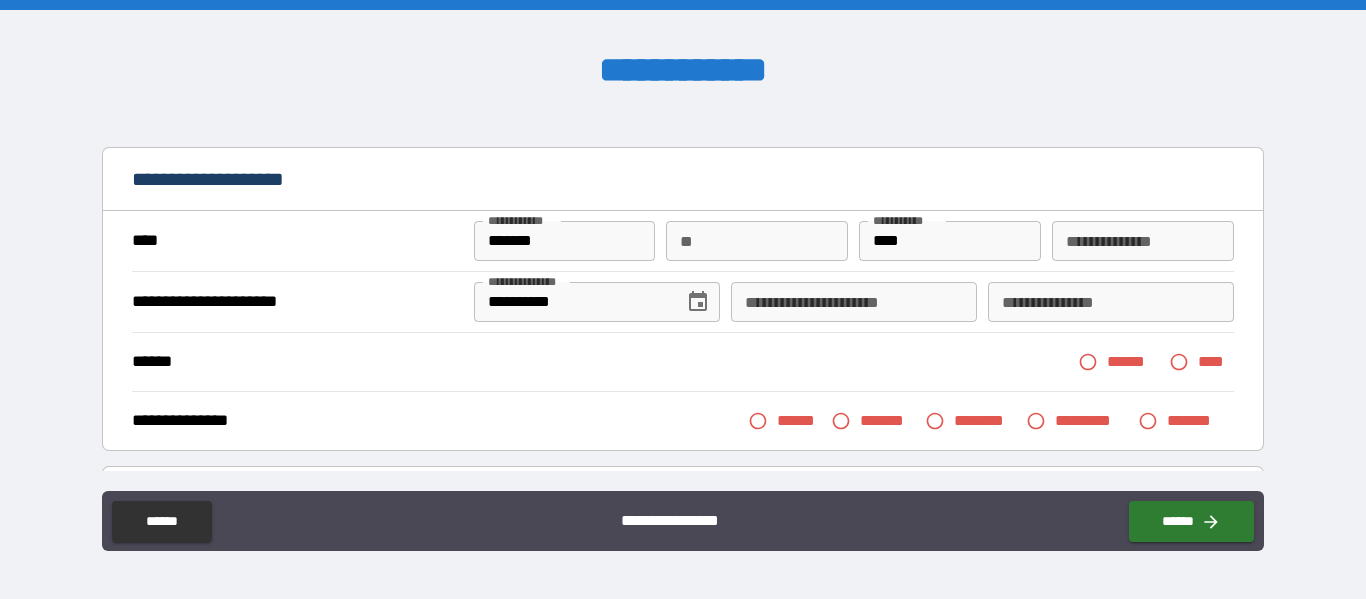 scroll, scrollTop: 43, scrollLeft: 0, axis: vertical 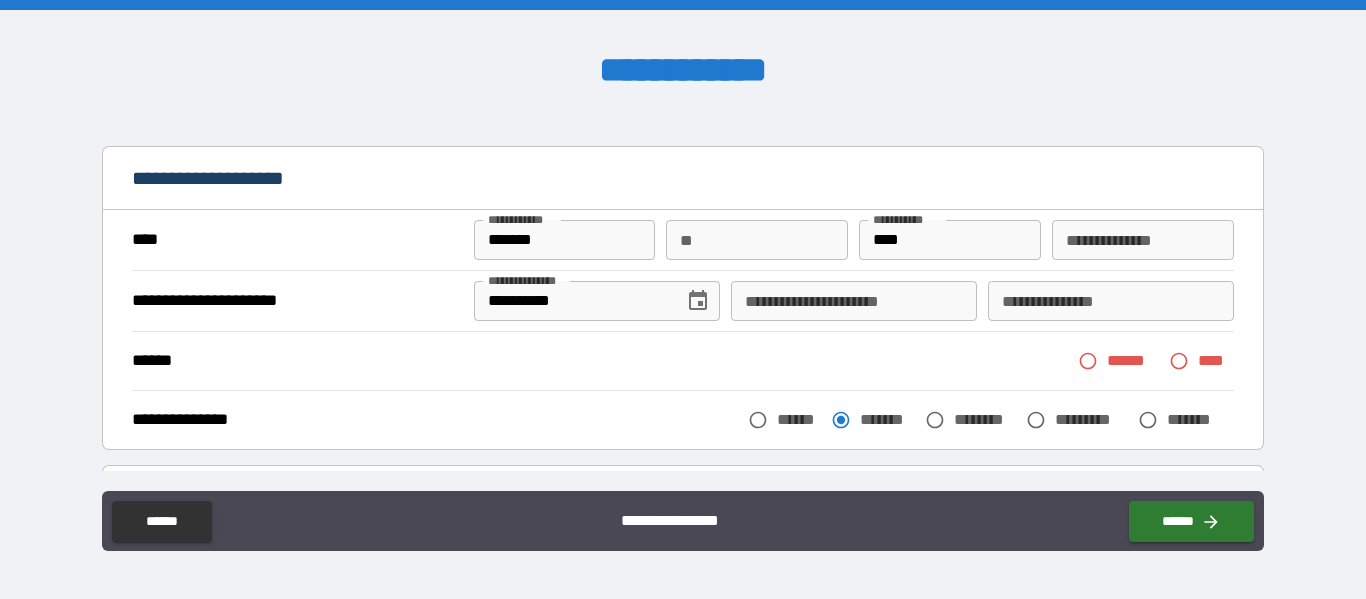 click on "******" at bounding box center (1187, 517) 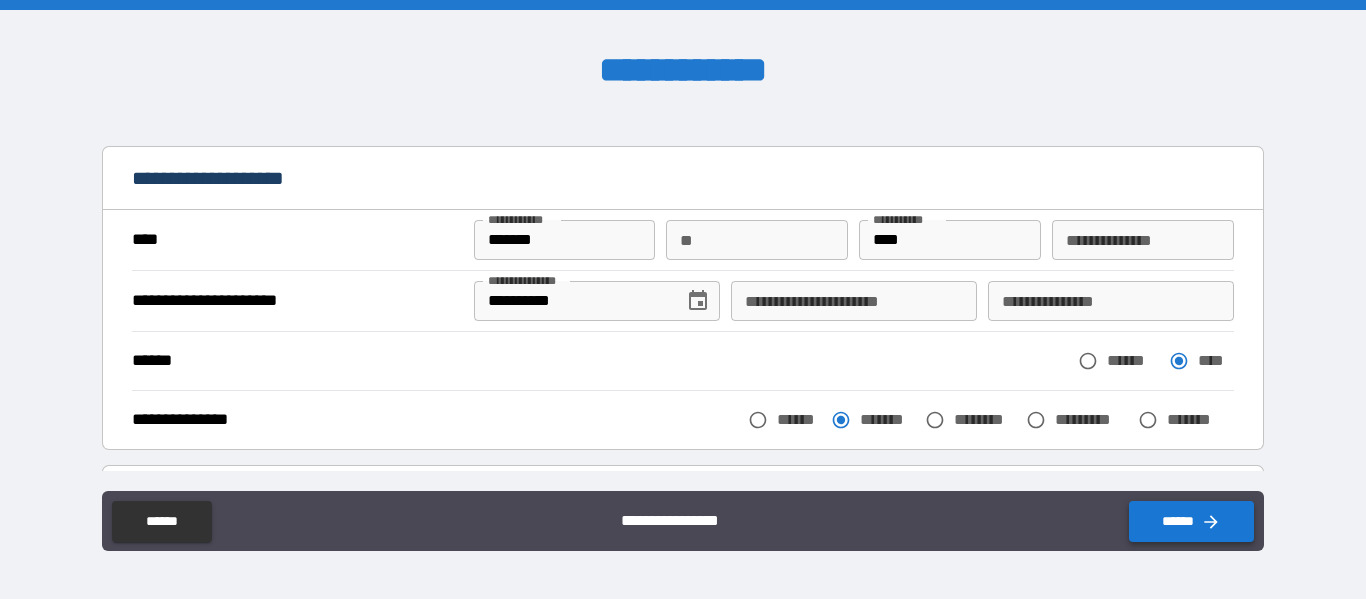click 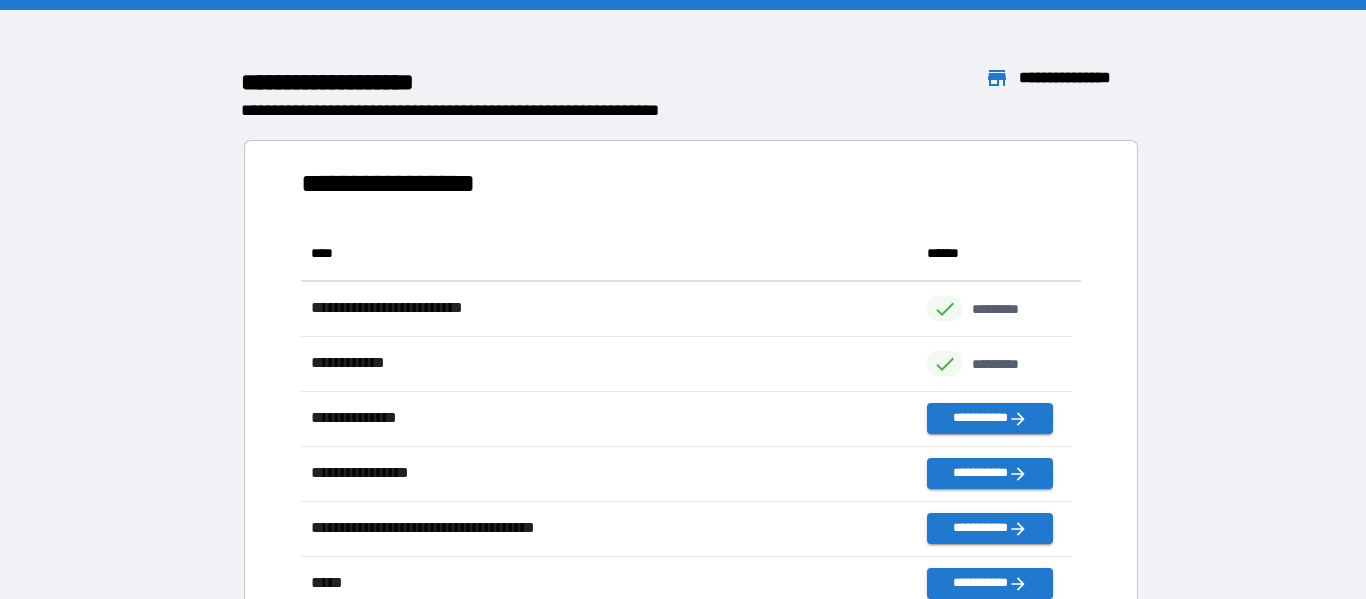 scroll, scrollTop: 16, scrollLeft: 16, axis: both 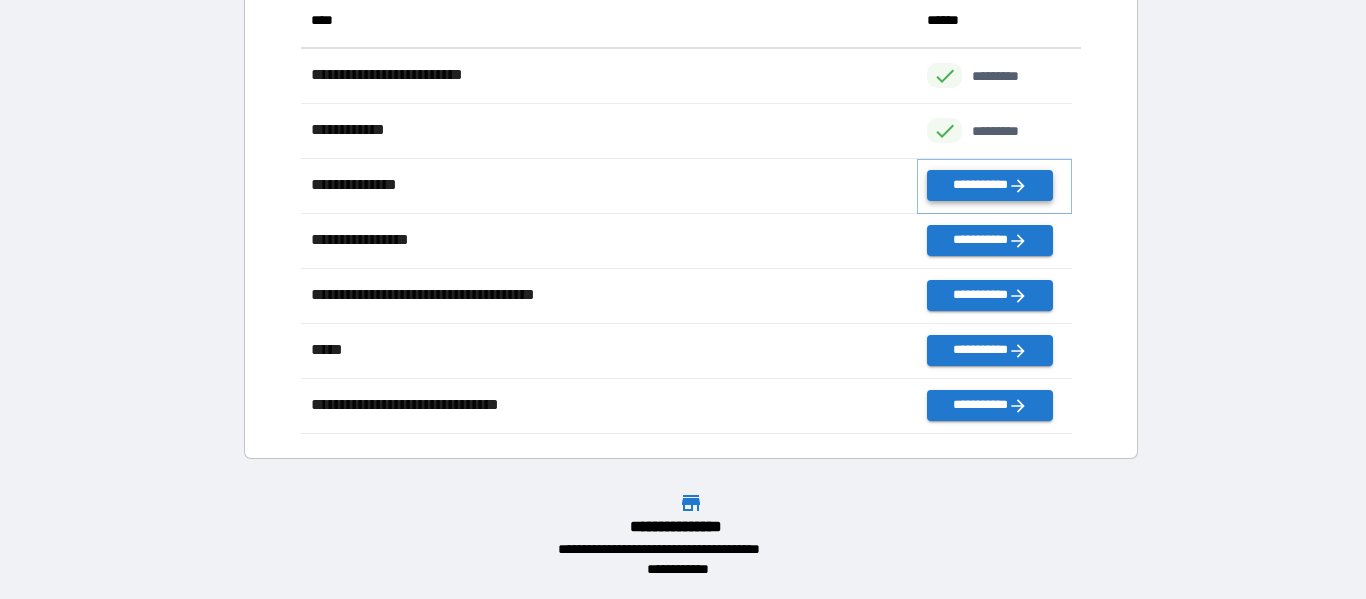 click on "**********" at bounding box center (989, 185) 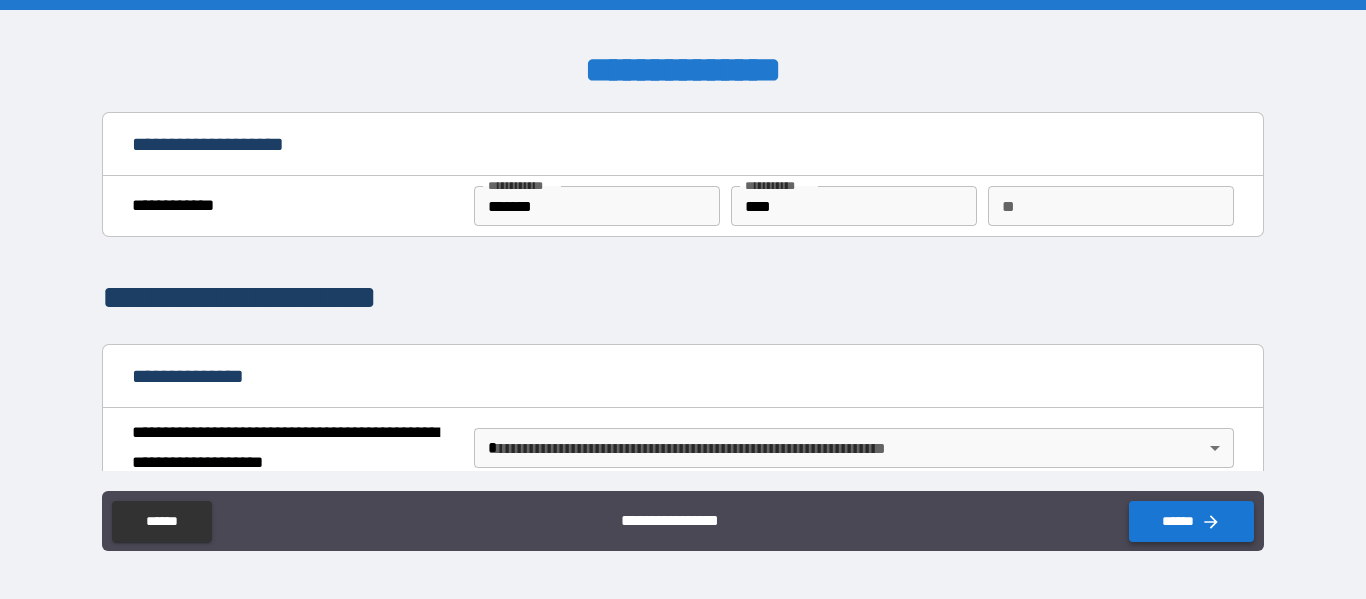 click 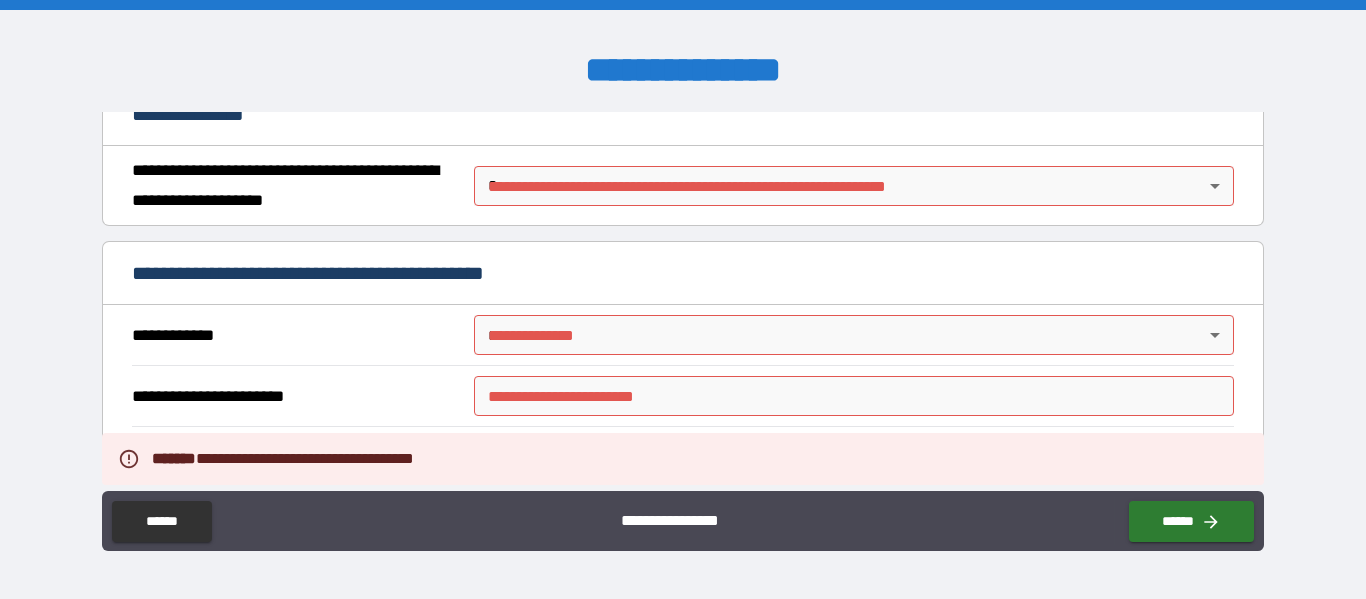 scroll, scrollTop: 263, scrollLeft: 0, axis: vertical 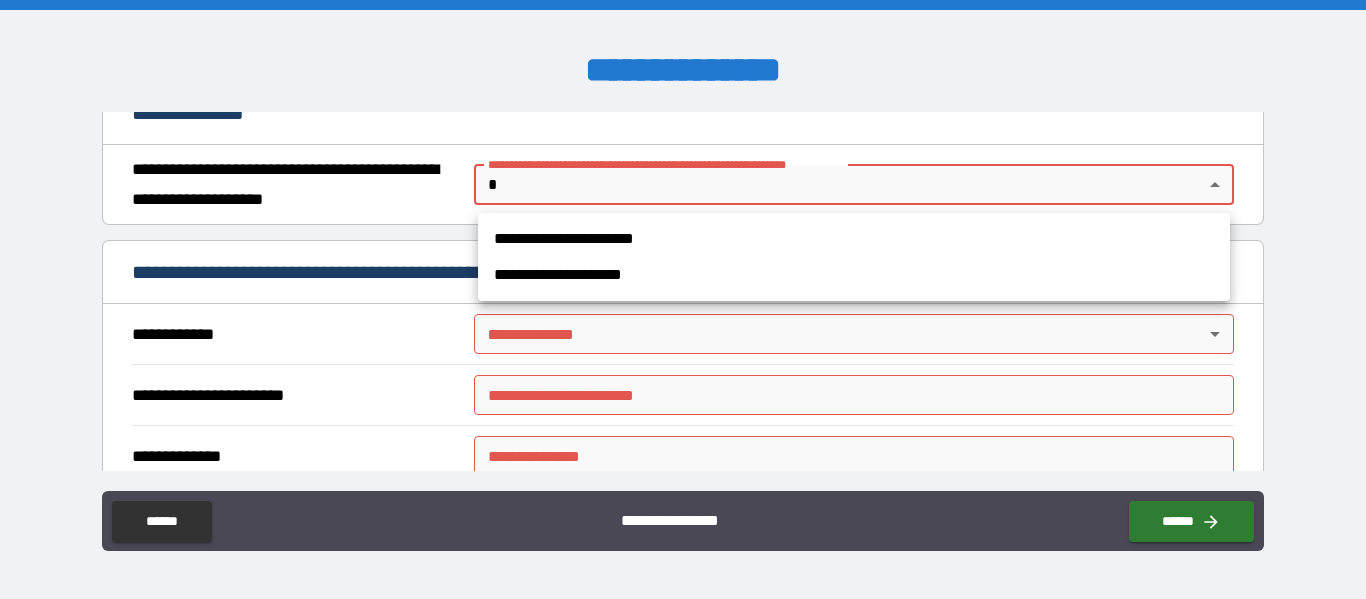 click on "**********" at bounding box center [683, 299] 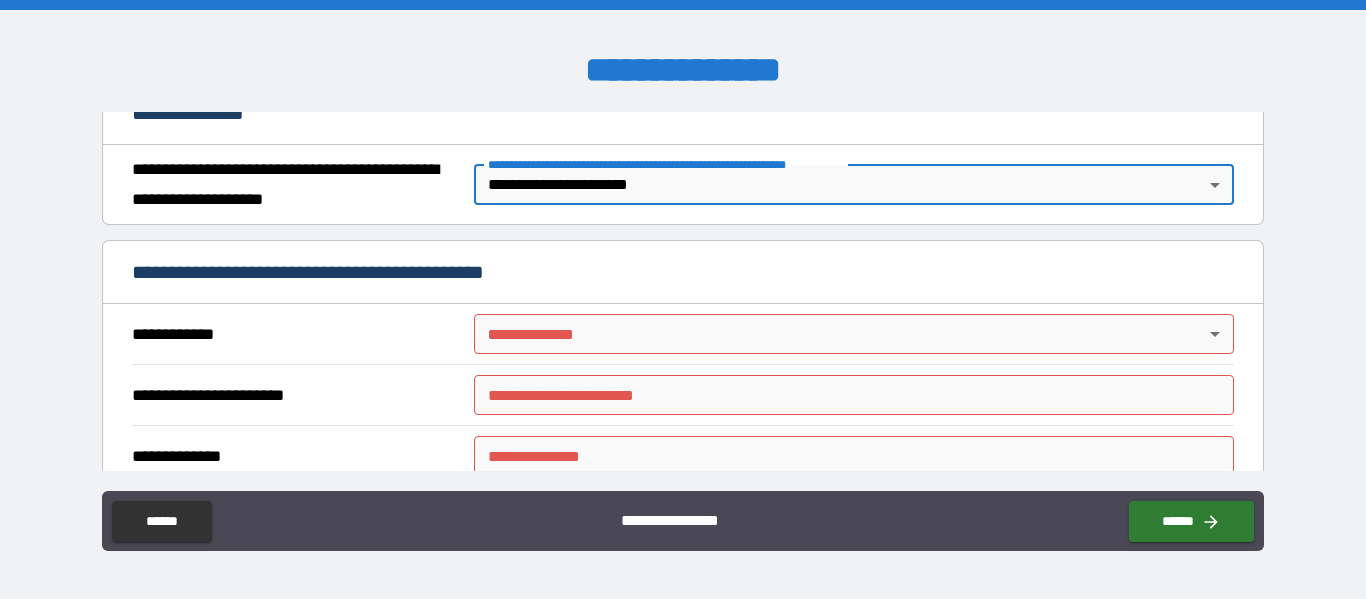 click on "**********" at bounding box center (683, 299) 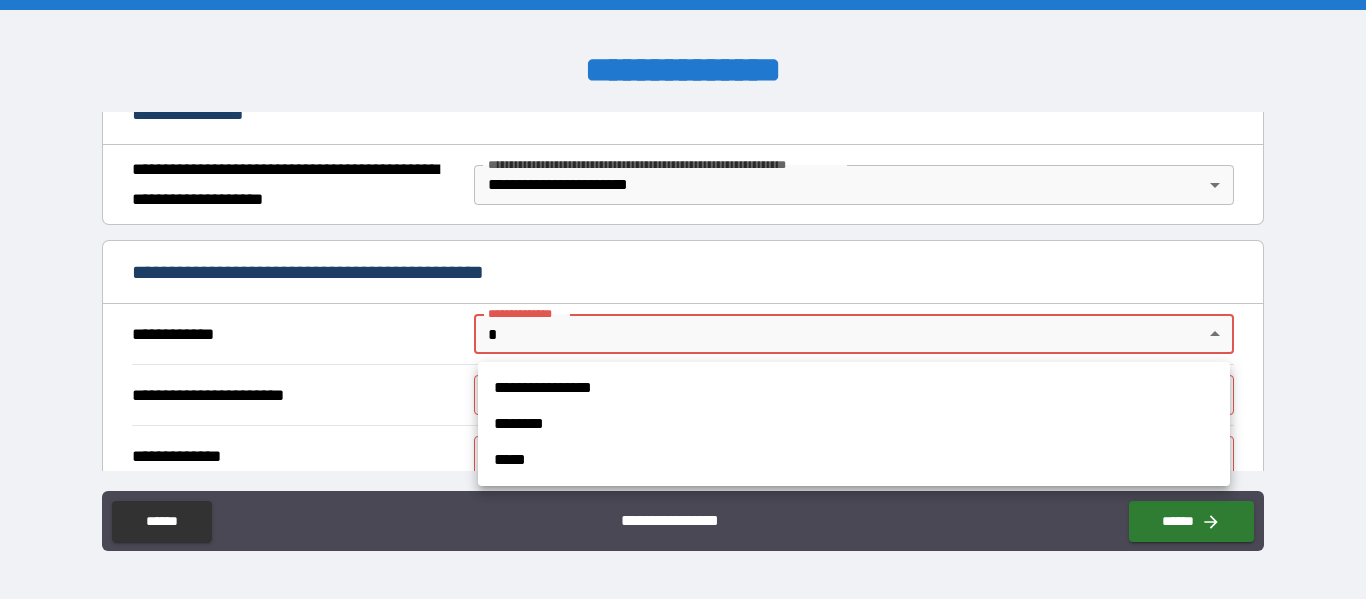 click on "**********" at bounding box center [854, 388] 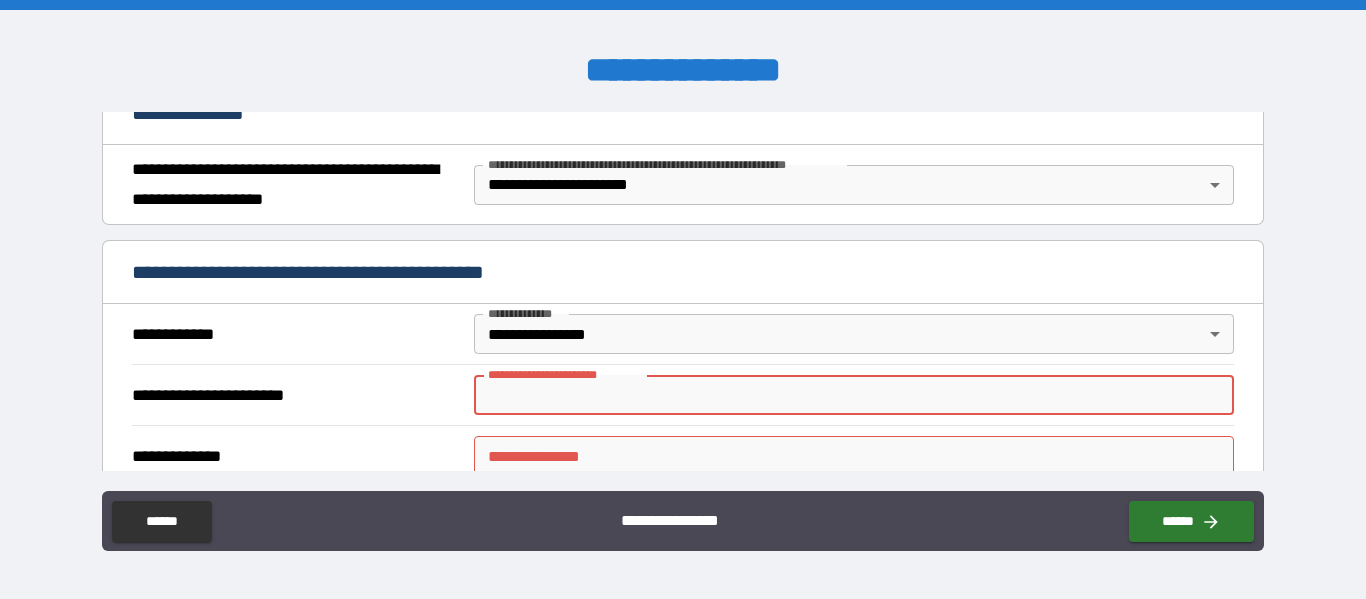 click on "**********" at bounding box center (854, 395) 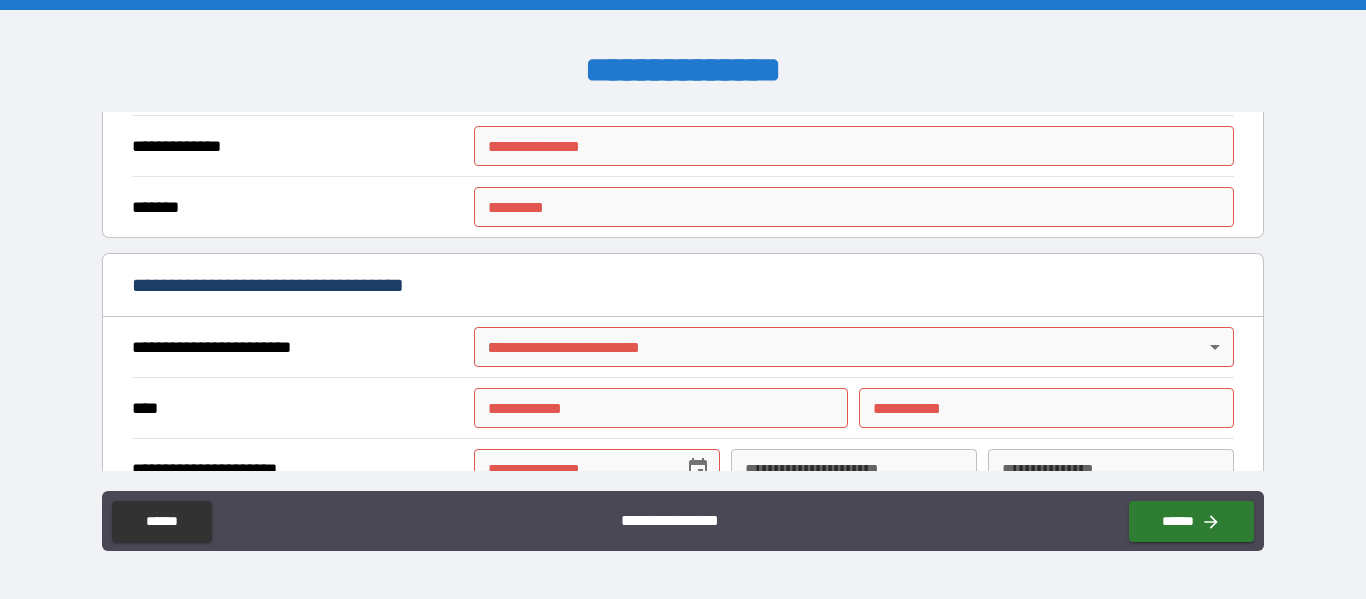 scroll, scrollTop: 580, scrollLeft: 0, axis: vertical 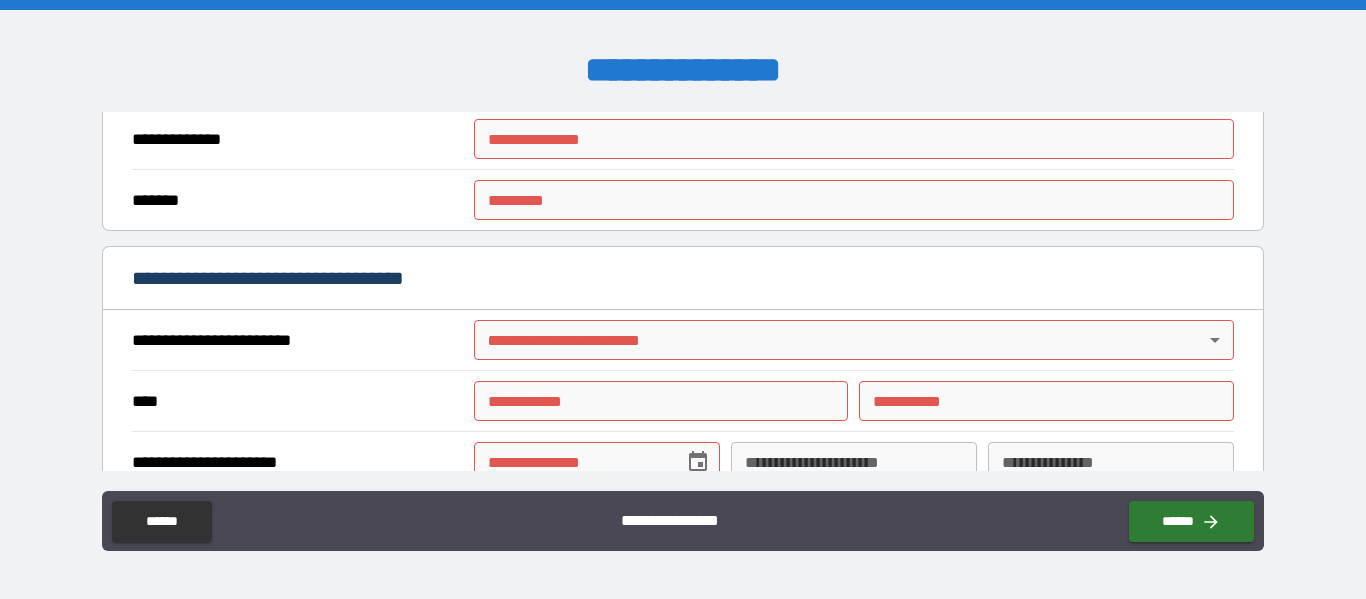 type on "**********" 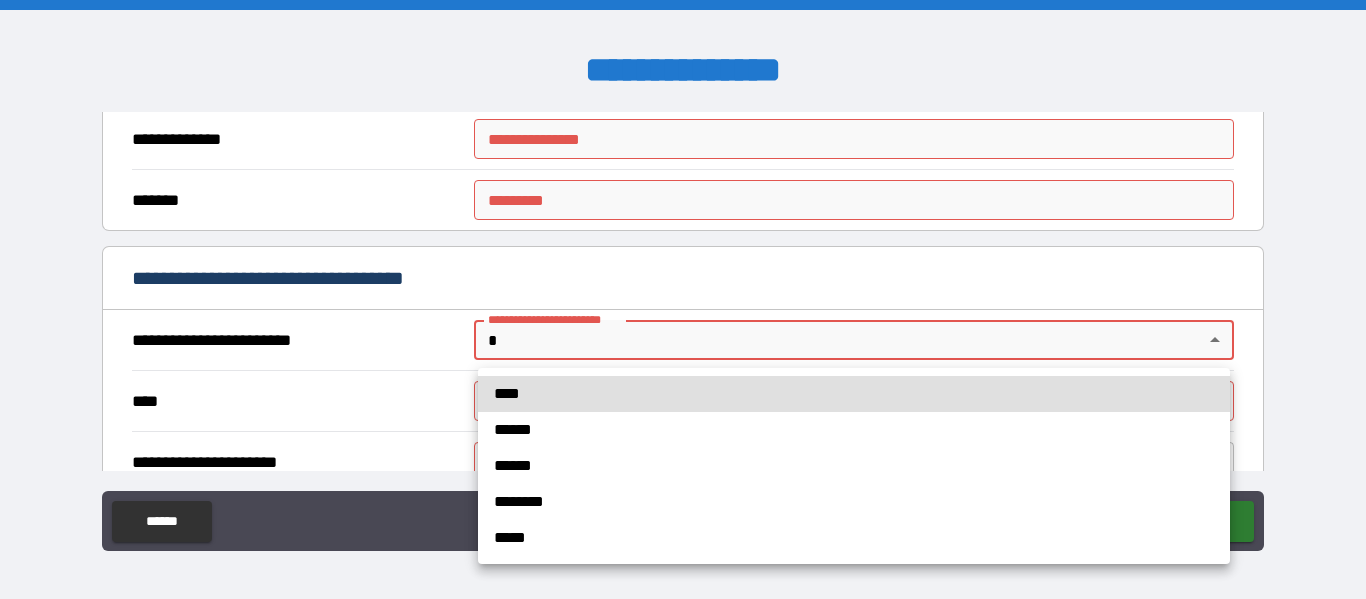 click on "**********" at bounding box center (683, 299) 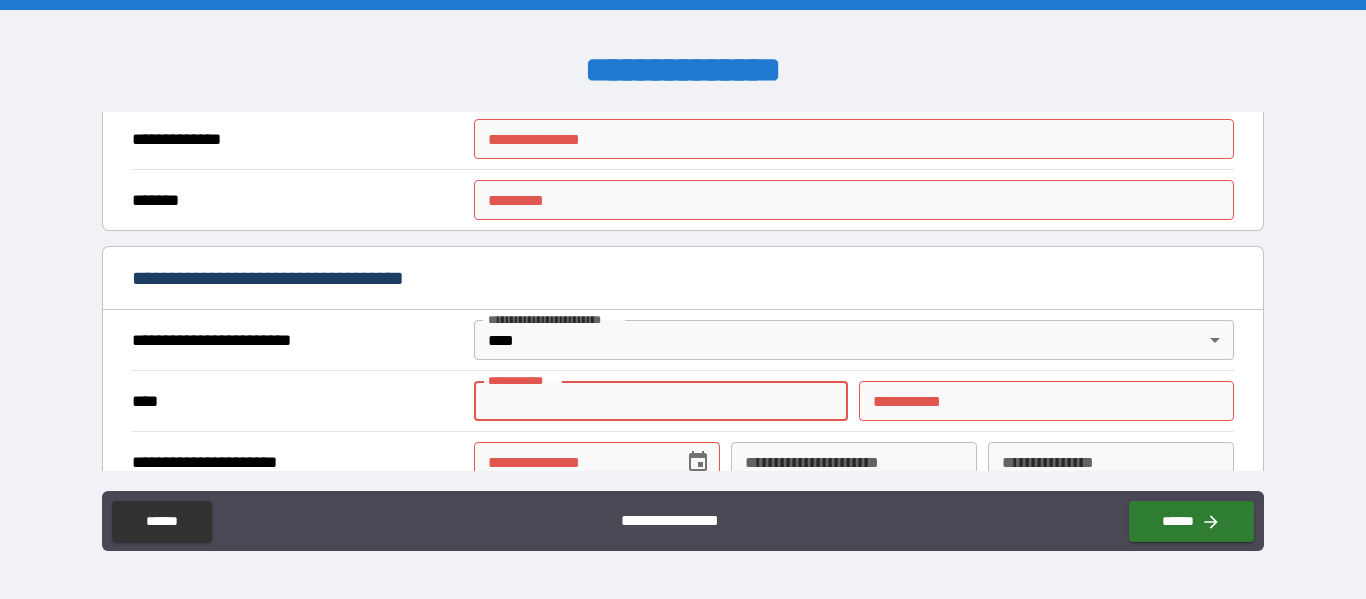 click on "**********" at bounding box center [661, 401] 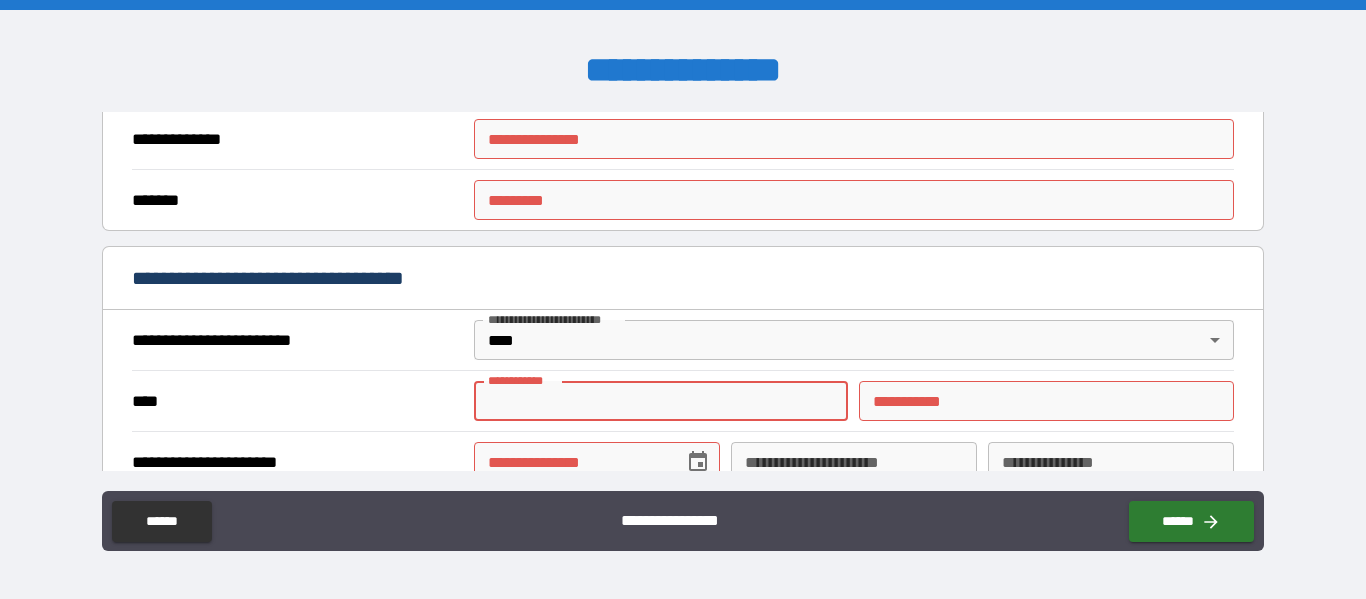 type on "*******" 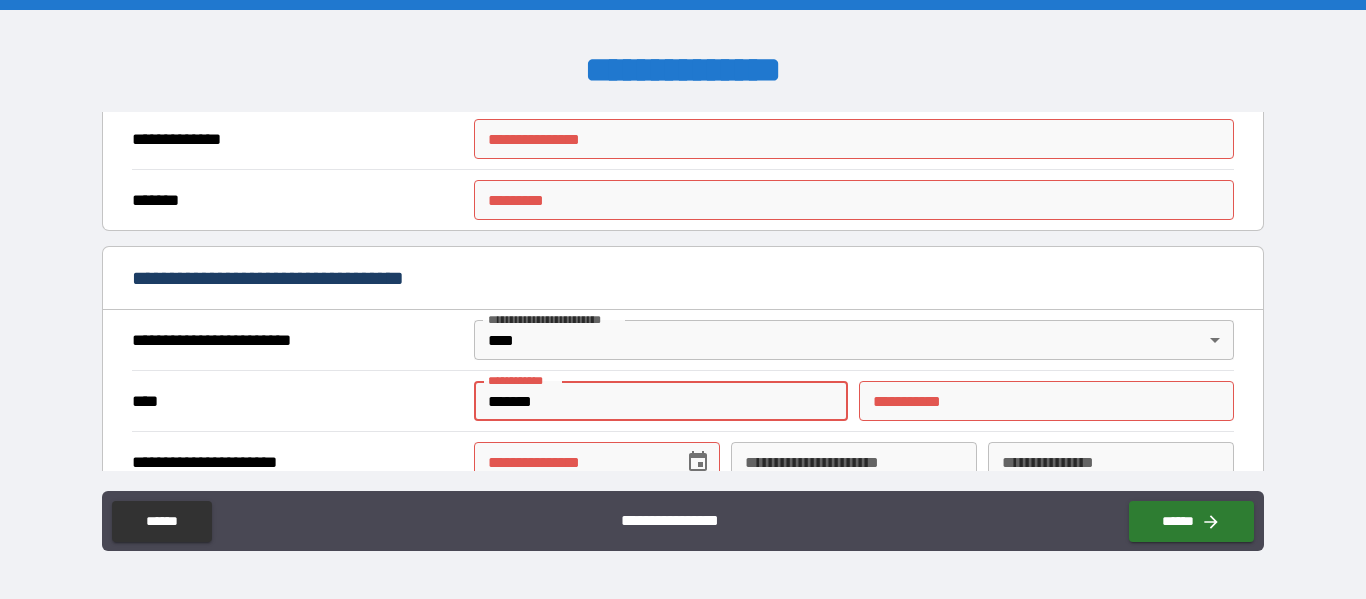 type on "****" 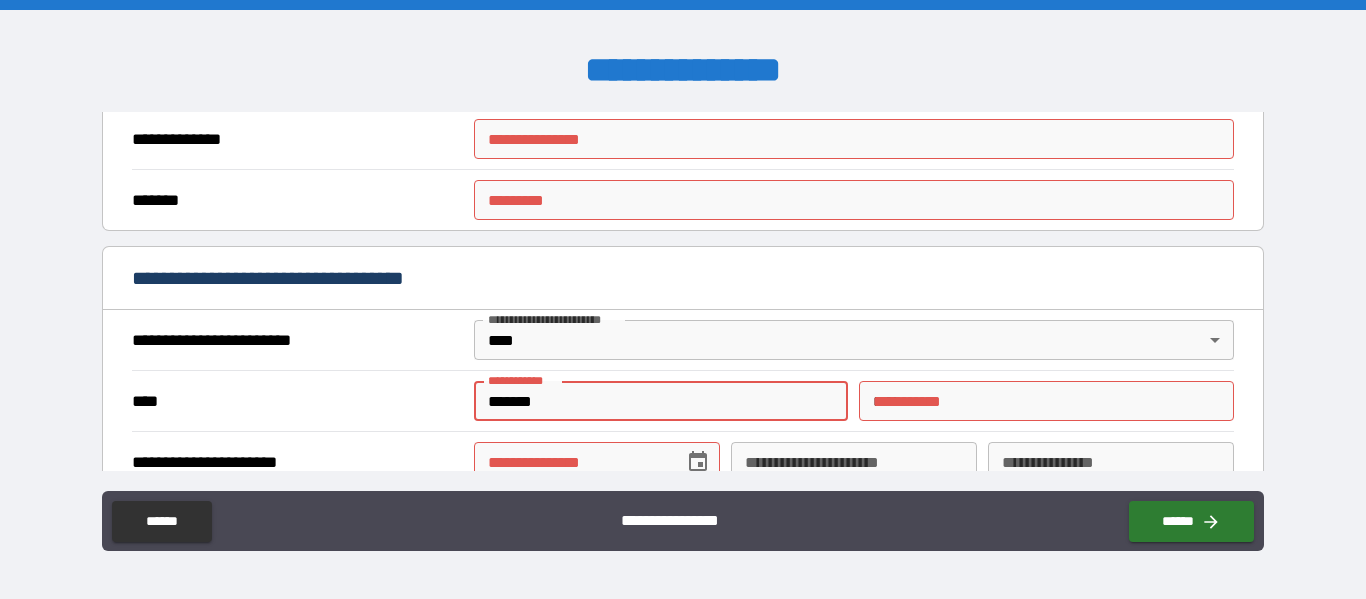 type on "**********" 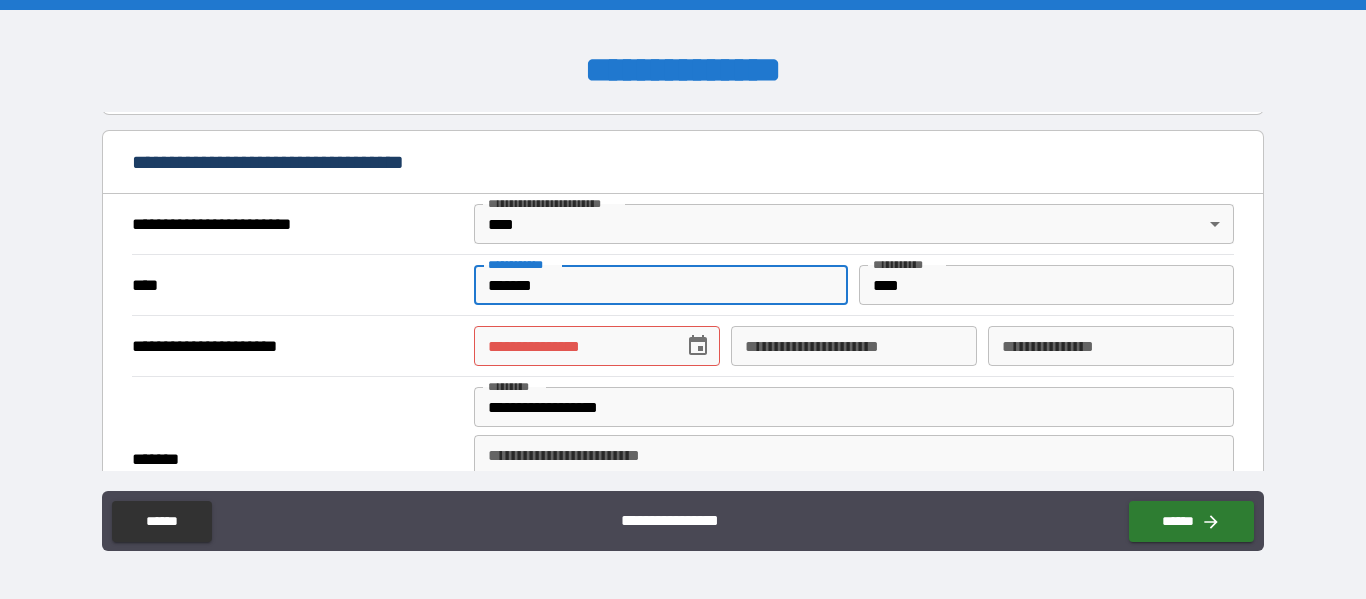 scroll, scrollTop: 710, scrollLeft: 0, axis: vertical 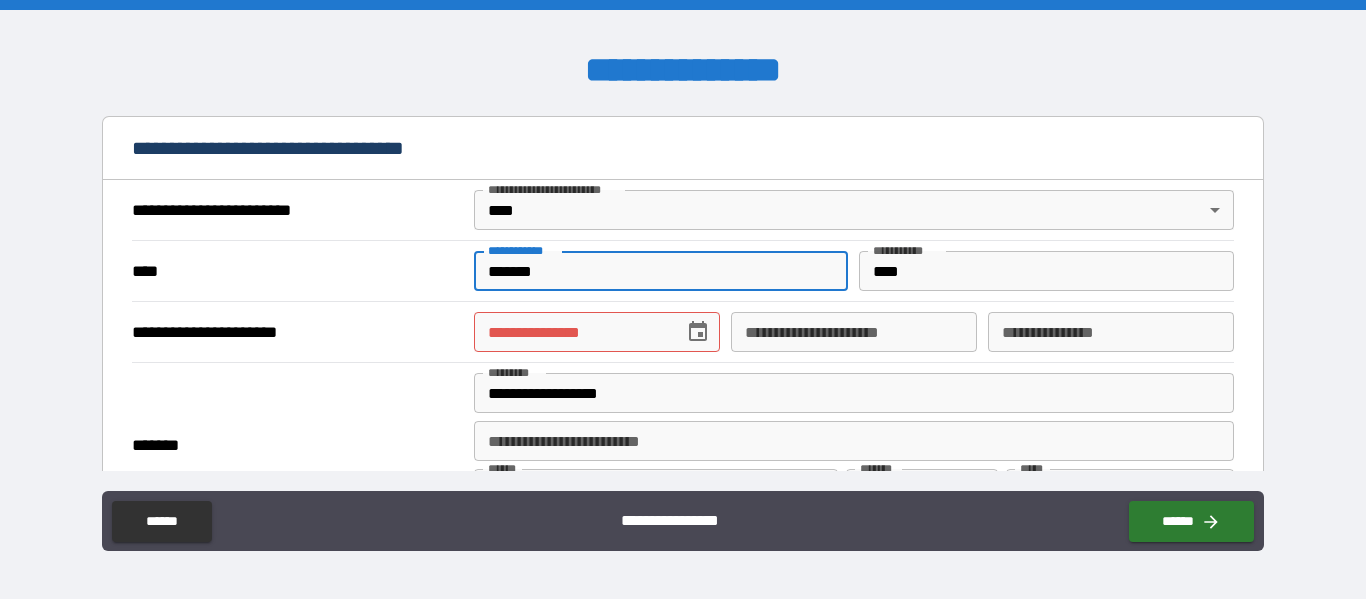 click on "**********" at bounding box center (572, 332) 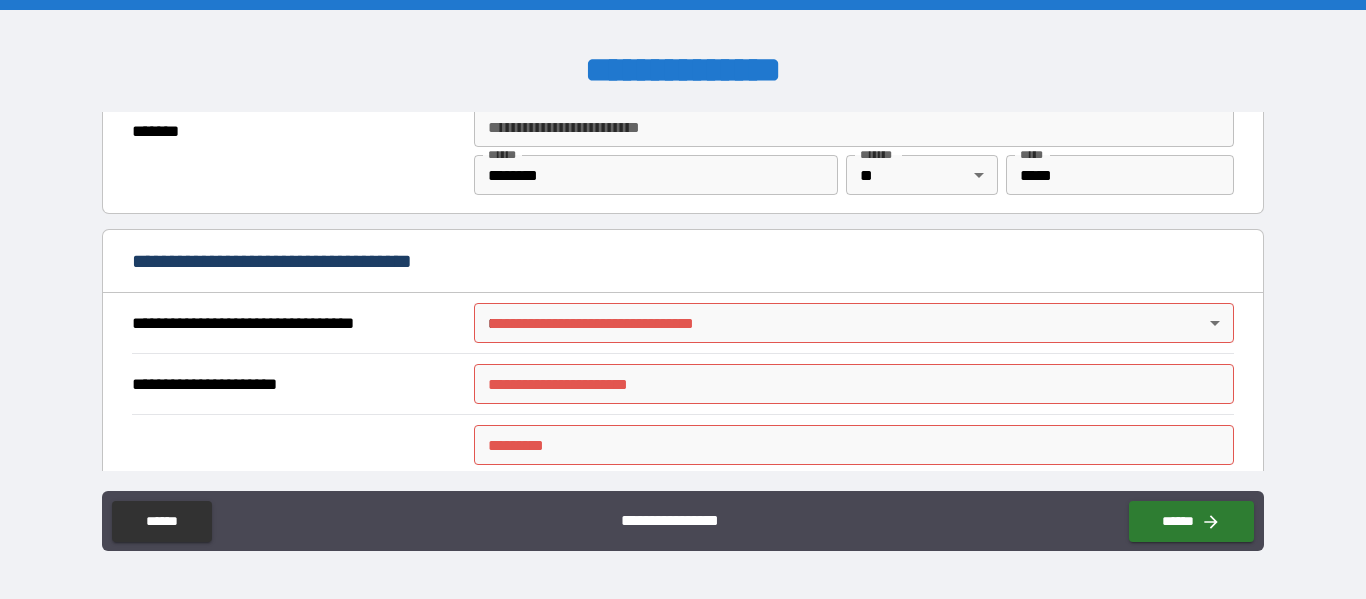 scroll, scrollTop: 1025, scrollLeft: 0, axis: vertical 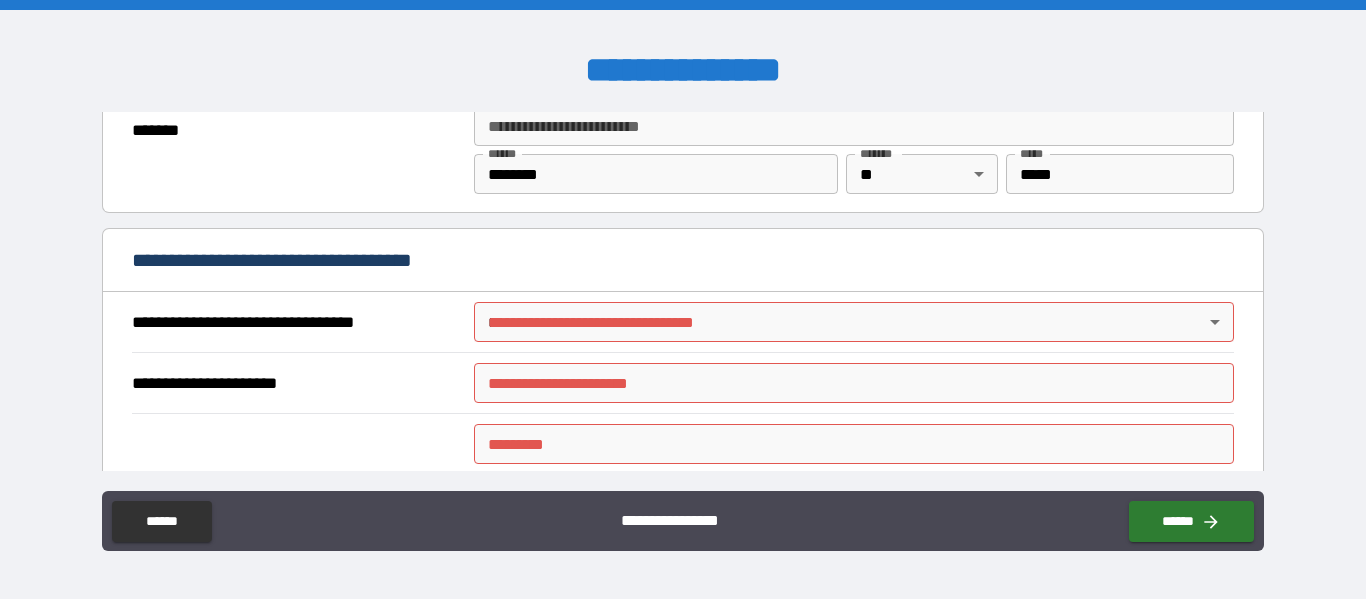 type on "**********" 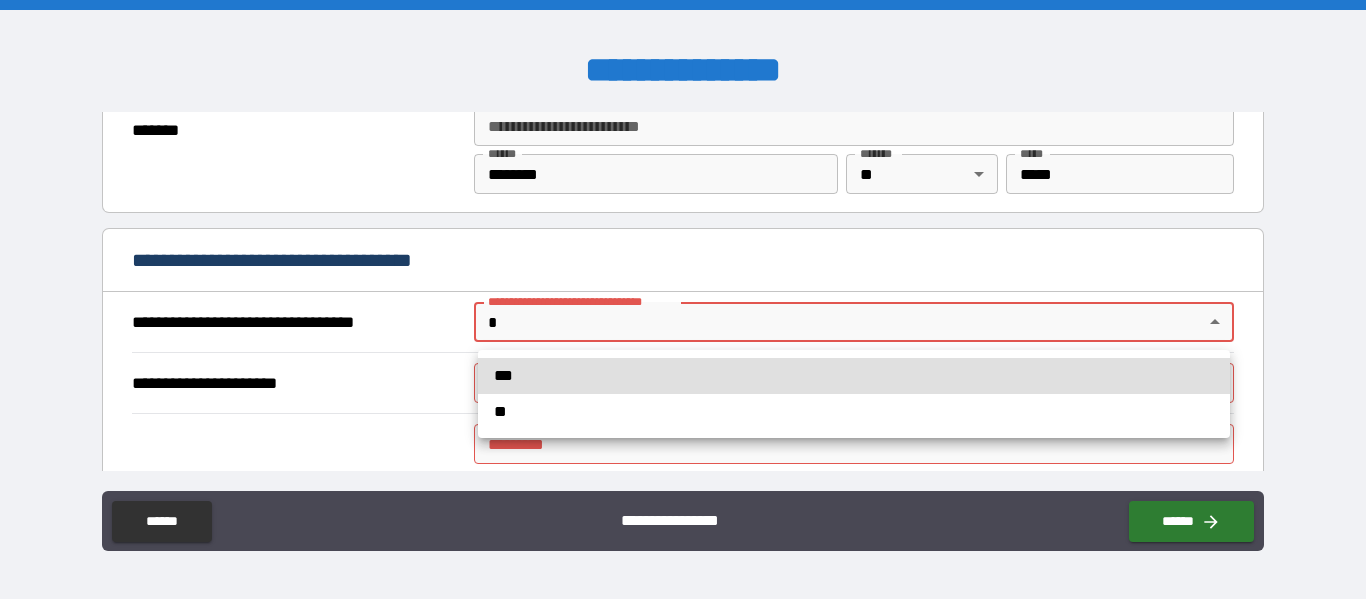 click on "***" at bounding box center [854, 376] 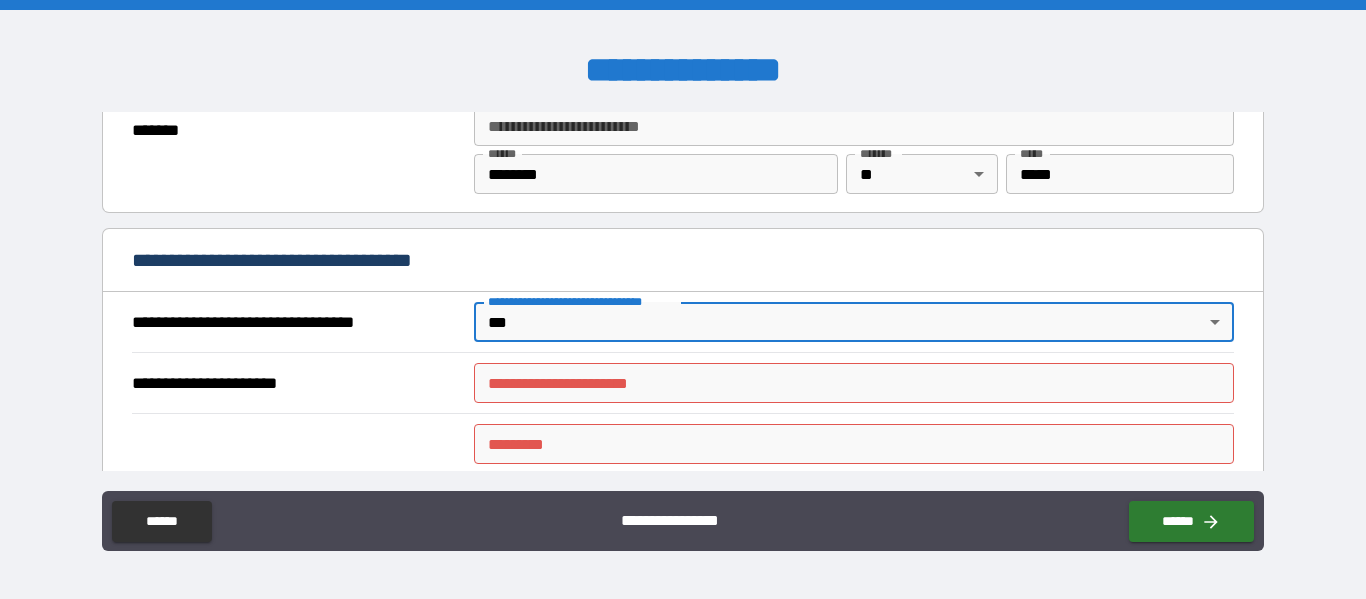 click on "**********" at bounding box center (854, 383) 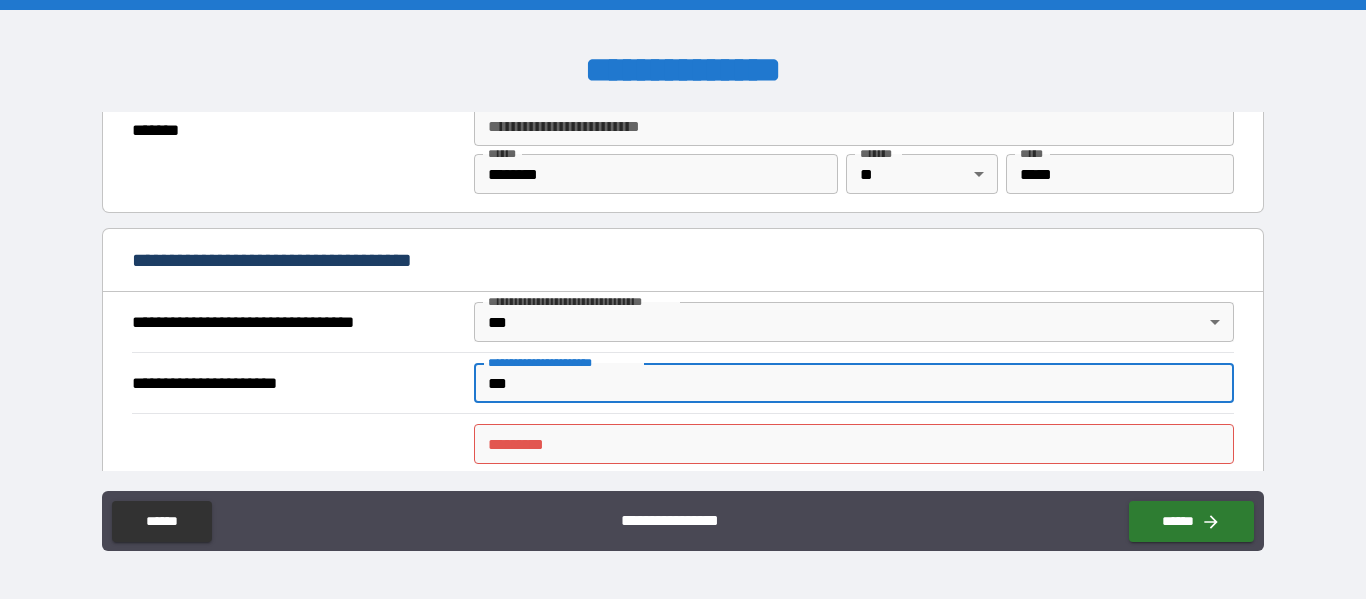 type on "***" 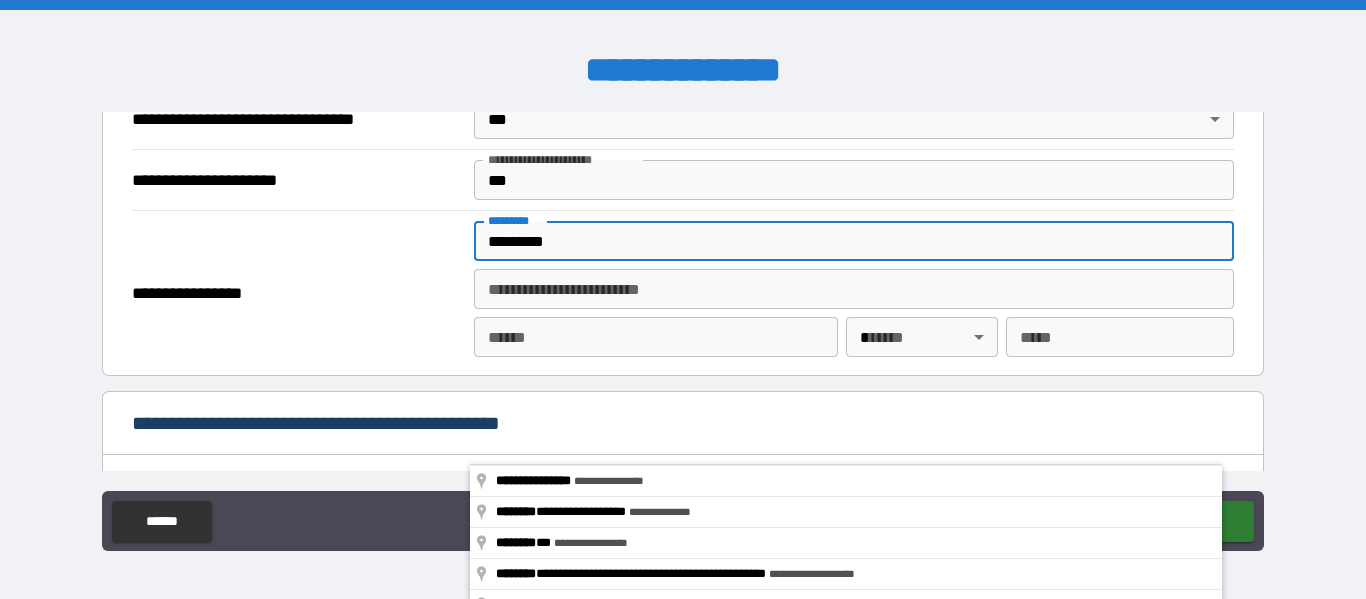 scroll, scrollTop: 1232, scrollLeft: 0, axis: vertical 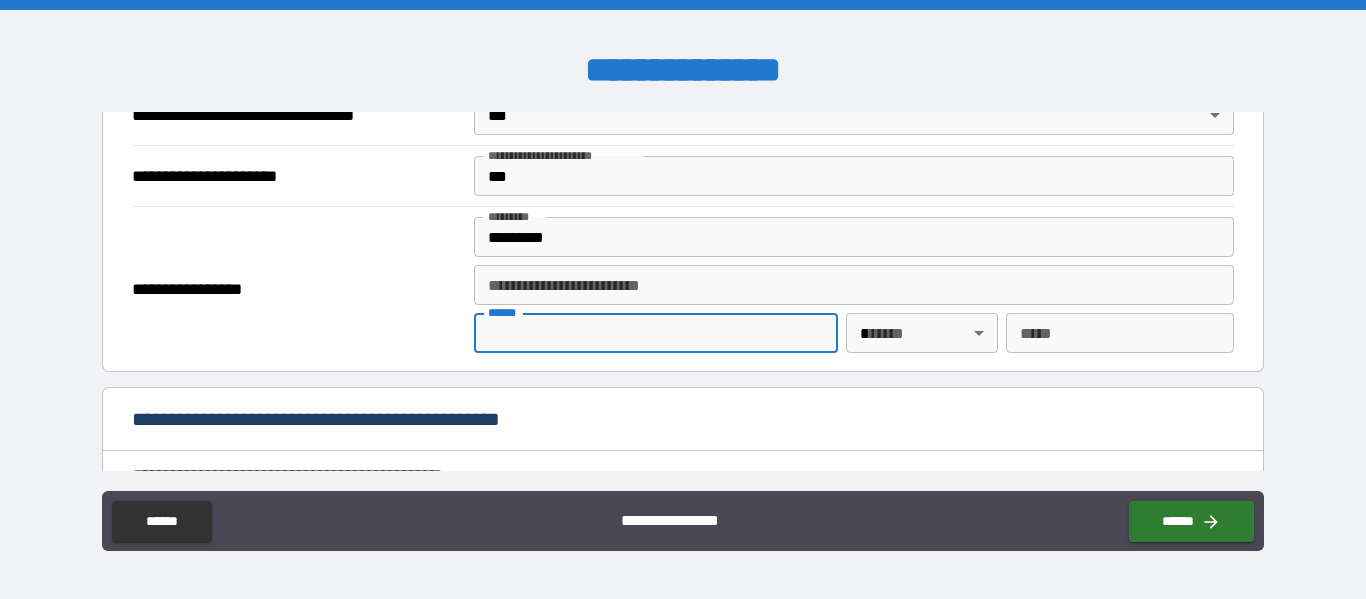 click on "****   *" at bounding box center [656, 333] 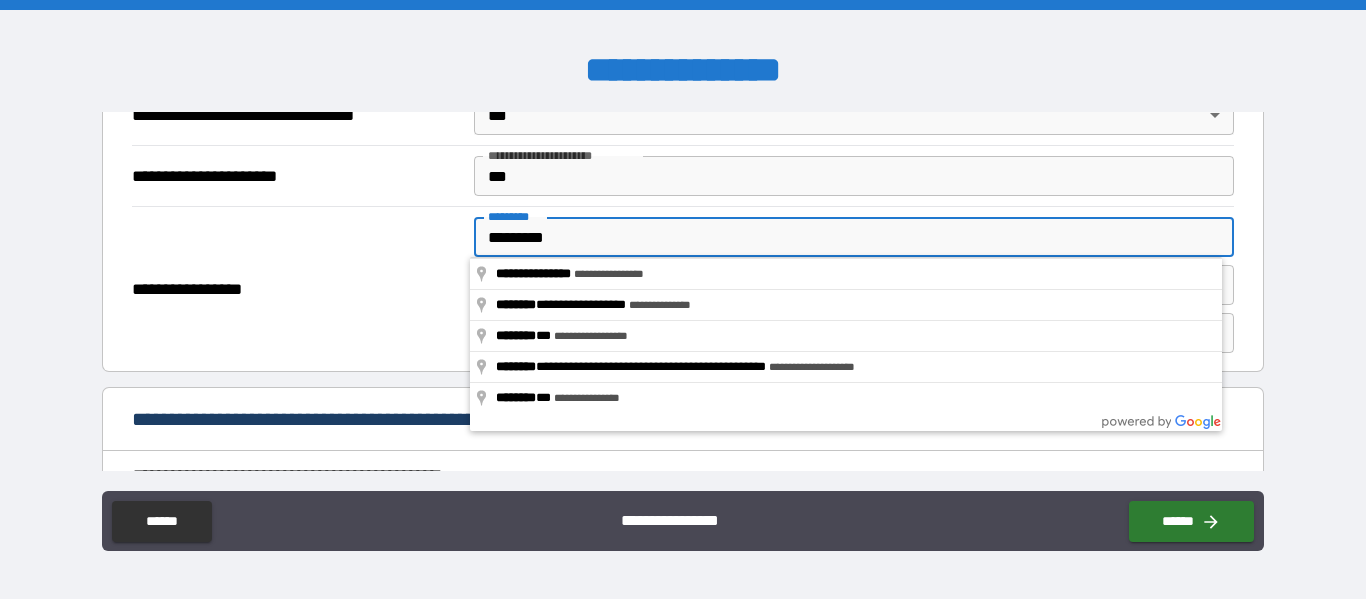 drag, startPoint x: 565, startPoint y: 247, endPoint x: 423, endPoint y: 244, distance: 142.0317 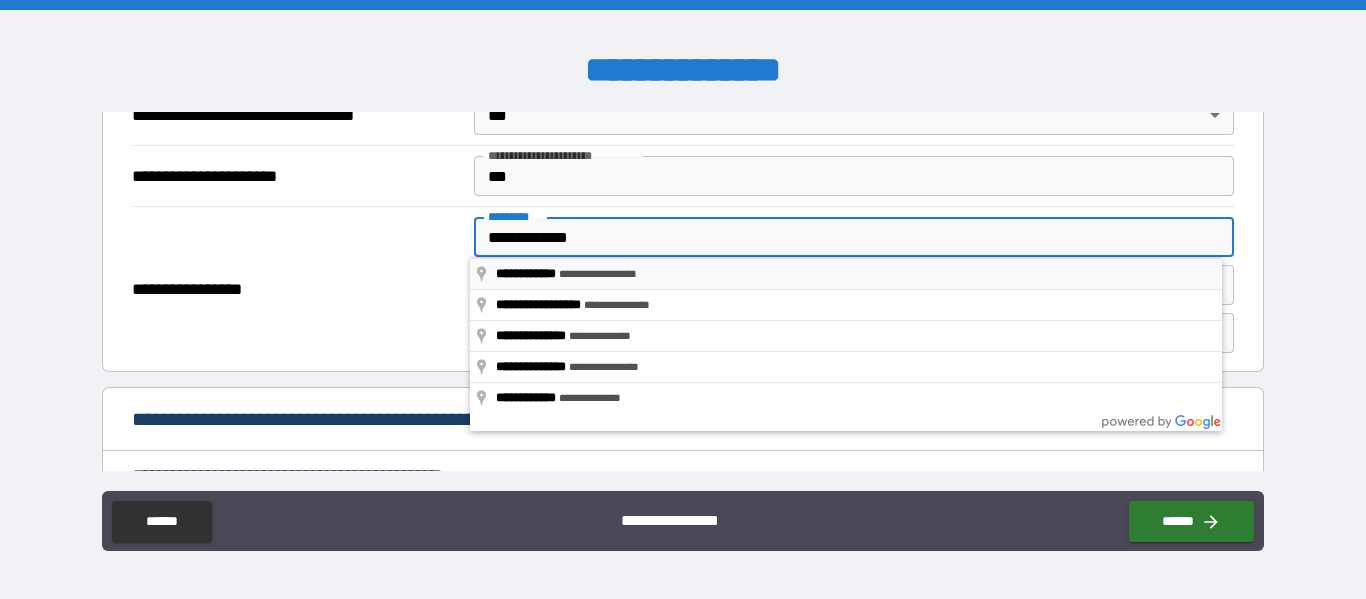 type on "**********" 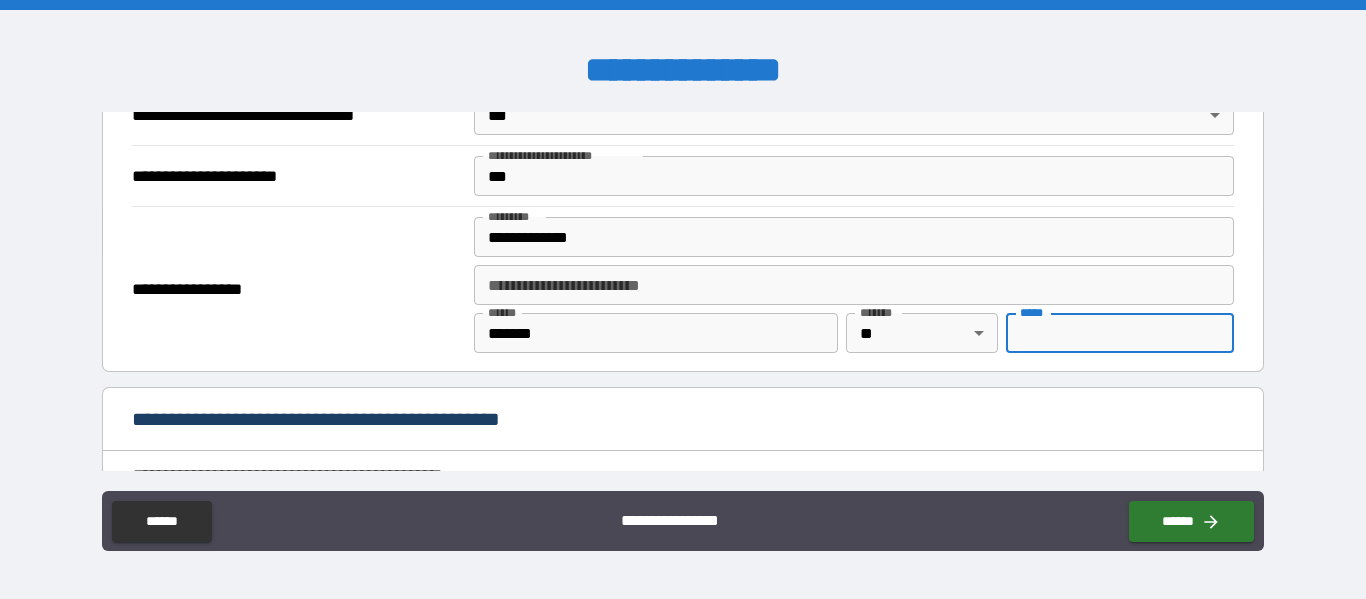 click on "***   *" at bounding box center [1120, 333] 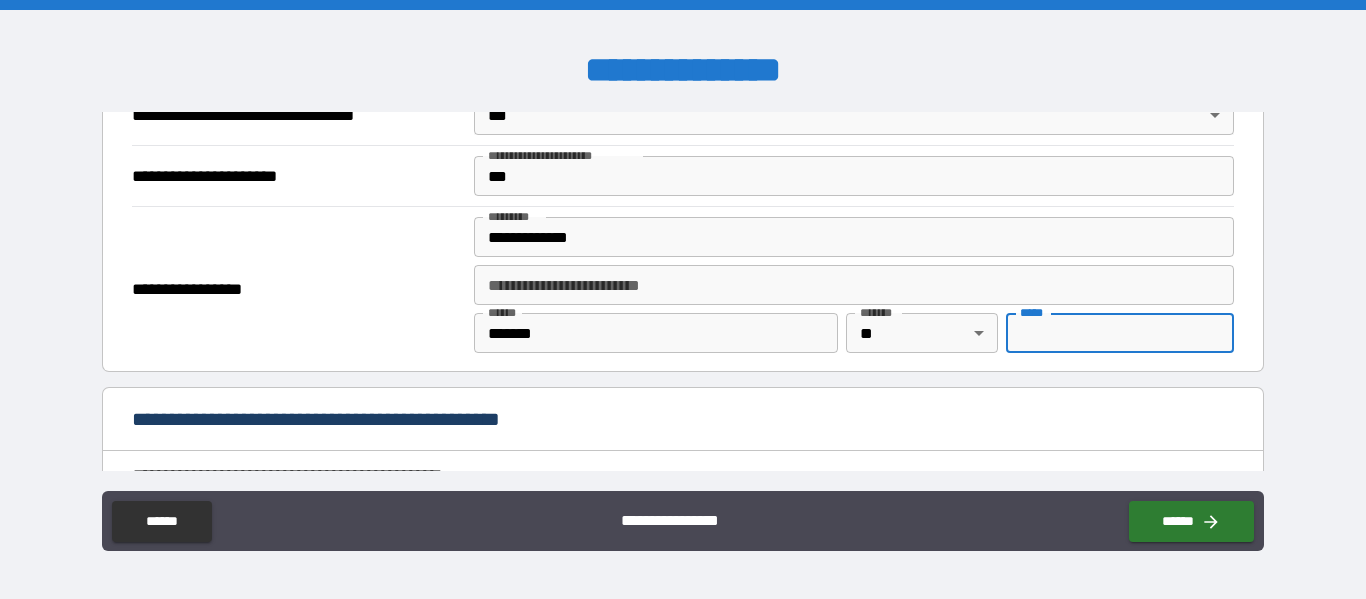 type on "*****" 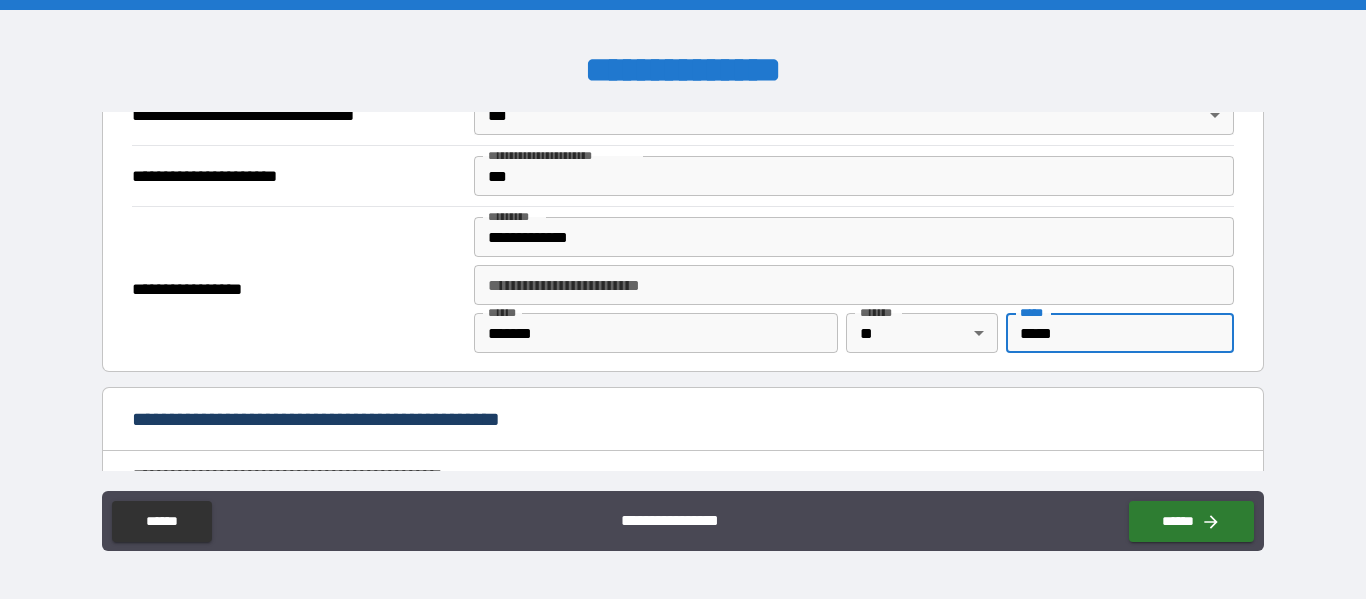 type on "********" 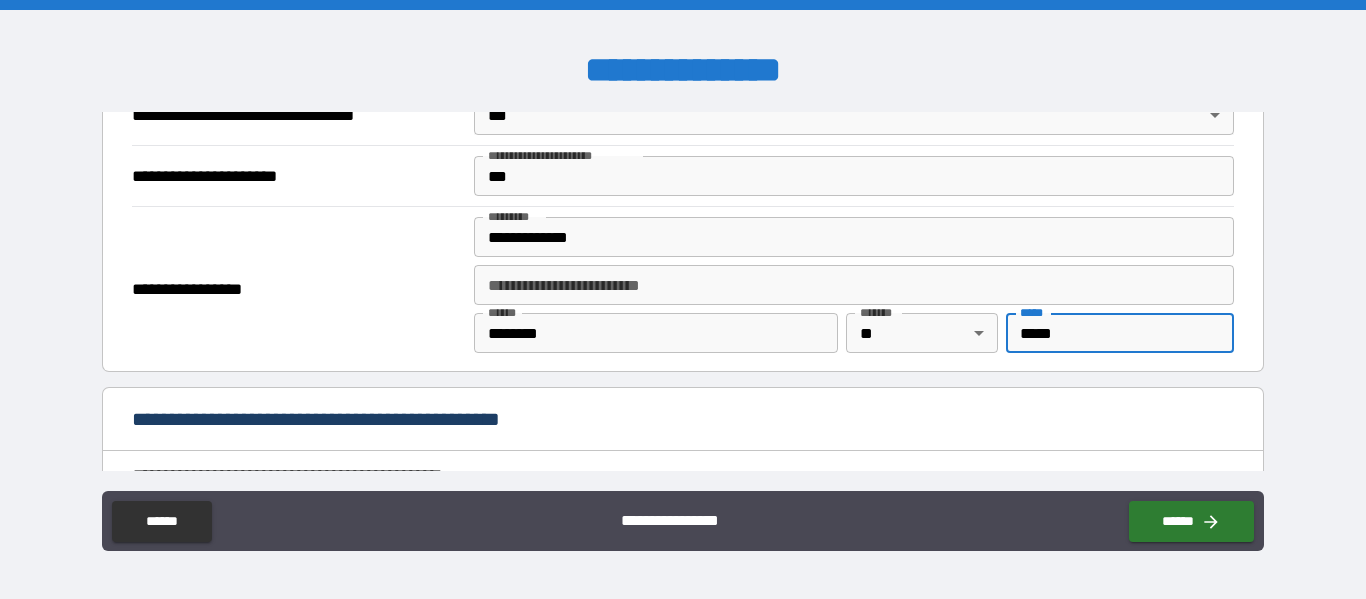 type on "****" 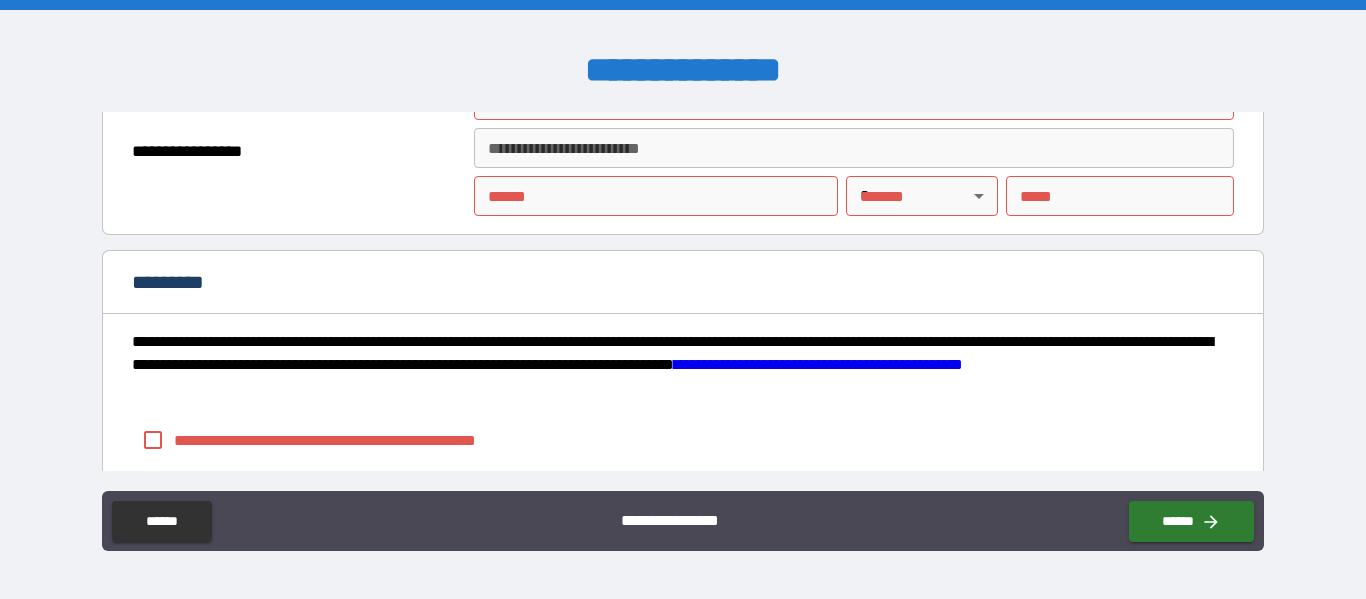 scroll, scrollTop: 2688, scrollLeft: 0, axis: vertical 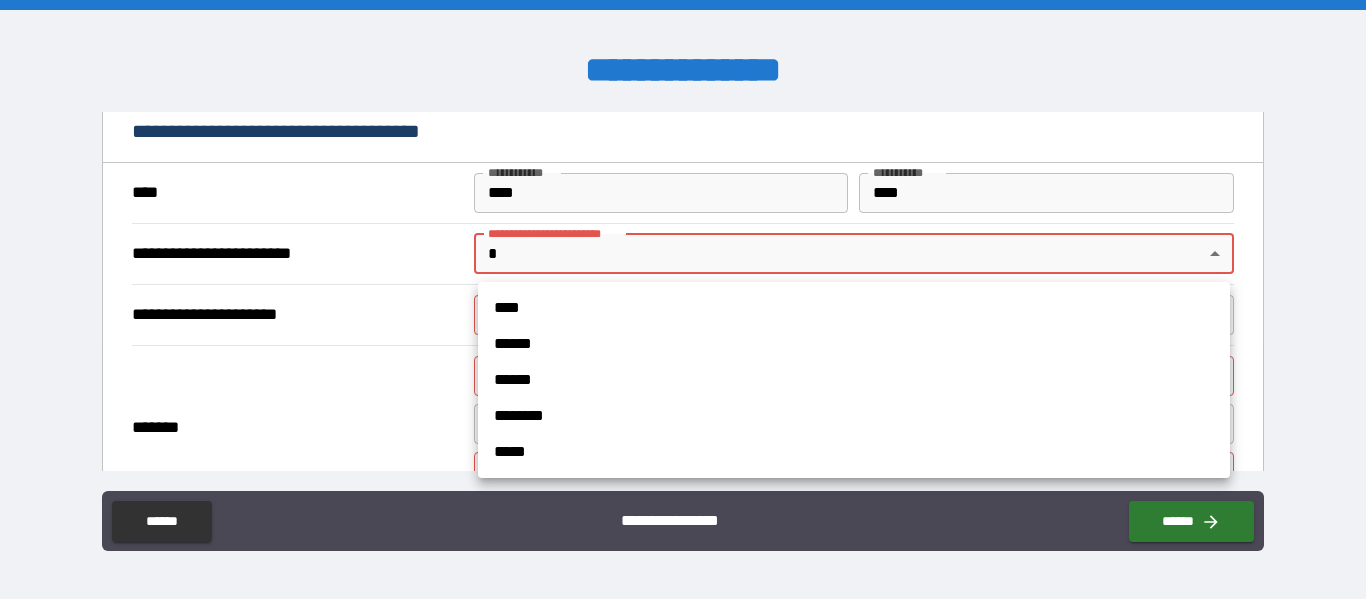 click on "**********" at bounding box center [683, 299] 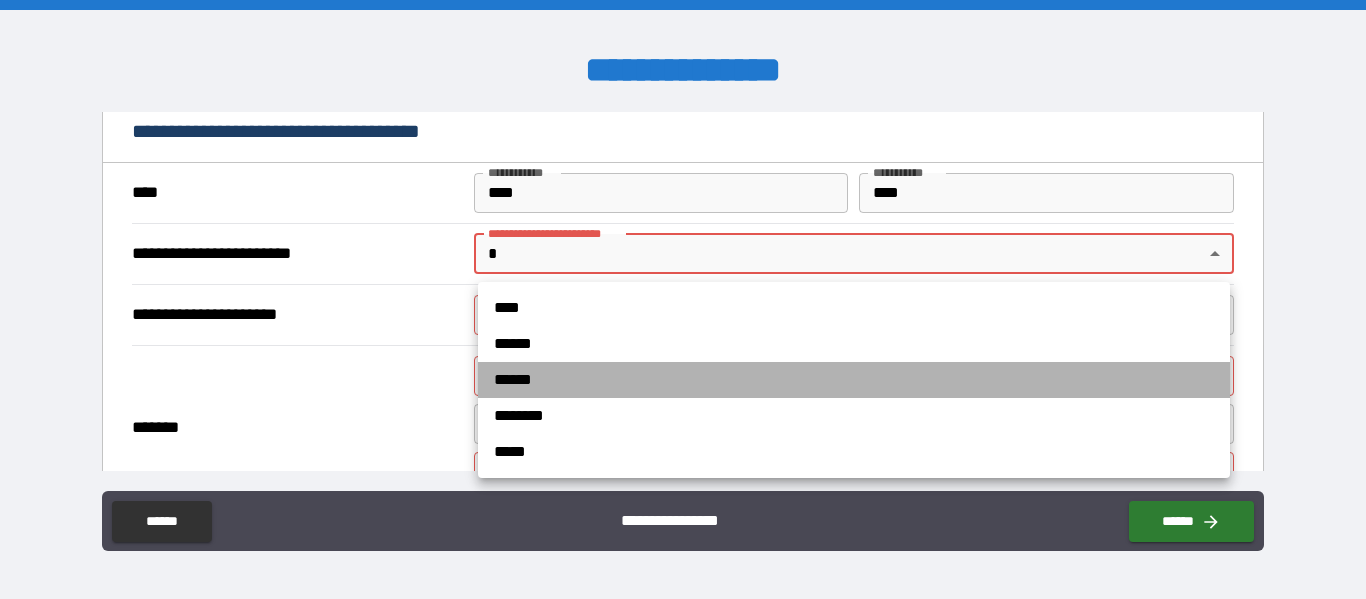 click on "******" at bounding box center [854, 380] 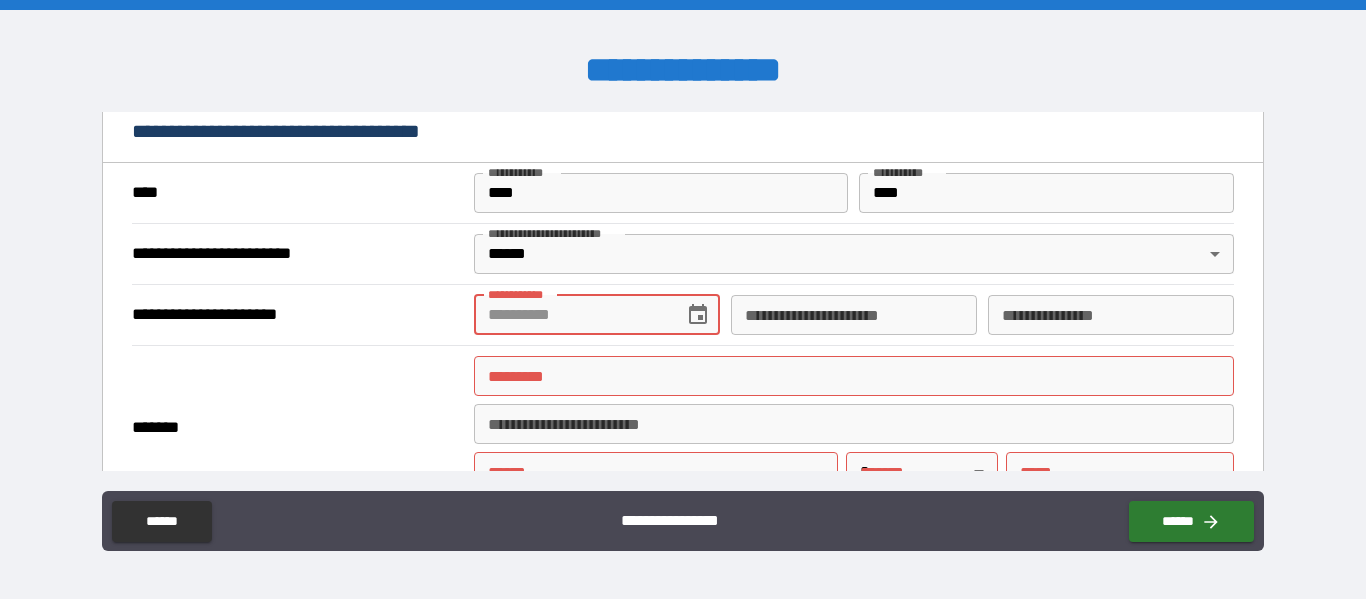 click on "**********" at bounding box center (572, 315) 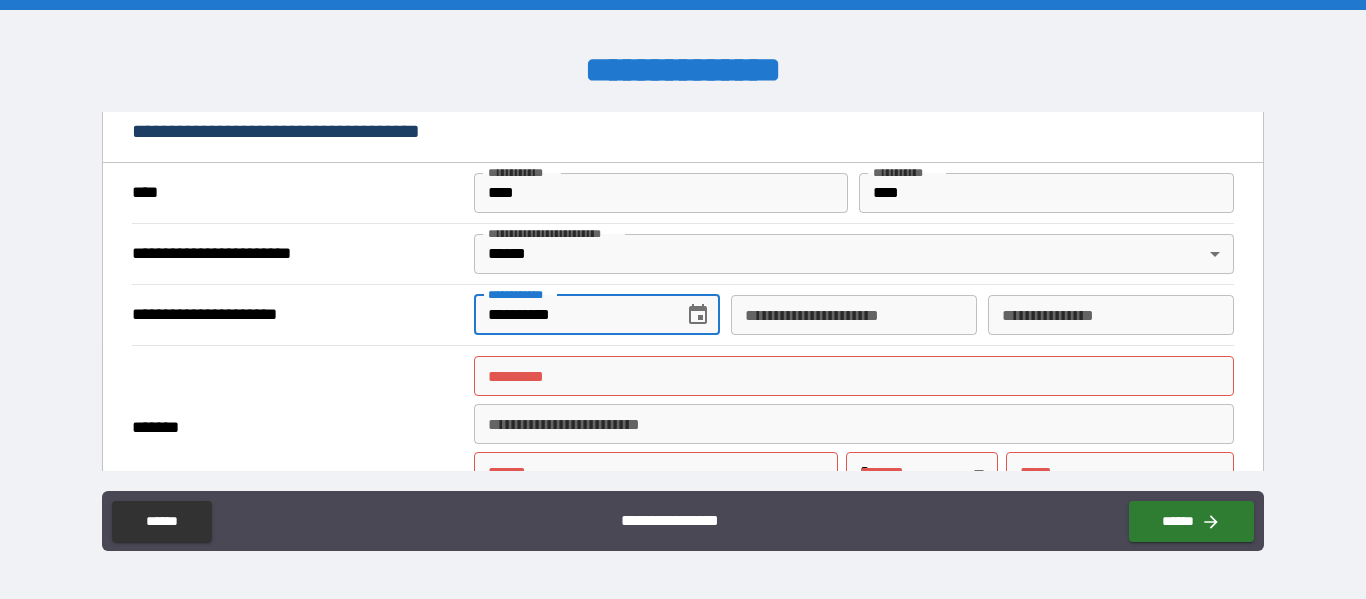 type on "**********" 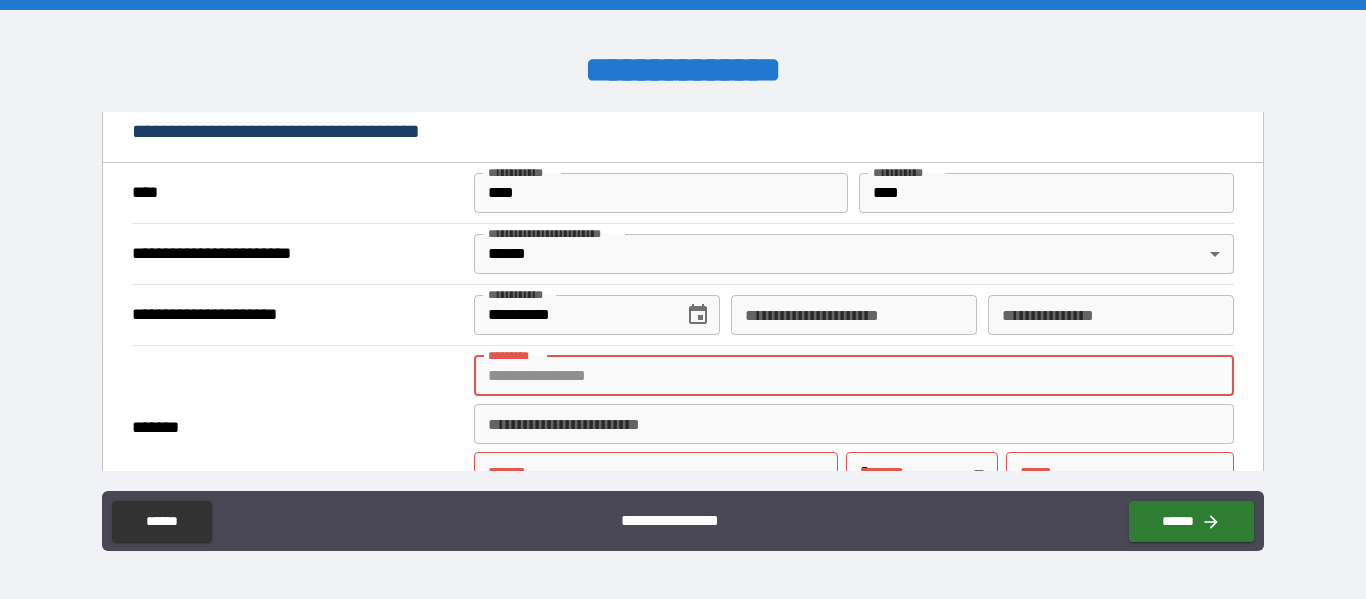 type on "**********" 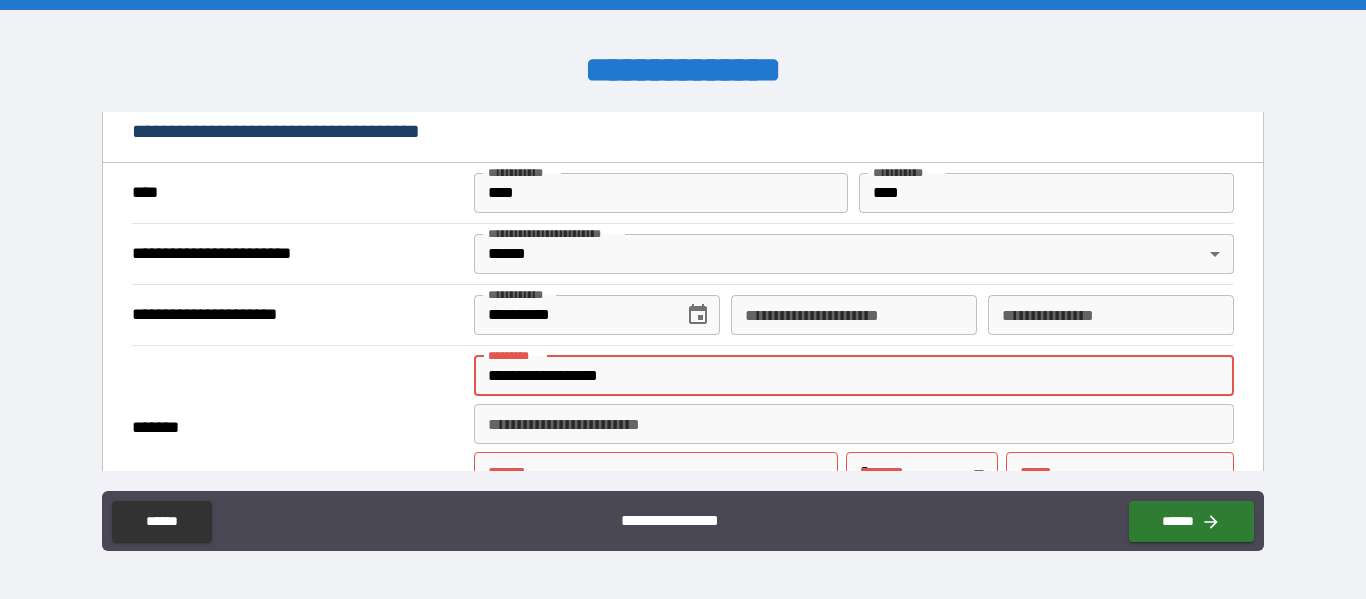 type on "********" 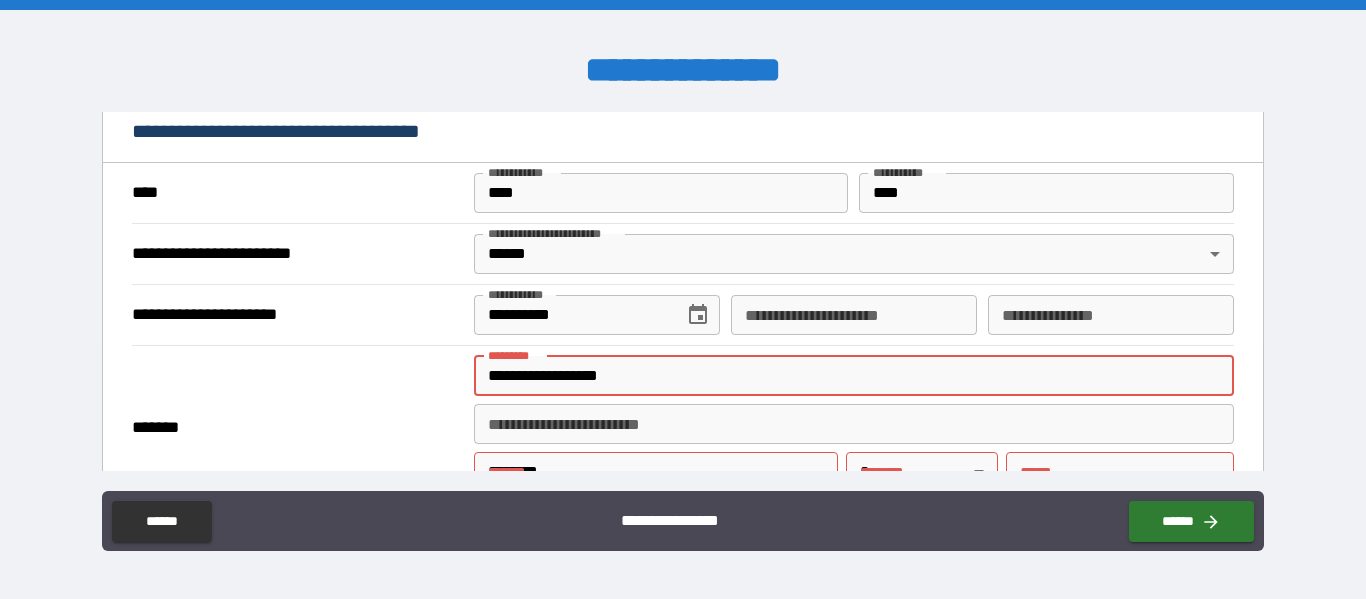 type on "**" 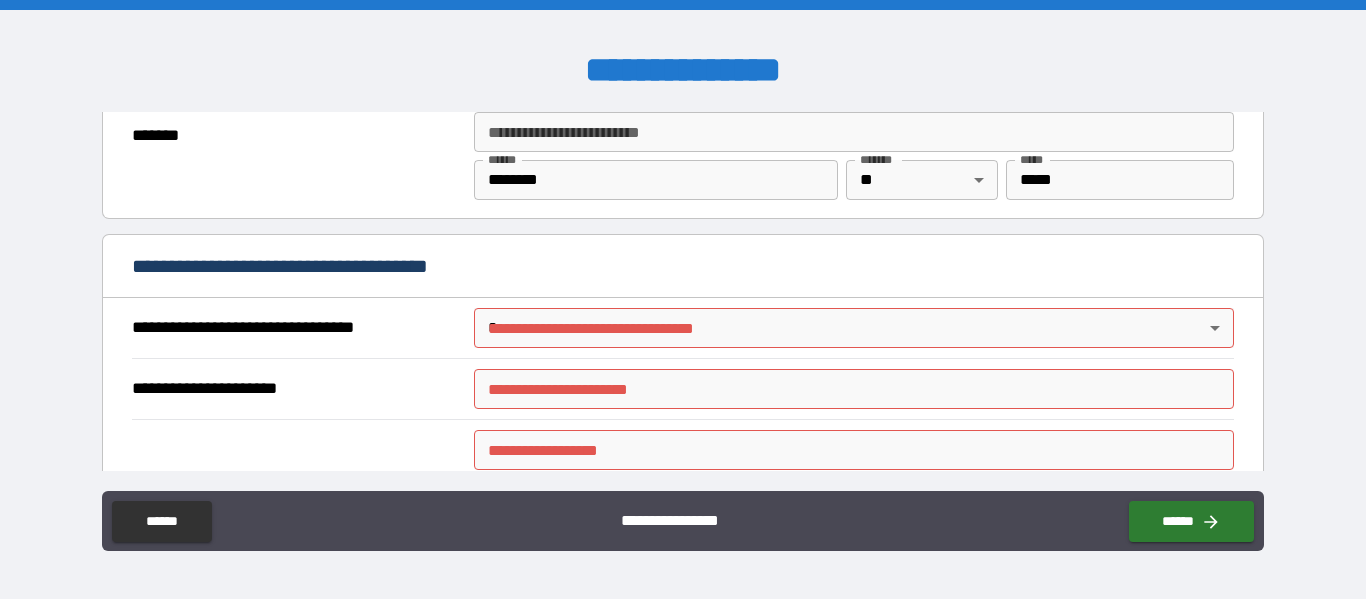 scroll, scrollTop: 2217, scrollLeft: 0, axis: vertical 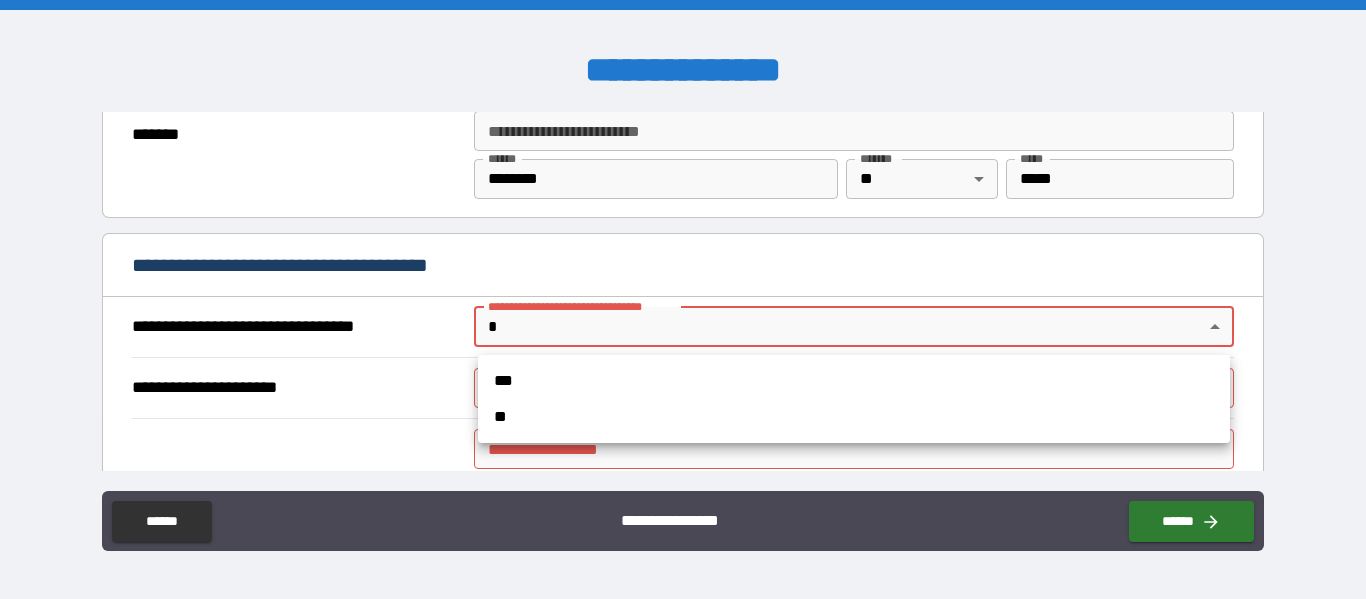 click on "**********" at bounding box center (683, 299) 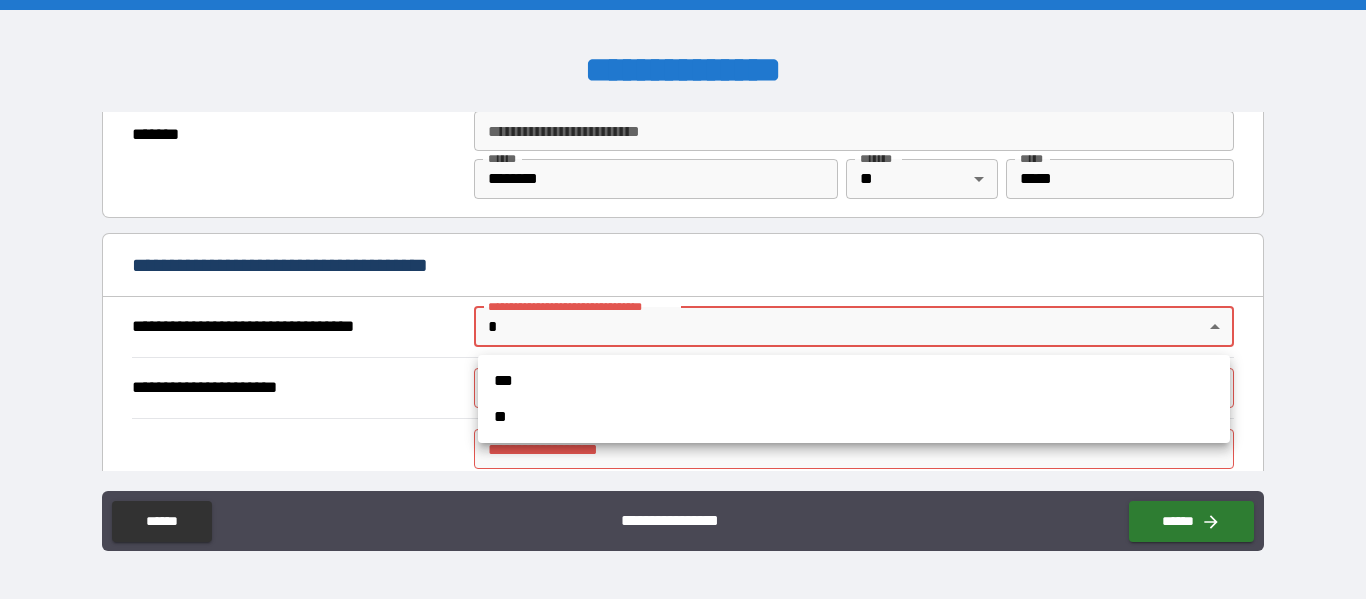 click on "***" at bounding box center [854, 381] 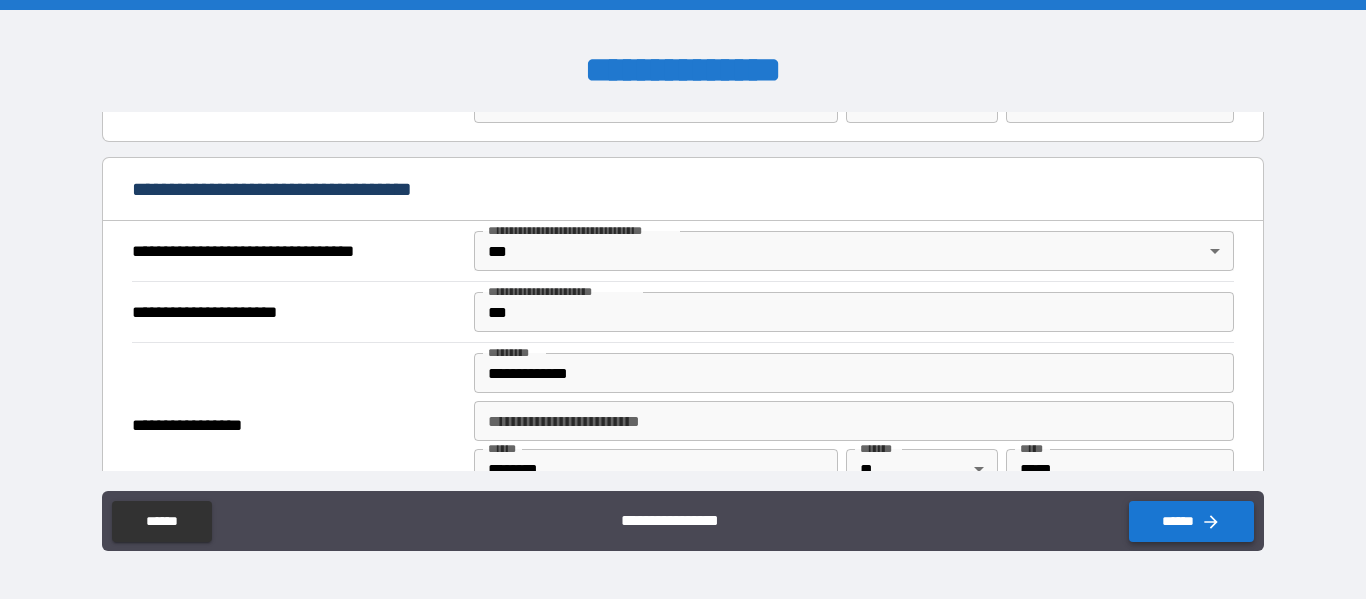 scroll, scrollTop: 1095, scrollLeft: 0, axis: vertical 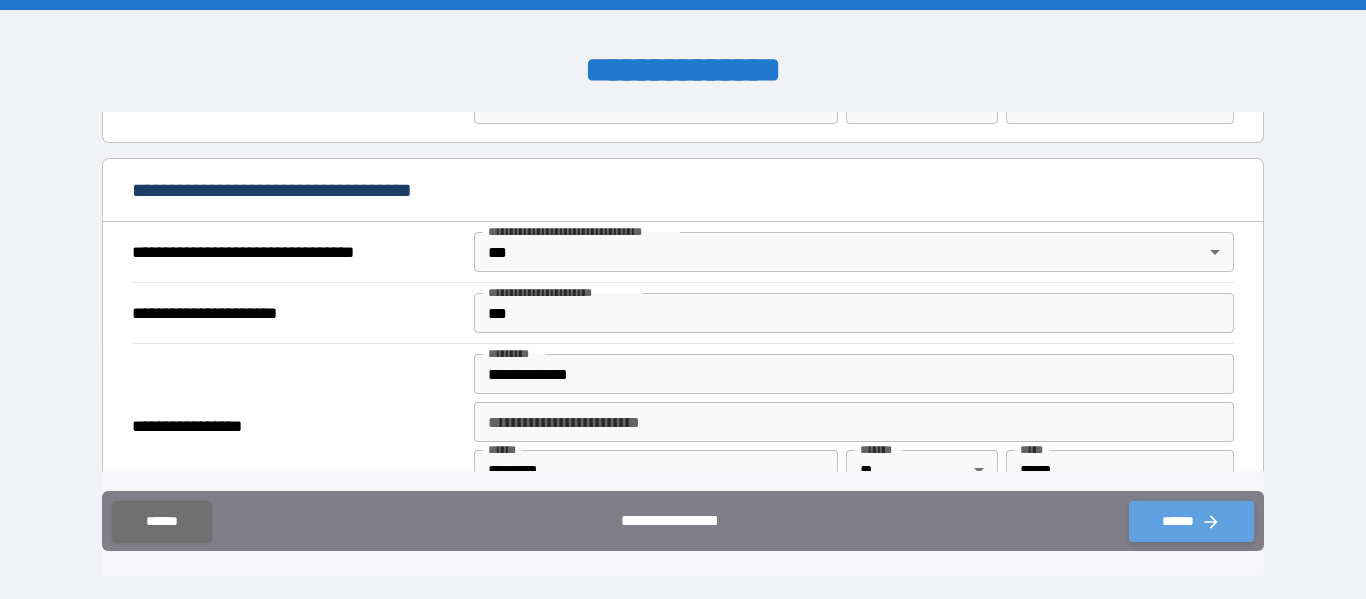 click on "******" at bounding box center (1191, 521) 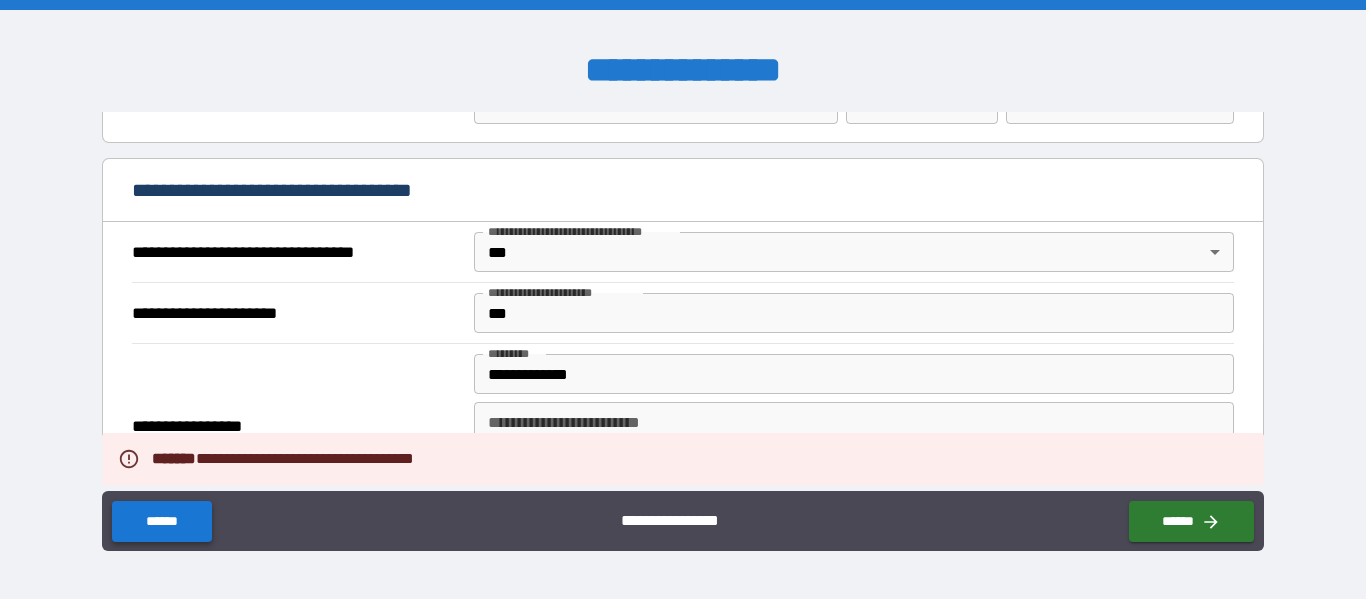 click on "******" at bounding box center [161, 521] 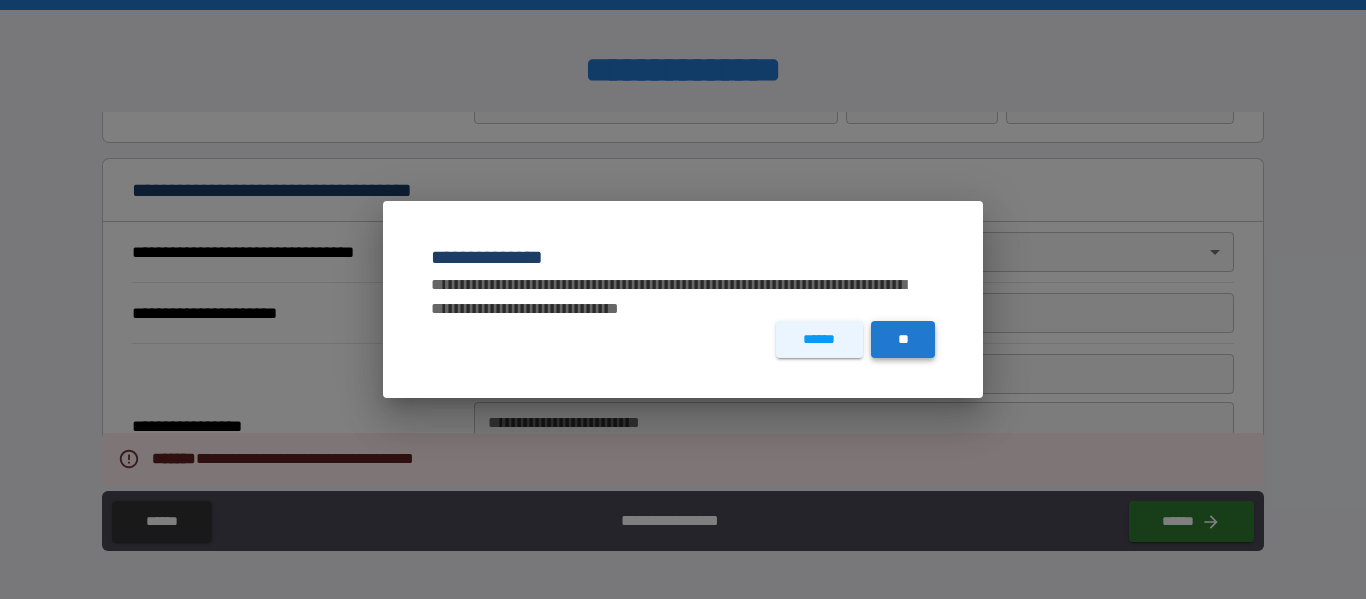 click on "**" at bounding box center (903, 339) 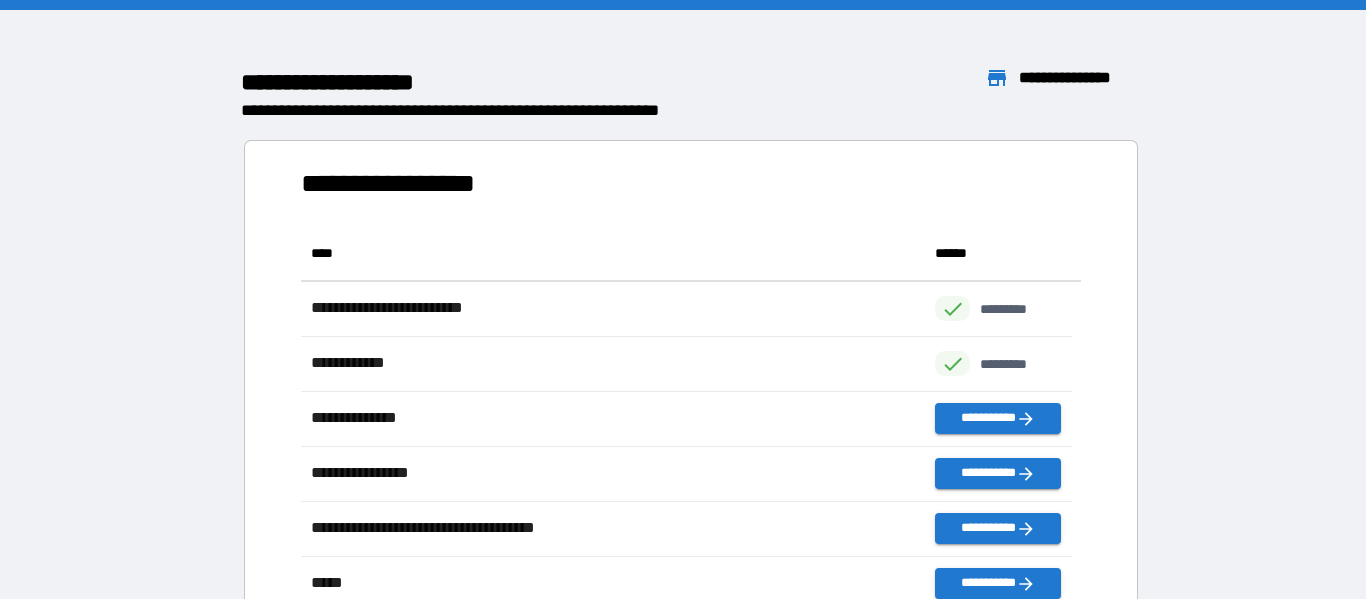 scroll, scrollTop: 426, scrollLeft: 755, axis: both 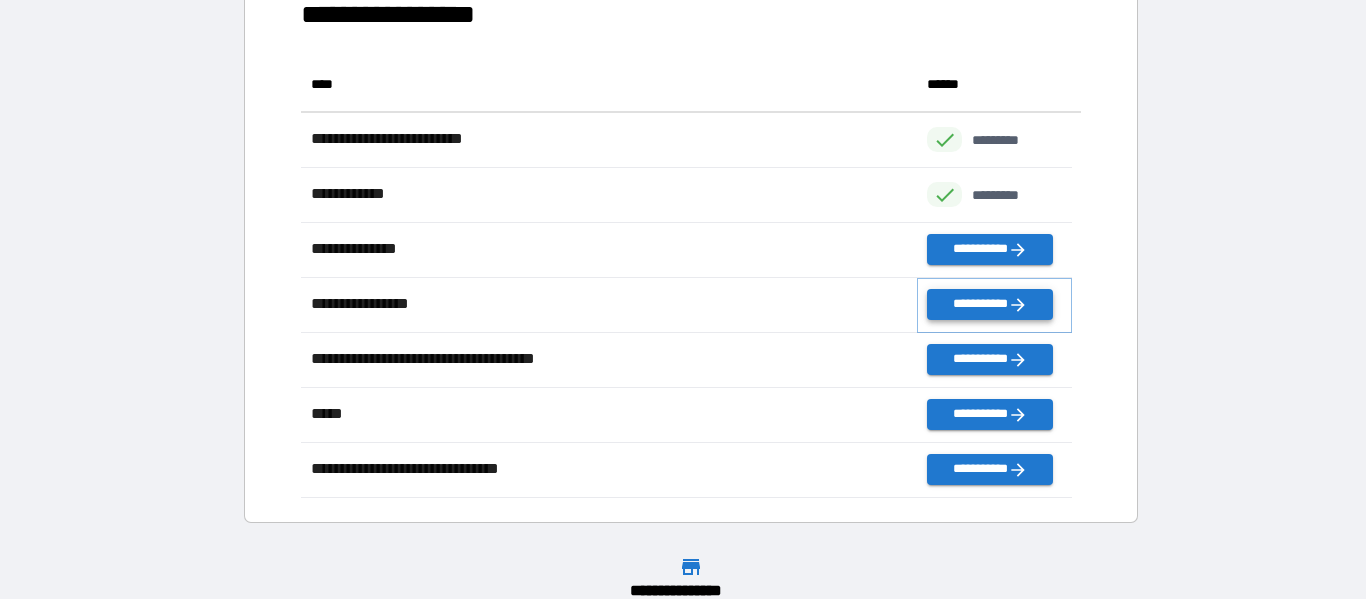 click on "**********" at bounding box center (989, 304) 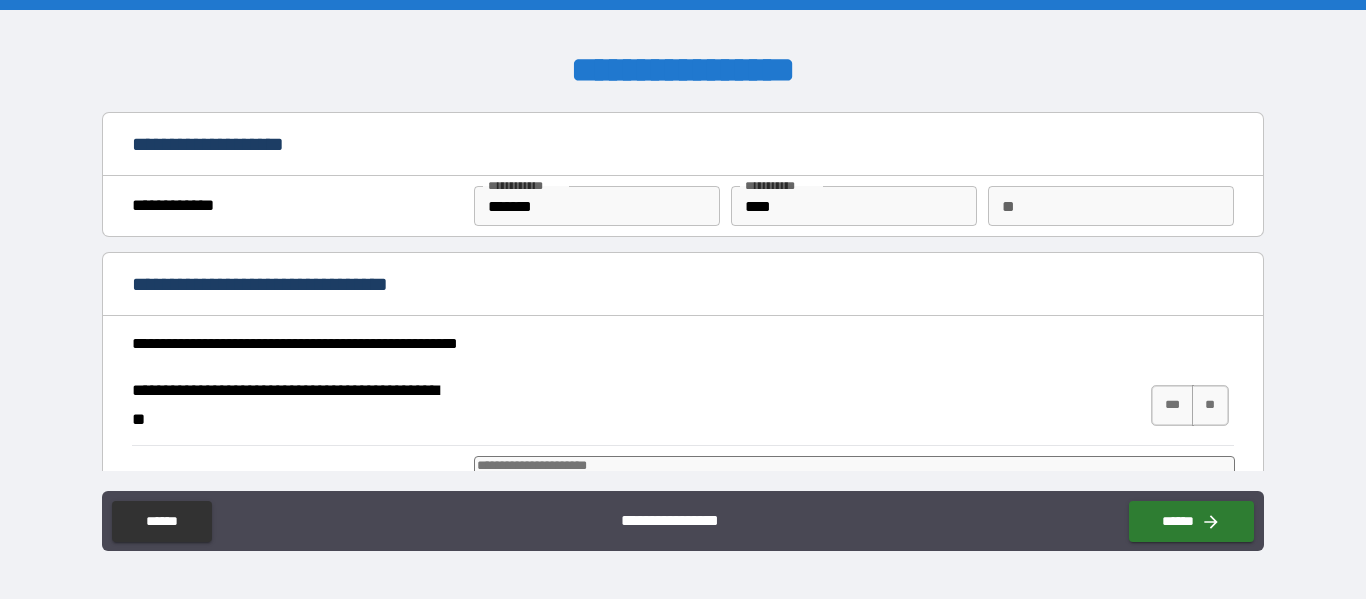 type on "*" 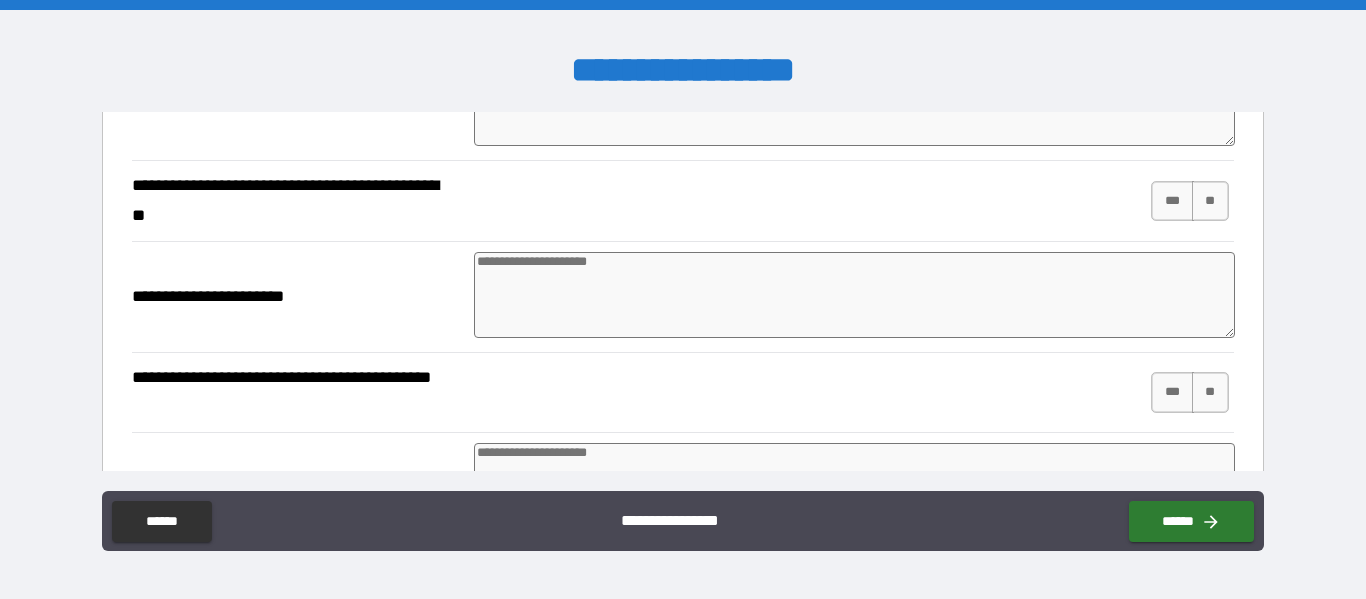 scroll, scrollTop: 405, scrollLeft: 0, axis: vertical 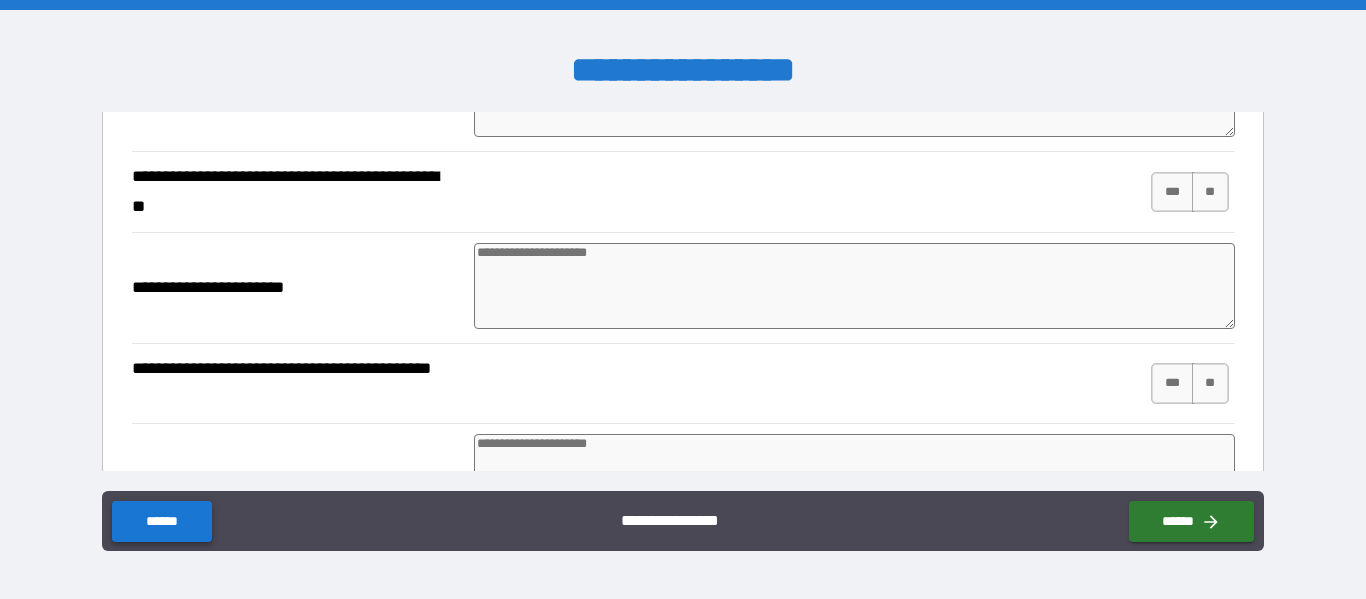 click on "******" at bounding box center [161, 521] 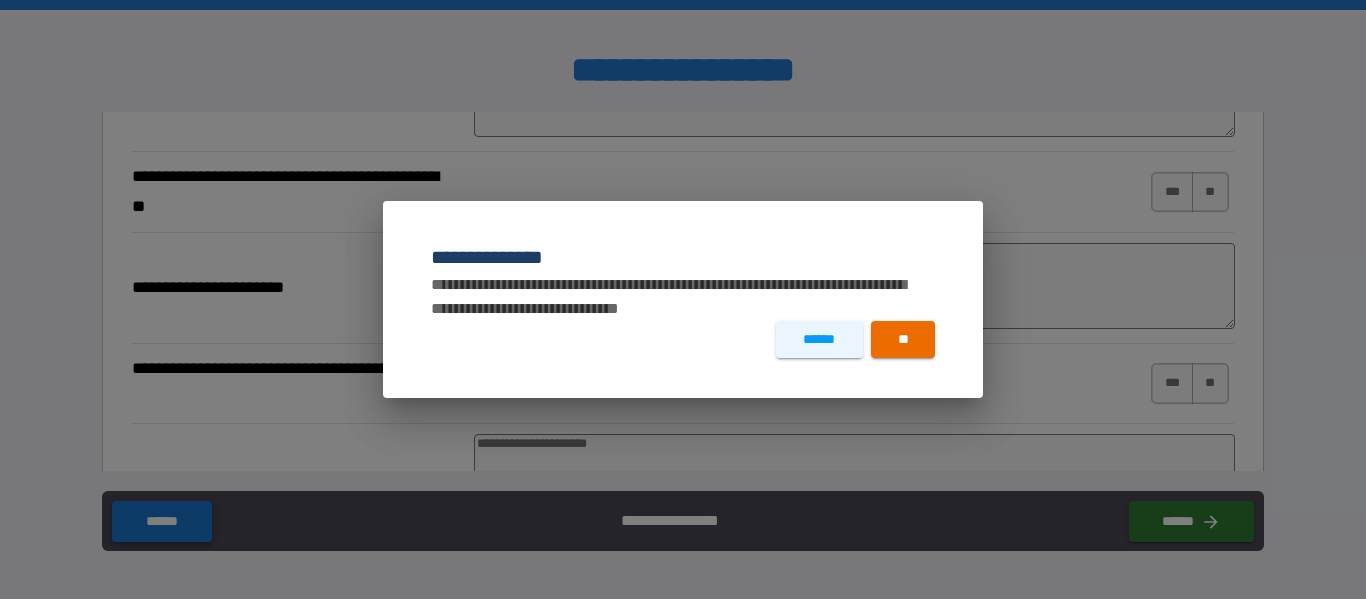 type on "*" 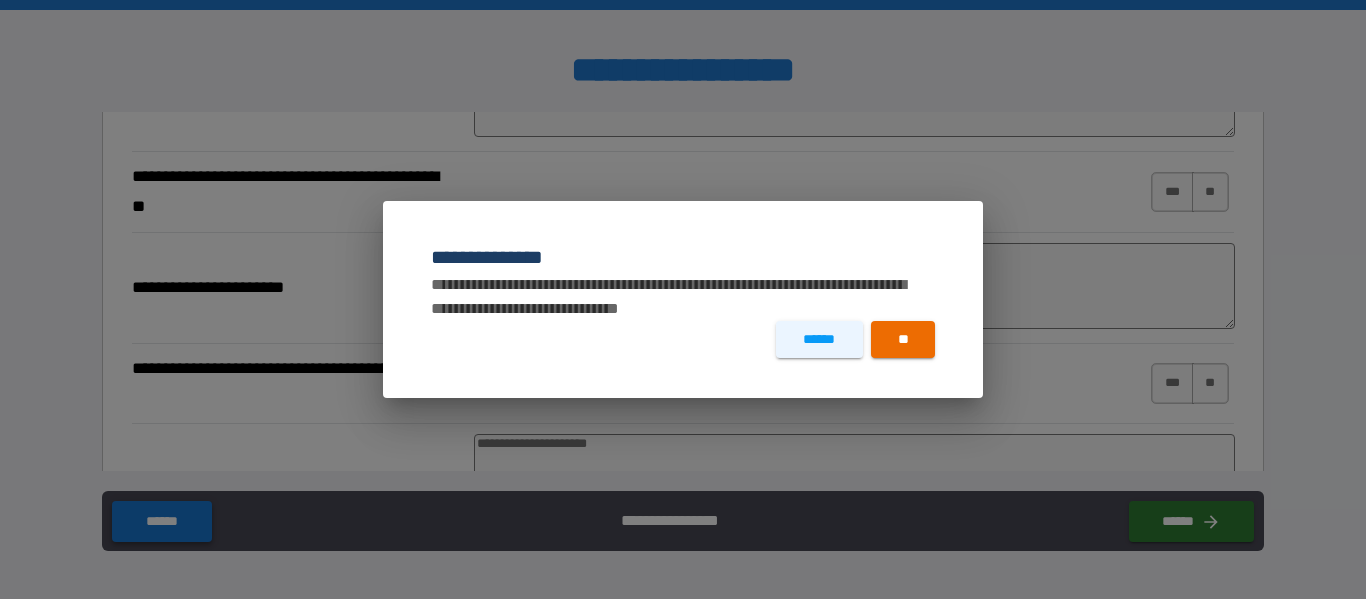 type on "*" 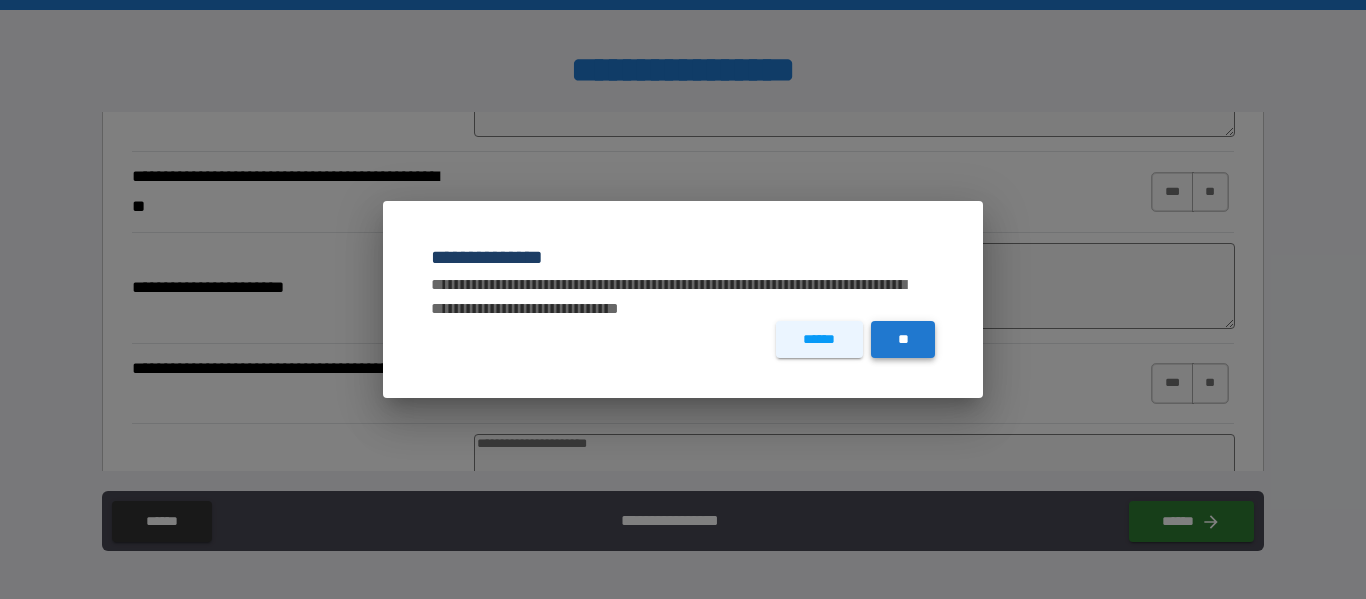 click on "**" at bounding box center [903, 339] 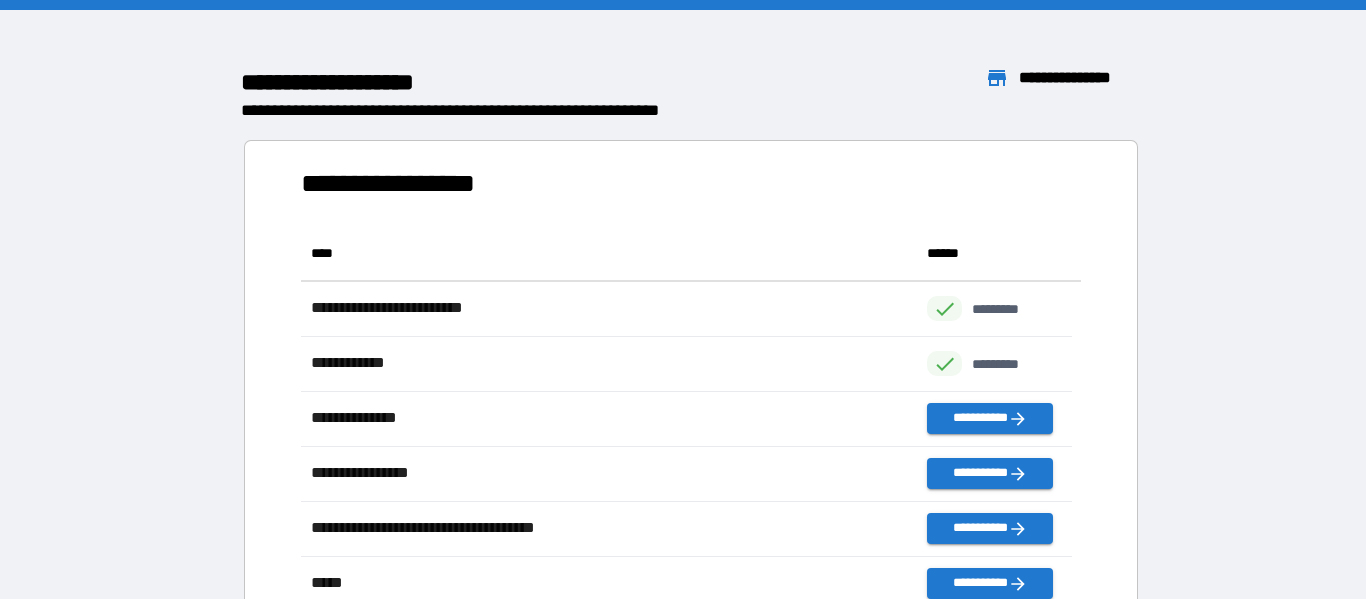 scroll, scrollTop: 16, scrollLeft: 16, axis: both 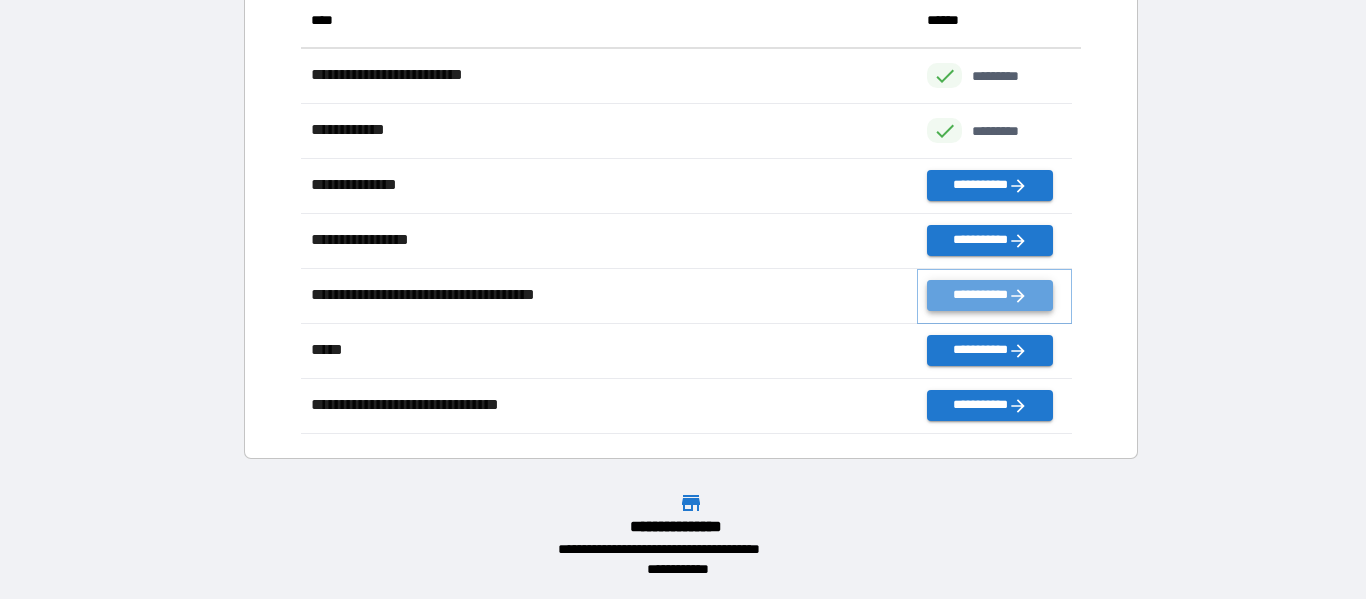 click on "**********" at bounding box center (989, 295) 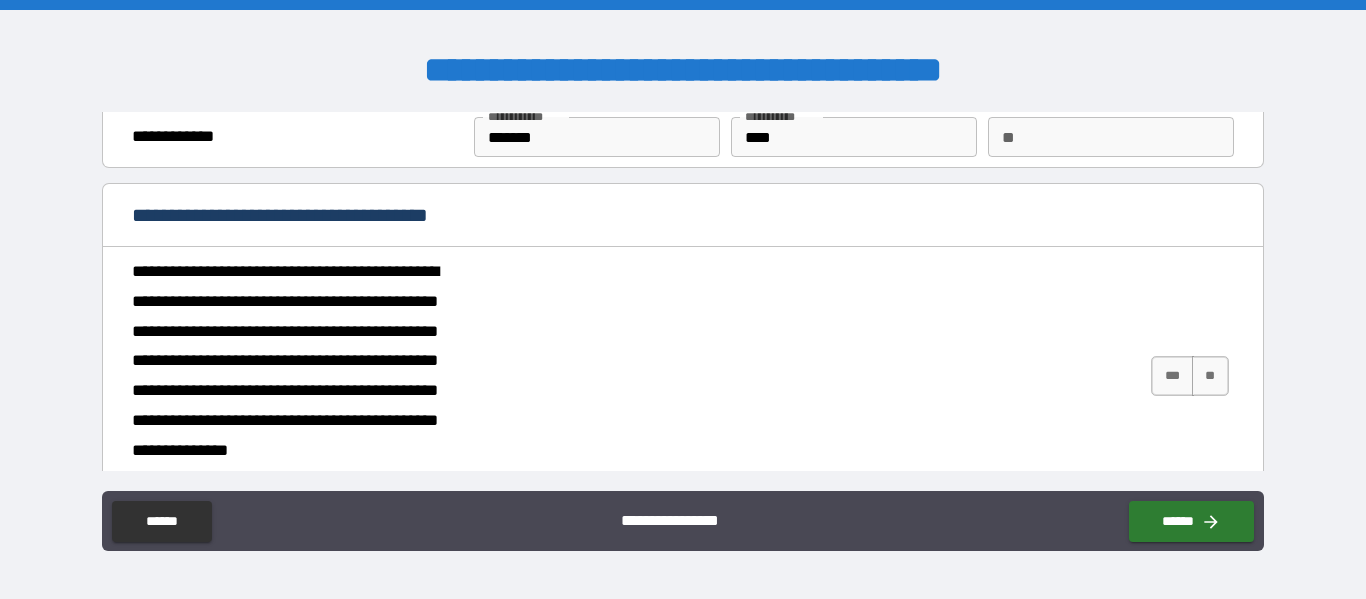 scroll, scrollTop: 70, scrollLeft: 0, axis: vertical 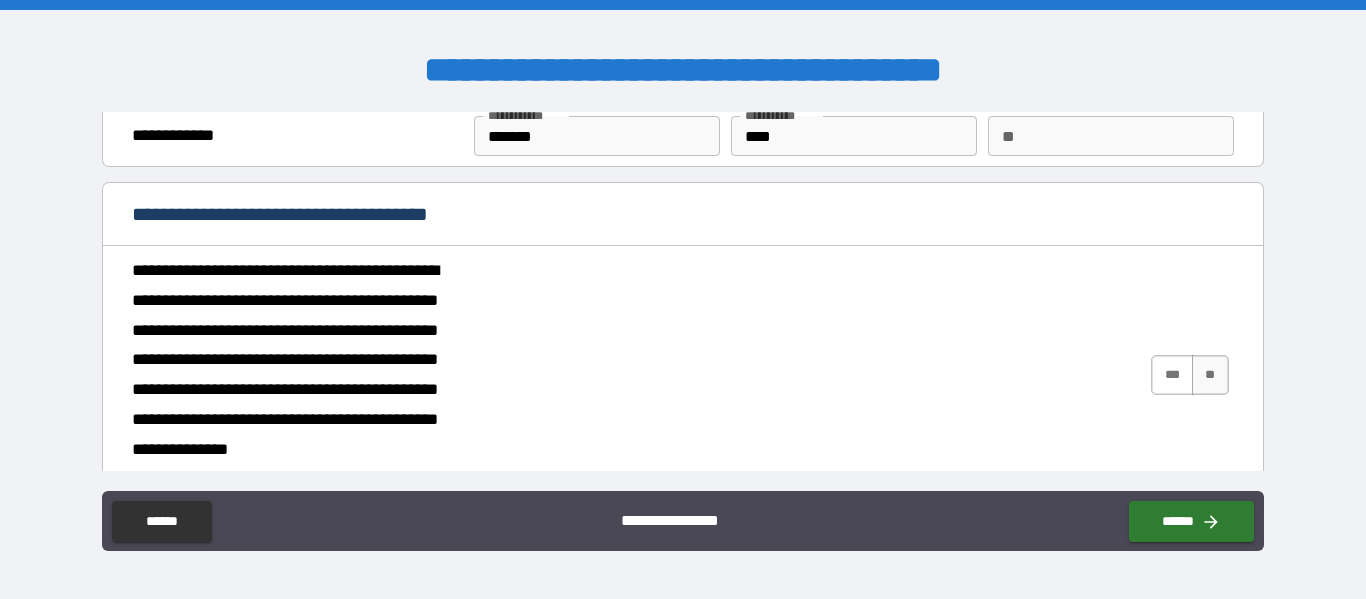 click on "***" at bounding box center (1172, 375) 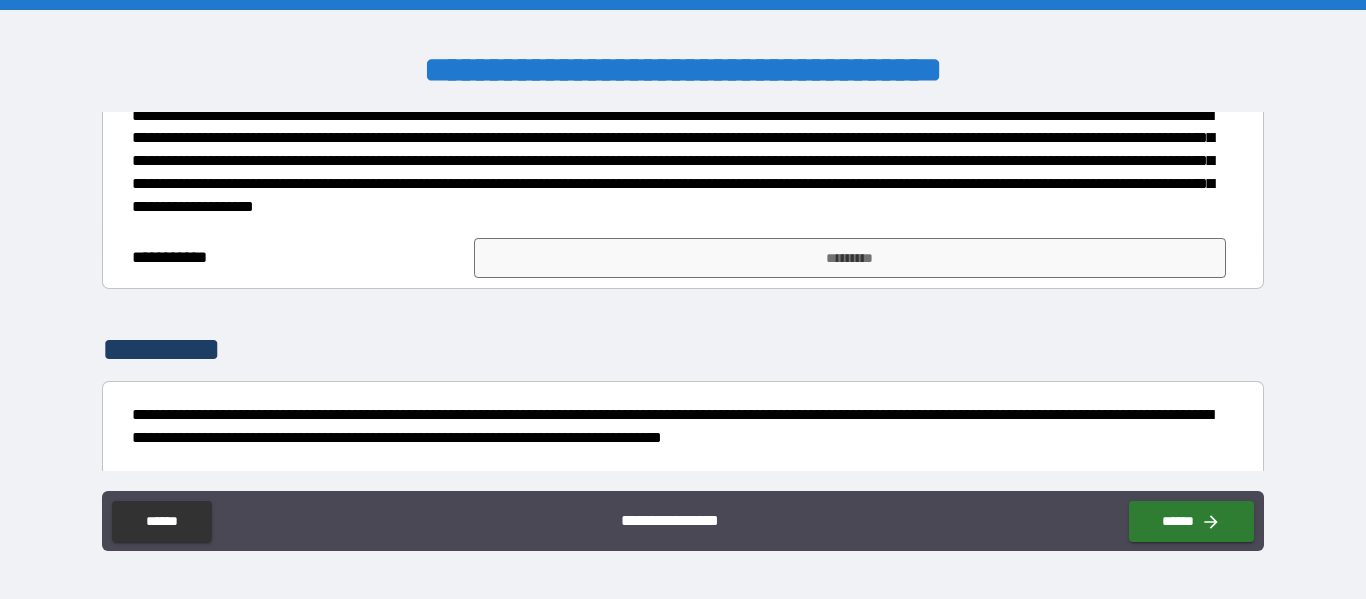 scroll, scrollTop: 3509, scrollLeft: 0, axis: vertical 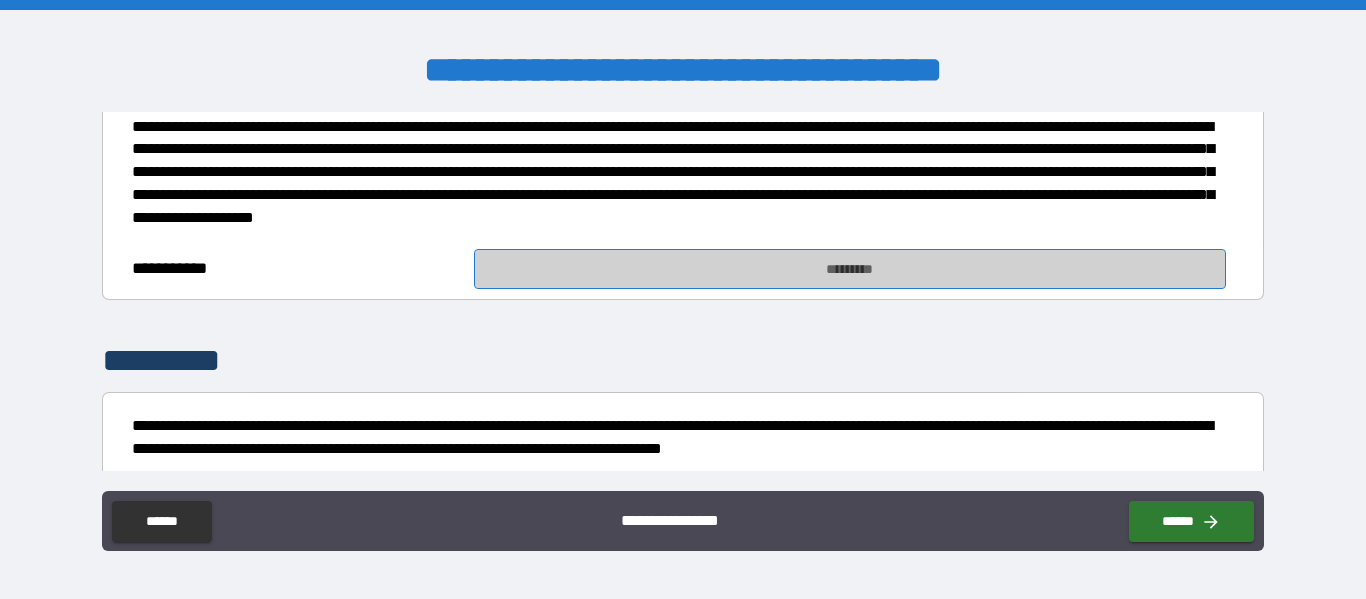 click on "*********" at bounding box center (850, 269) 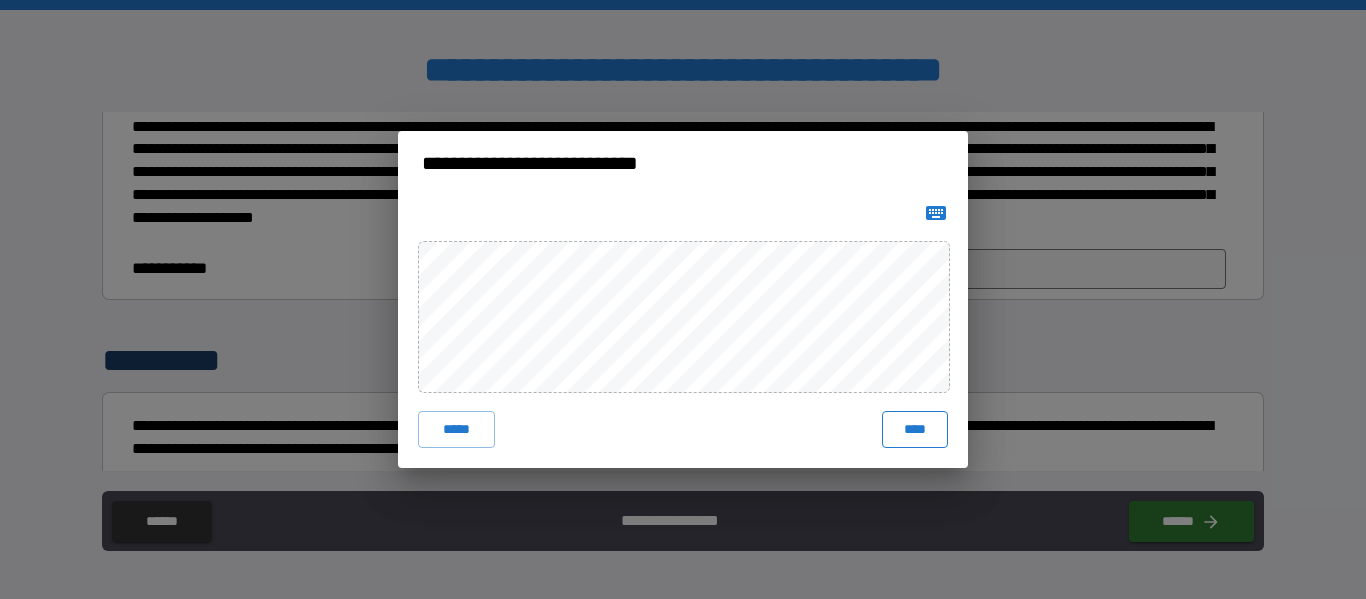 click on "****" at bounding box center (915, 429) 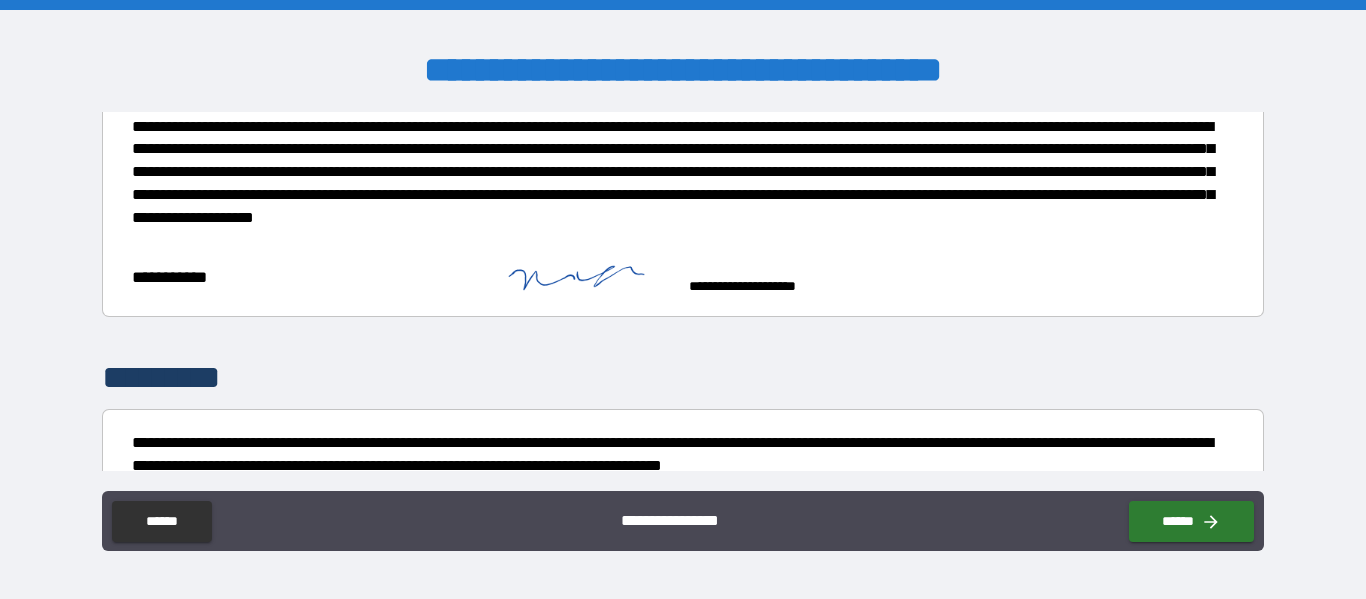 scroll, scrollTop: 3710, scrollLeft: 0, axis: vertical 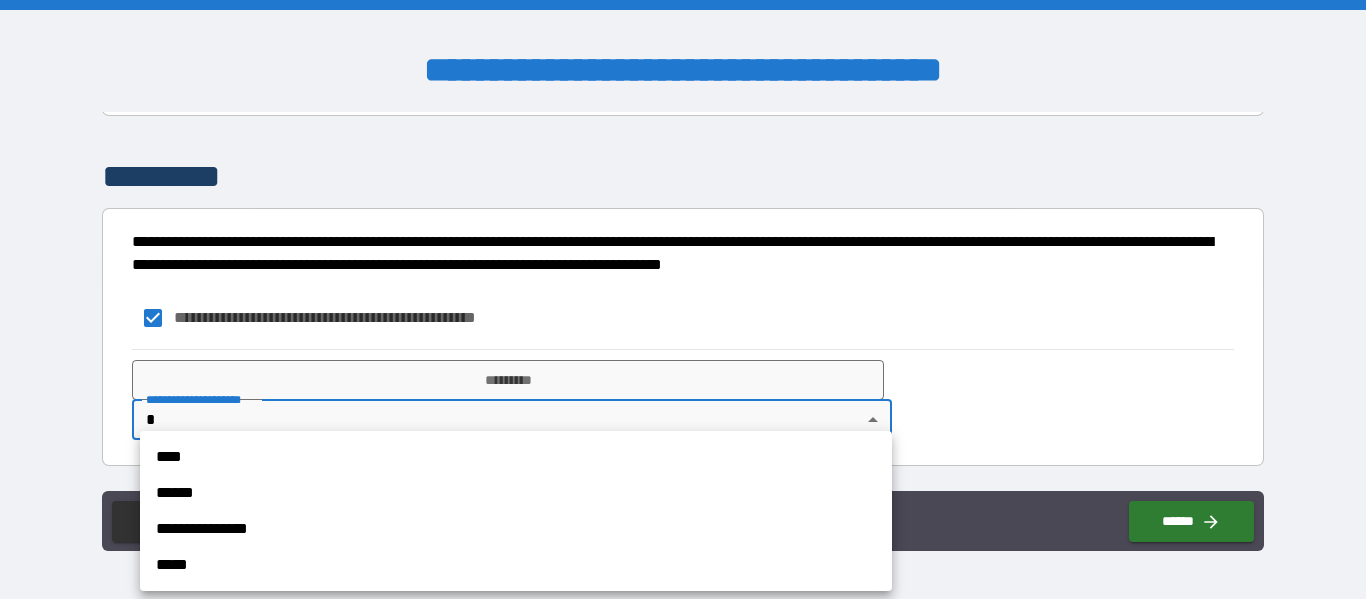 click on "**********" at bounding box center [683, 299] 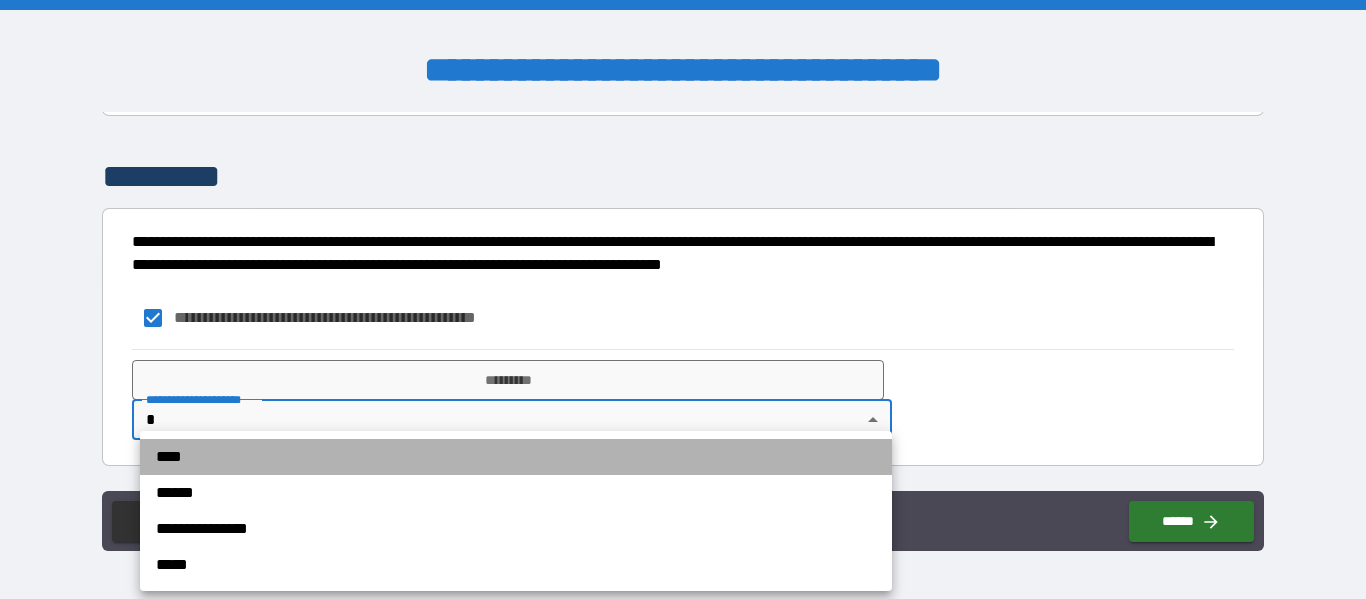 click on "****" at bounding box center [516, 457] 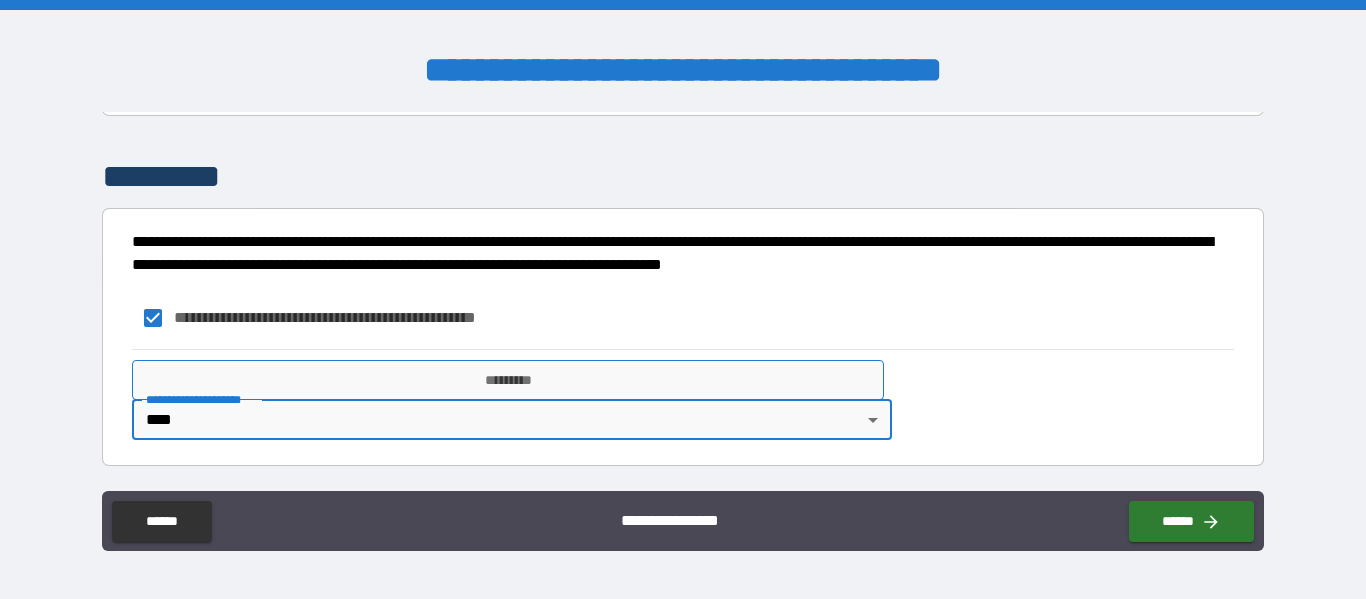 click on "*********" at bounding box center (508, 380) 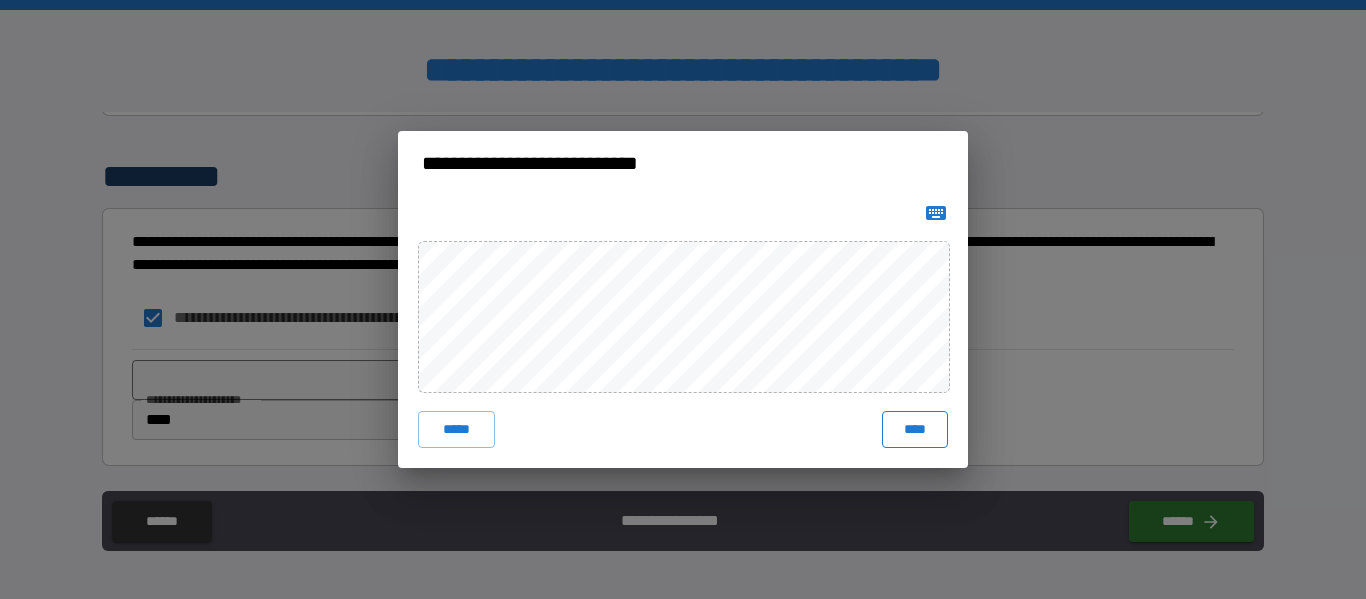 click on "****" at bounding box center [915, 429] 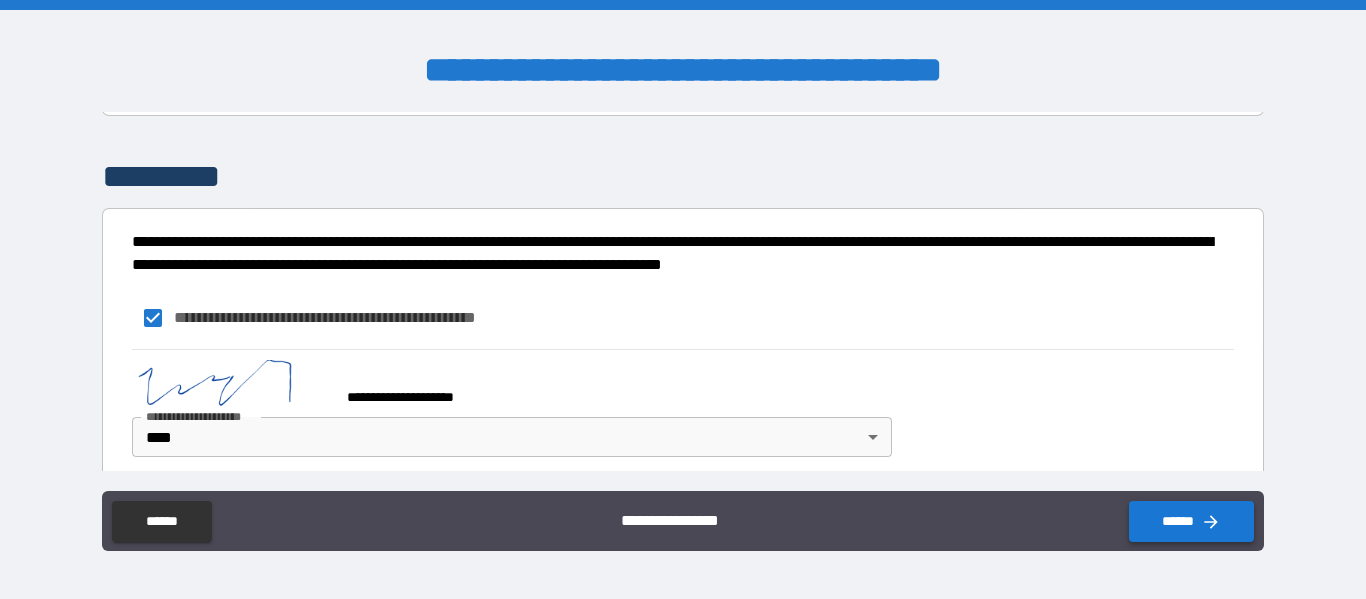 click on "******" at bounding box center (1191, 521) 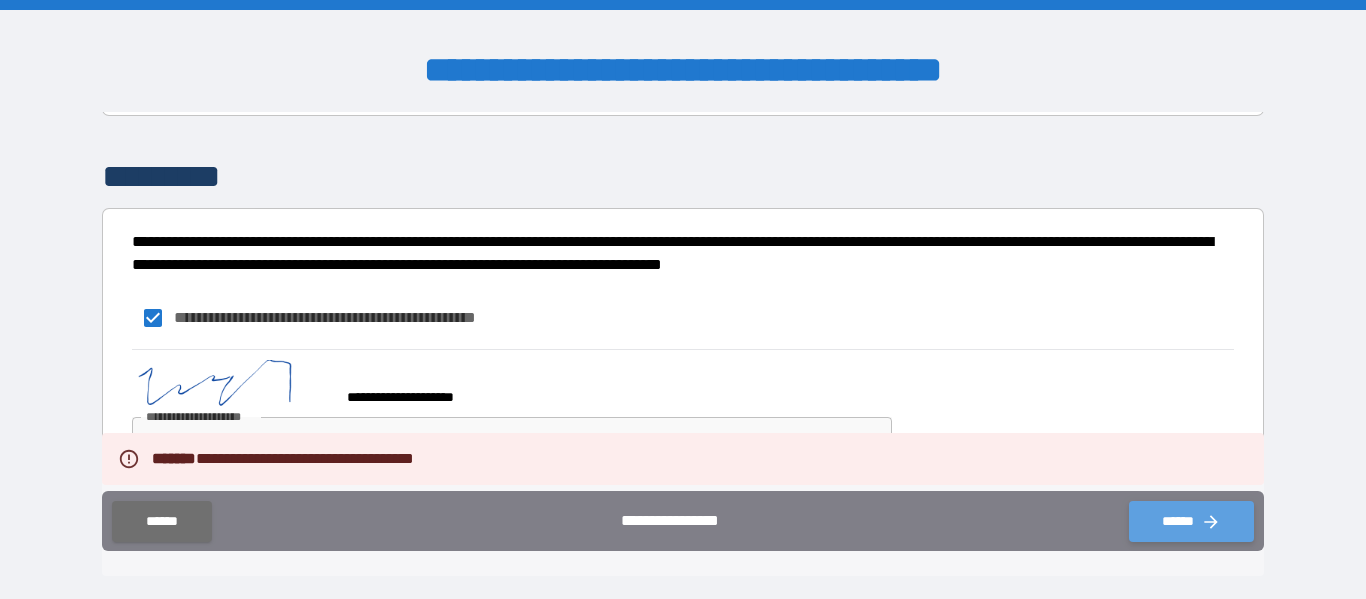 click on "******" at bounding box center [1191, 521] 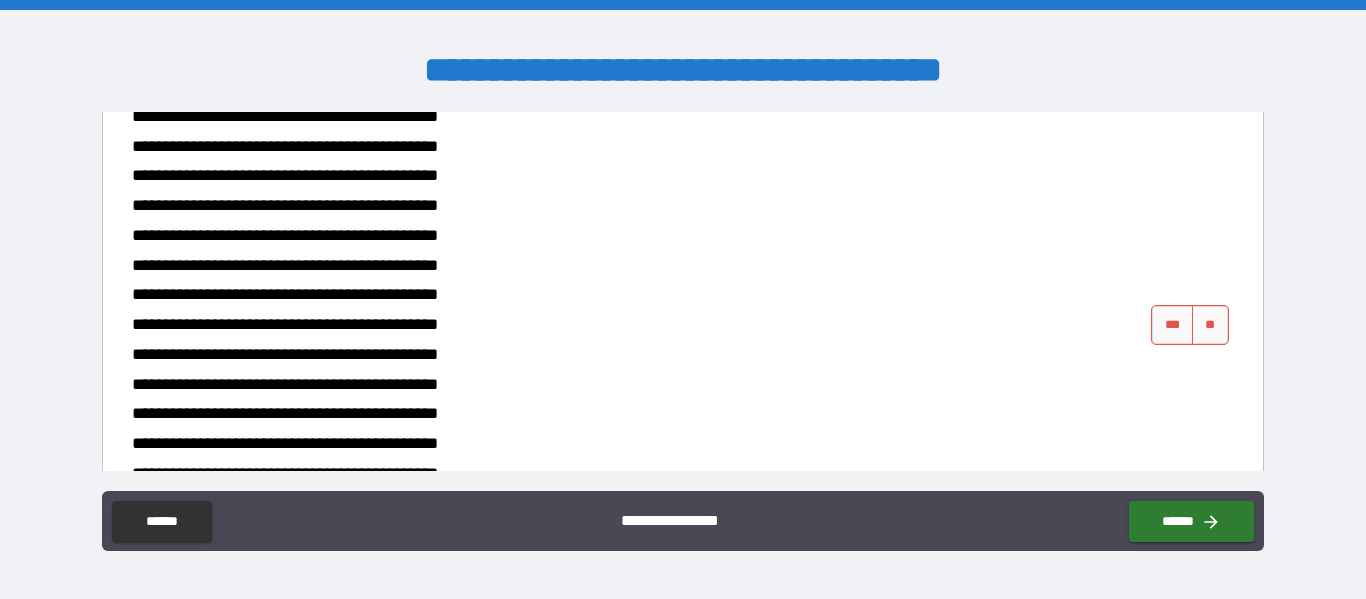 scroll, scrollTop: 2262, scrollLeft: 0, axis: vertical 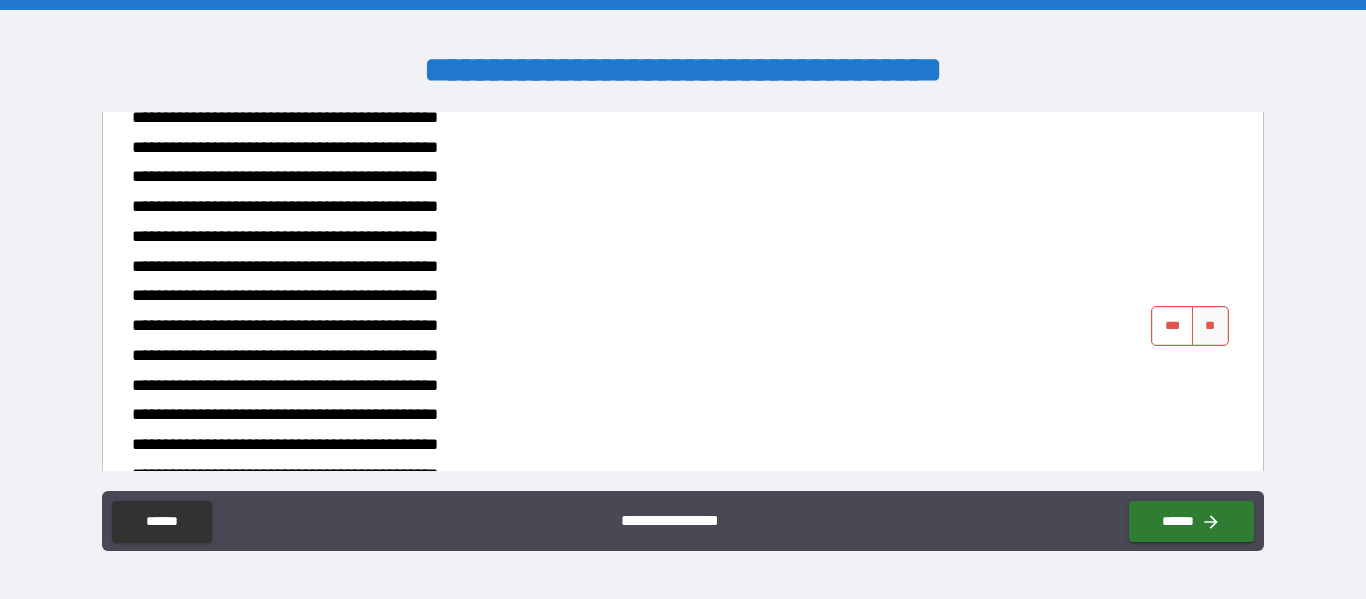 click on "***" at bounding box center [1172, 326] 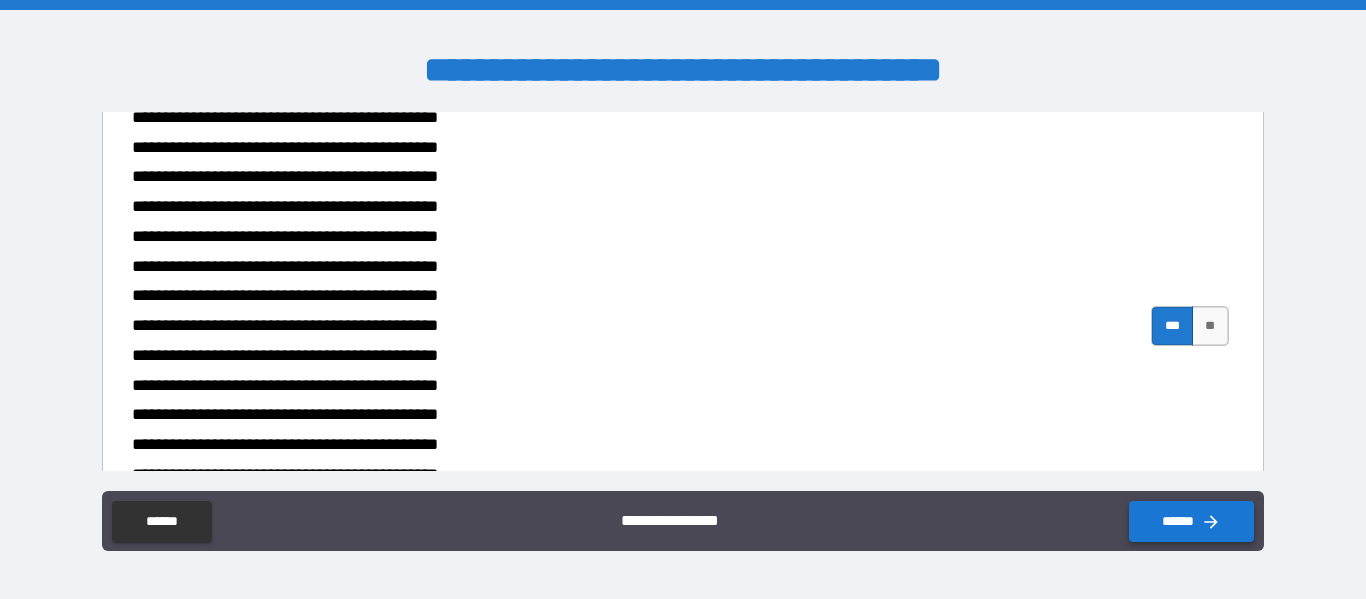 click on "******" at bounding box center [1191, 521] 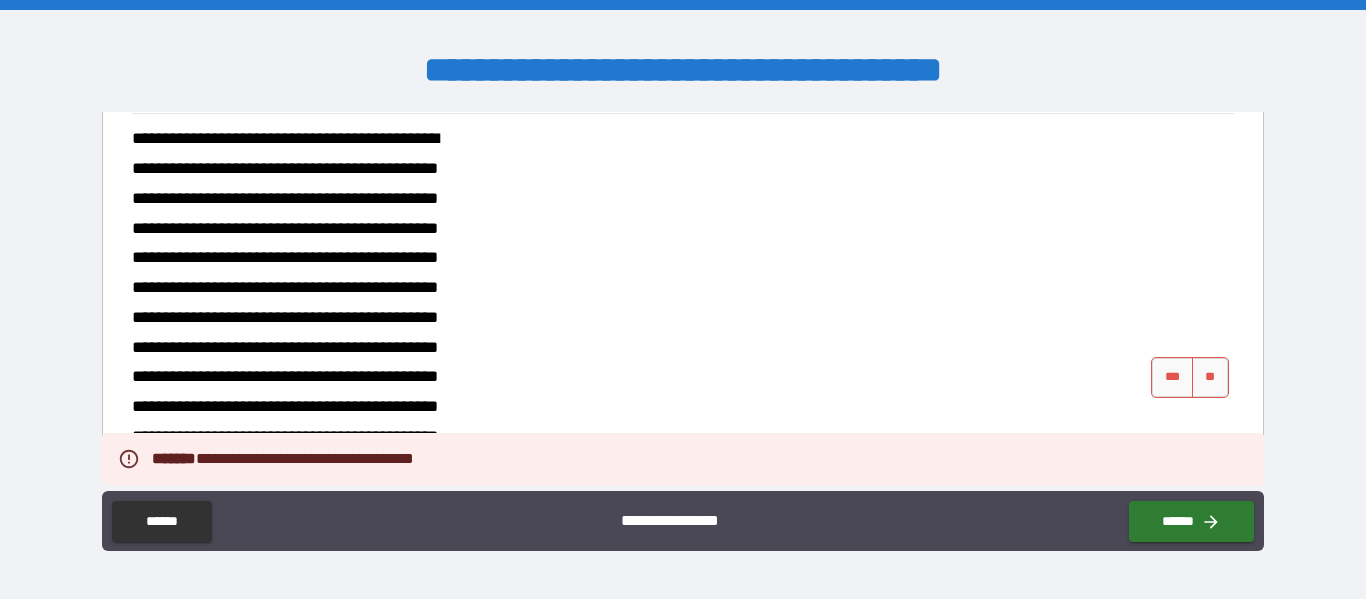scroll, scrollTop: 1684, scrollLeft: 0, axis: vertical 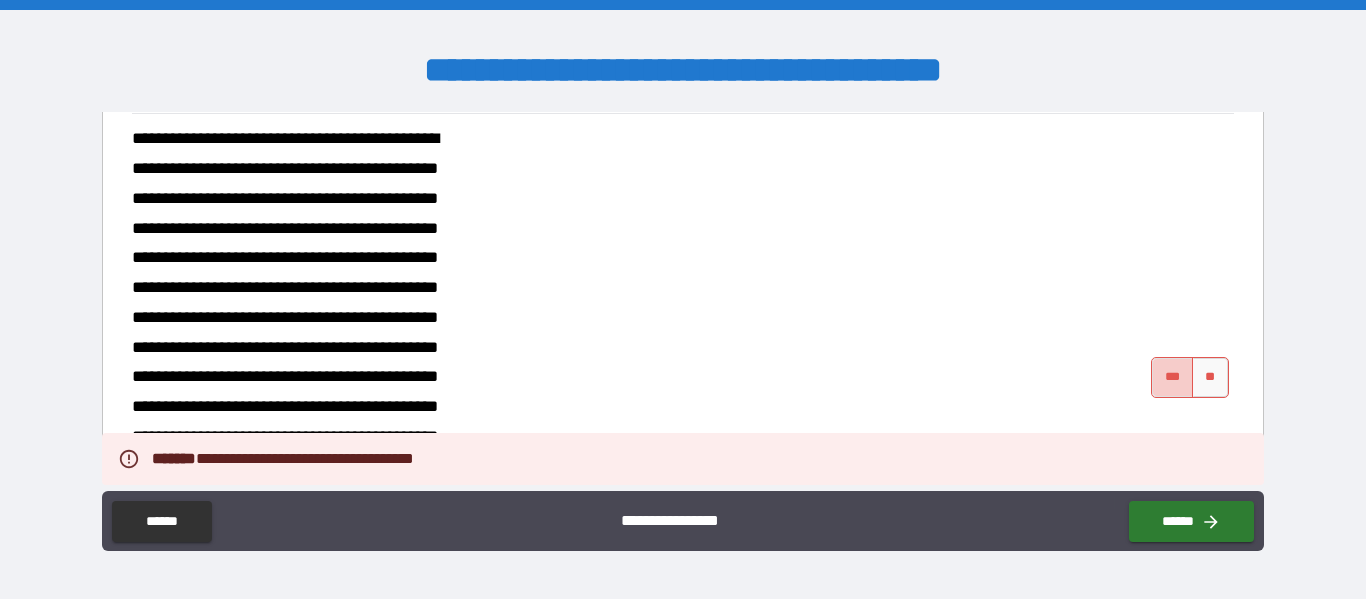 click on "***" at bounding box center [1172, 377] 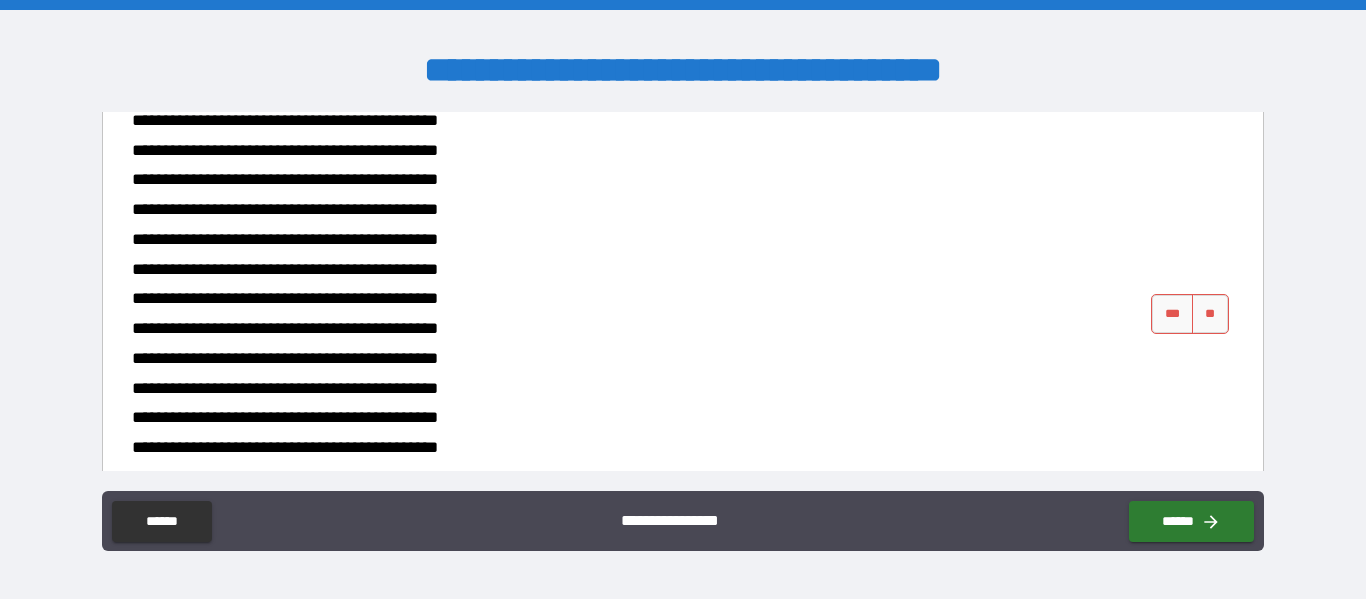 scroll, scrollTop: 1144, scrollLeft: 0, axis: vertical 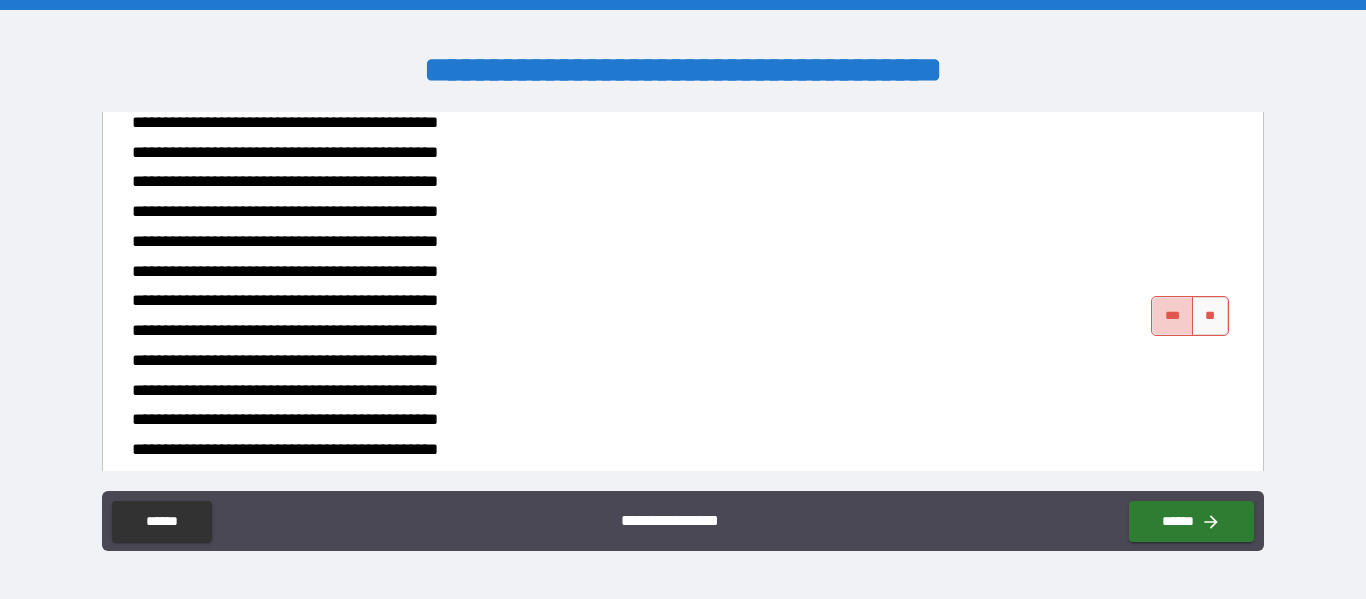 click on "***" at bounding box center [1172, 316] 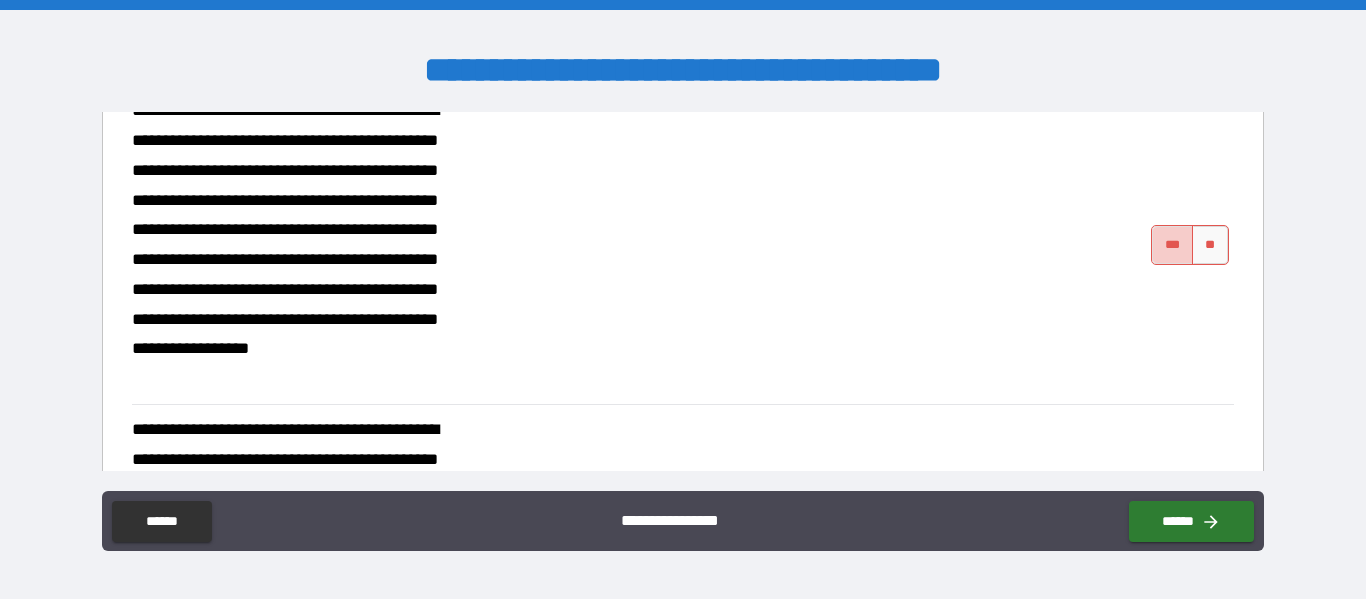 click on "***" at bounding box center [1172, 245] 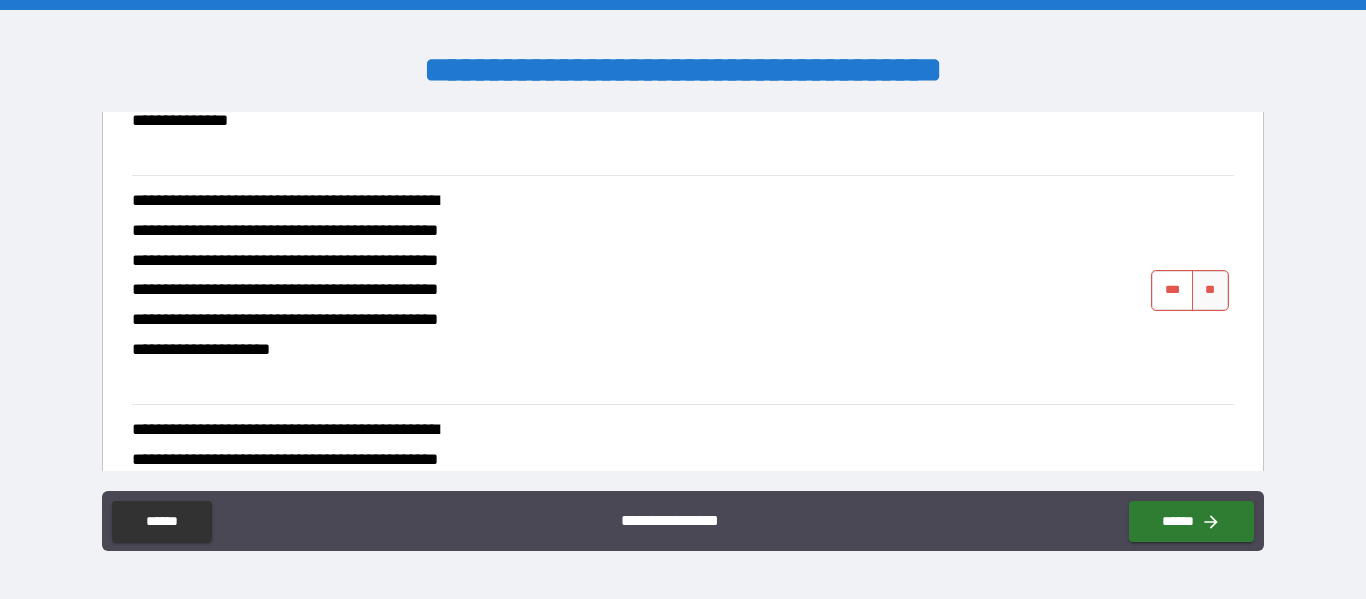 click on "***" at bounding box center (1172, 290) 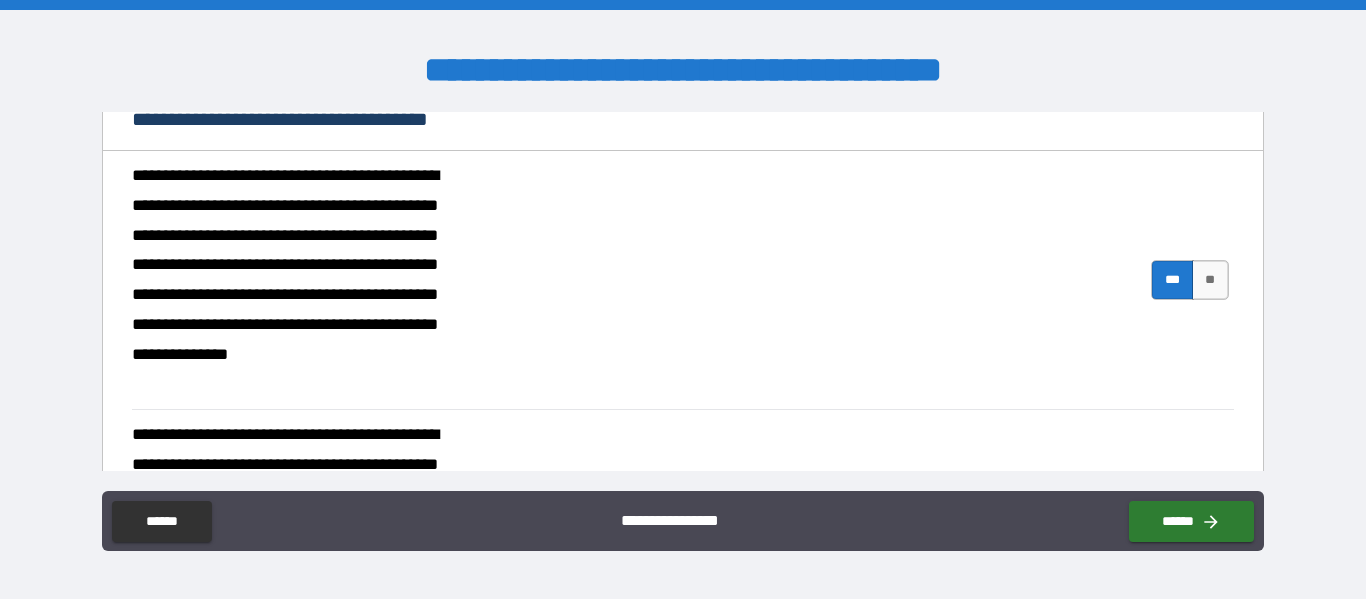 scroll, scrollTop: 164, scrollLeft: 0, axis: vertical 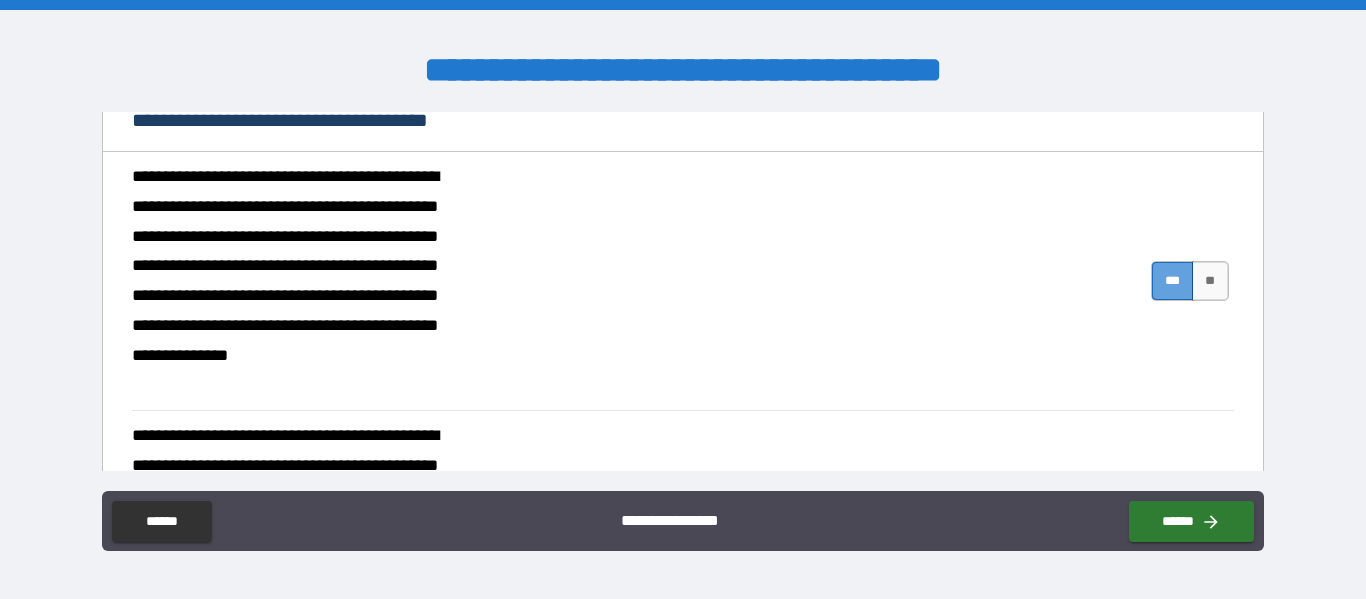 click on "***" at bounding box center (1172, 281) 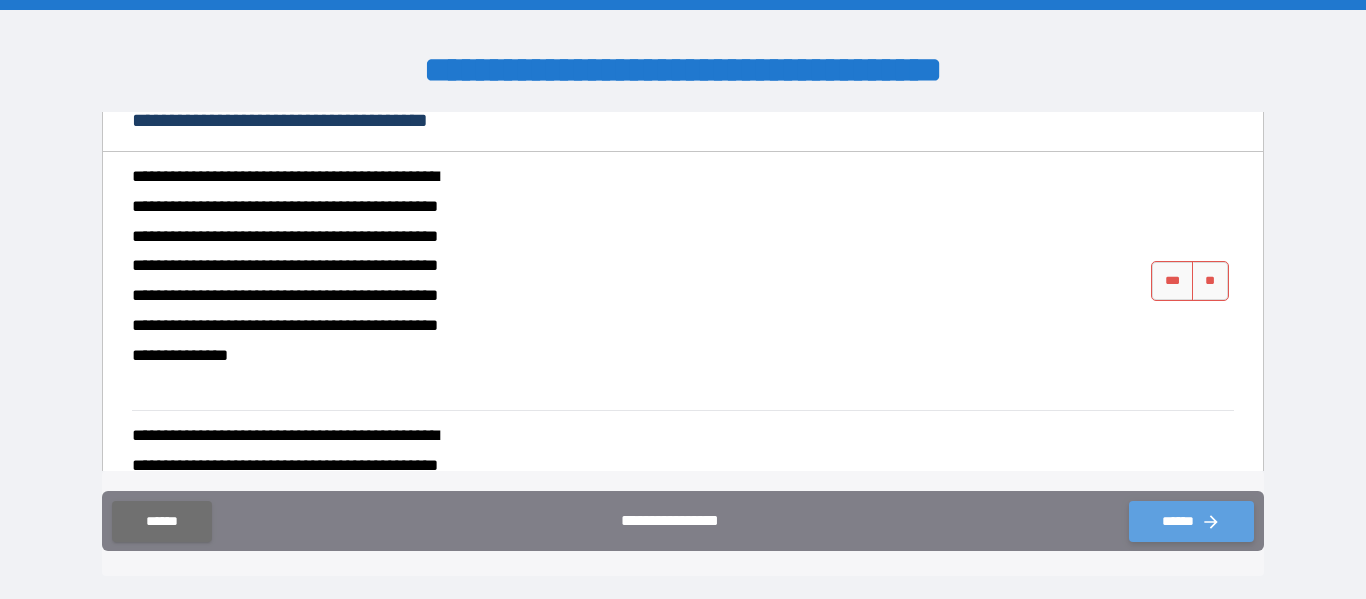 click on "******" at bounding box center (1191, 521) 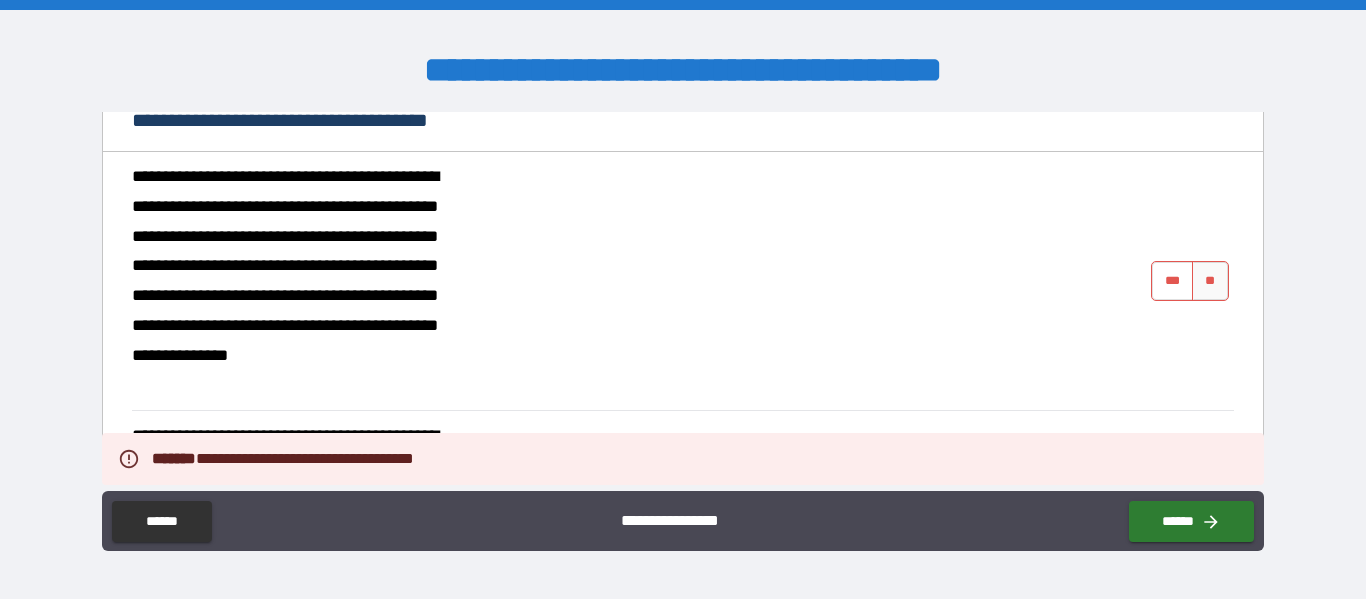 click on "***" at bounding box center [1172, 281] 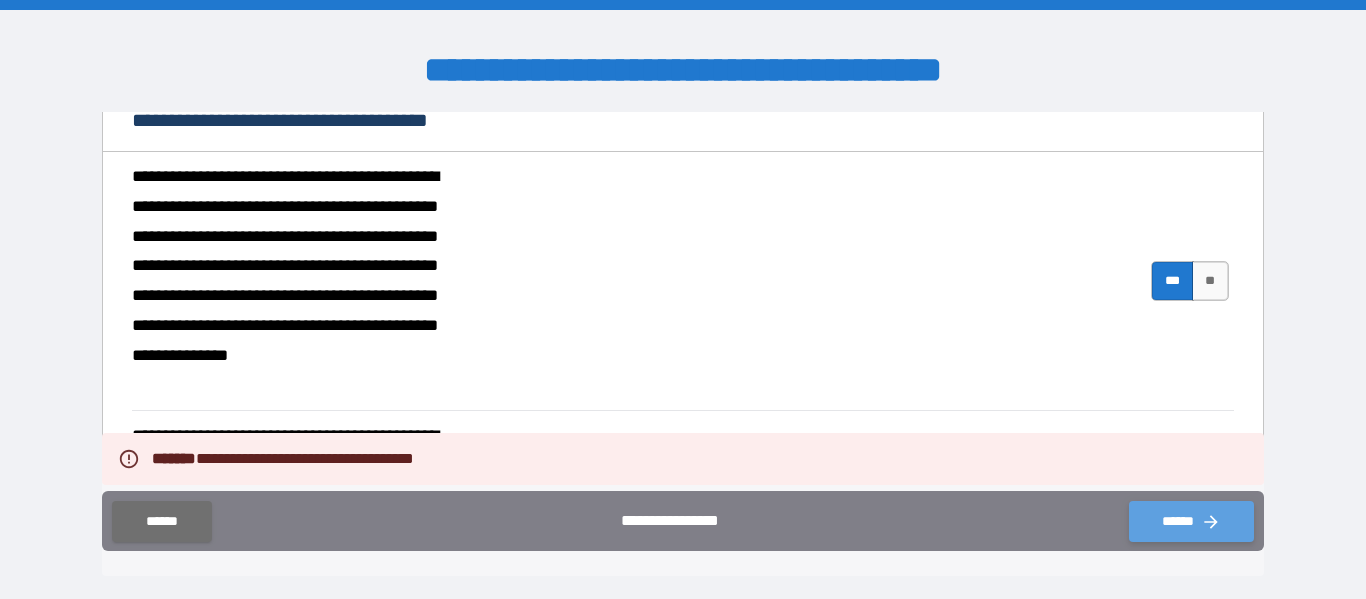 click 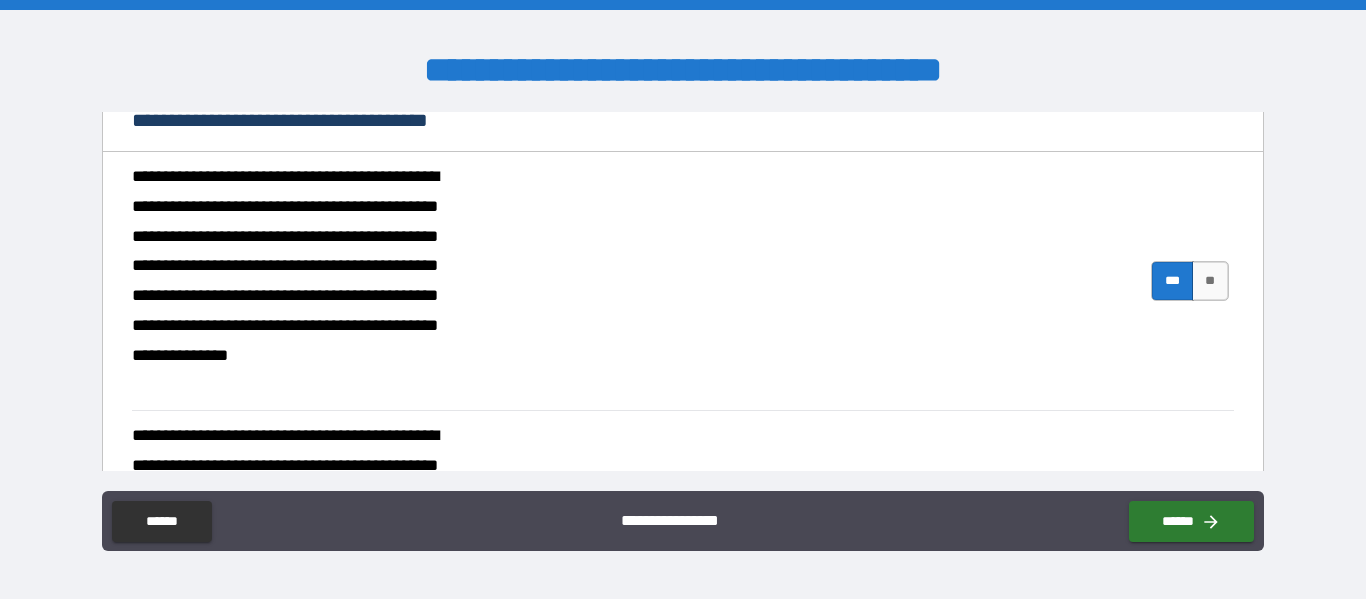 drag, startPoint x: 1205, startPoint y: 520, endPoint x: 1008, endPoint y: 646, distance: 233.84824 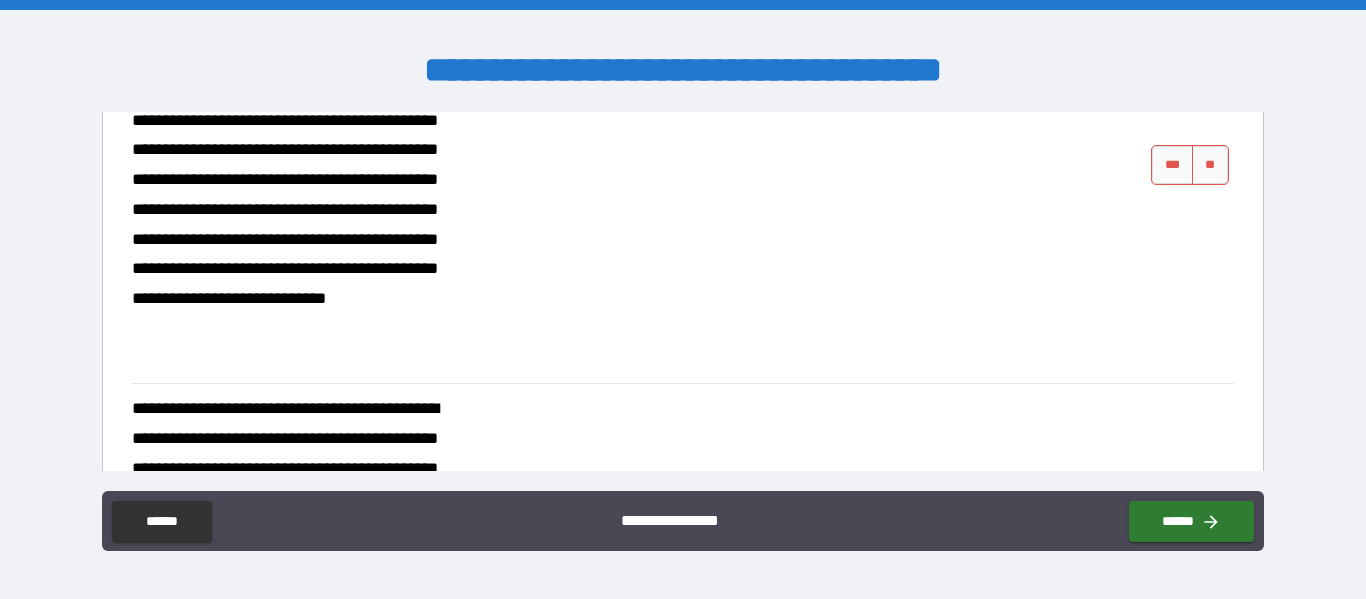 scroll, scrollTop: 2904, scrollLeft: 0, axis: vertical 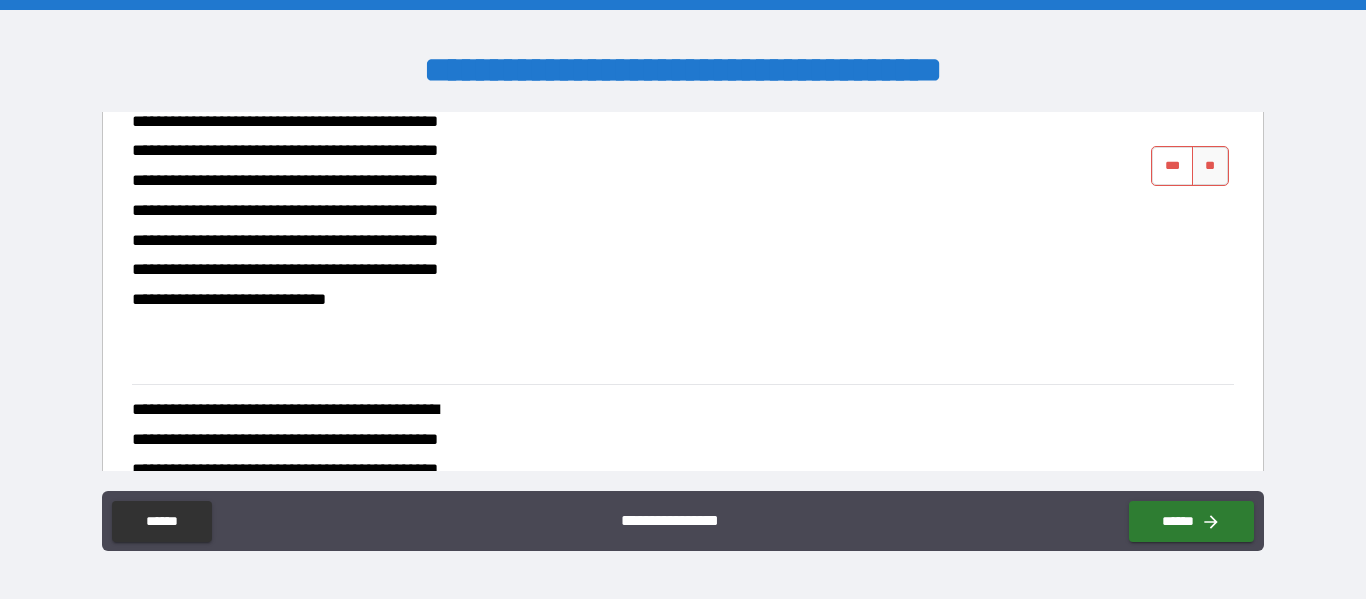 click on "***" at bounding box center (1172, 166) 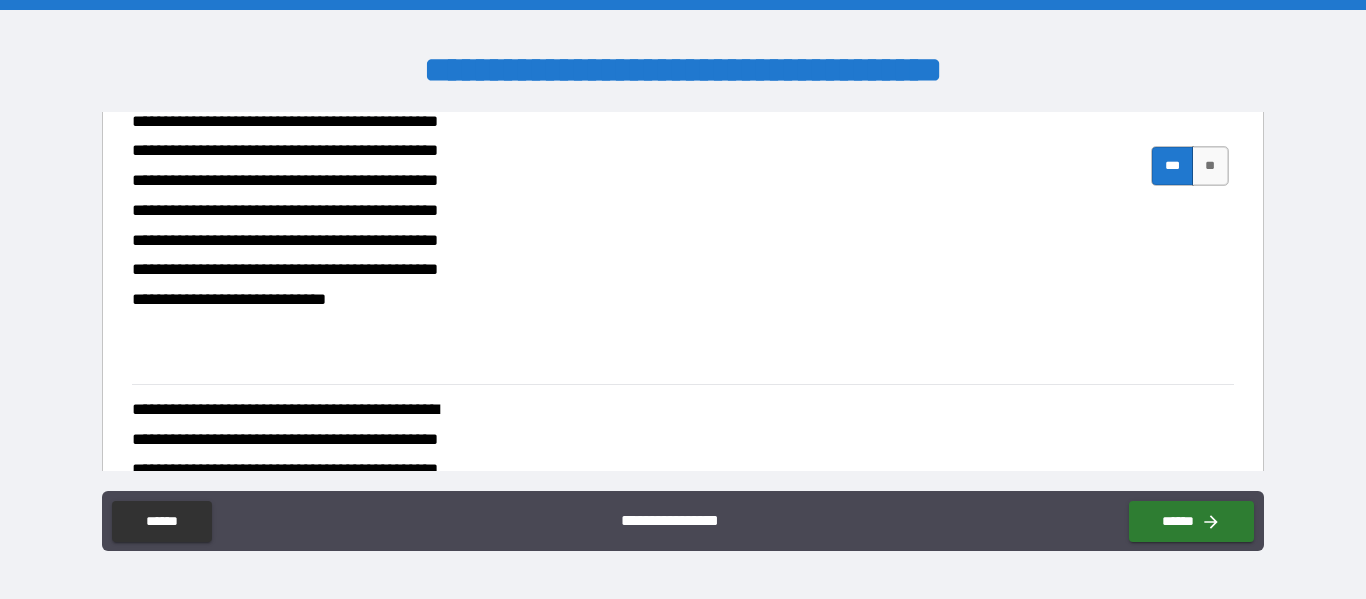 click on "**********" at bounding box center (682, 521) 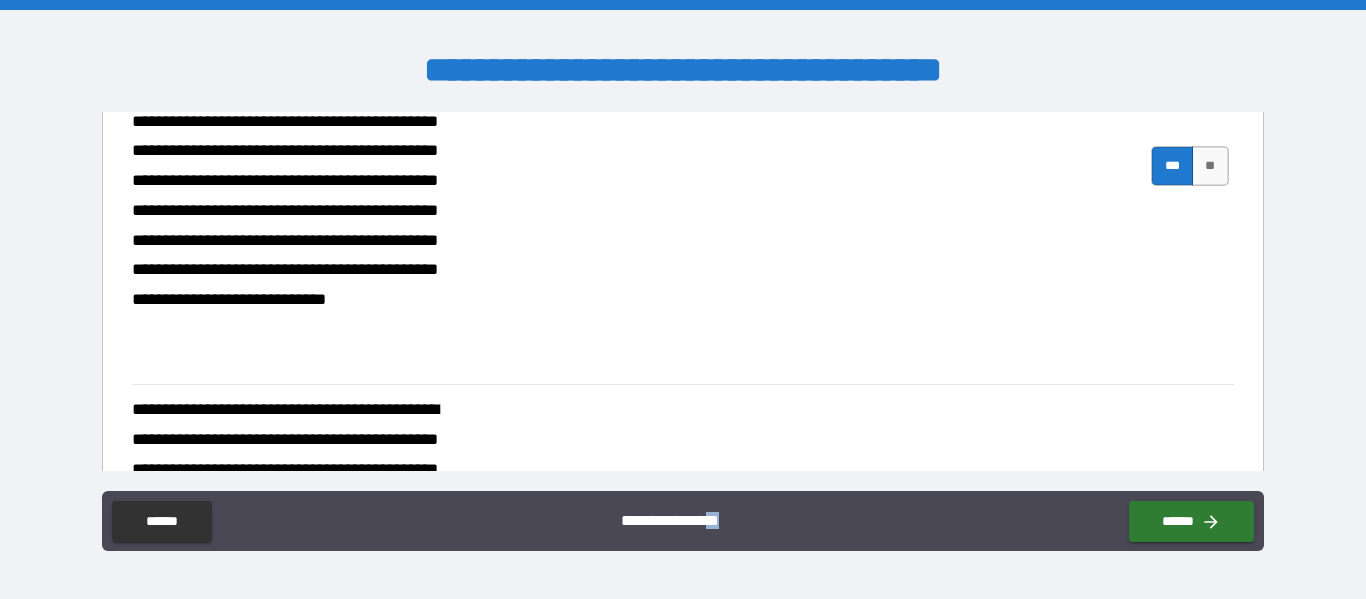 click on "**********" at bounding box center (682, 521) 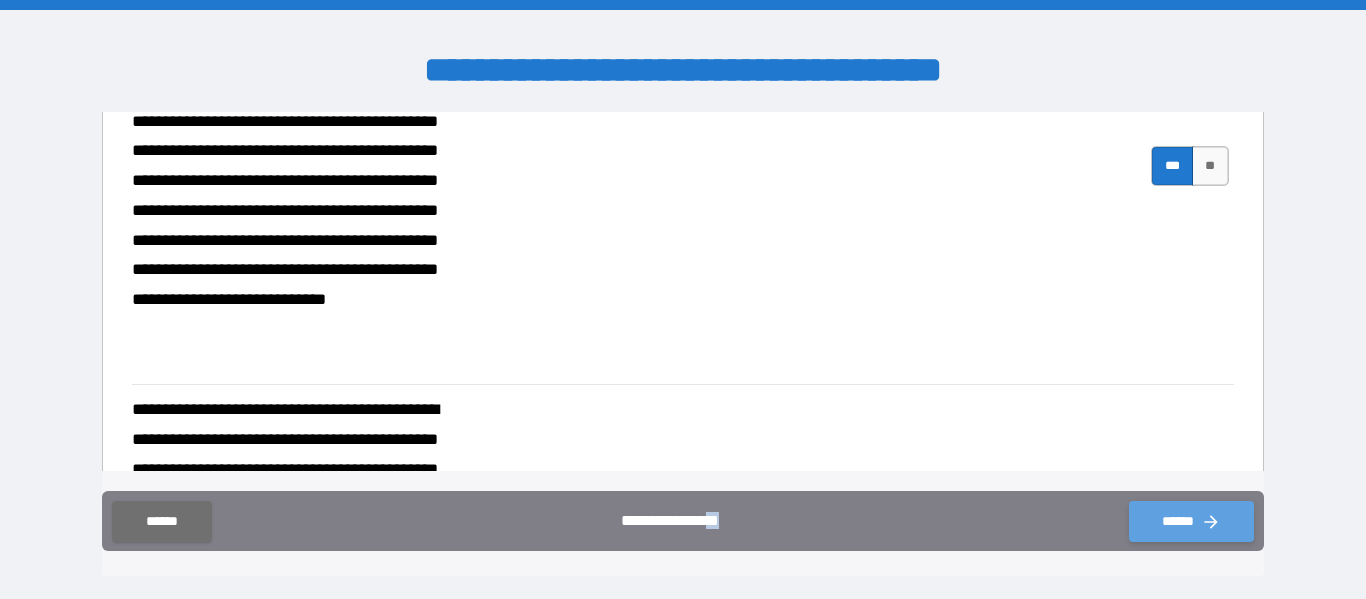 click on "******" at bounding box center [1191, 521] 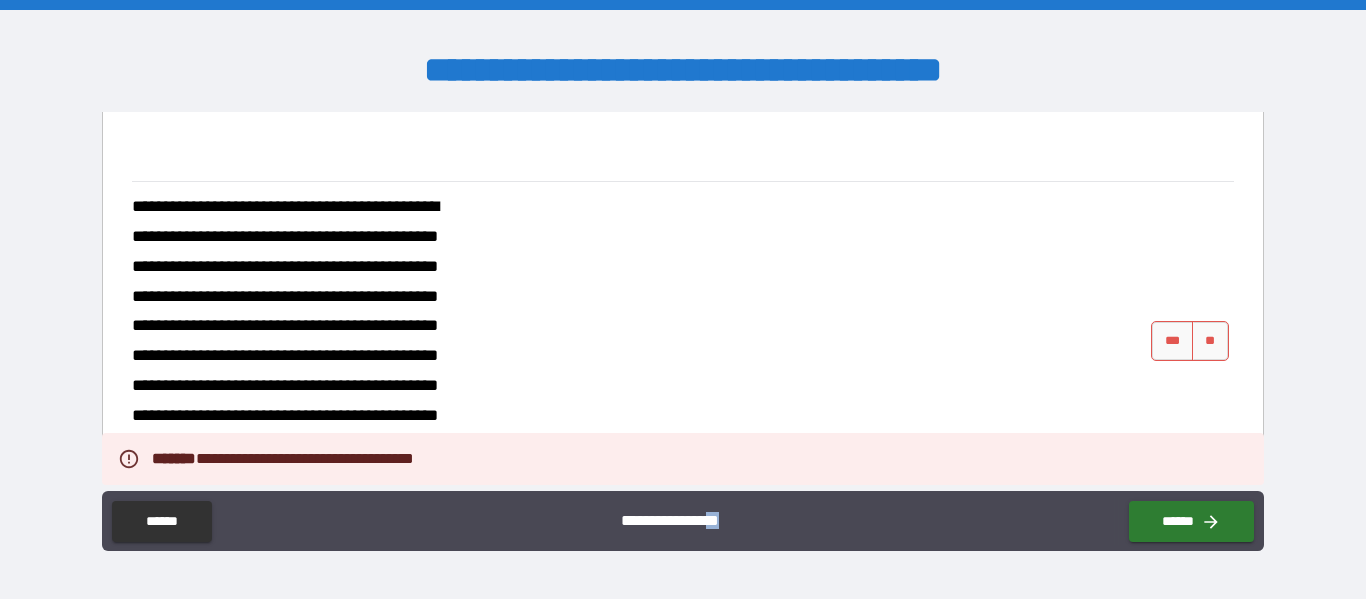 scroll, scrollTop: 3108, scrollLeft: 0, axis: vertical 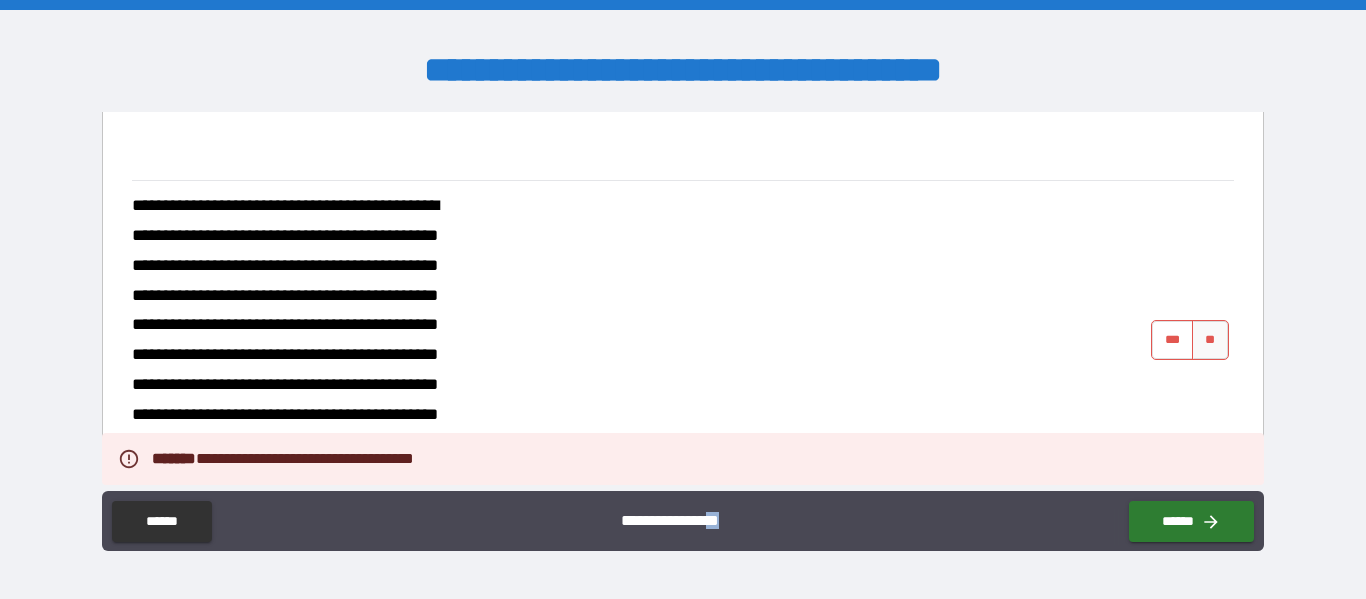 click on "***" at bounding box center [1172, 340] 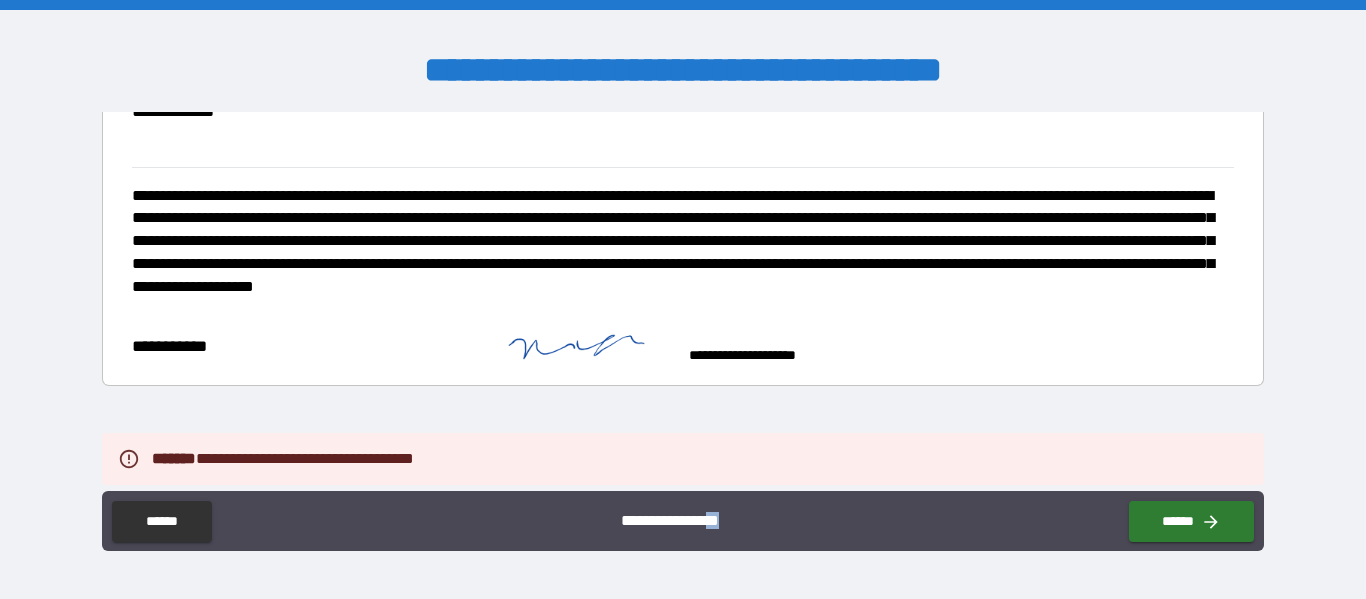 scroll, scrollTop: 3441, scrollLeft: 0, axis: vertical 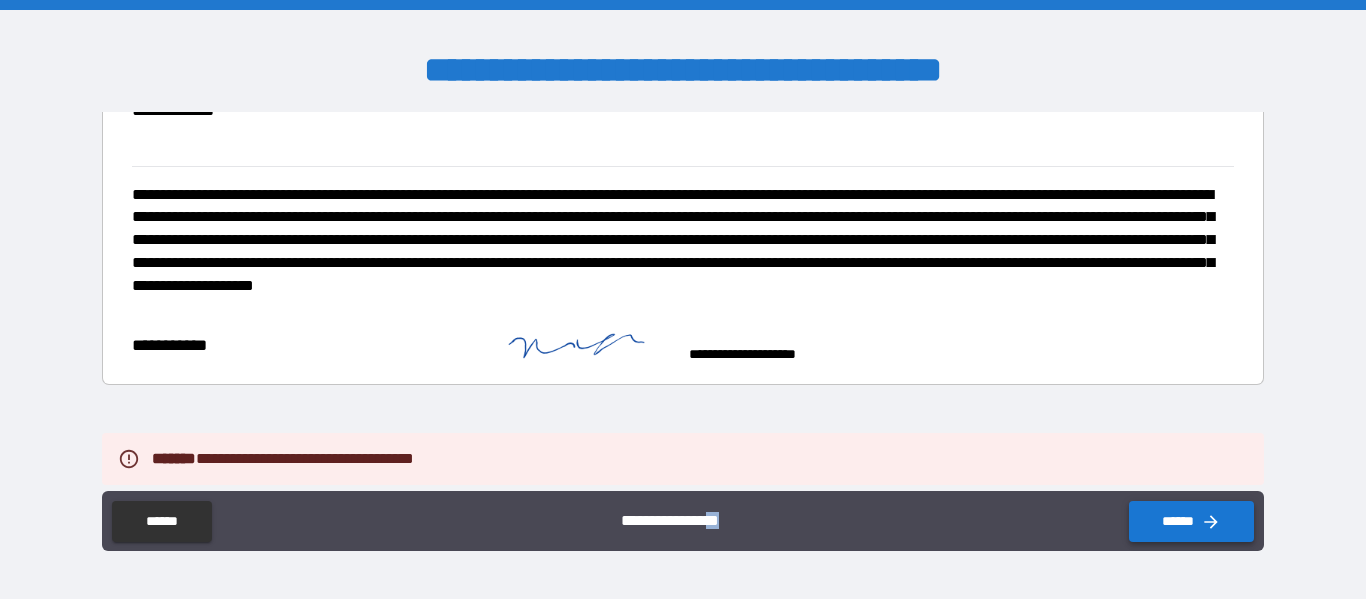 click on "******" at bounding box center (1191, 521) 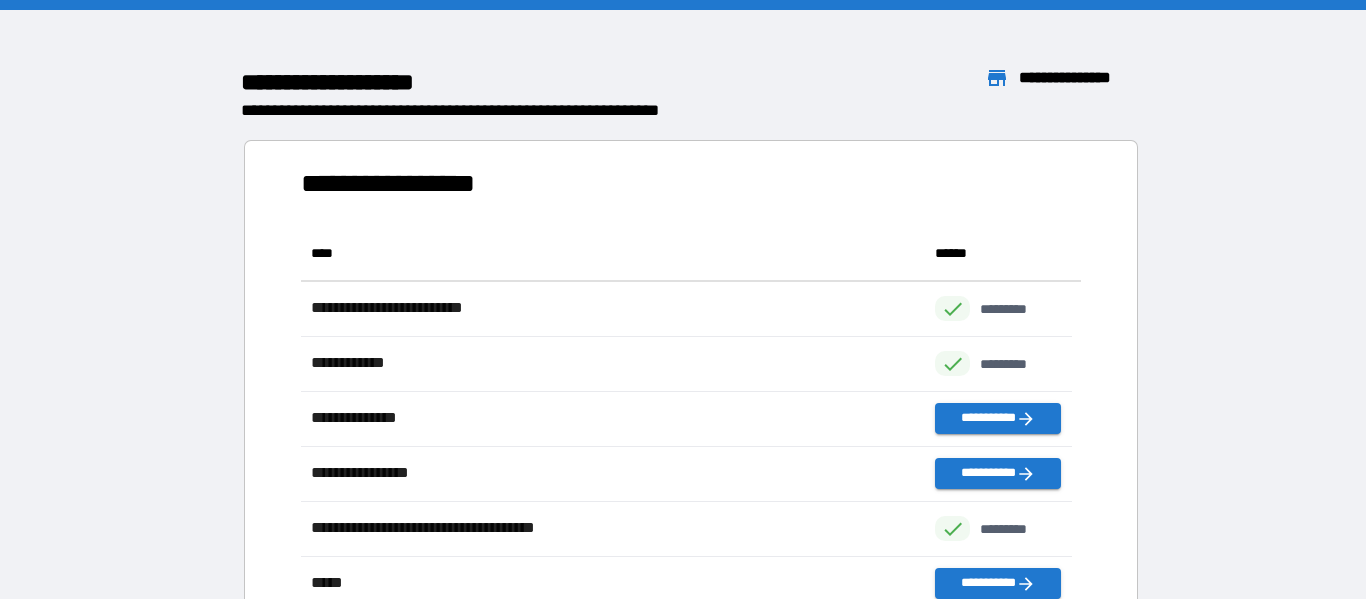 scroll, scrollTop: 426, scrollLeft: 755, axis: both 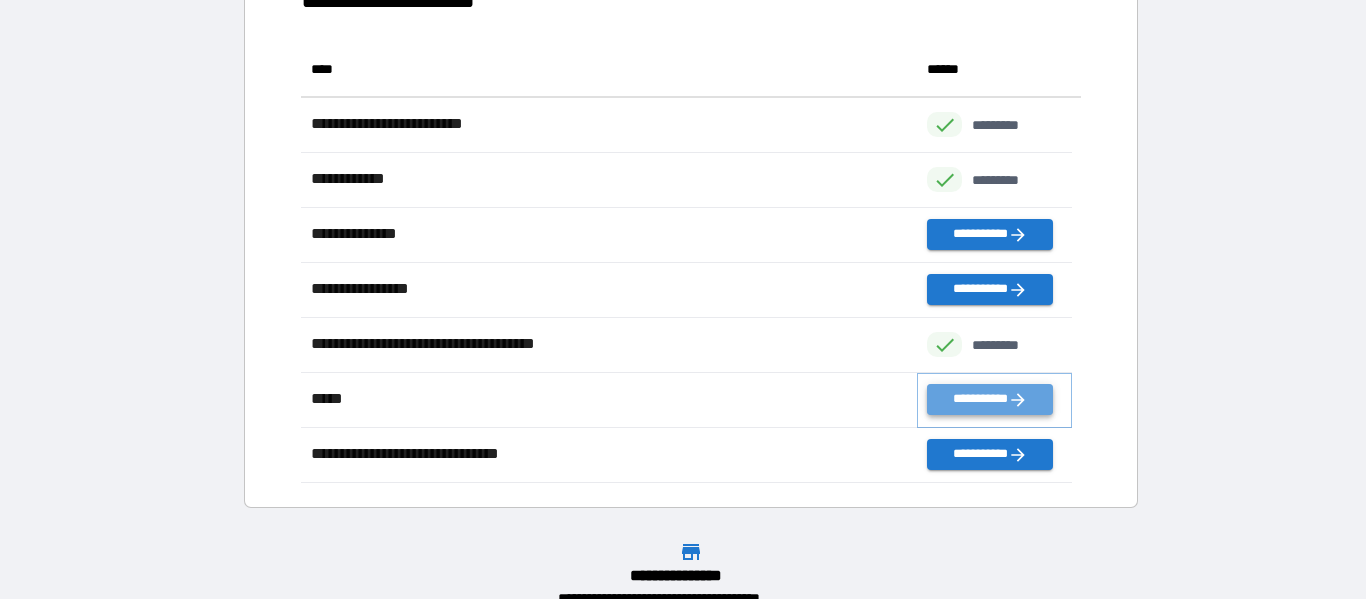click on "**********" at bounding box center (989, 399) 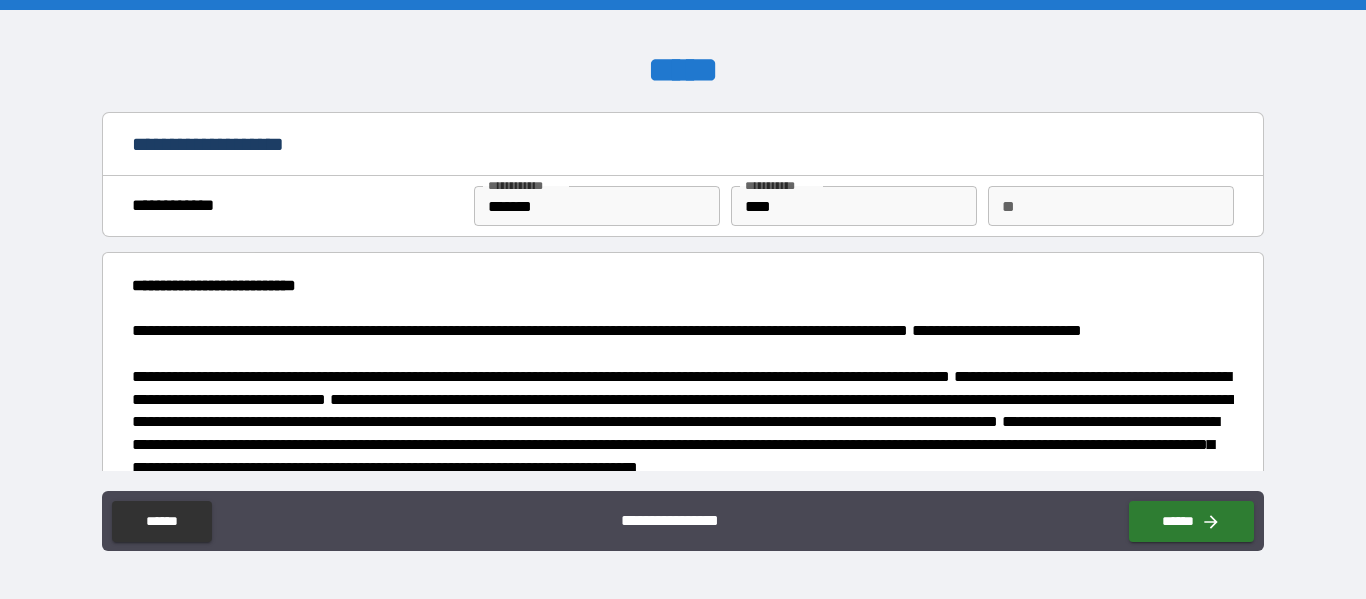 click on "**********" at bounding box center (684, 422) 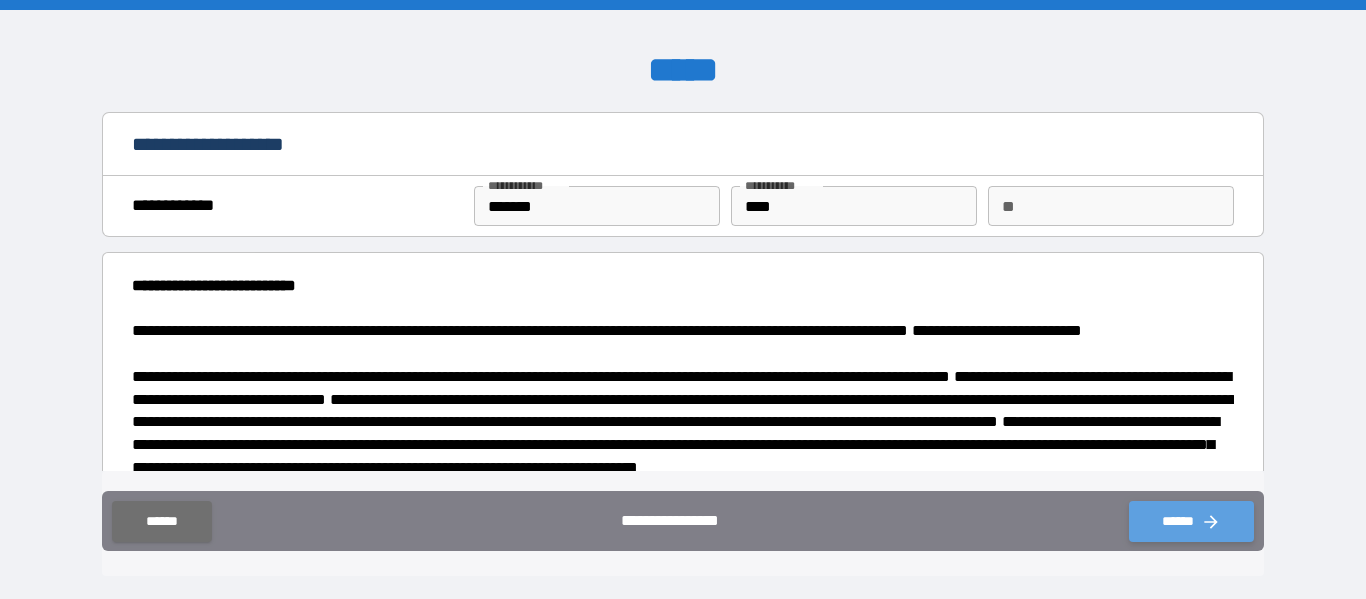 click on "******" at bounding box center (1191, 521) 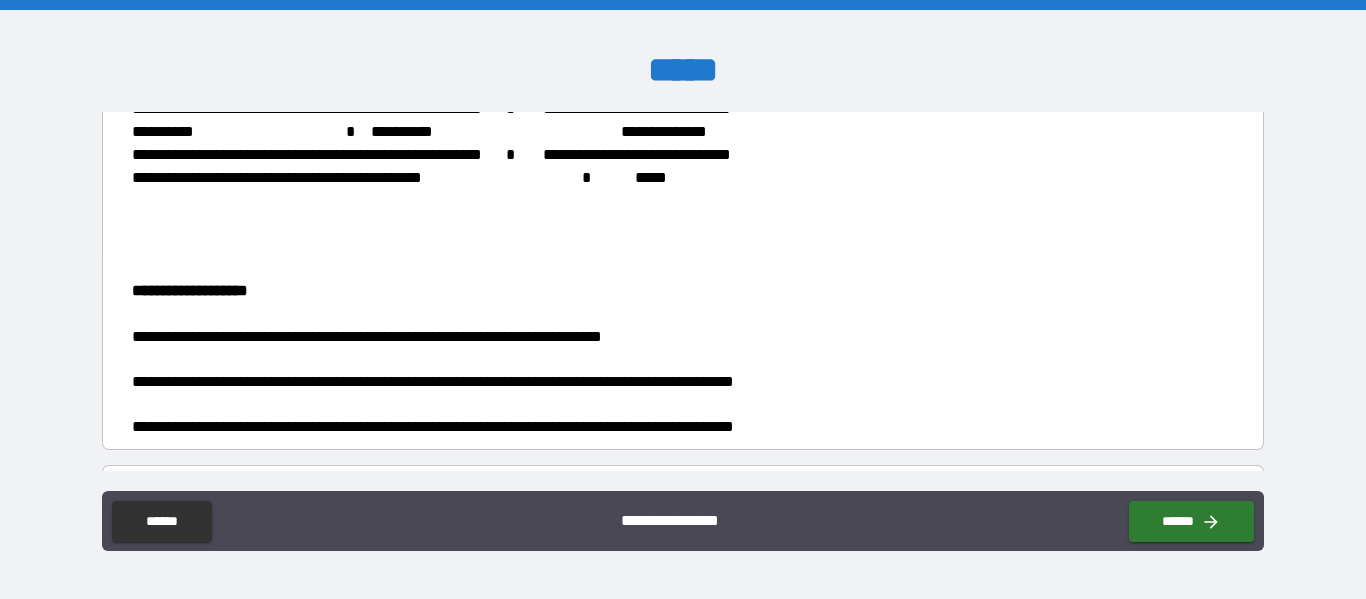 click at bounding box center (682, 223) 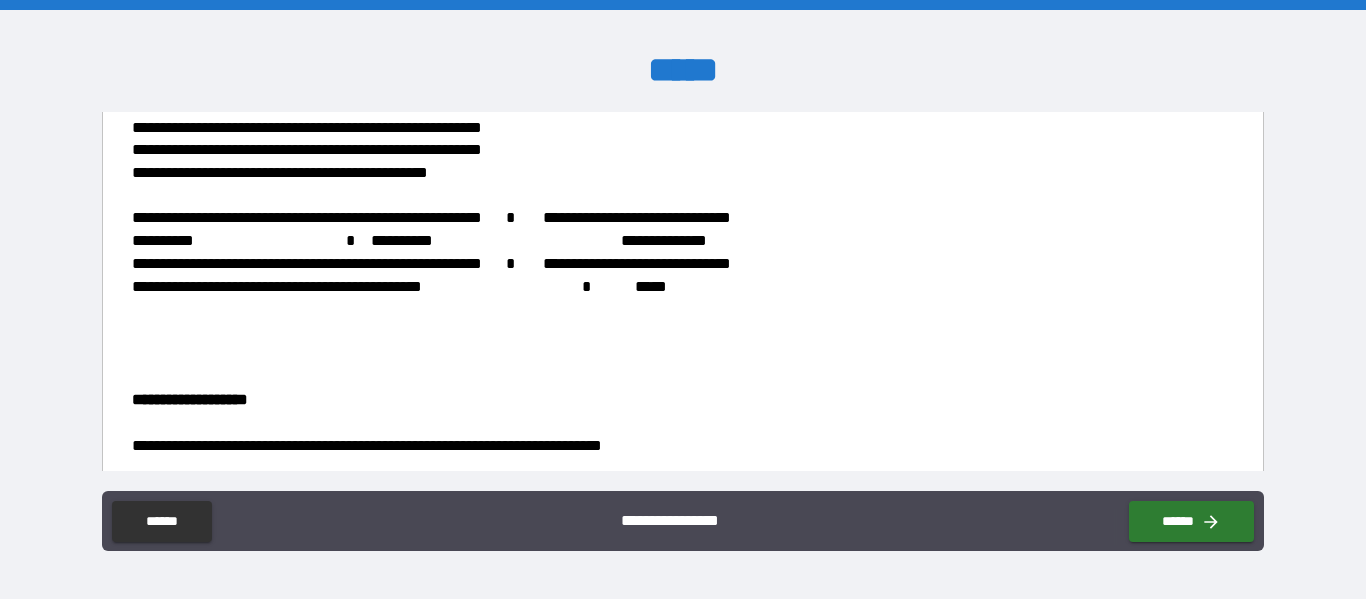 scroll, scrollTop: 1974, scrollLeft: 0, axis: vertical 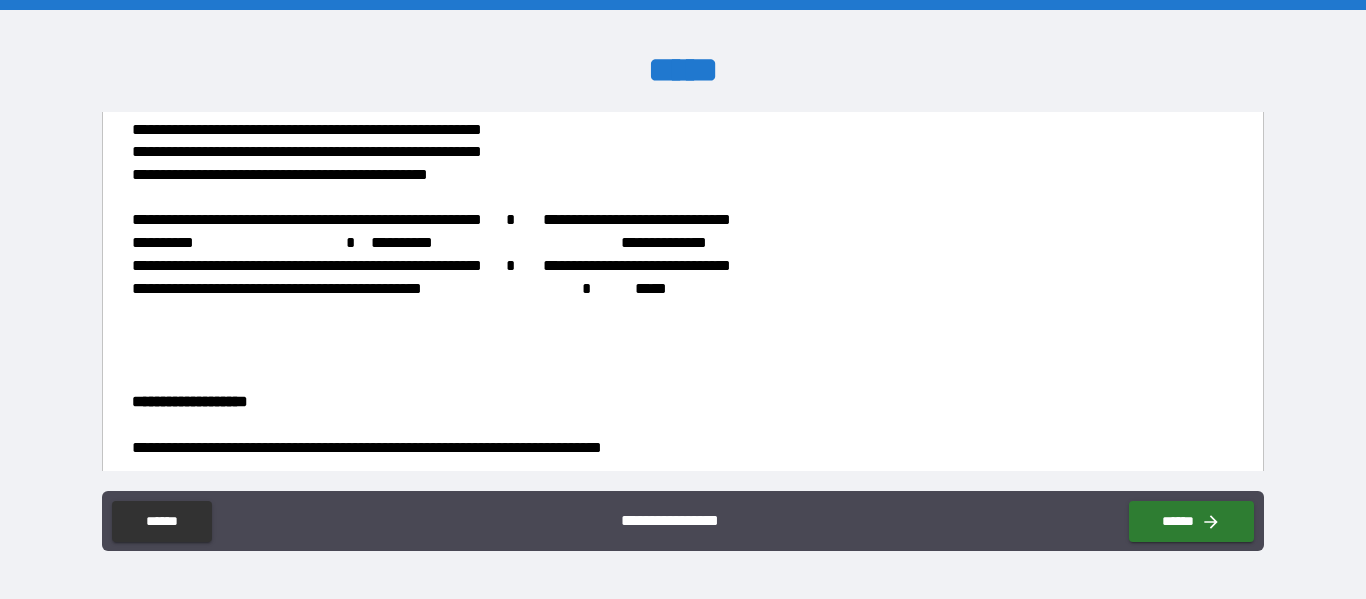 click at bounding box center [682, 198] 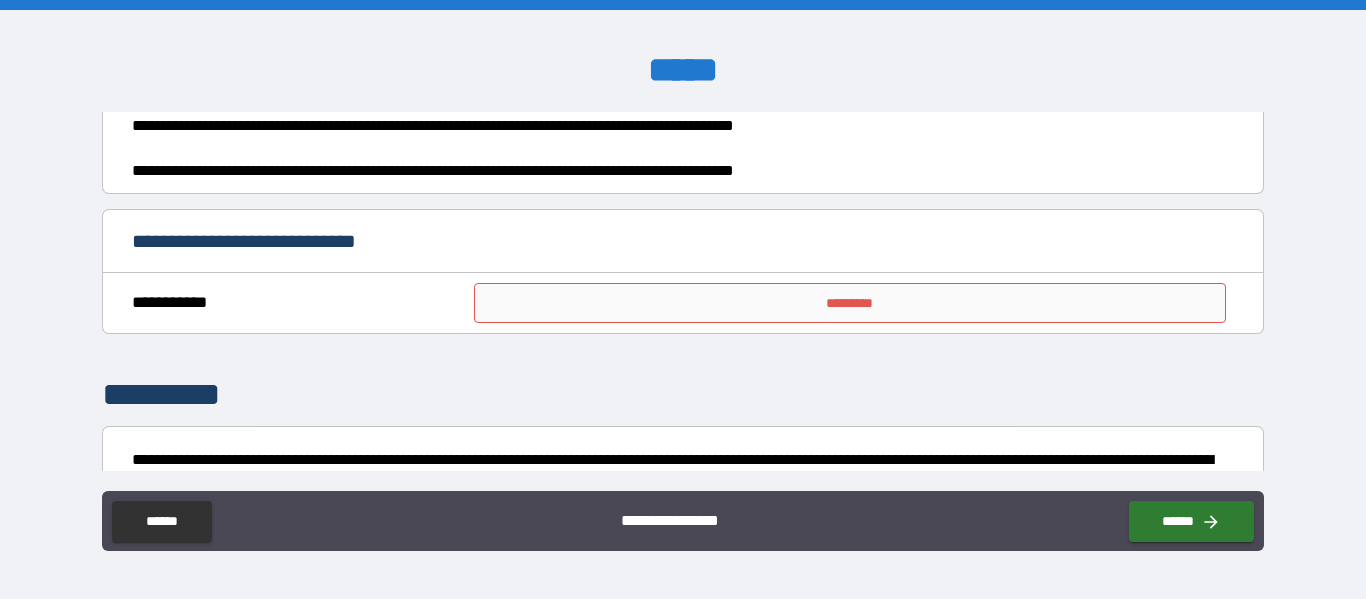 scroll, scrollTop: 2498, scrollLeft: 0, axis: vertical 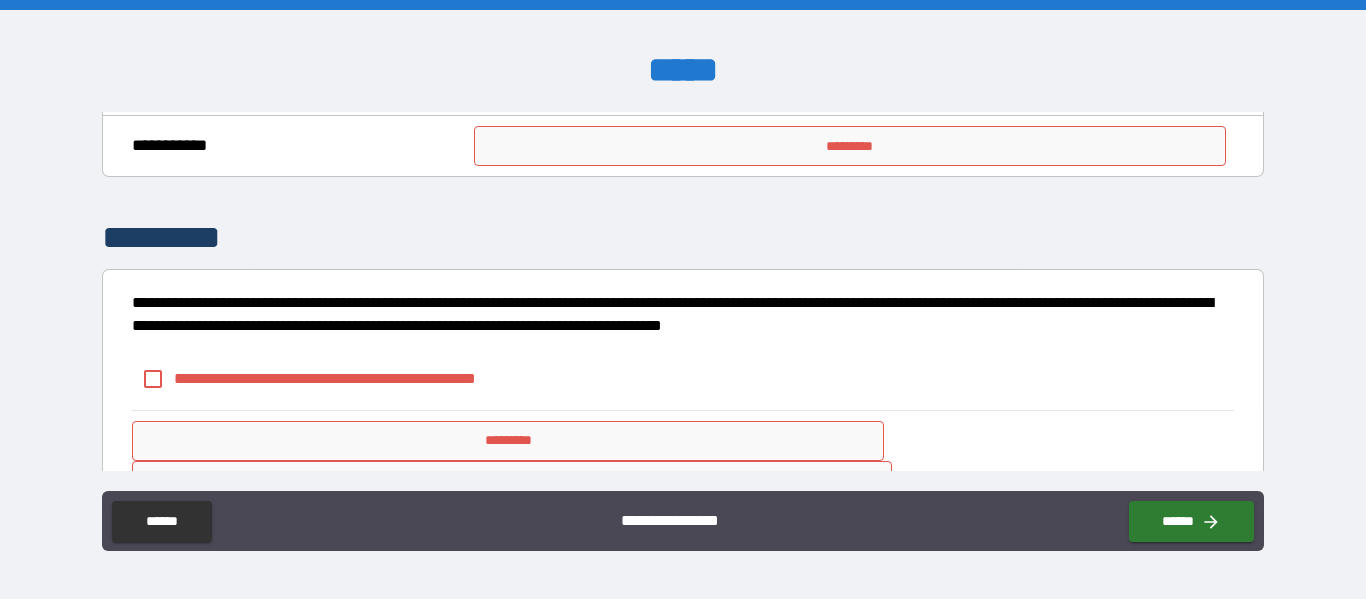 click on "*********" at bounding box center (850, 146) 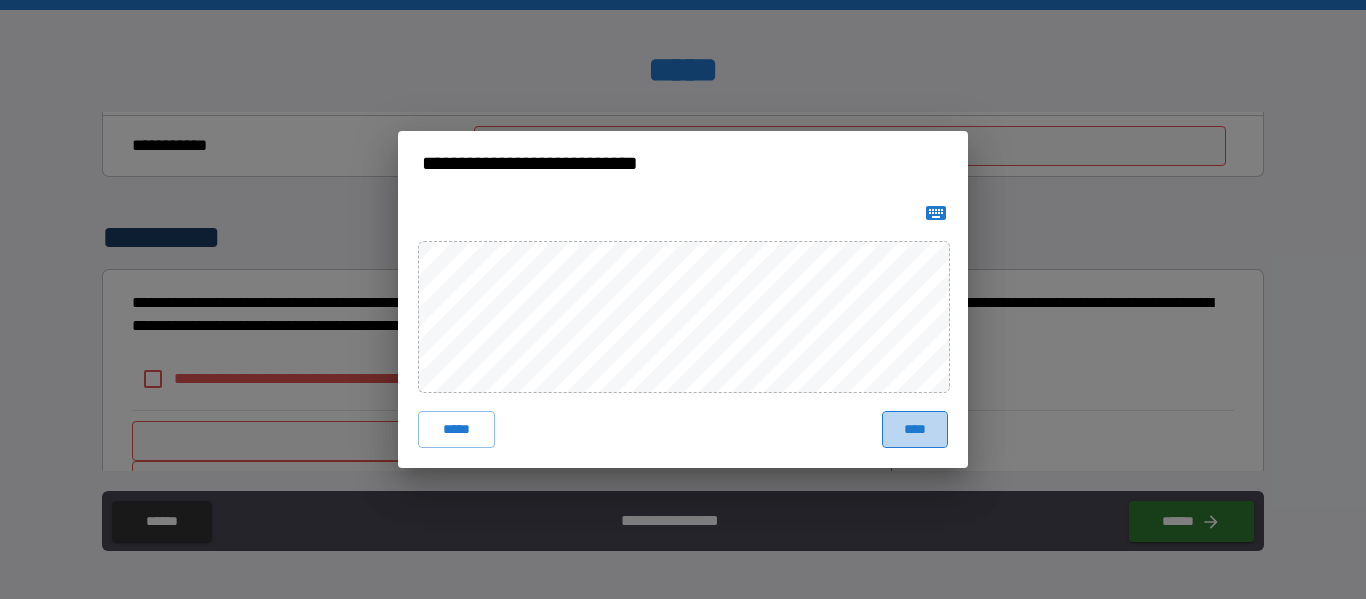 click on "****" at bounding box center [915, 429] 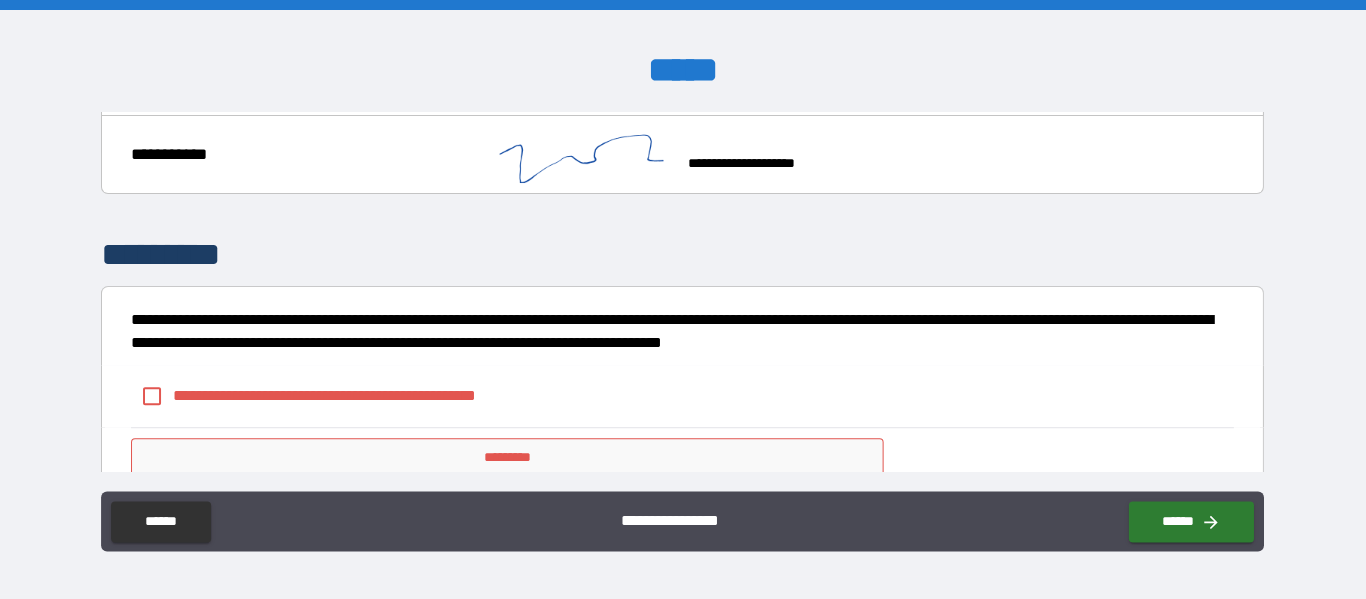 scroll, scrollTop: 0, scrollLeft: 0, axis: both 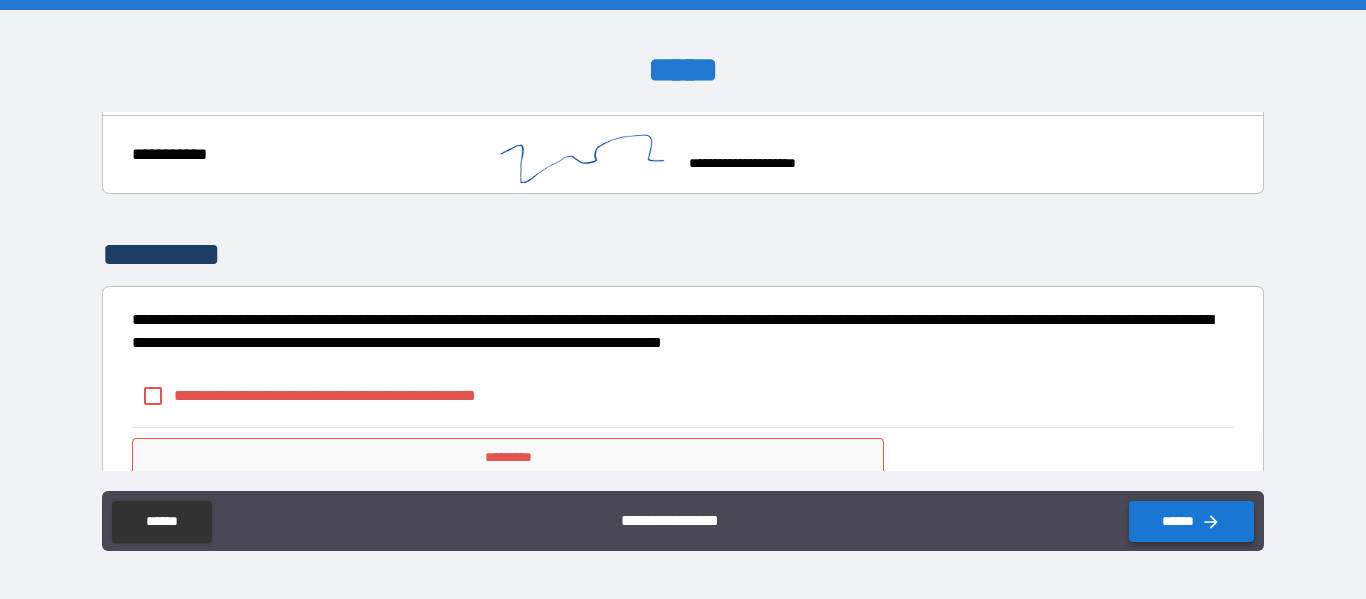 click on "******" at bounding box center [1191, 521] 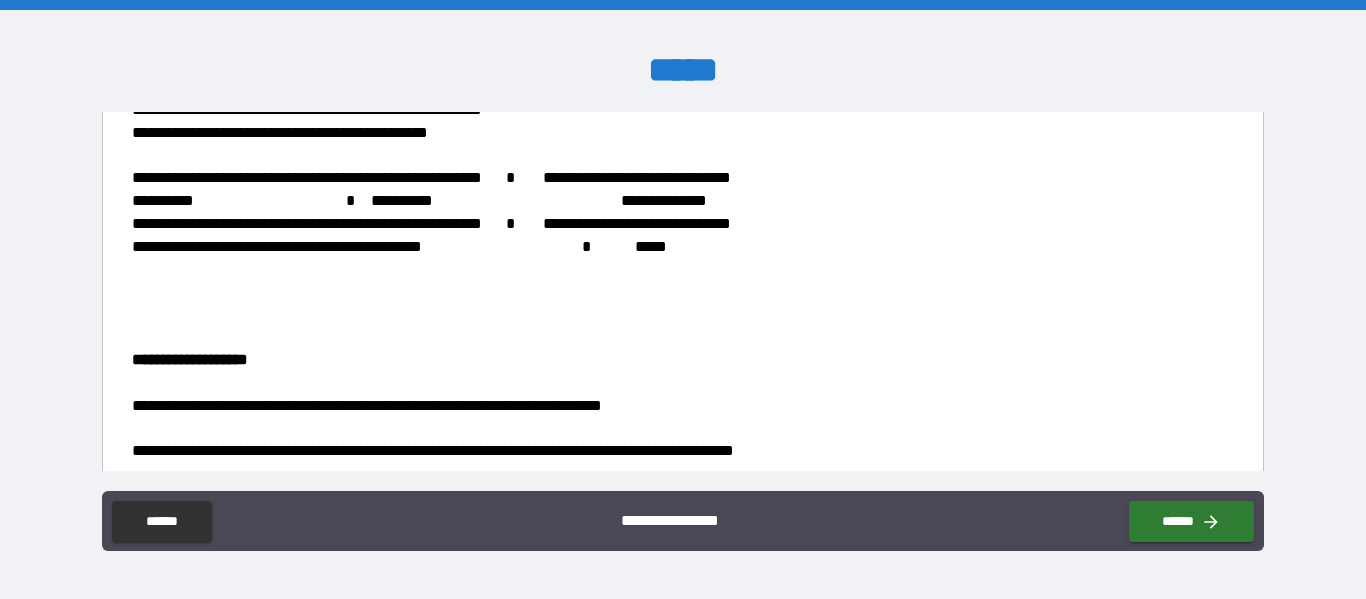 scroll, scrollTop: 2014, scrollLeft: 0, axis: vertical 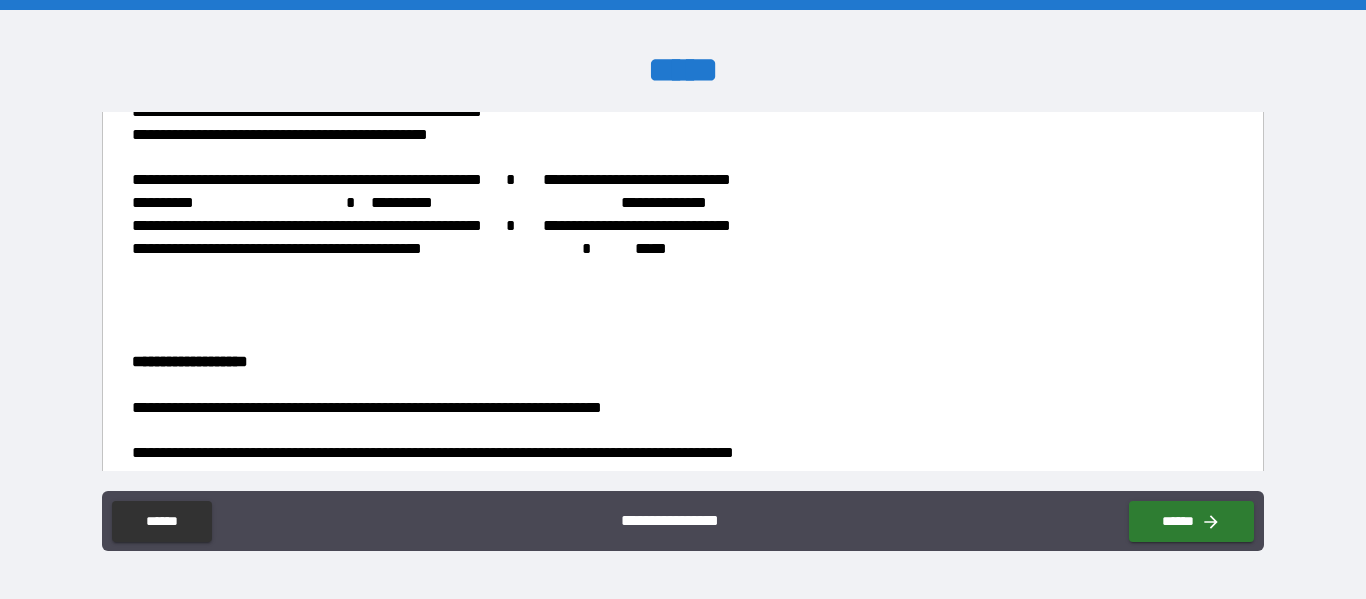 click on "**********" at bounding box center [431, 179] 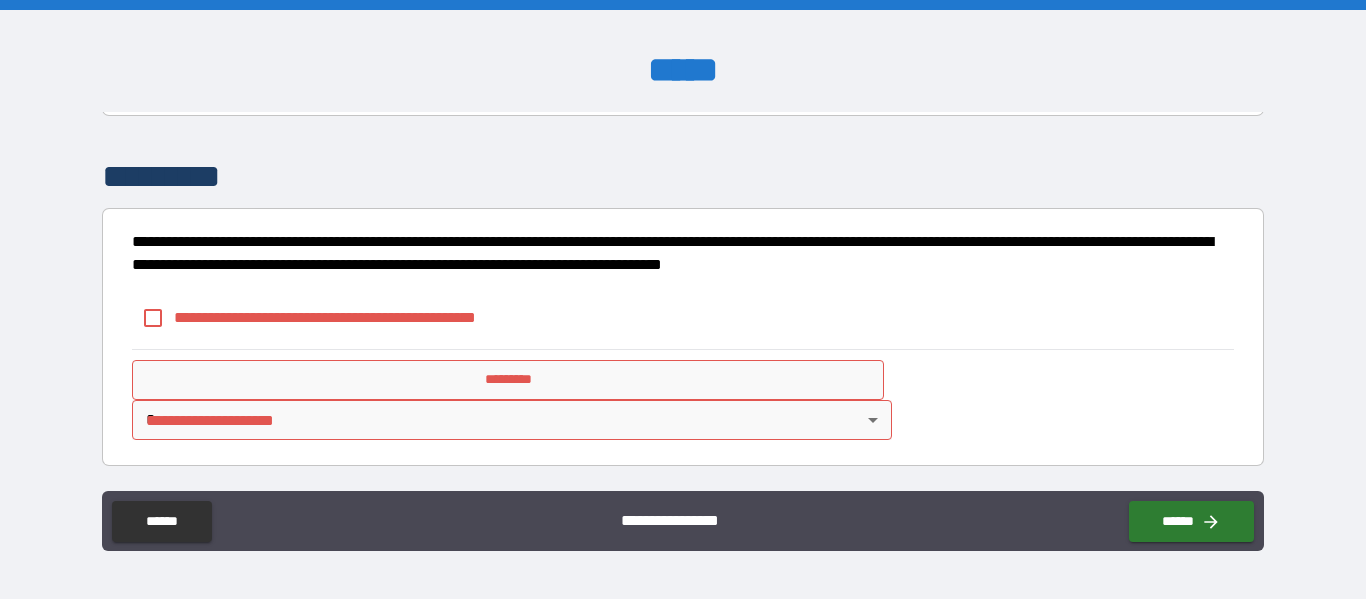 scroll, scrollTop: 2712, scrollLeft: 0, axis: vertical 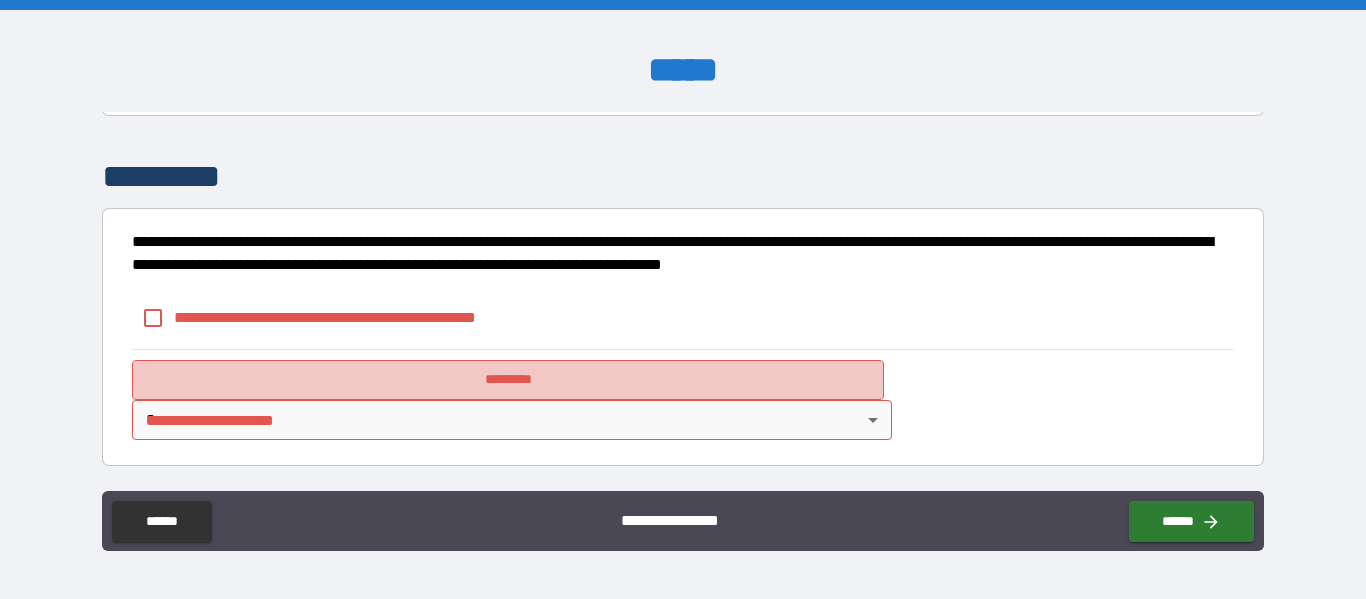 click on "*********" at bounding box center [508, 380] 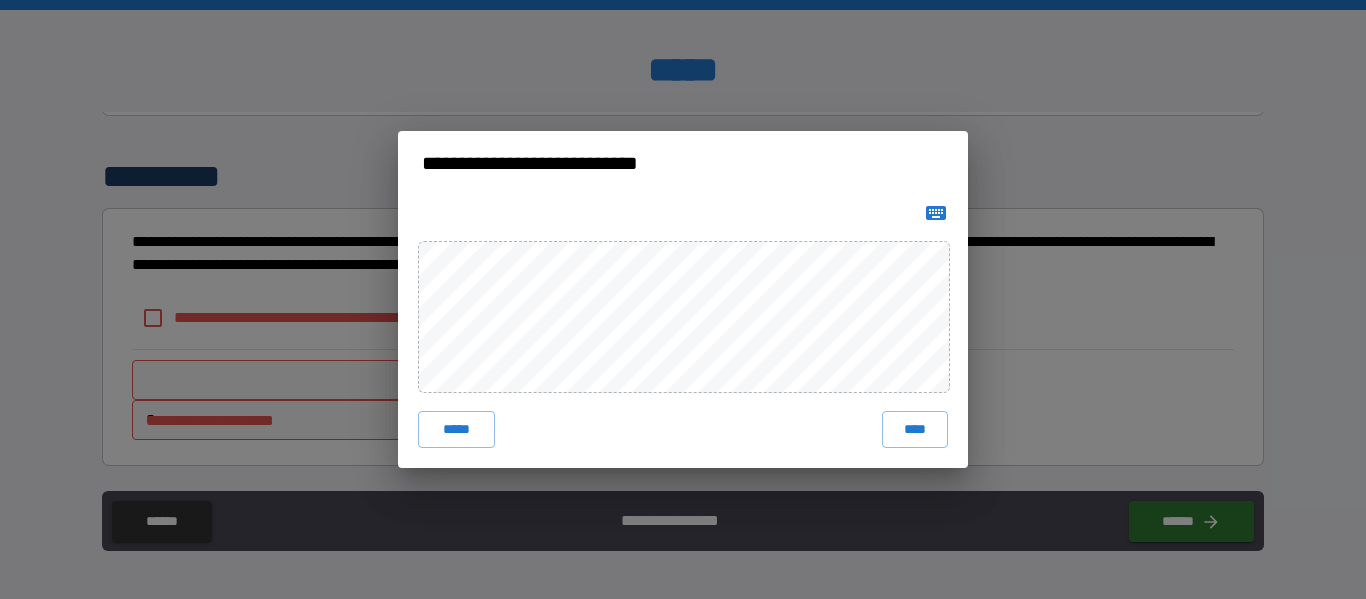 click on "***** ****" at bounding box center (683, 331) 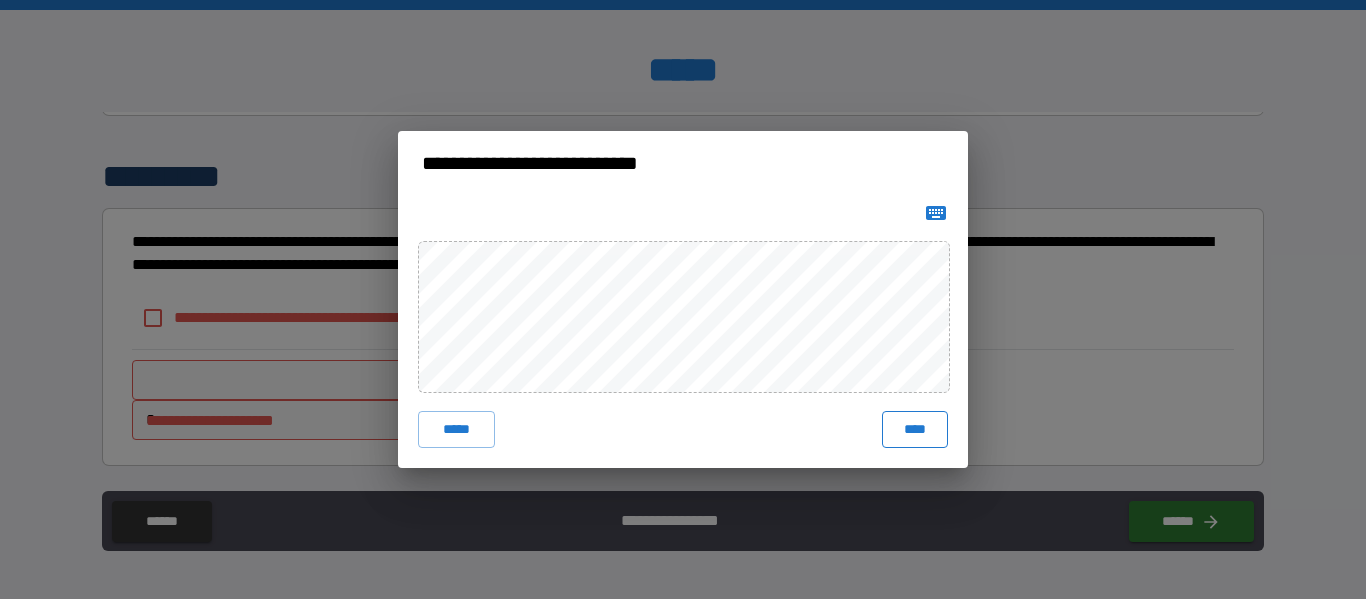 click on "****" at bounding box center [915, 429] 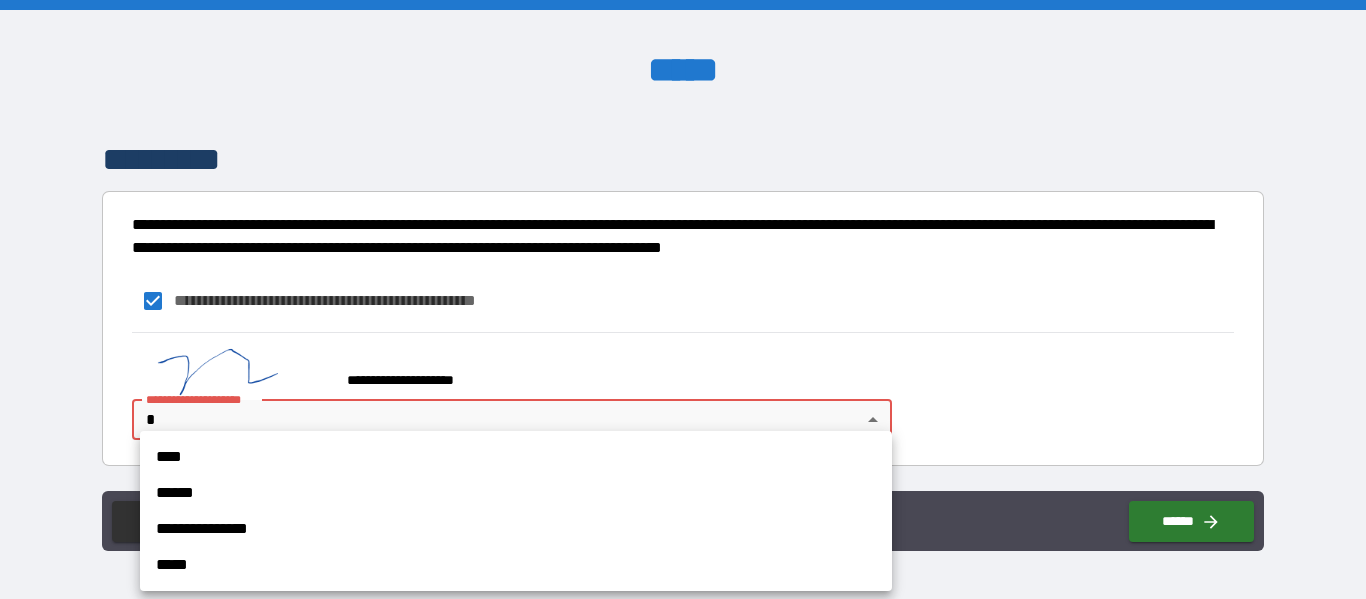click on "**********" at bounding box center [683, 299] 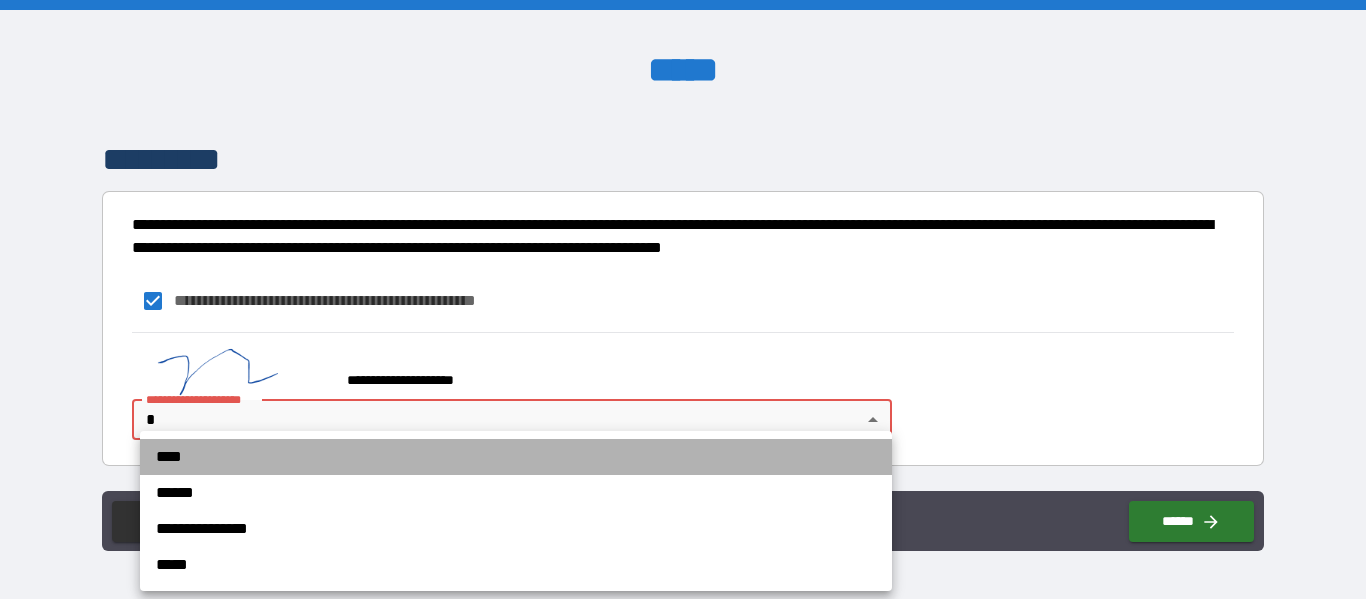 click on "****" at bounding box center [516, 457] 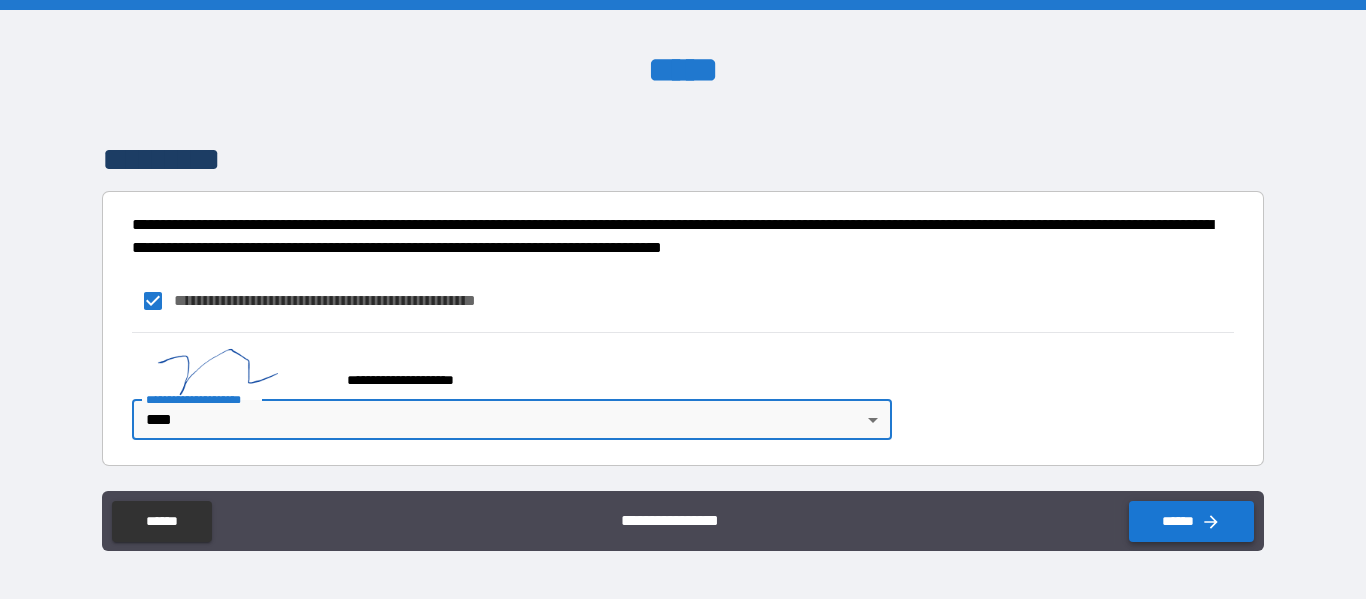 click on "******" at bounding box center (1191, 521) 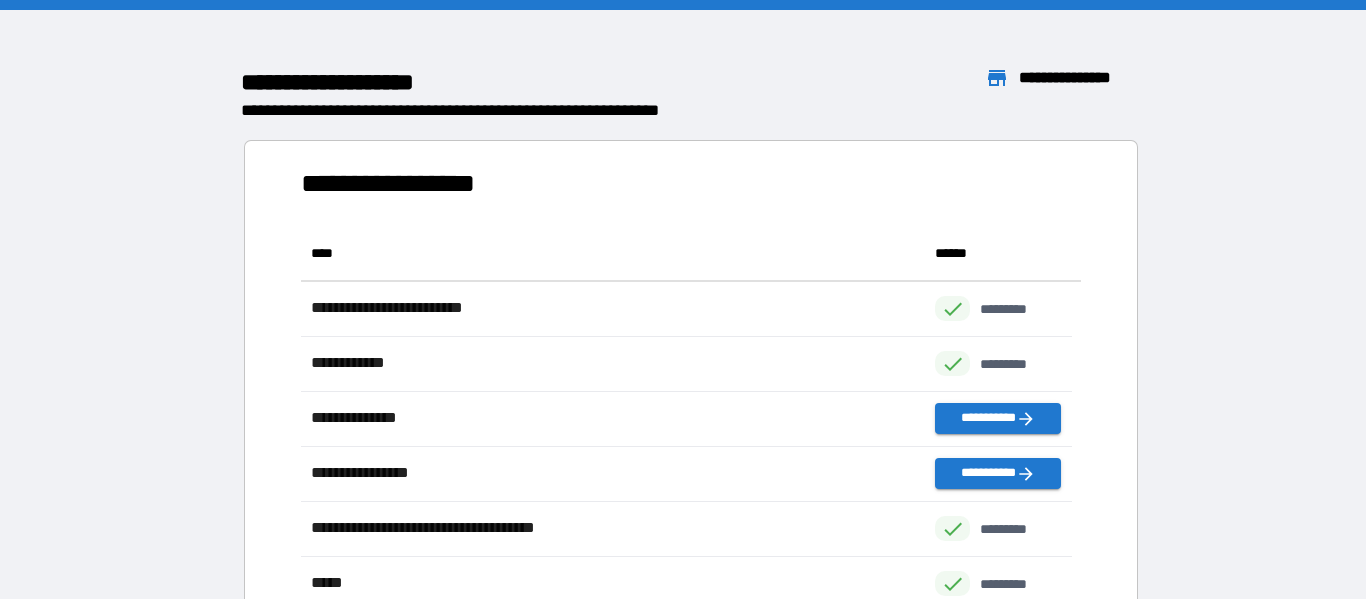 scroll, scrollTop: 16, scrollLeft: 16, axis: both 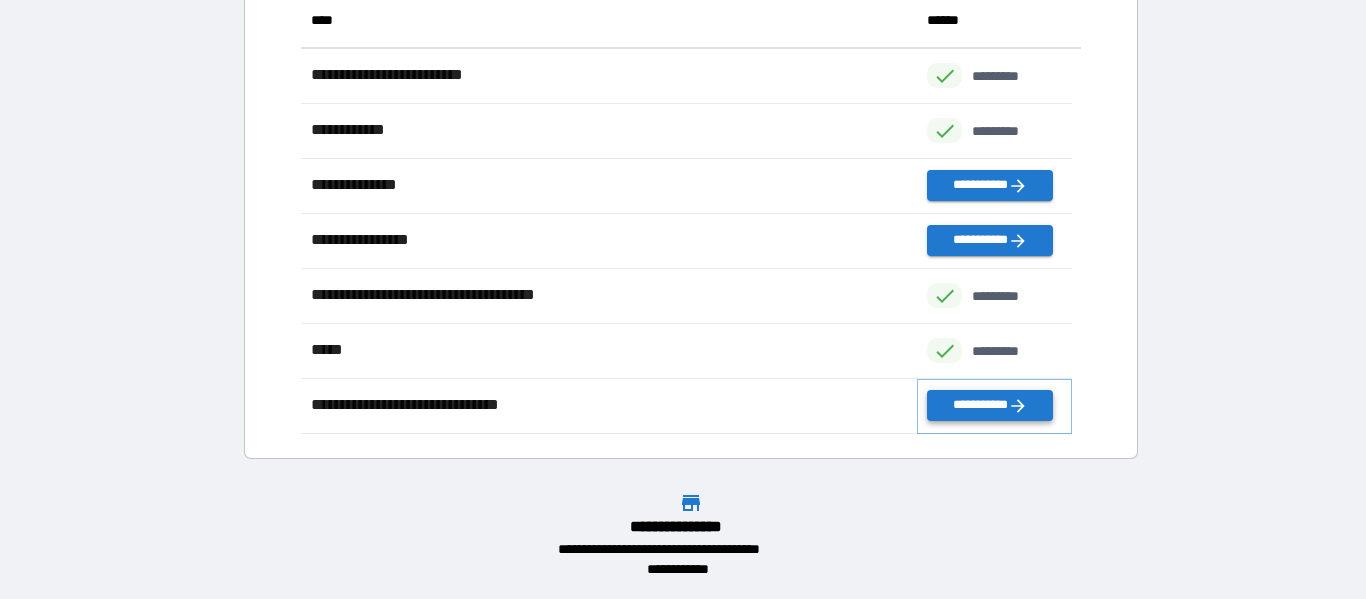 click on "**********" at bounding box center (989, 405) 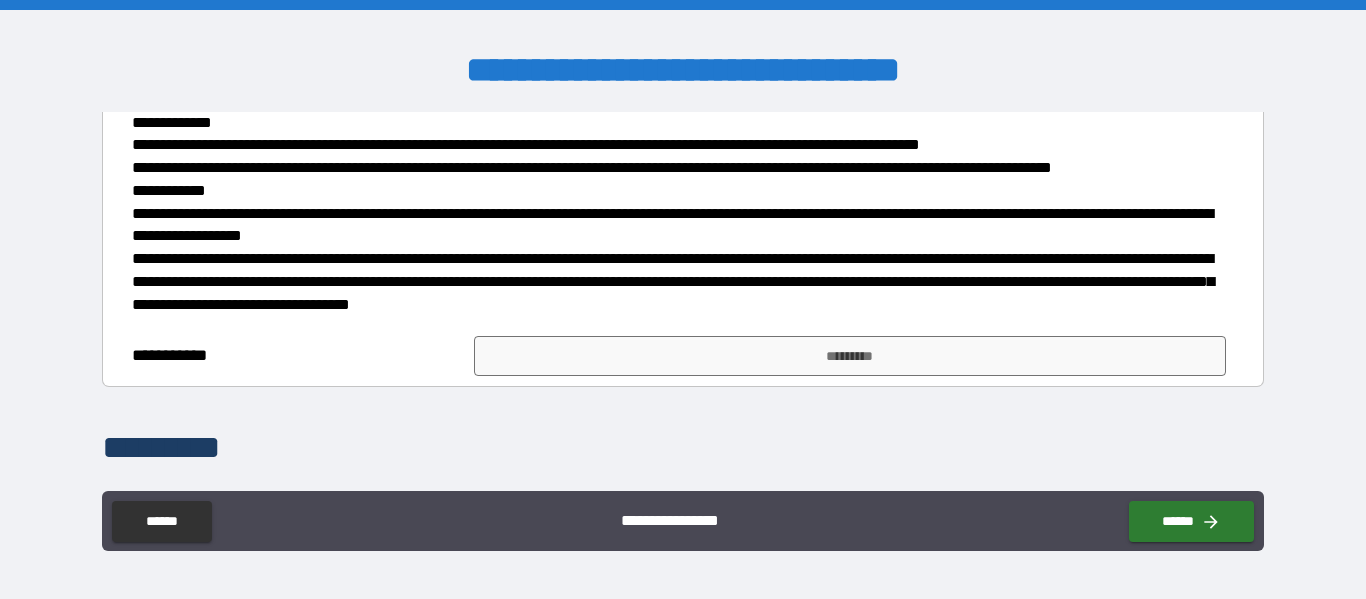 scroll, scrollTop: 537, scrollLeft: 0, axis: vertical 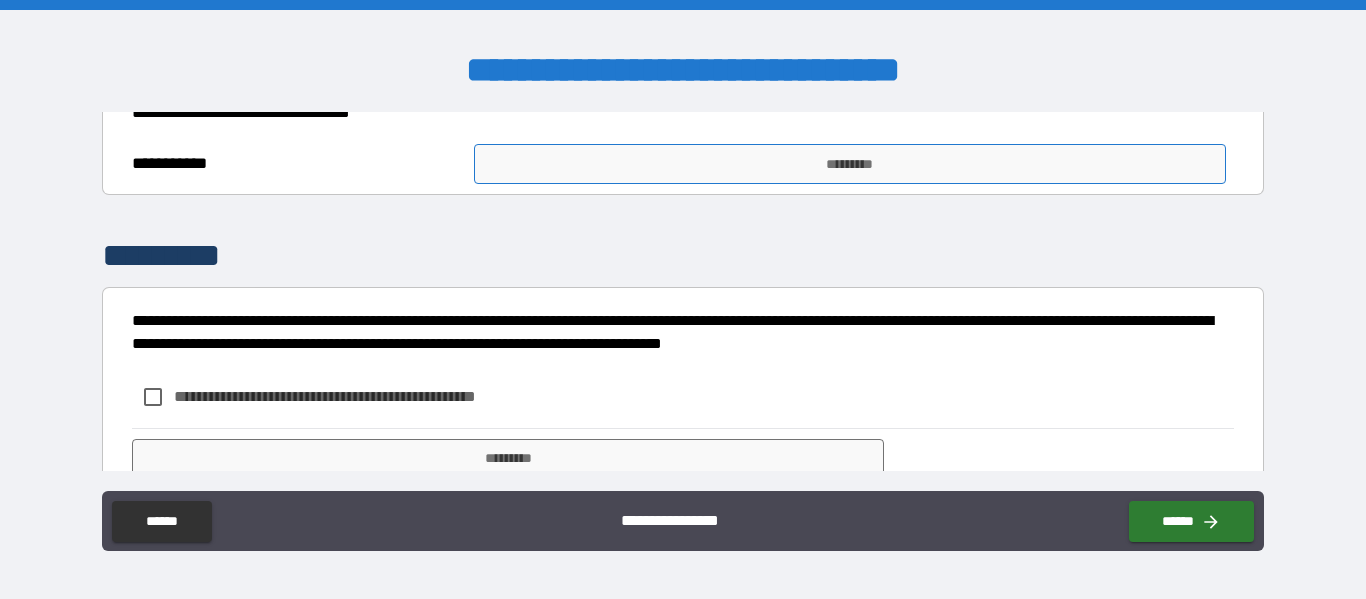 click on "*********" at bounding box center [850, 164] 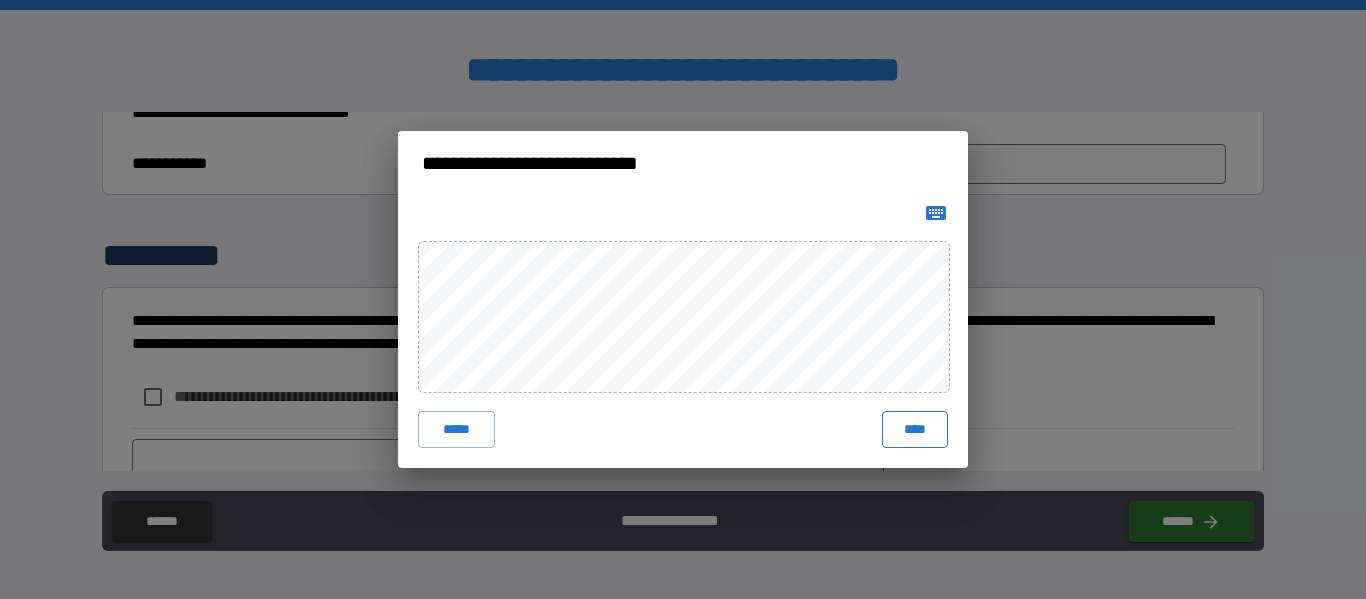 click on "****" at bounding box center [915, 429] 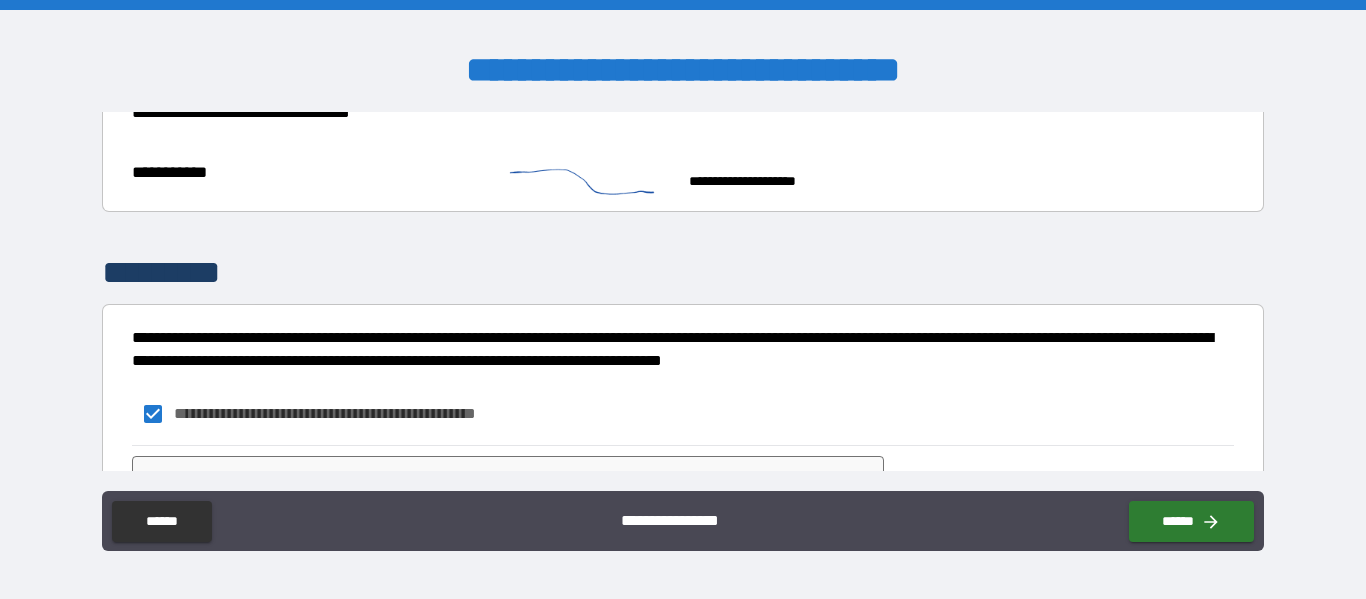 scroll, scrollTop: 678, scrollLeft: 0, axis: vertical 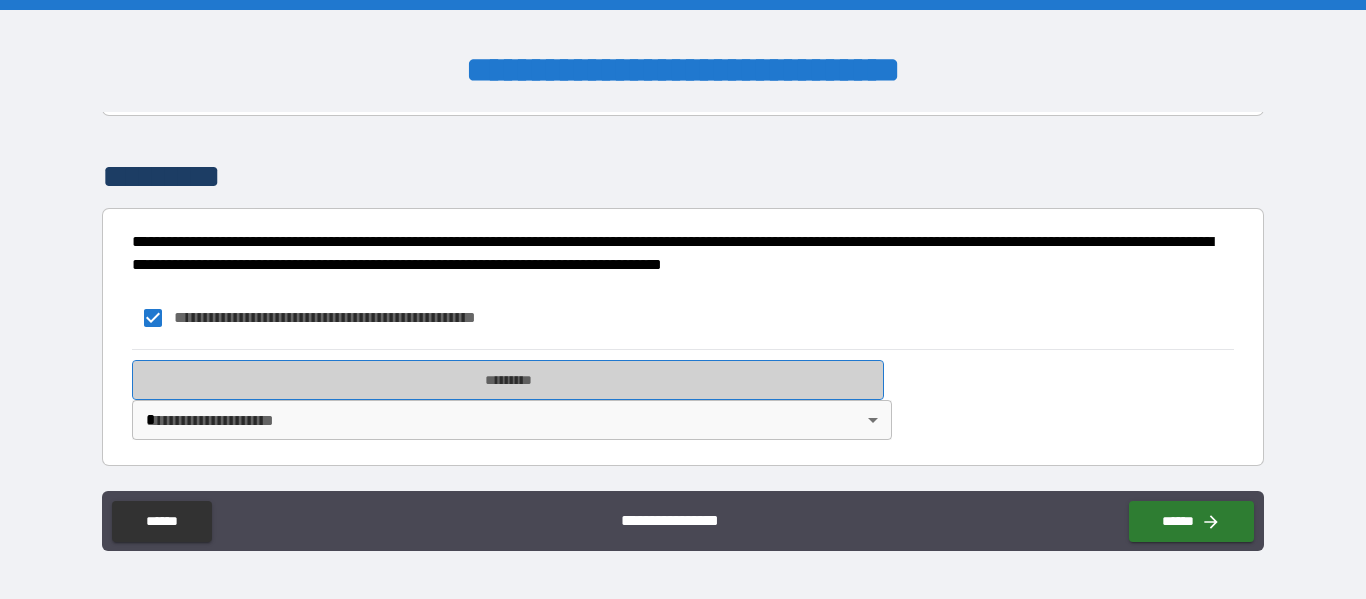 click on "*********" at bounding box center [508, 380] 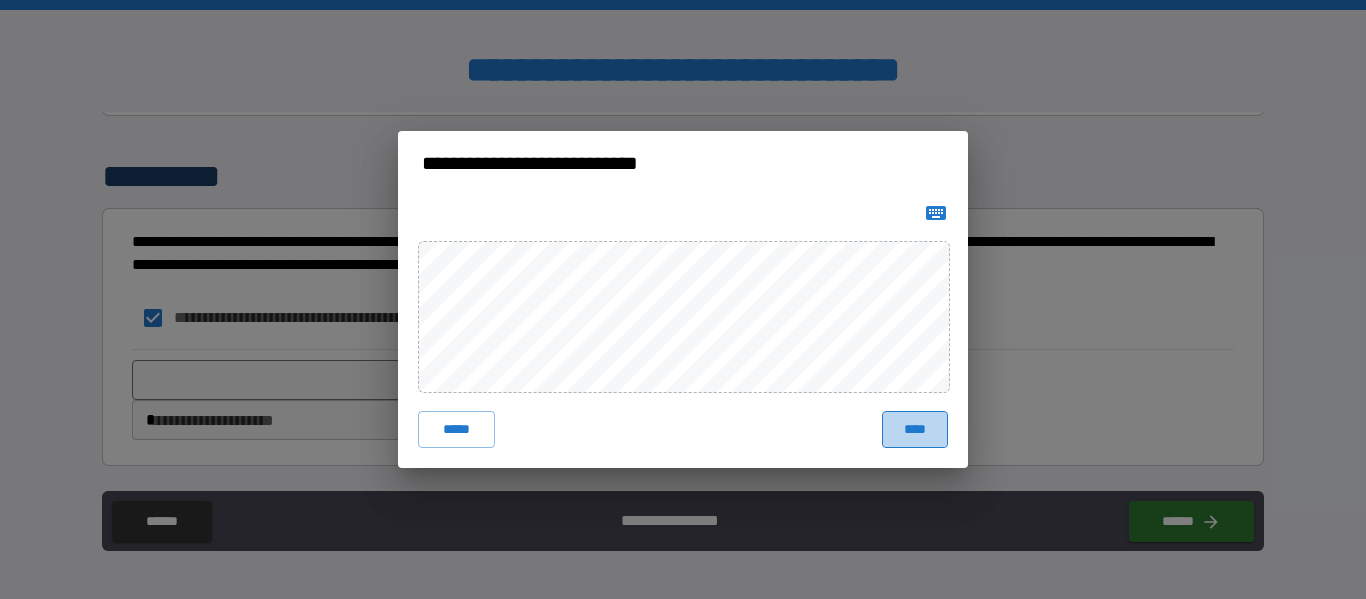 click on "****" at bounding box center [915, 429] 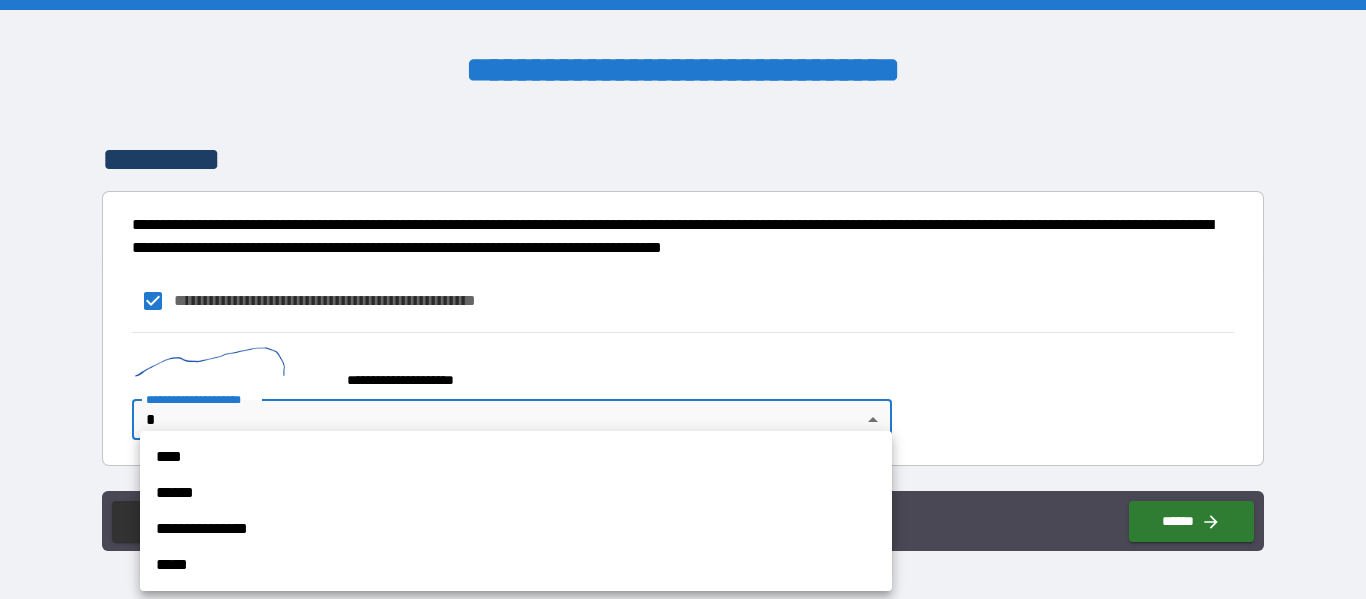 click on "**********" at bounding box center (683, 299) 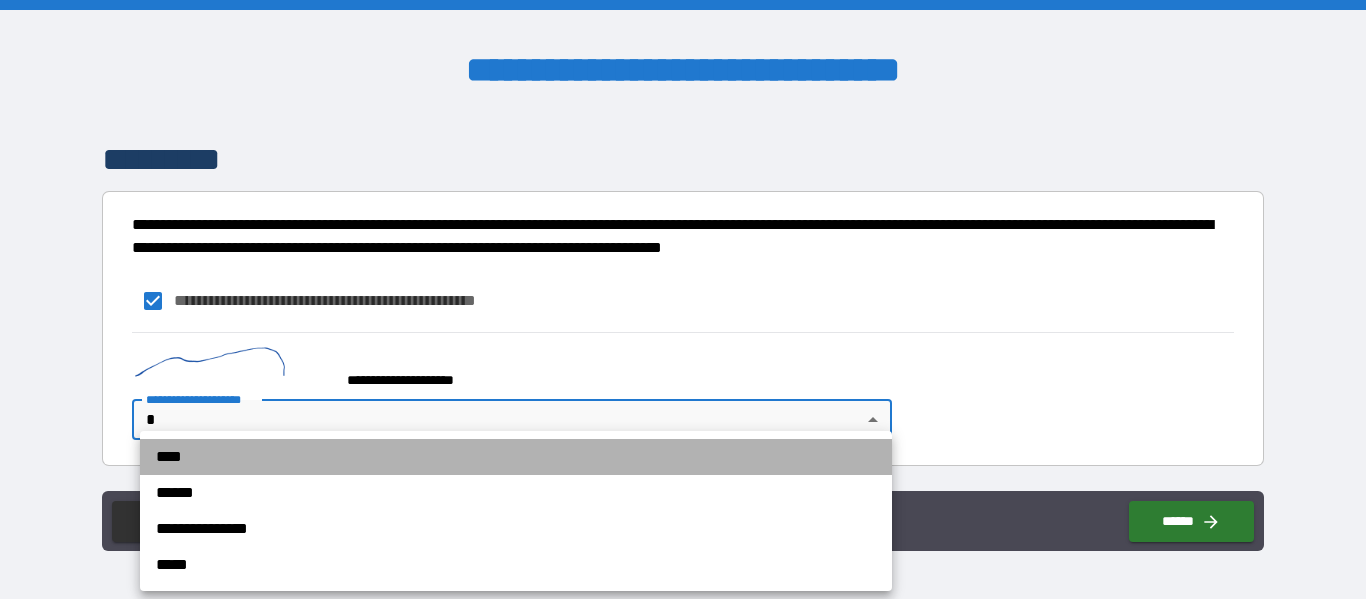click on "****" at bounding box center [516, 457] 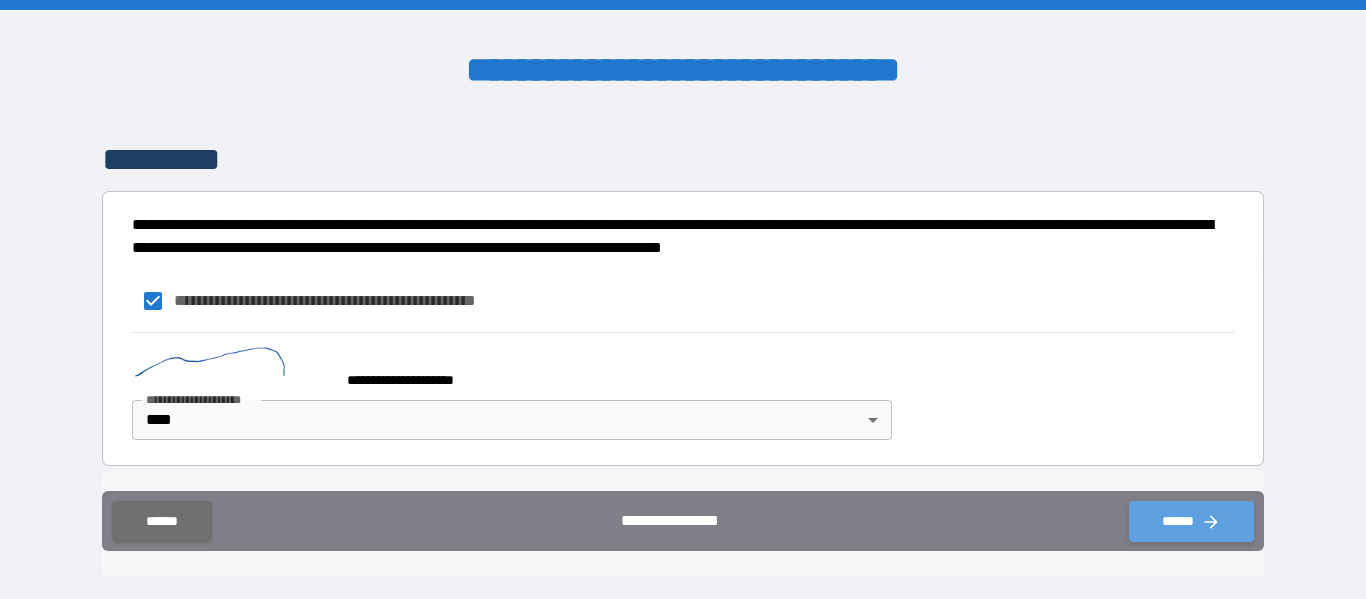 click 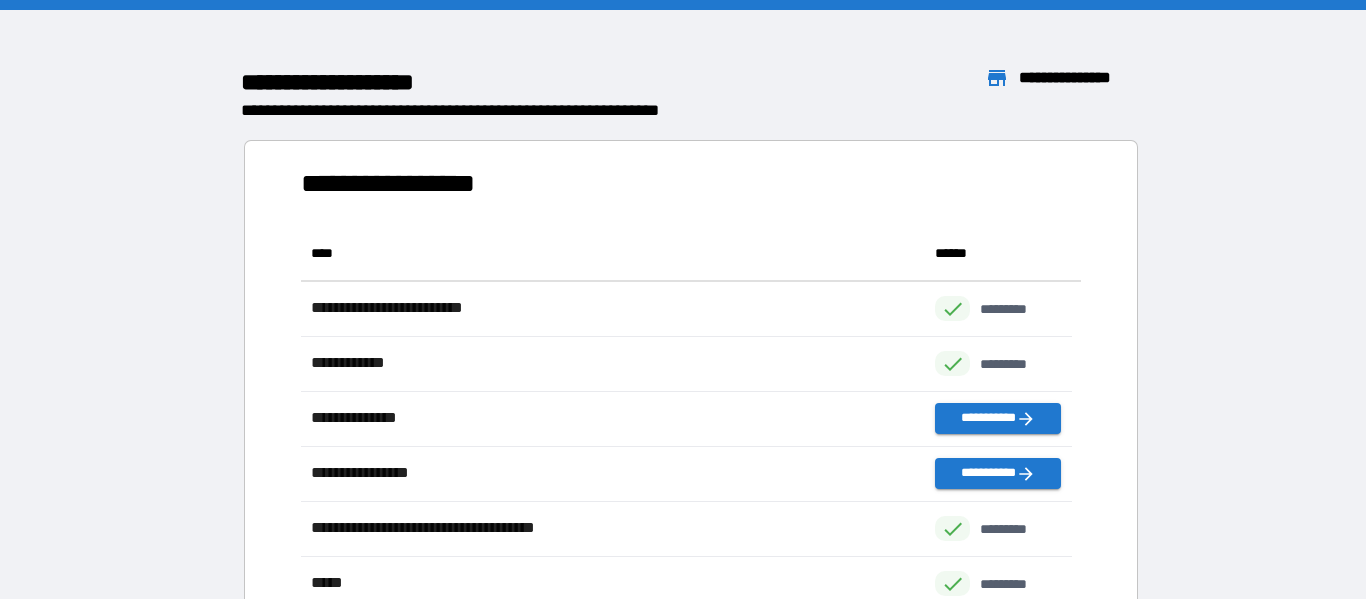 scroll, scrollTop: 16, scrollLeft: 16, axis: both 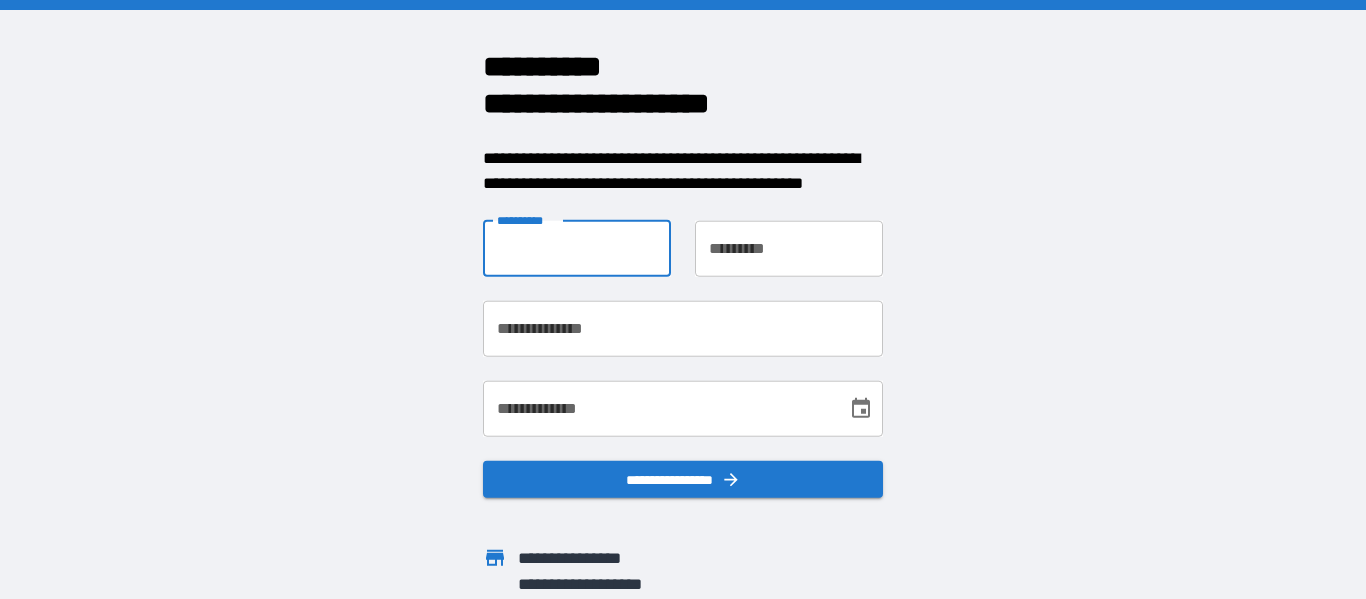 click on "**********" at bounding box center (577, 248) 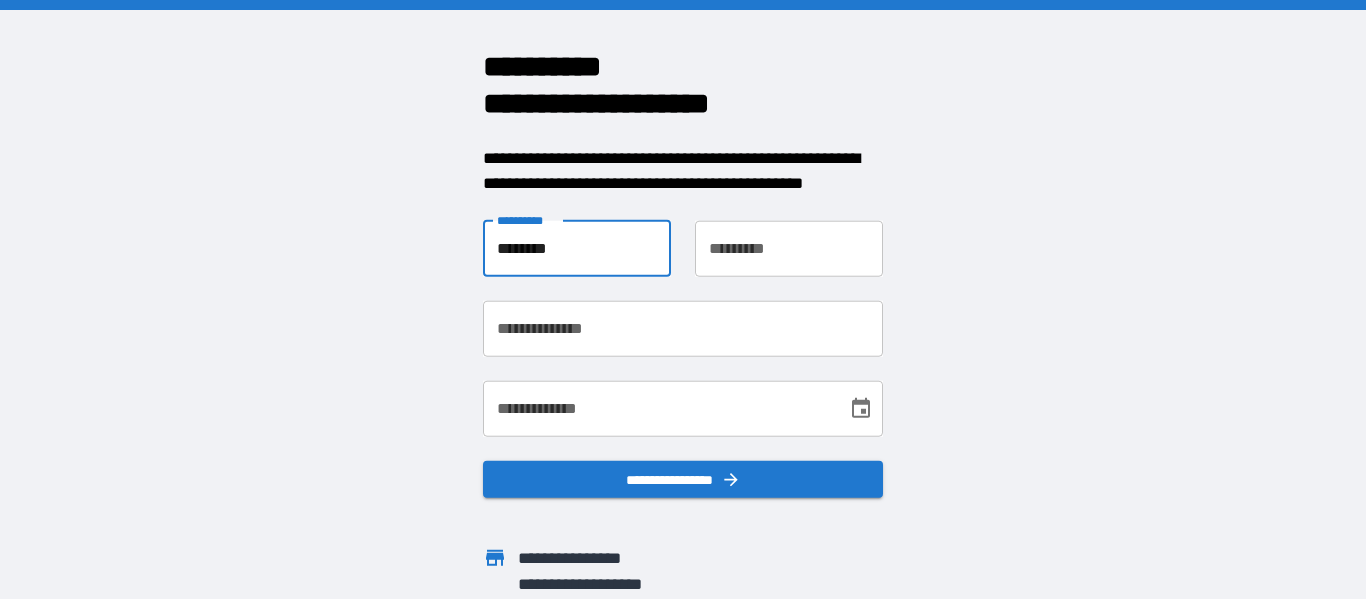 type on "********" 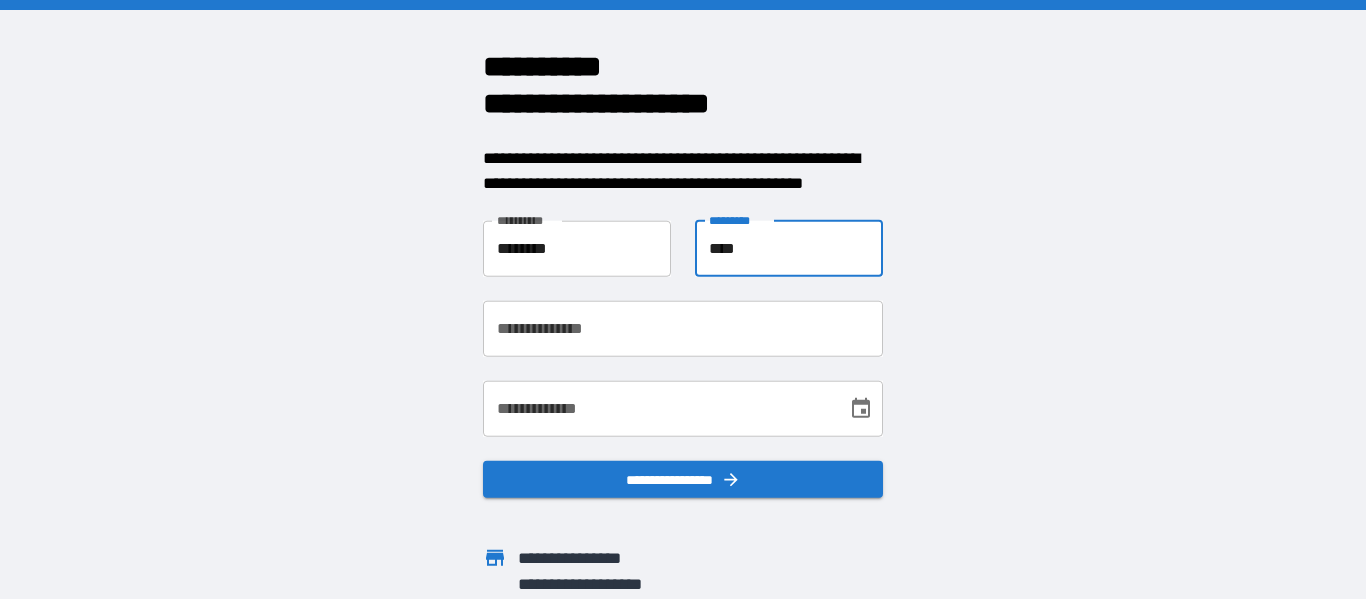 type on "****" 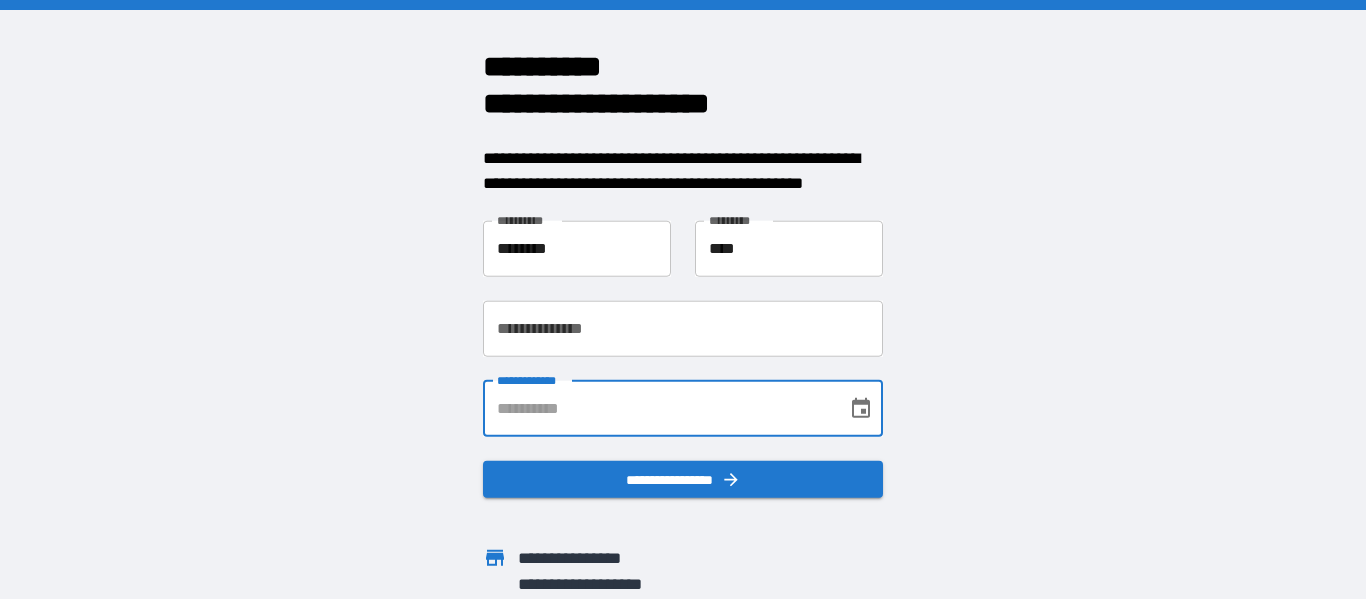 click on "**********" at bounding box center [658, 408] 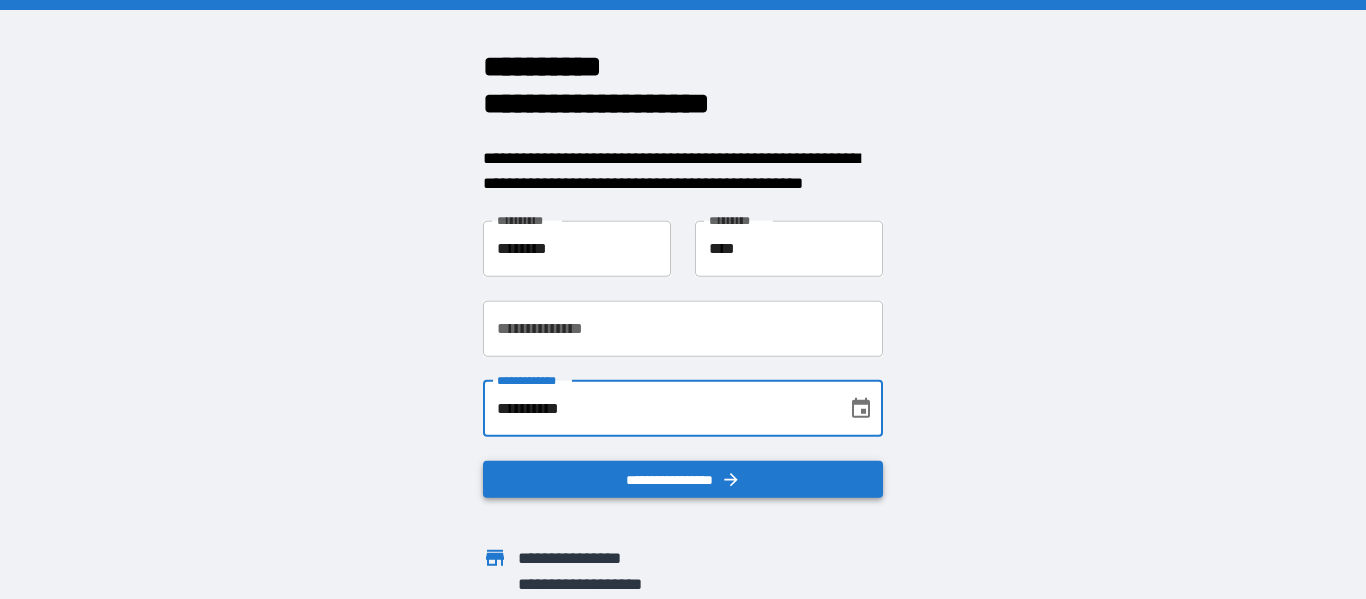 type on "**********" 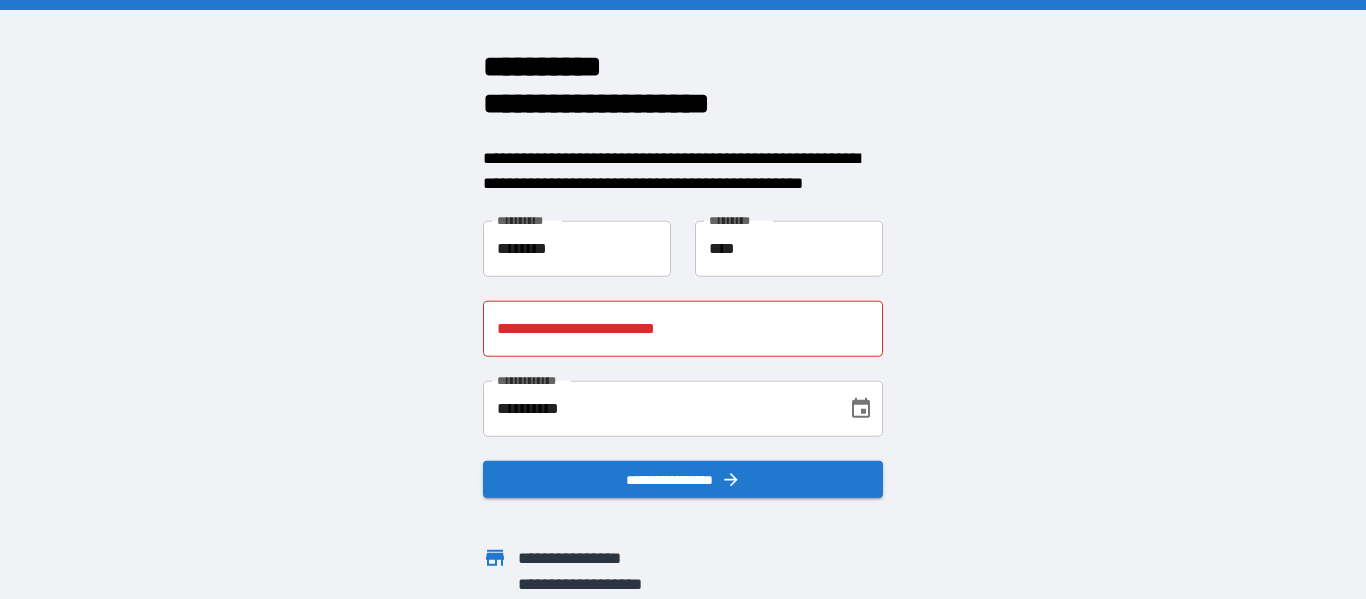click on "**********" at bounding box center [683, 328] 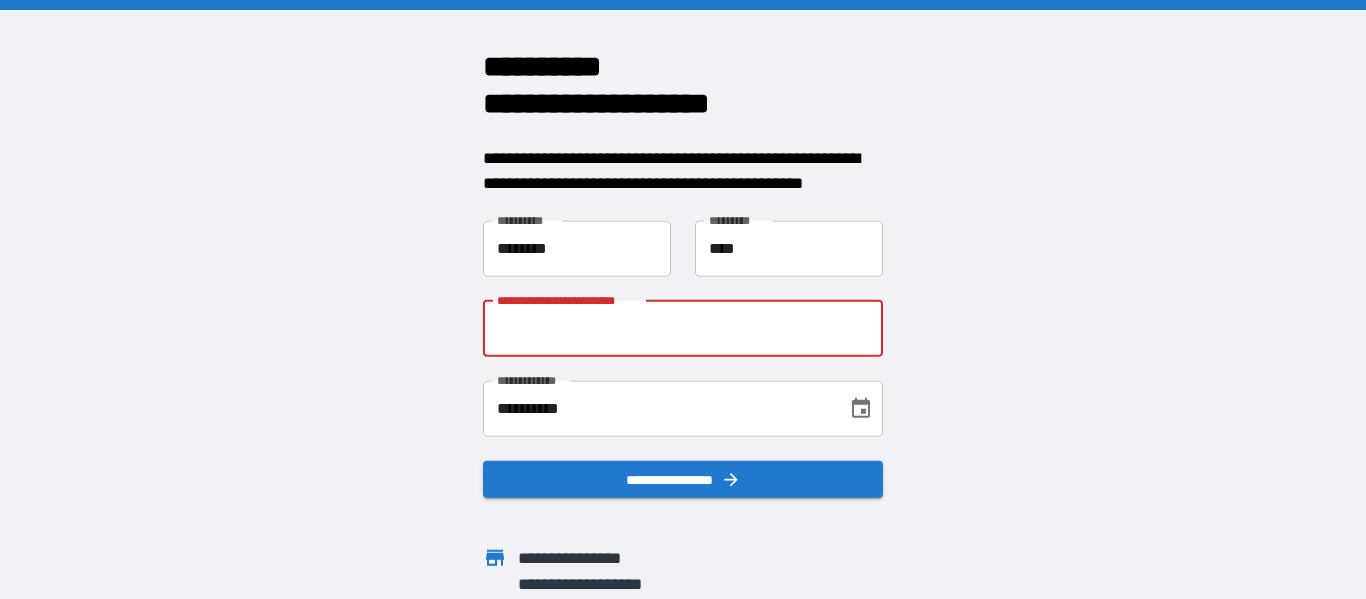 type on "**********" 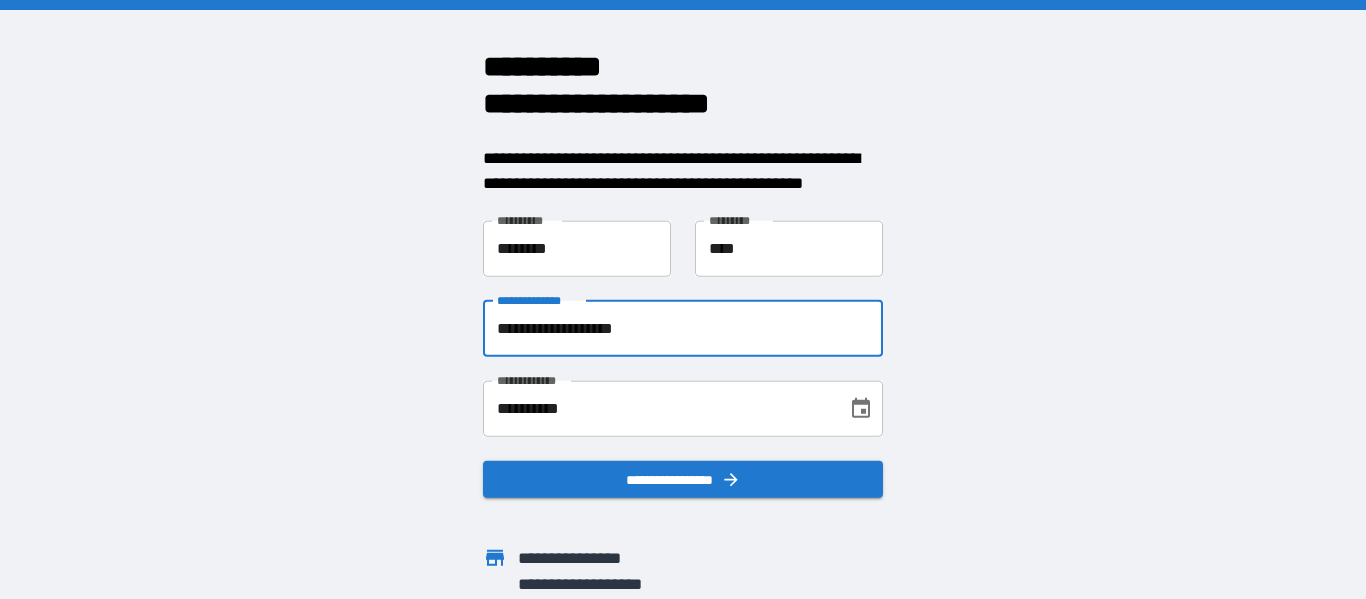 scroll, scrollTop: 49, scrollLeft: 0, axis: vertical 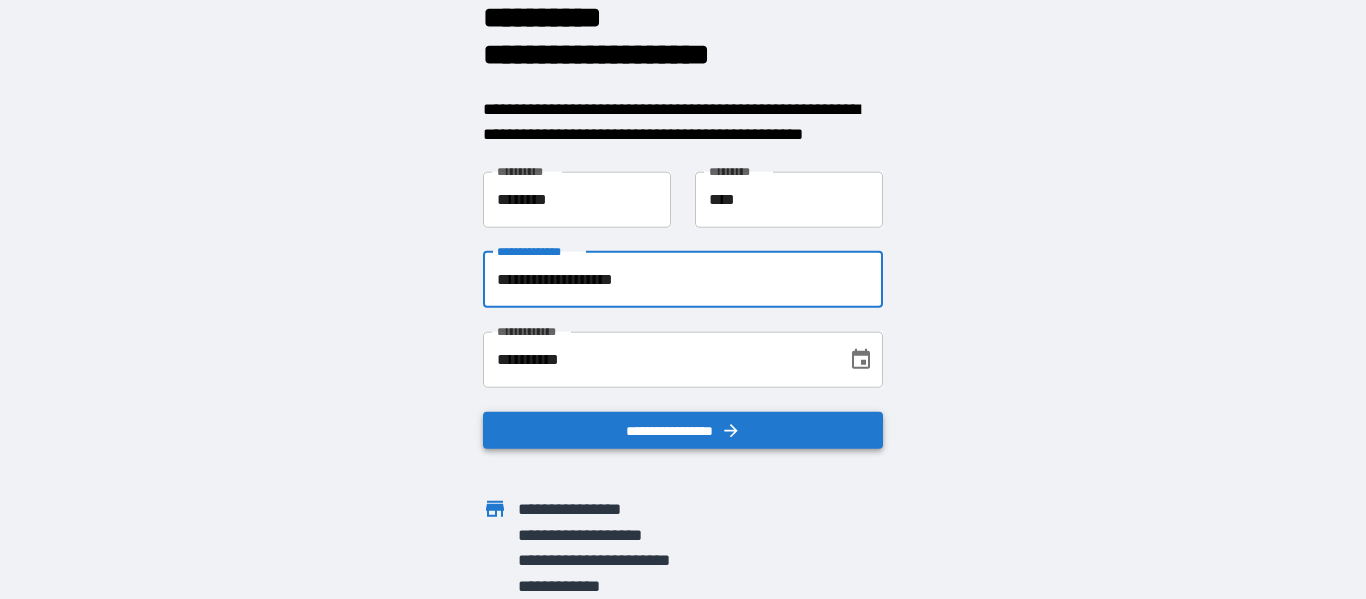 click on "**********" at bounding box center [683, 430] 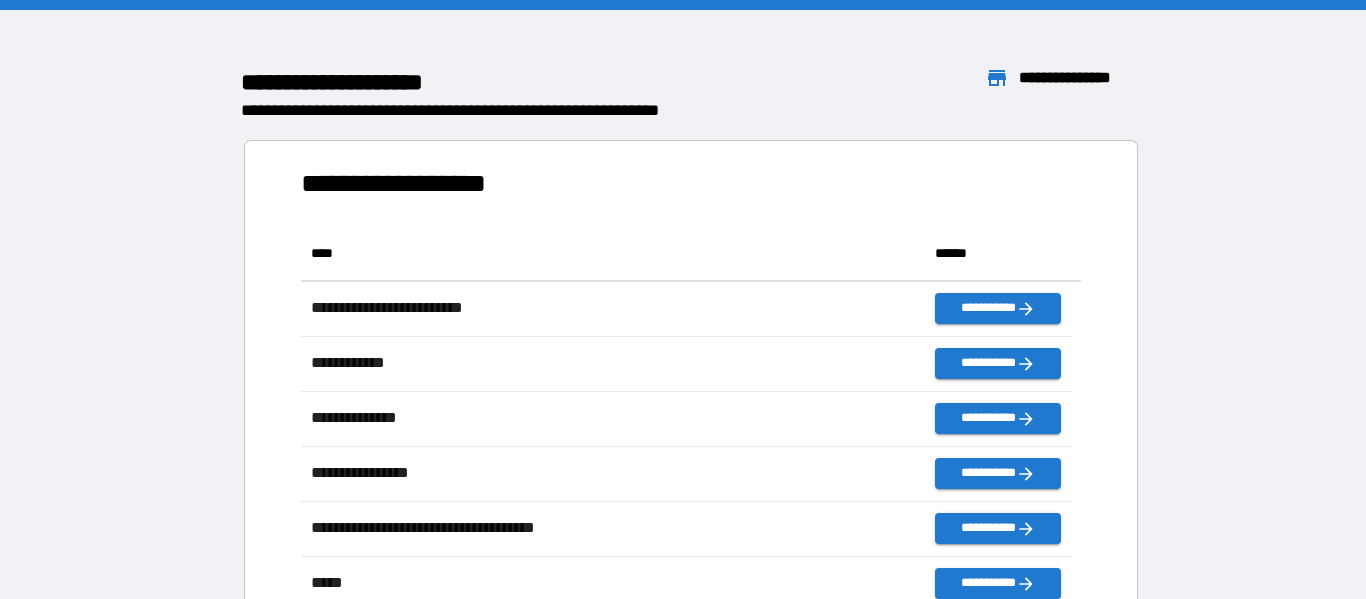scroll, scrollTop: 16, scrollLeft: 16, axis: both 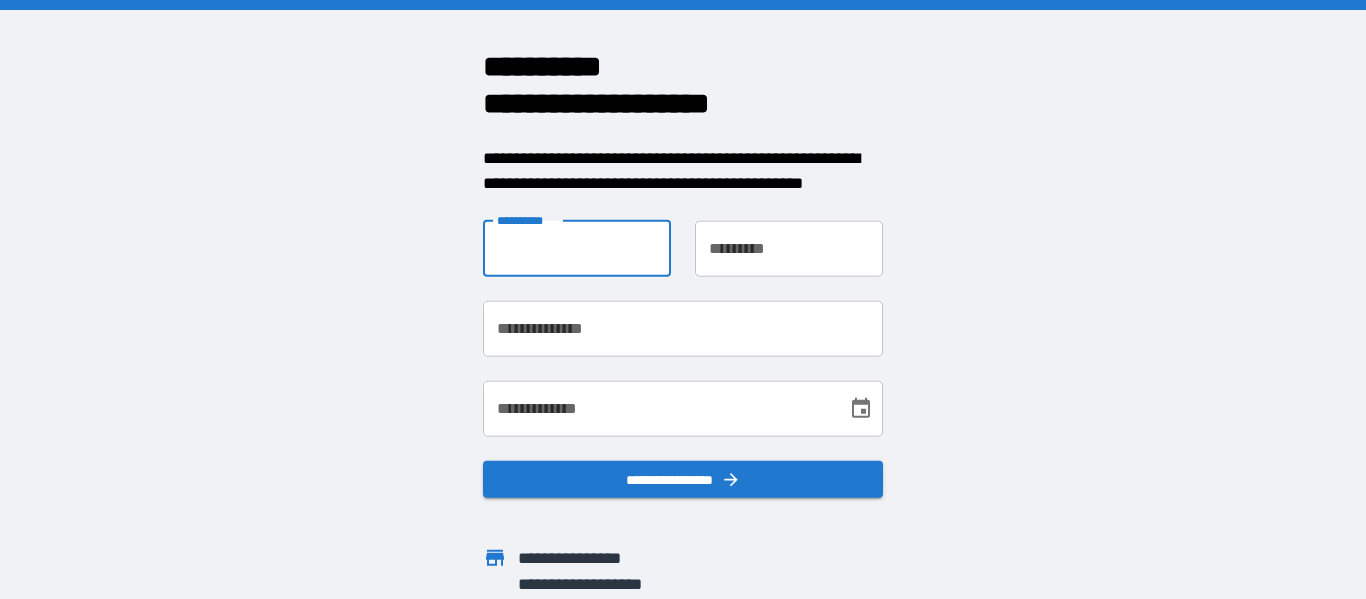 click on "**********" at bounding box center (577, 248) 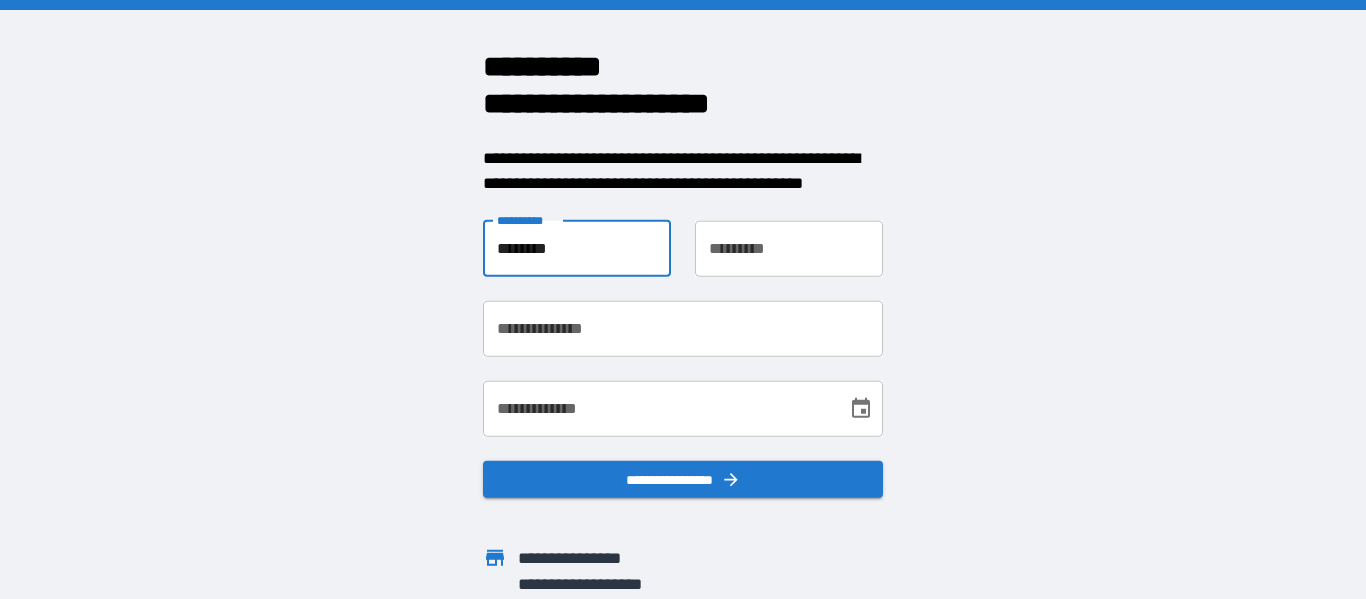 type on "********" 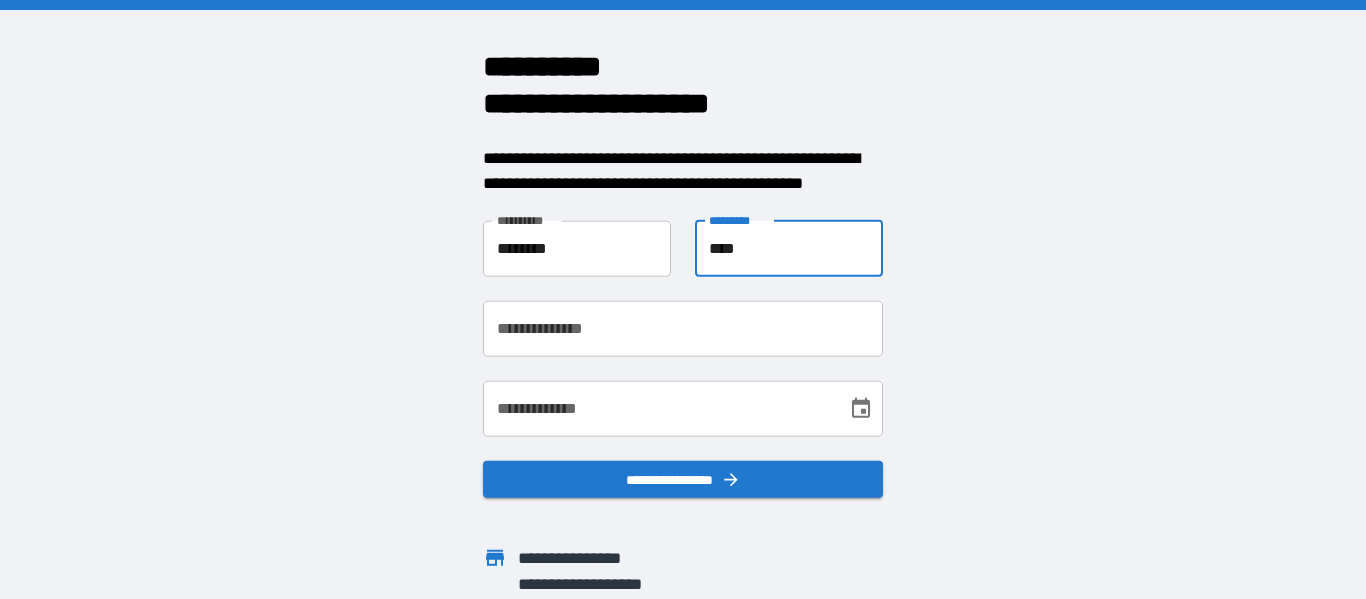 type on "****" 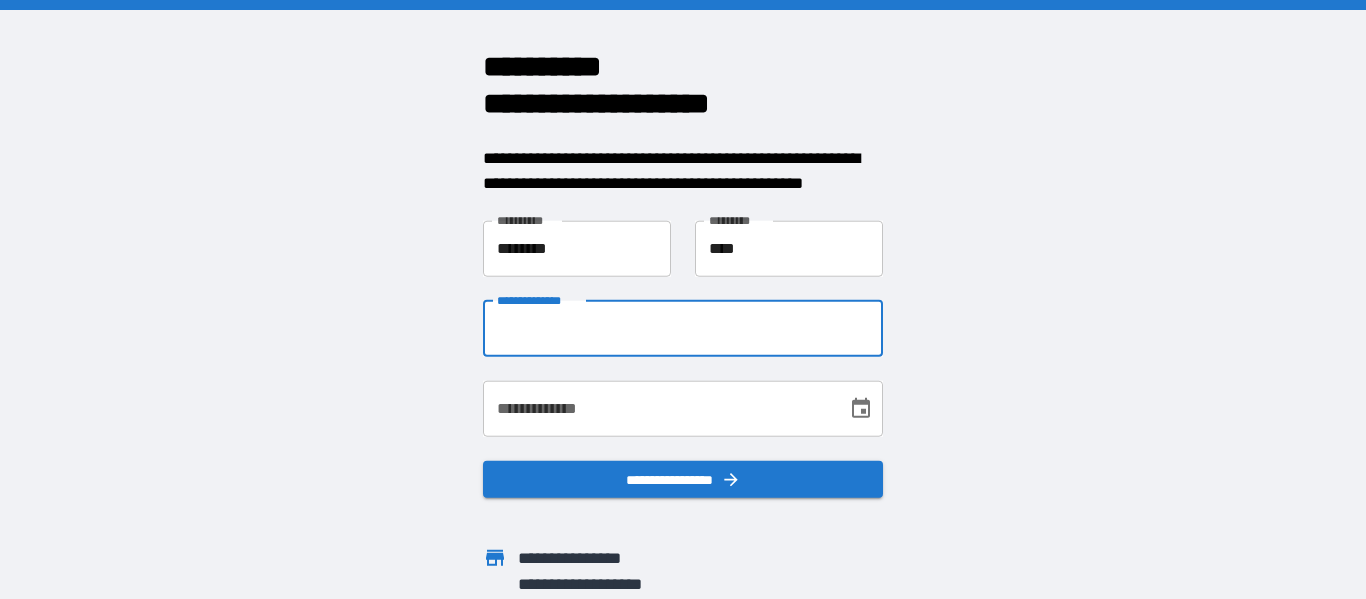 click on "**********" at bounding box center [683, 328] 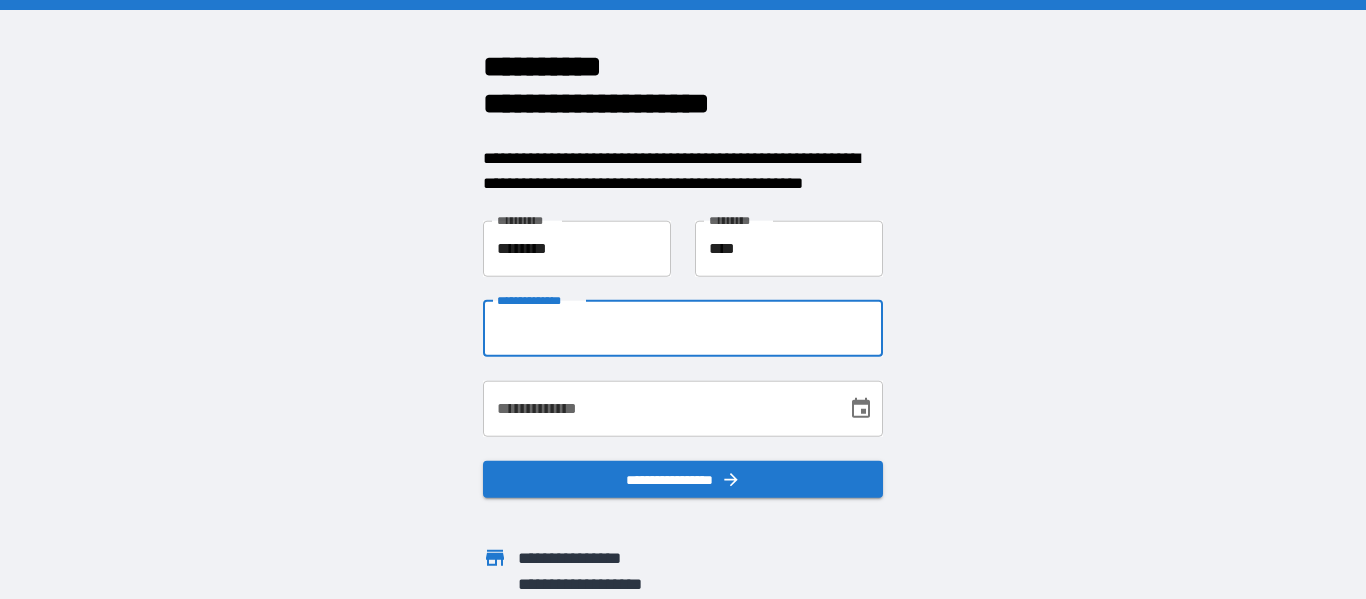 type on "**********" 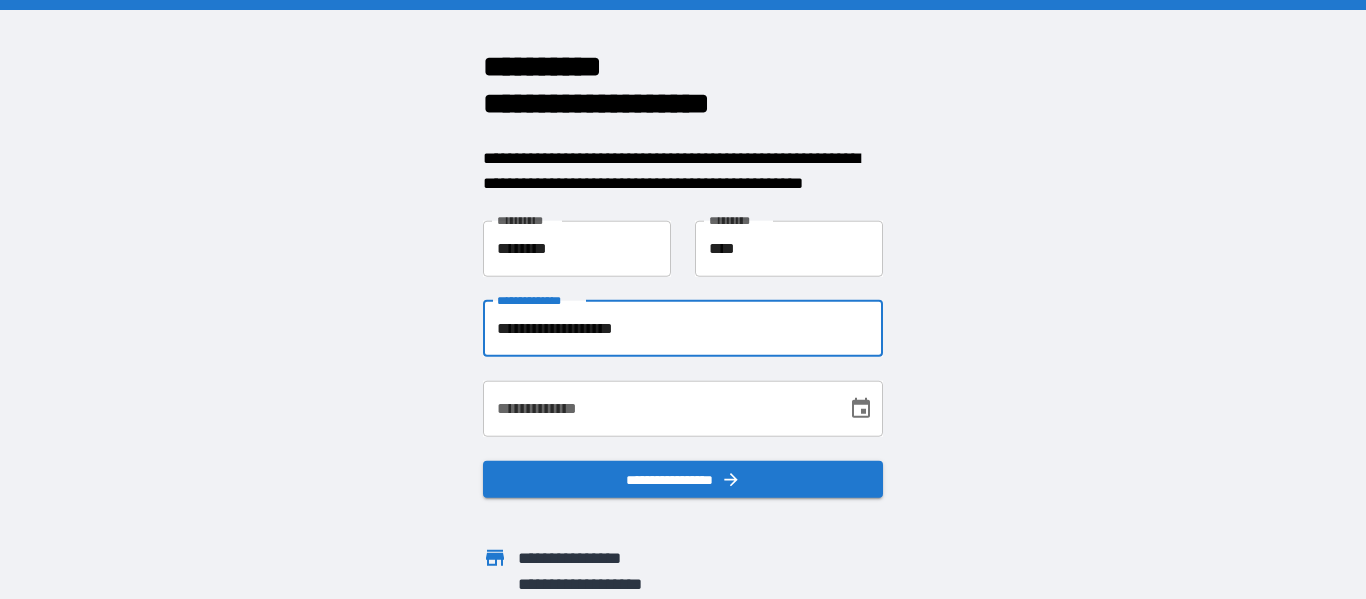 click on "**********" at bounding box center [658, 408] 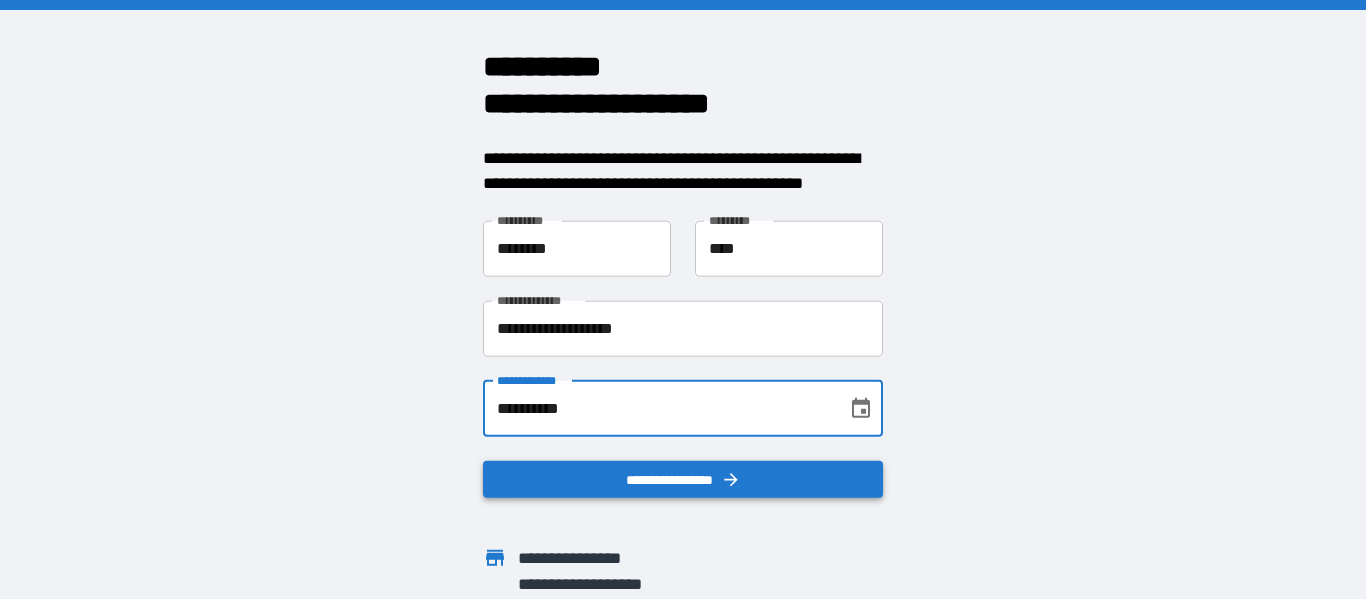 type on "**********" 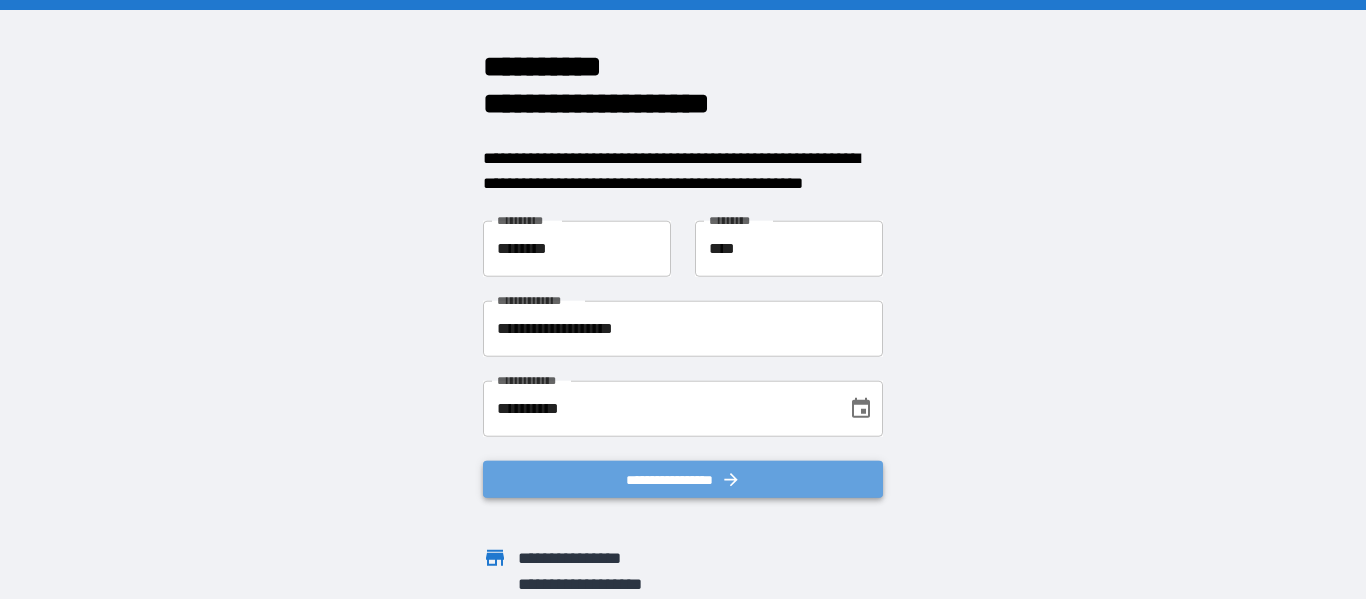 click on "**********" at bounding box center [683, 479] 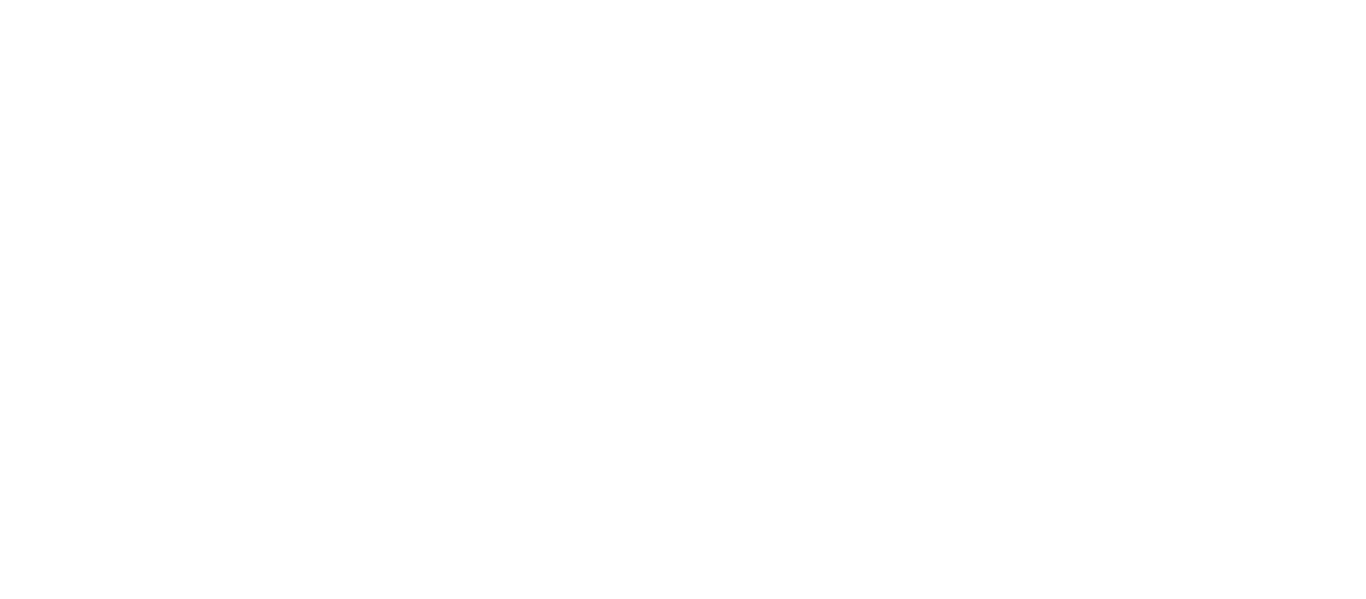 scroll, scrollTop: 0, scrollLeft: 0, axis: both 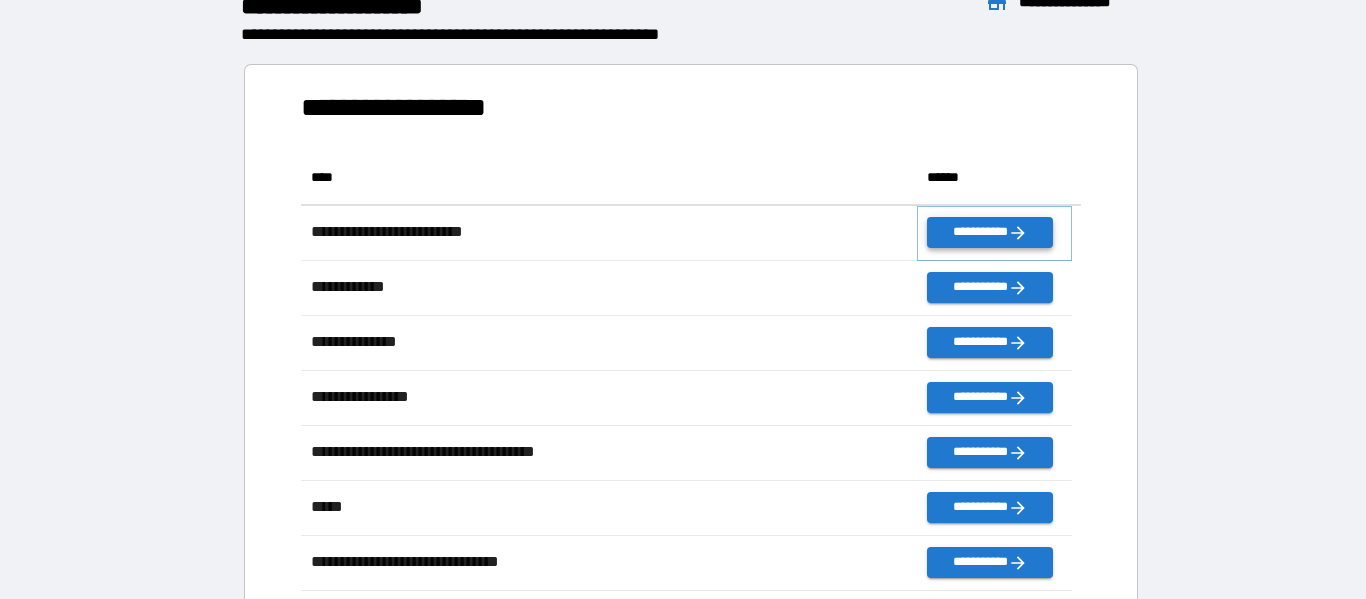 click on "**********" at bounding box center [989, 232] 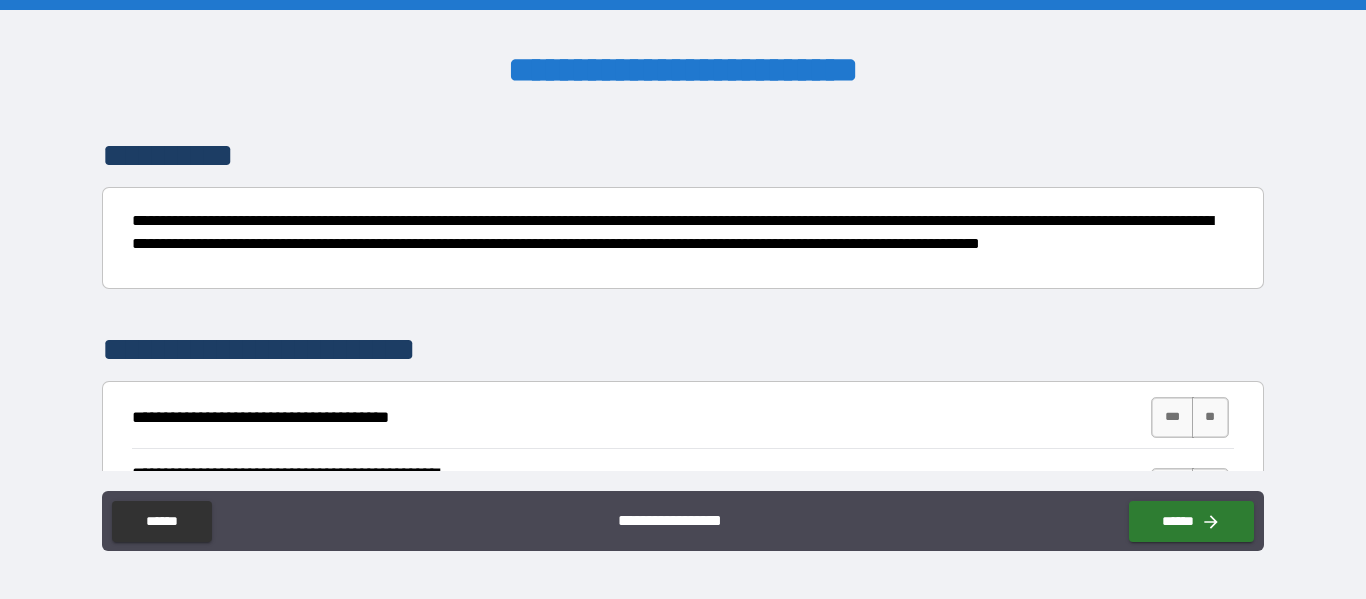 scroll, scrollTop: 270, scrollLeft: 0, axis: vertical 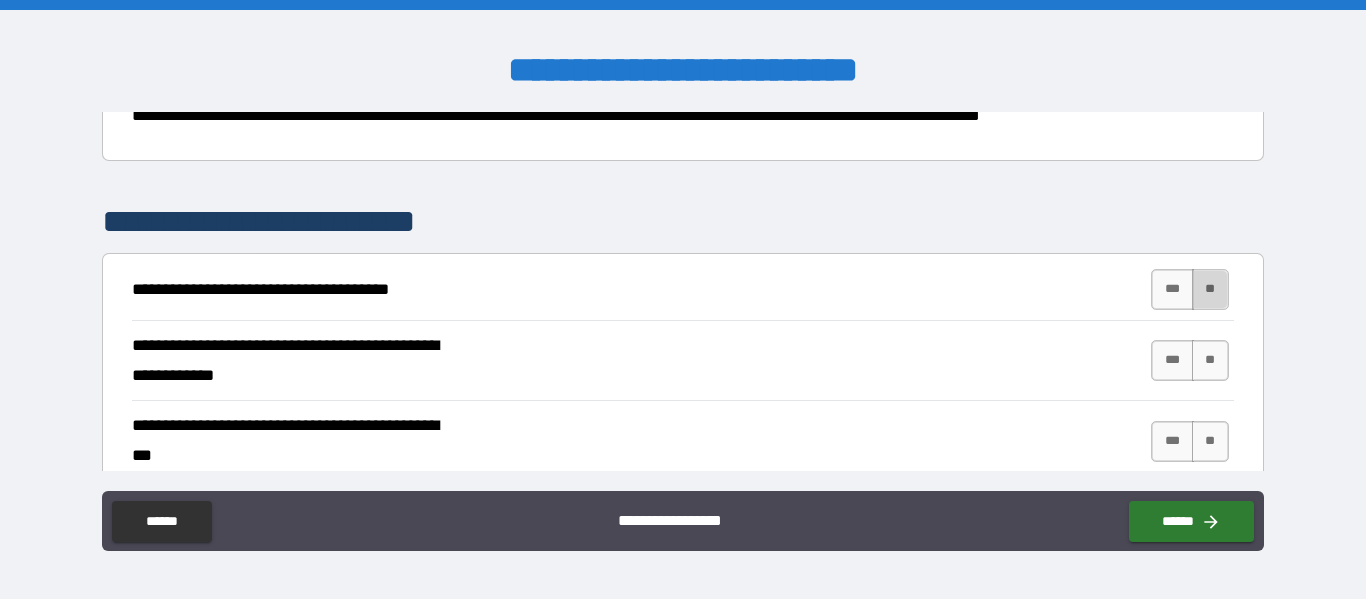 click on "**" at bounding box center [1210, 289] 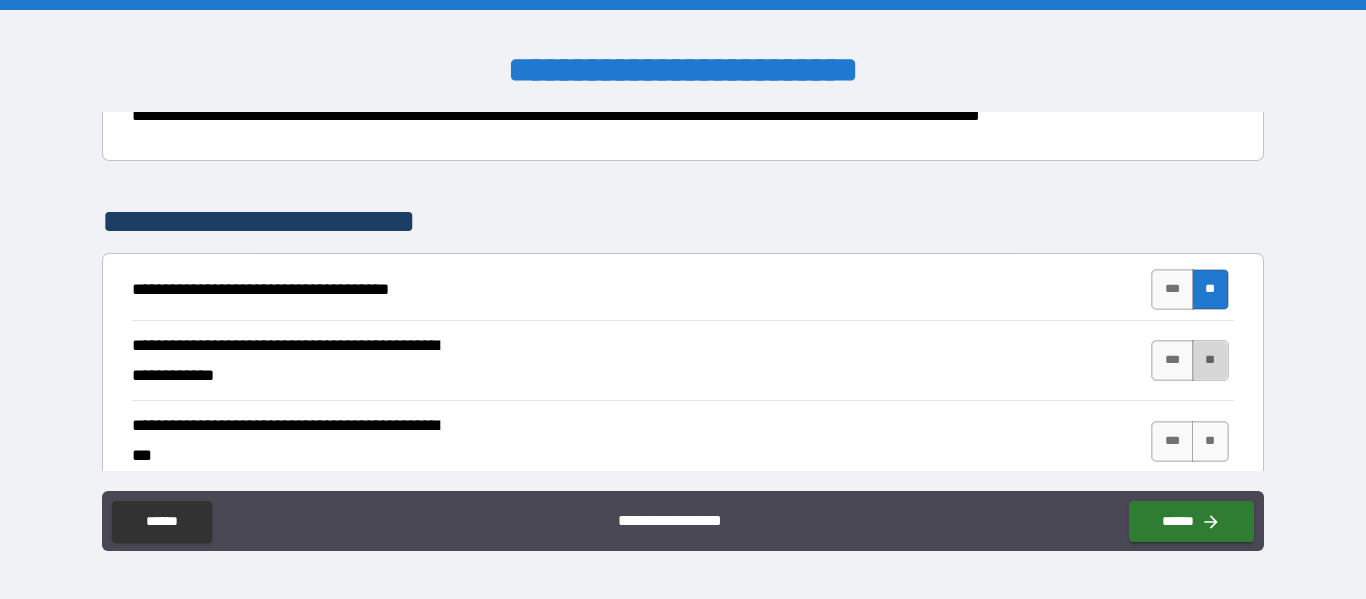 click on "**" at bounding box center (1210, 360) 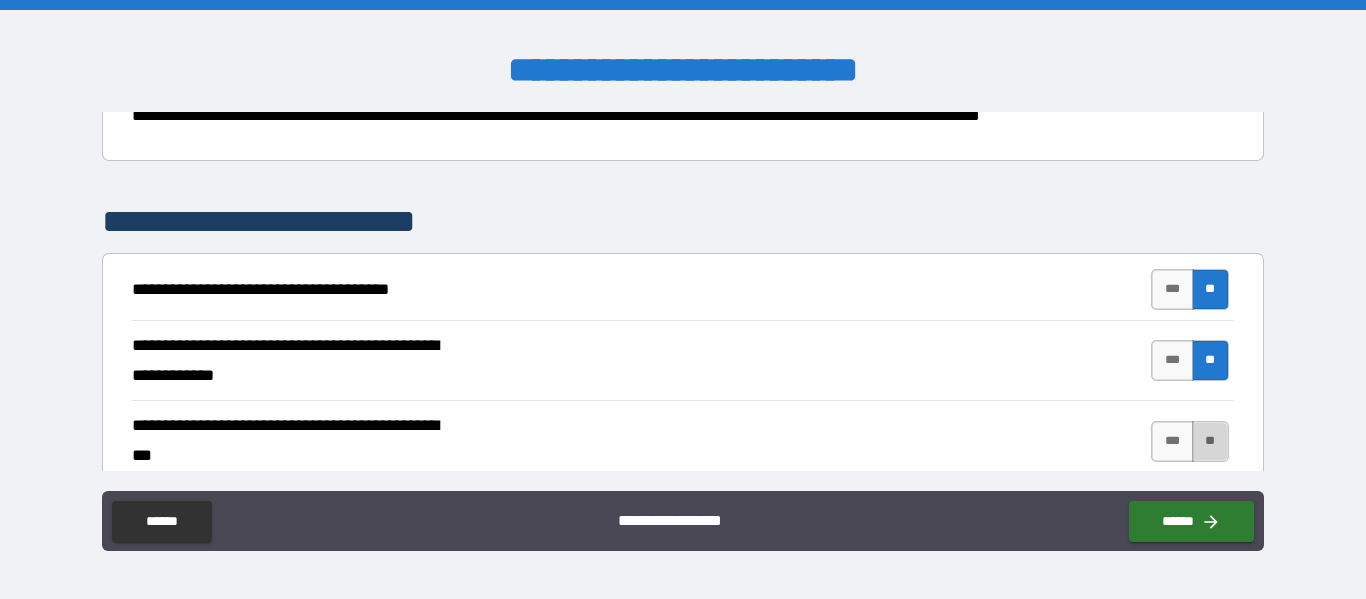 click on "**" at bounding box center (1210, 441) 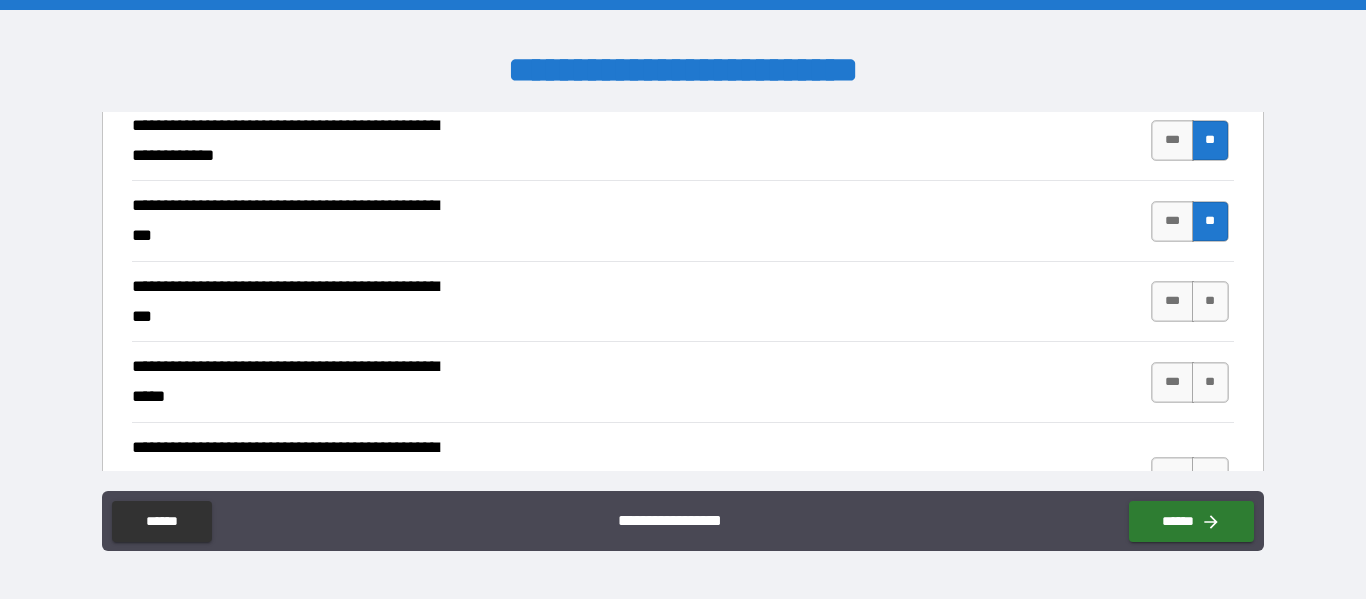 scroll, scrollTop: 491, scrollLeft: 0, axis: vertical 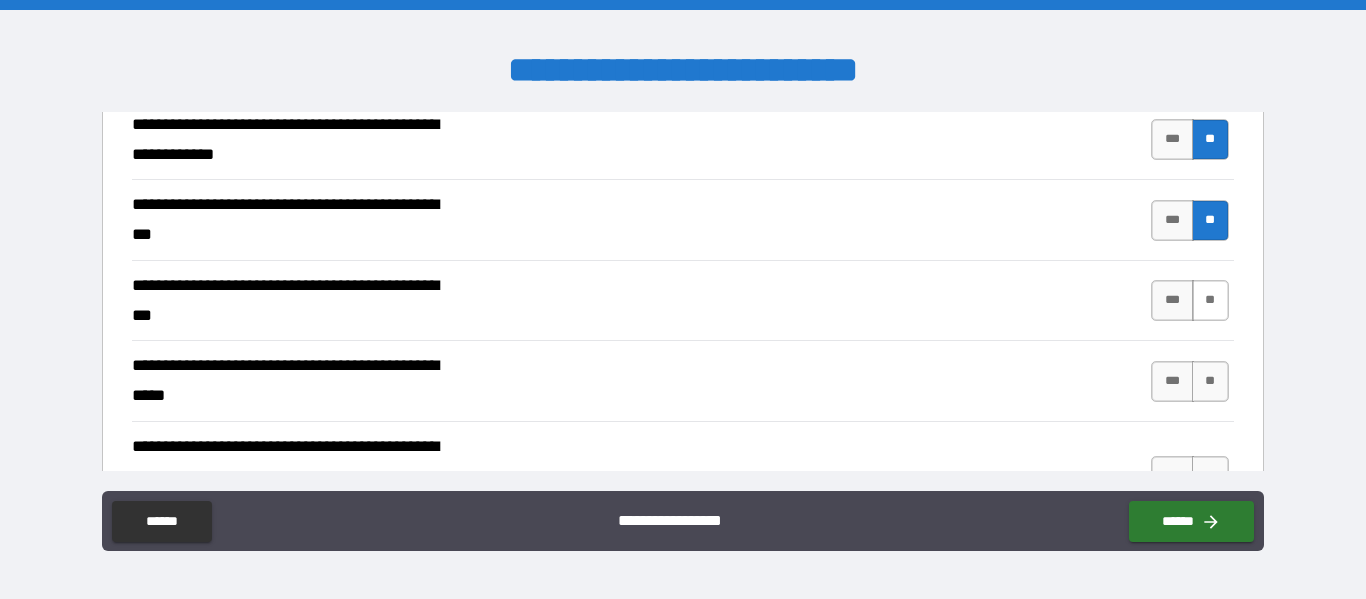 click on "**" at bounding box center (1210, 300) 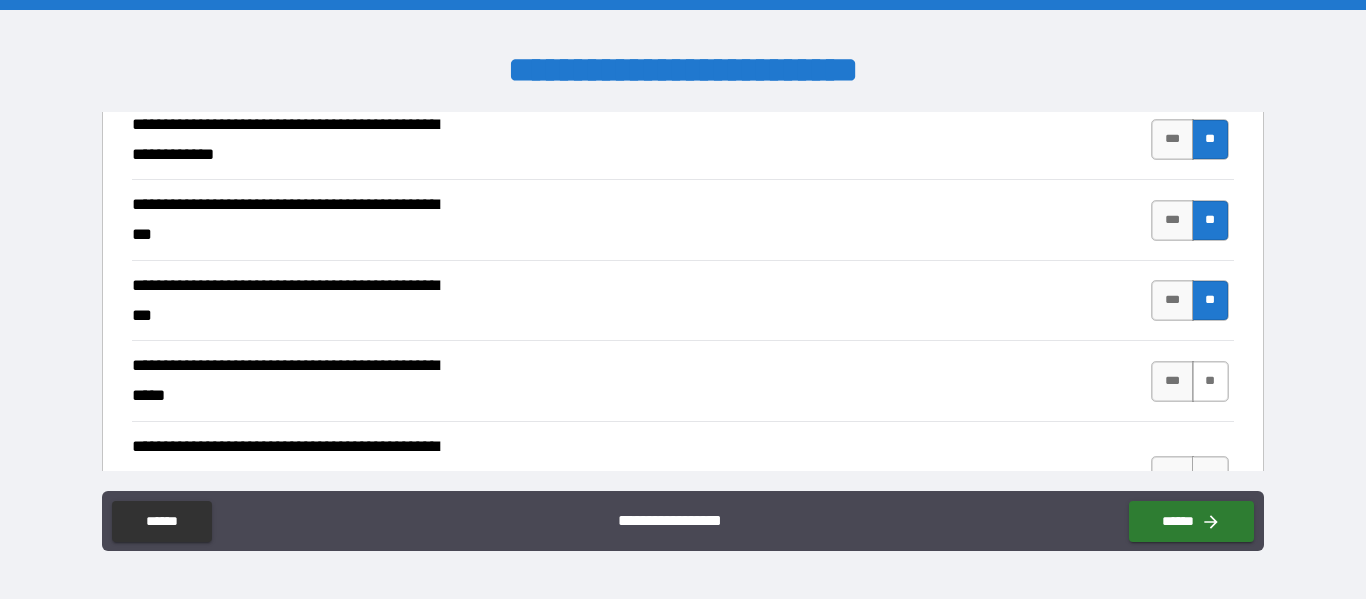 click on "**" at bounding box center [1210, 381] 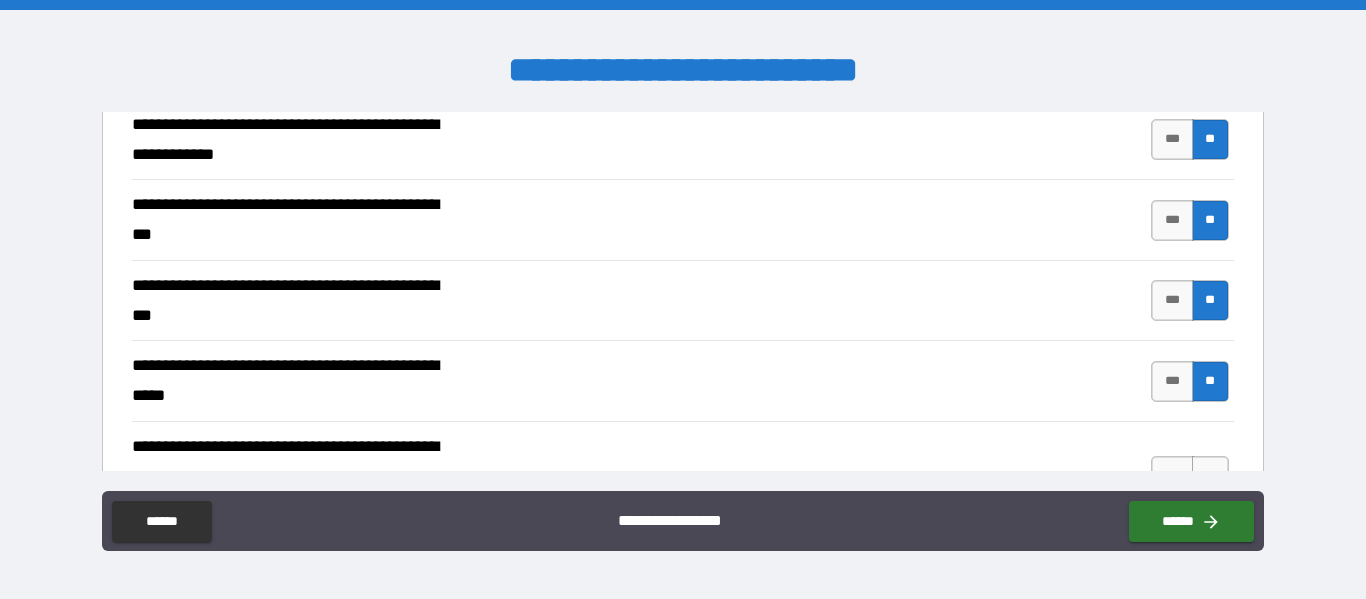 scroll, scrollTop: 618, scrollLeft: 0, axis: vertical 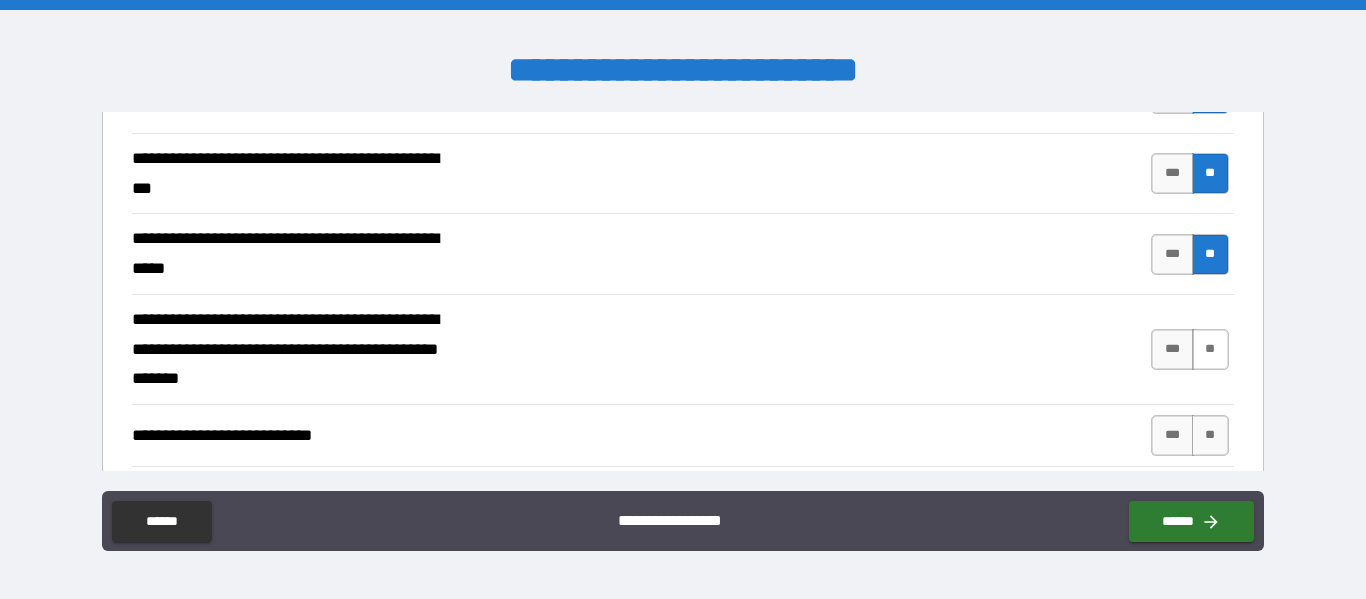 click on "**" at bounding box center (1210, 349) 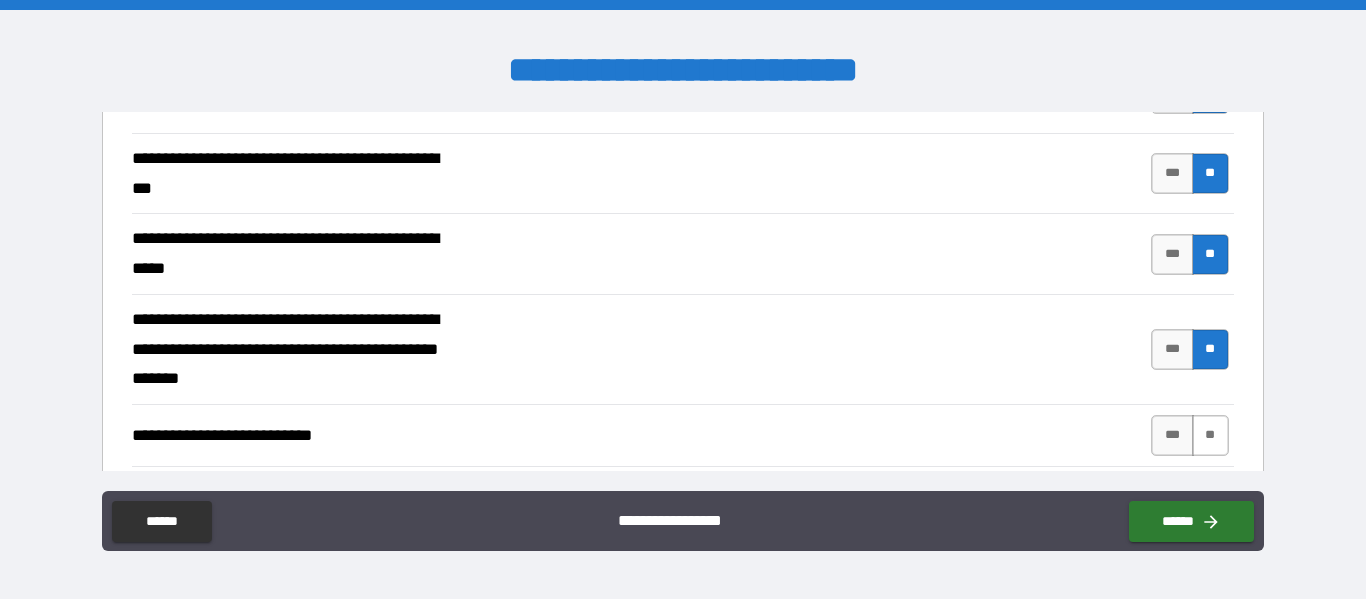 click on "**" at bounding box center (1210, 435) 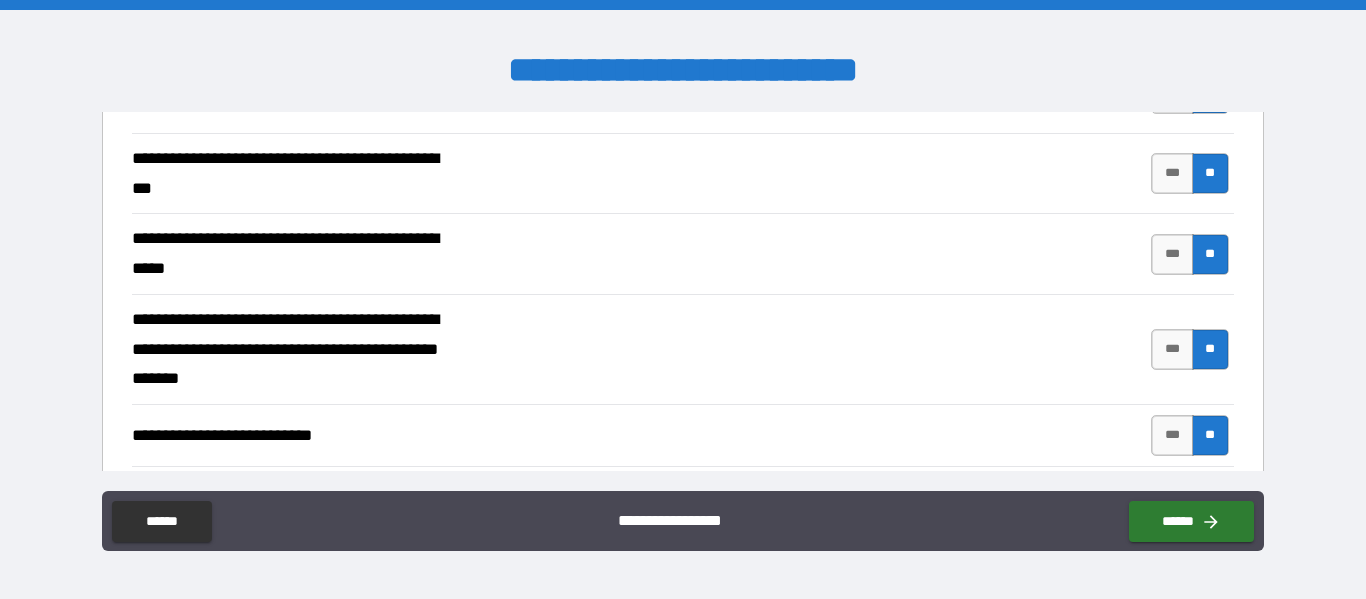 scroll, scrollTop: 768, scrollLeft: 0, axis: vertical 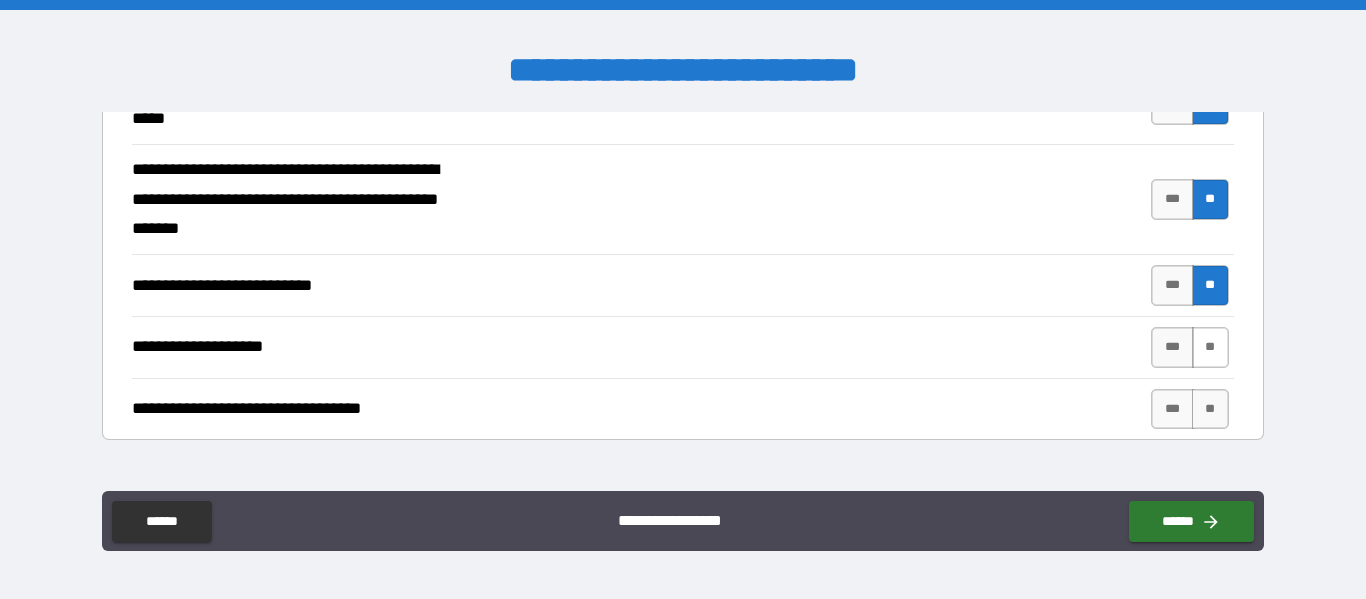 click on "**" at bounding box center (1210, 347) 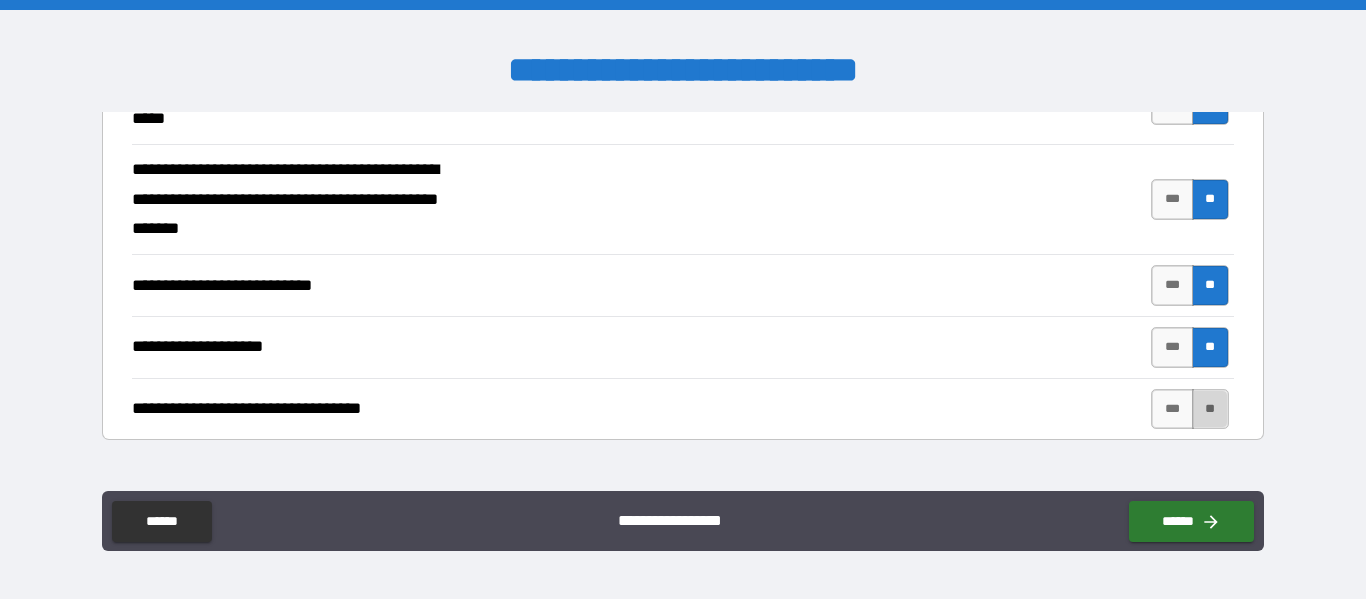click on "**" at bounding box center [1210, 409] 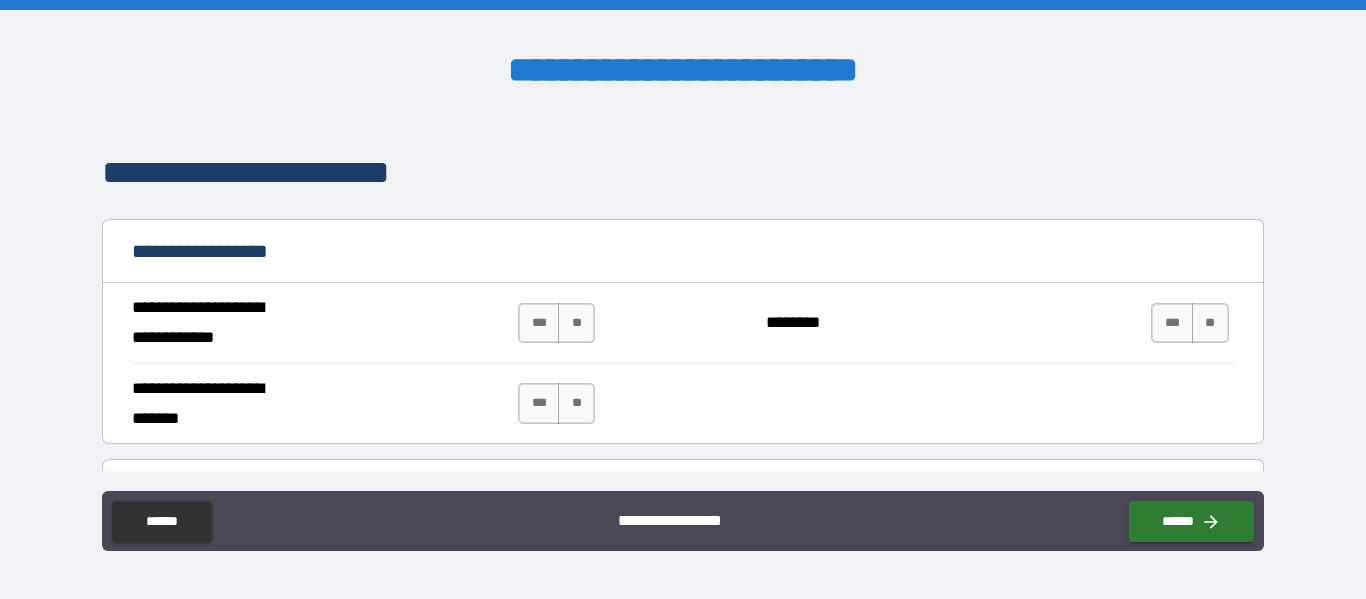 scroll, scrollTop: 1097, scrollLeft: 0, axis: vertical 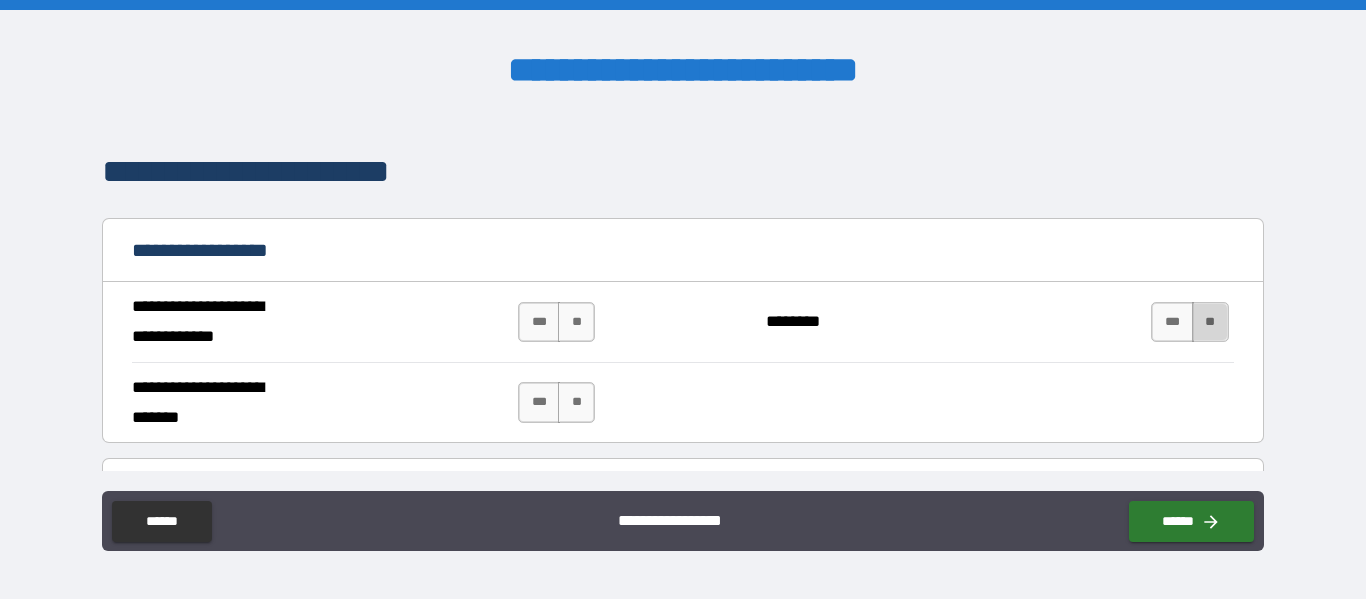 click on "**" at bounding box center (1210, 322) 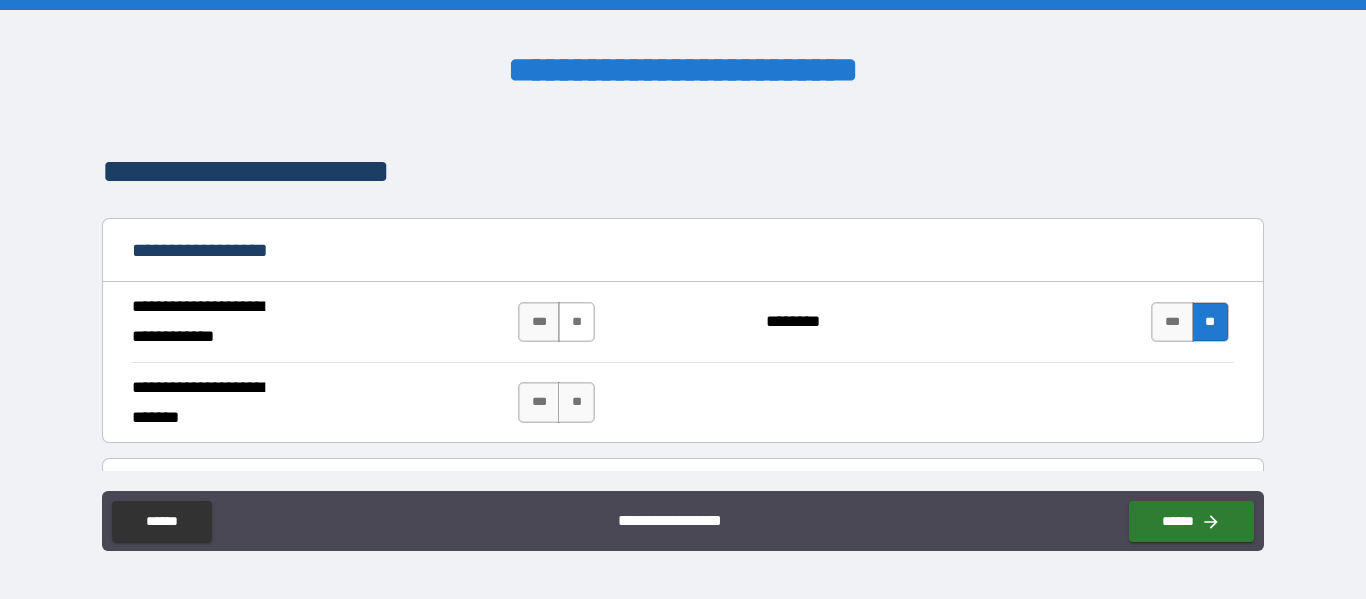 click on "**" at bounding box center (576, 322) 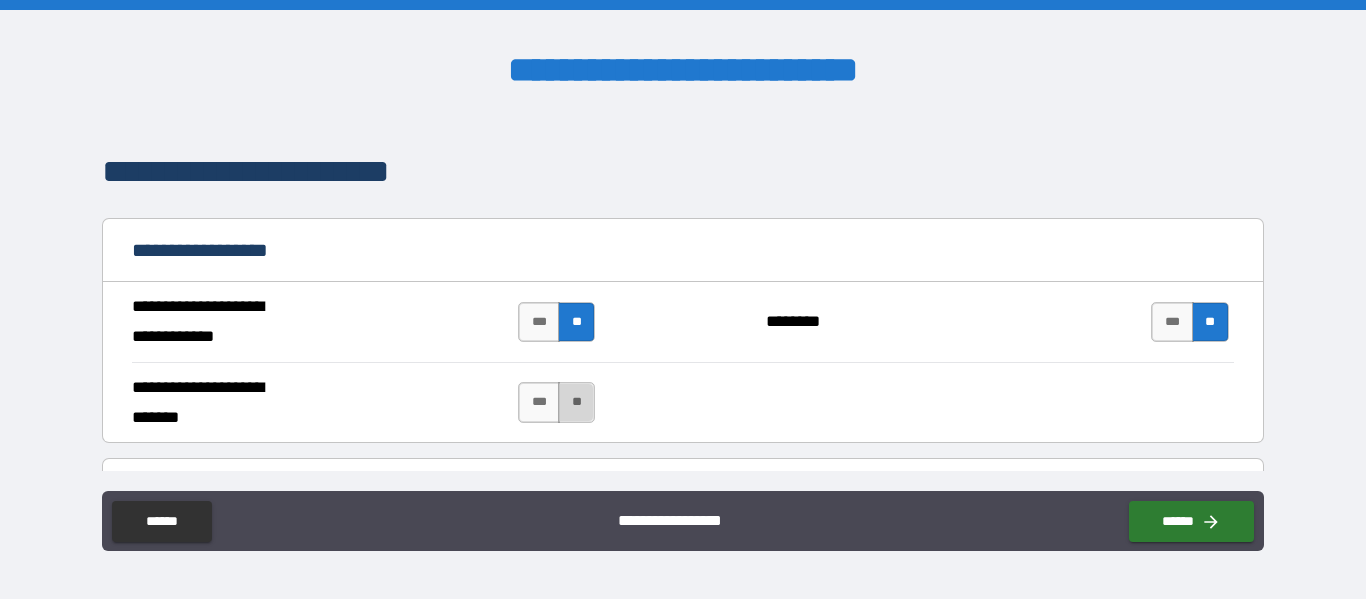 click on "**" at bounding box center (576, 402) 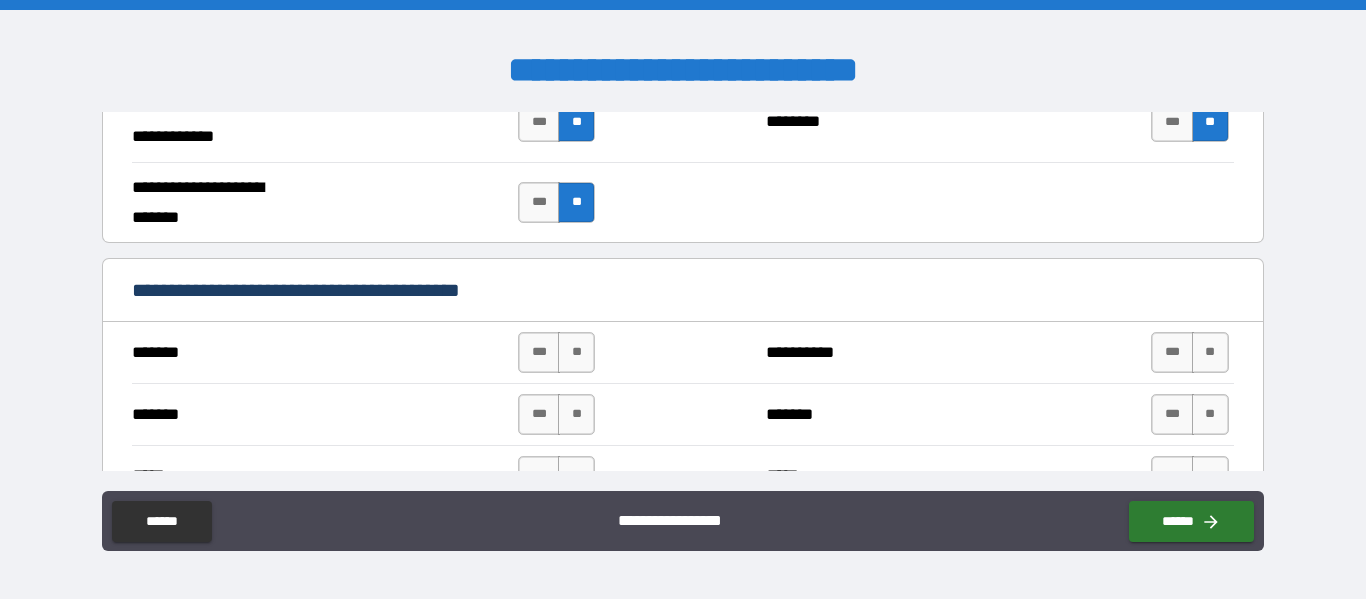 scroll, scrollTop: 1360, scrollLeft: 0, axis: vertical 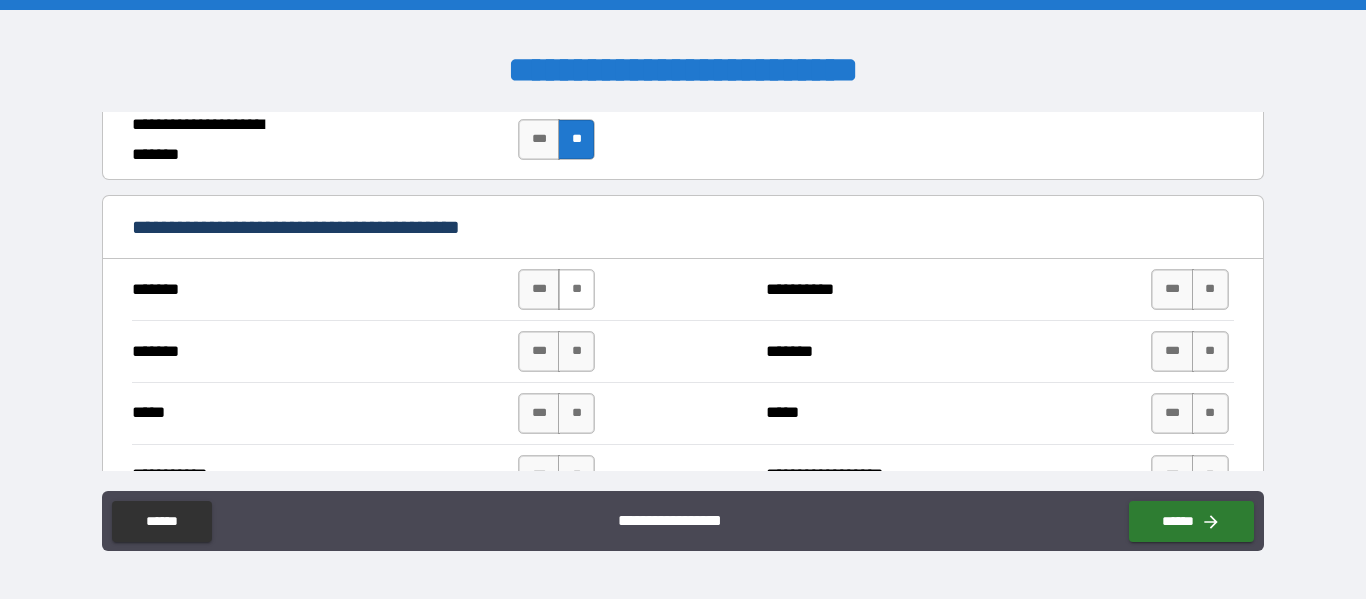 click on "**" at bounding box center (576, 289) 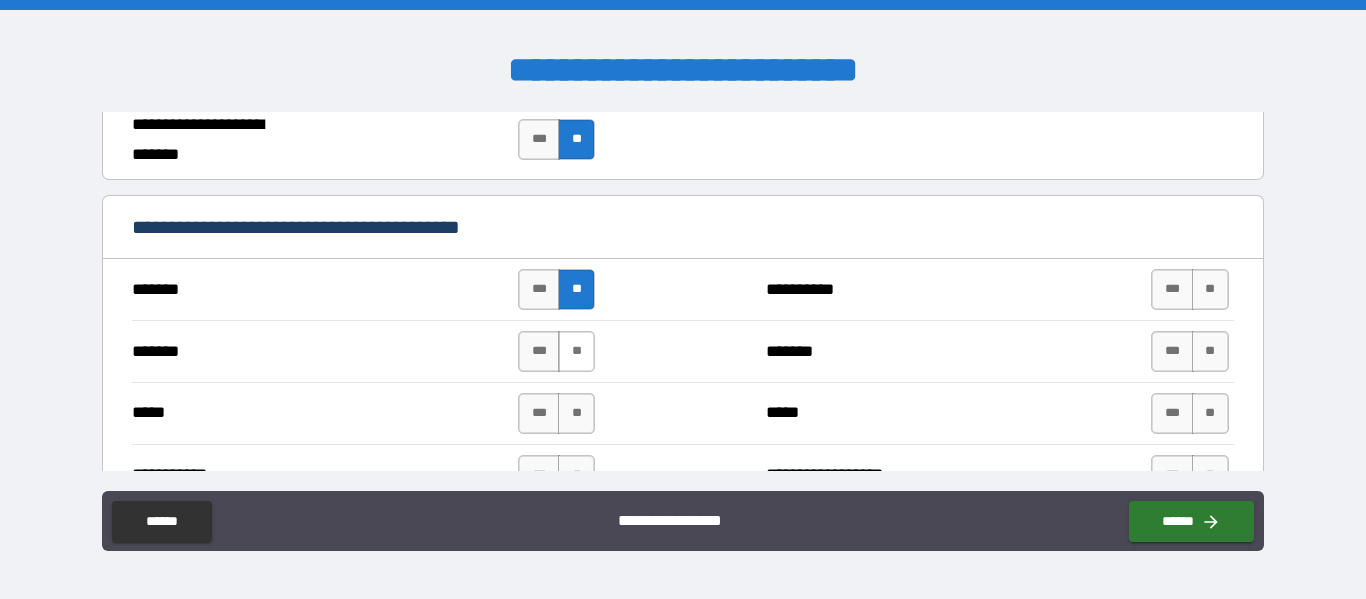 click on "**" at bounding box center [576, 351] 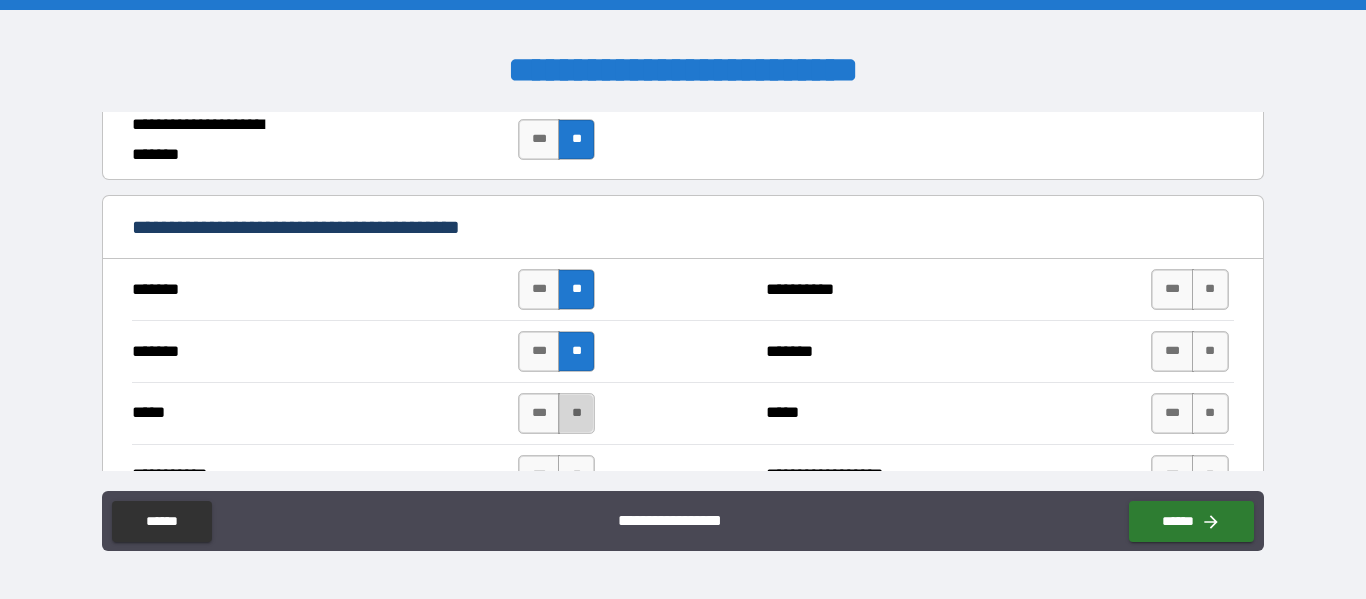 click on "**" at bounding box center (576, 413) 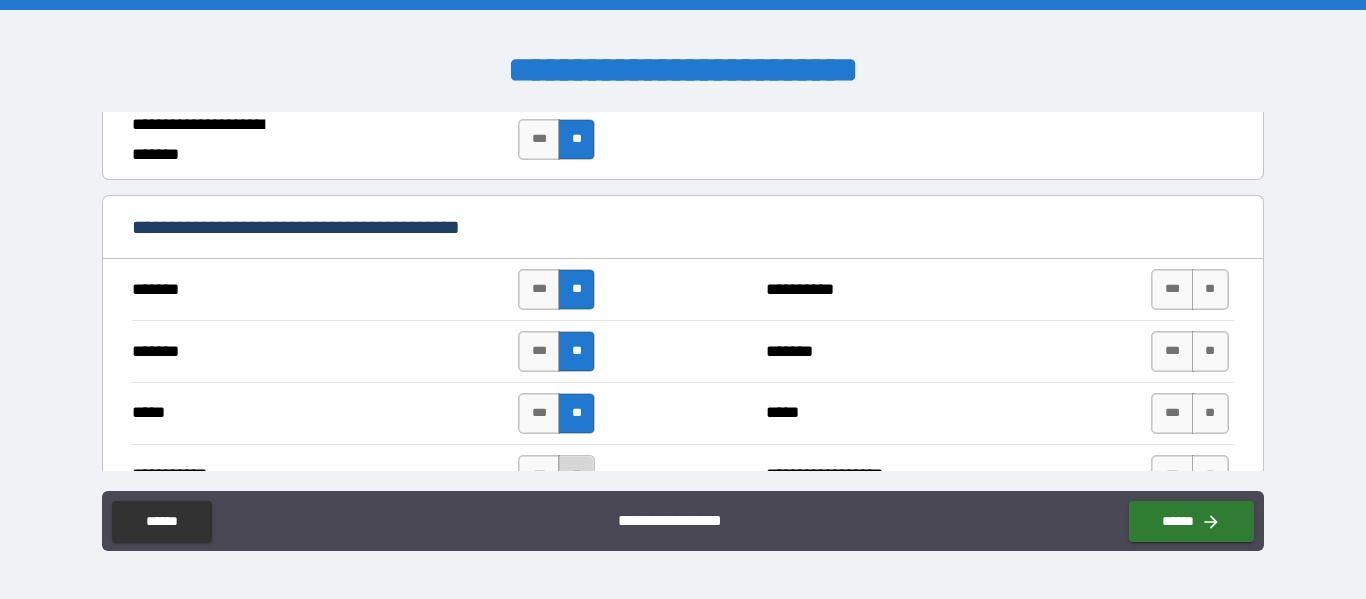 click on "**" at bounding box center [576, 475] 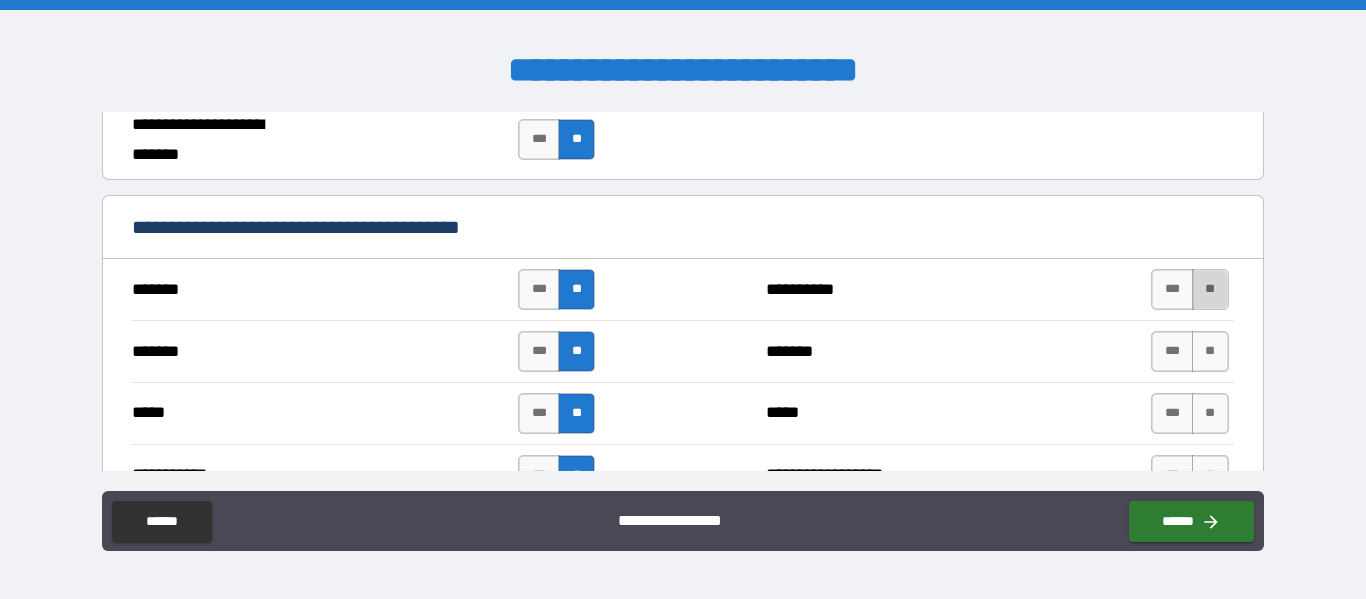 click on "**" at bounding box center (1210, 289) 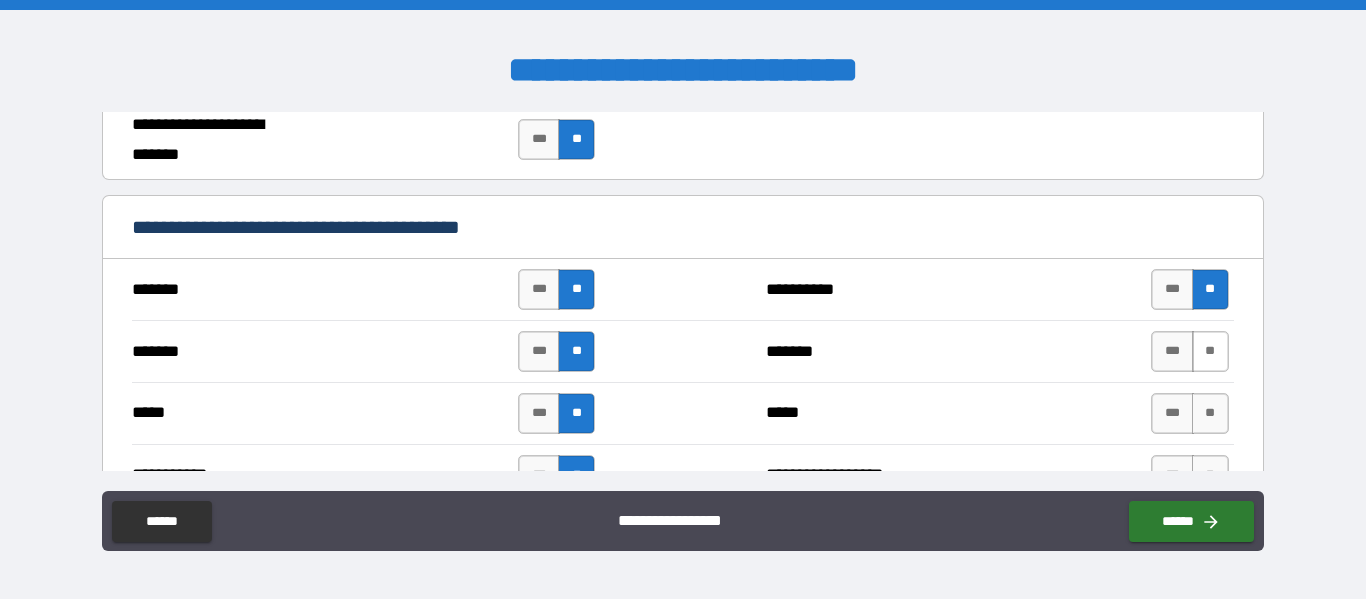 click on "**" at bounding box center (1210, 351) 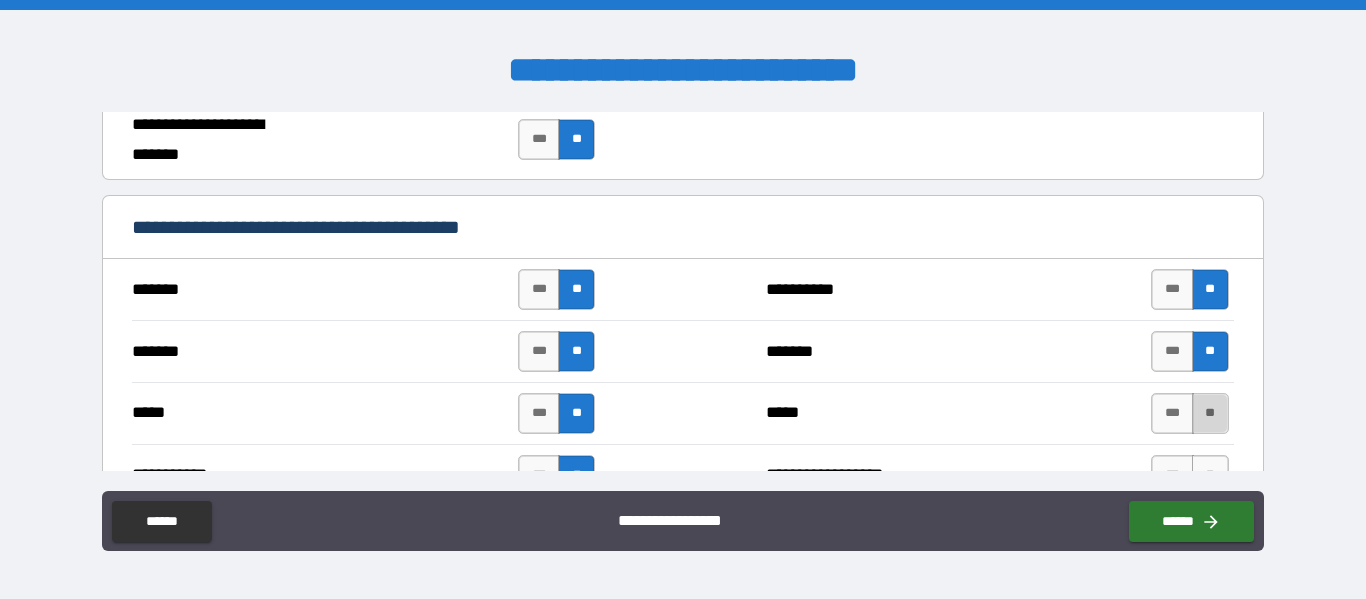 click on "**" at bounding box center (1210, 413) 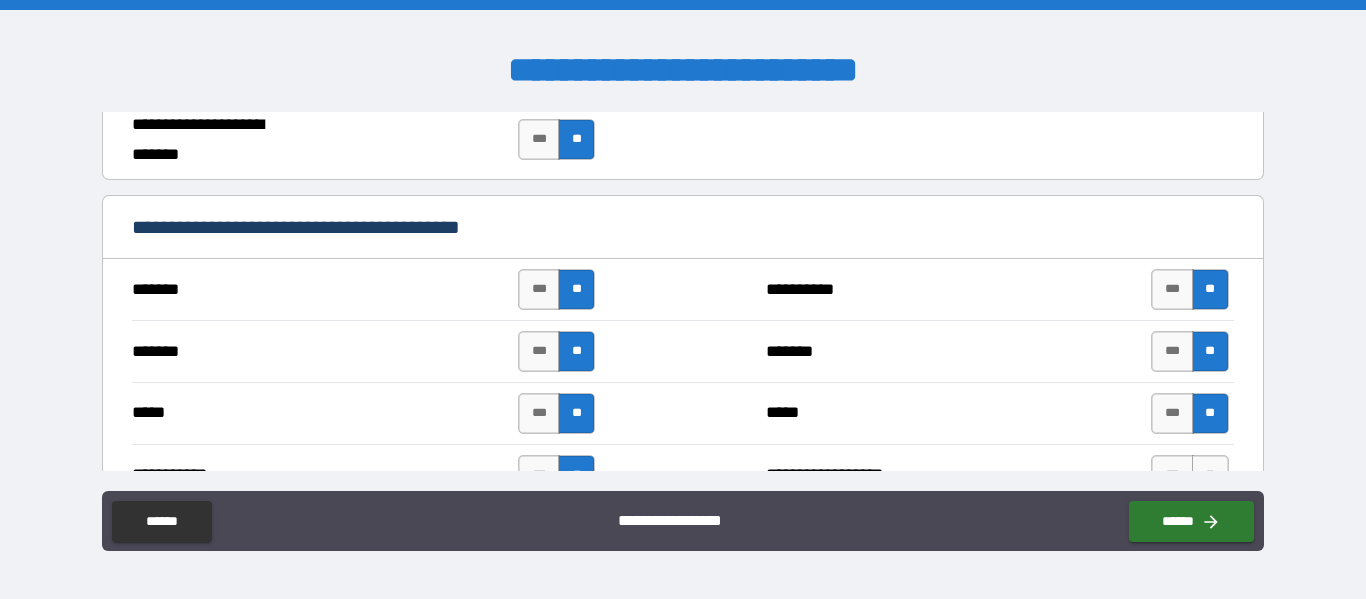 click on "**********" at bounding box center [682, 523] 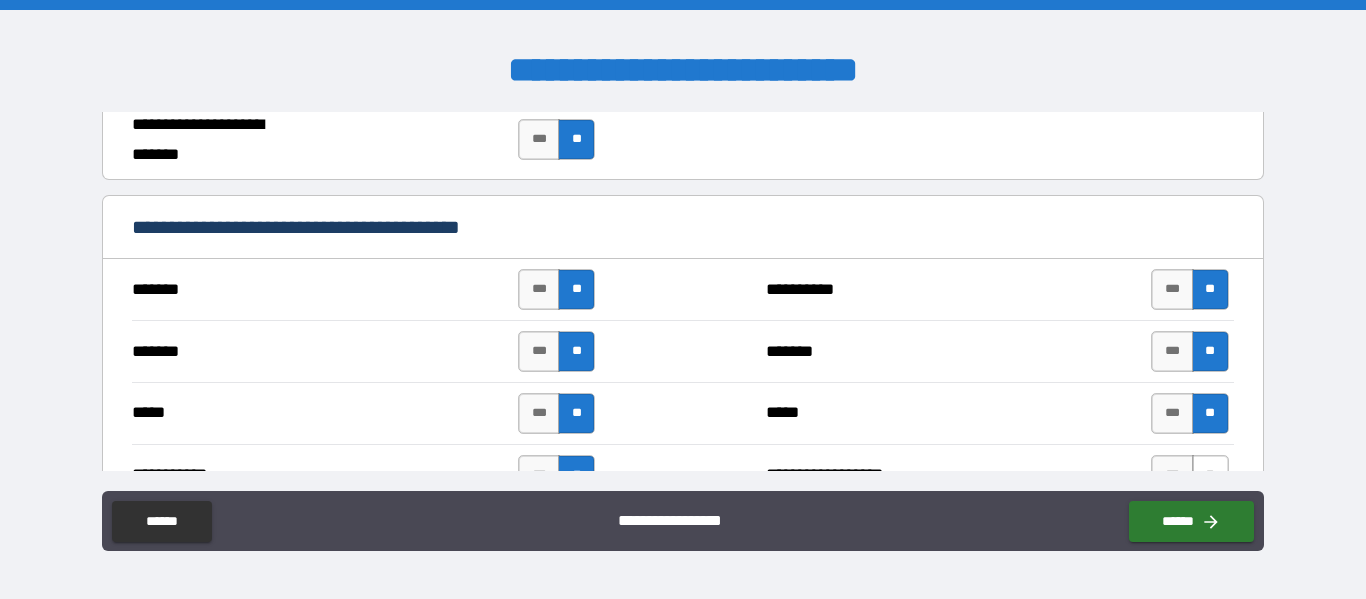 click on "**" at bounding box center (1210, 475) 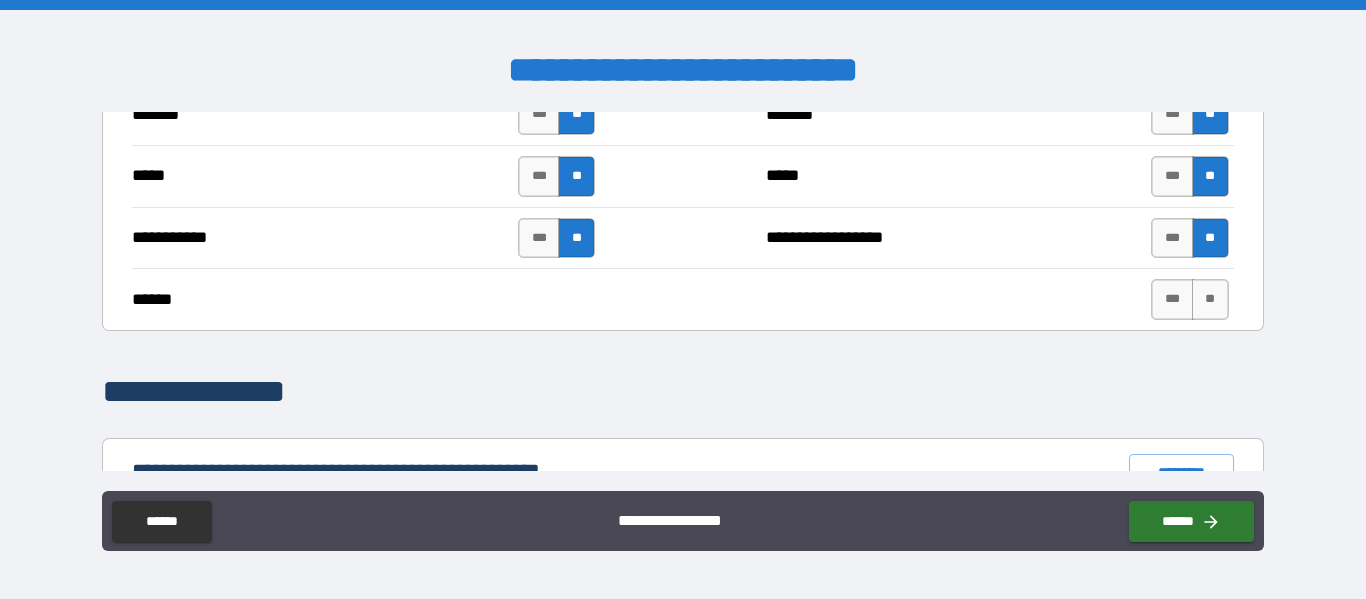 scroll, scrollTop: 1598, scrollLeft: 0, axis: vertical 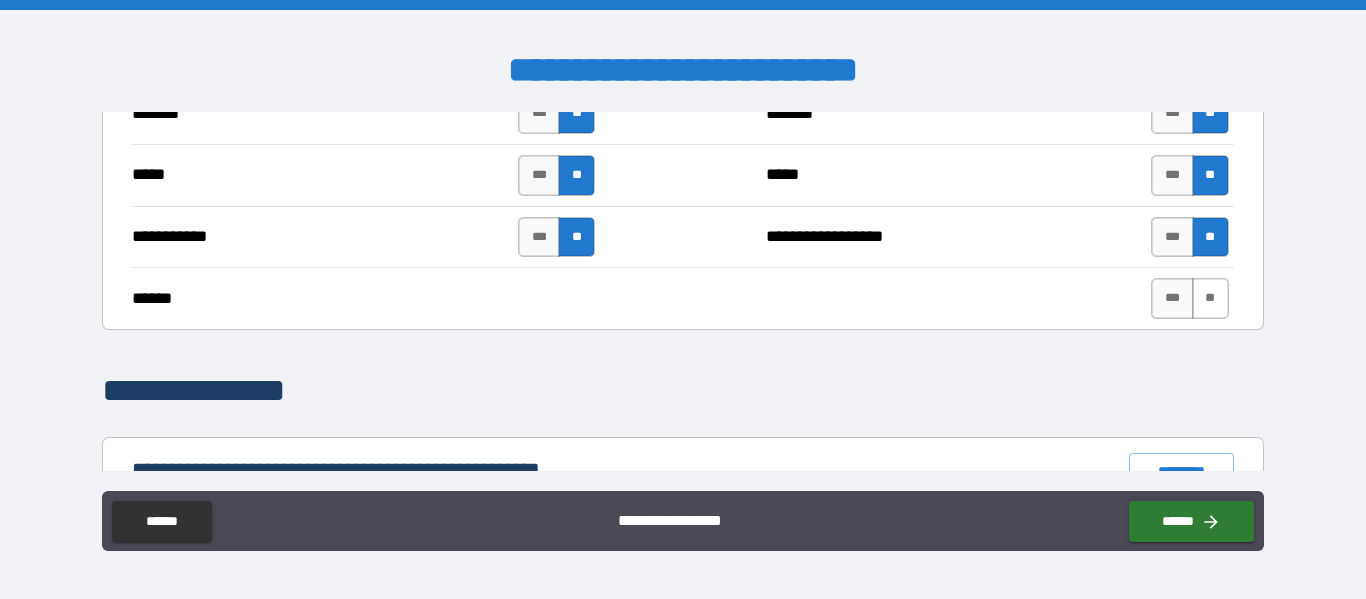 click on "**" at bounding box center (1210, 298) 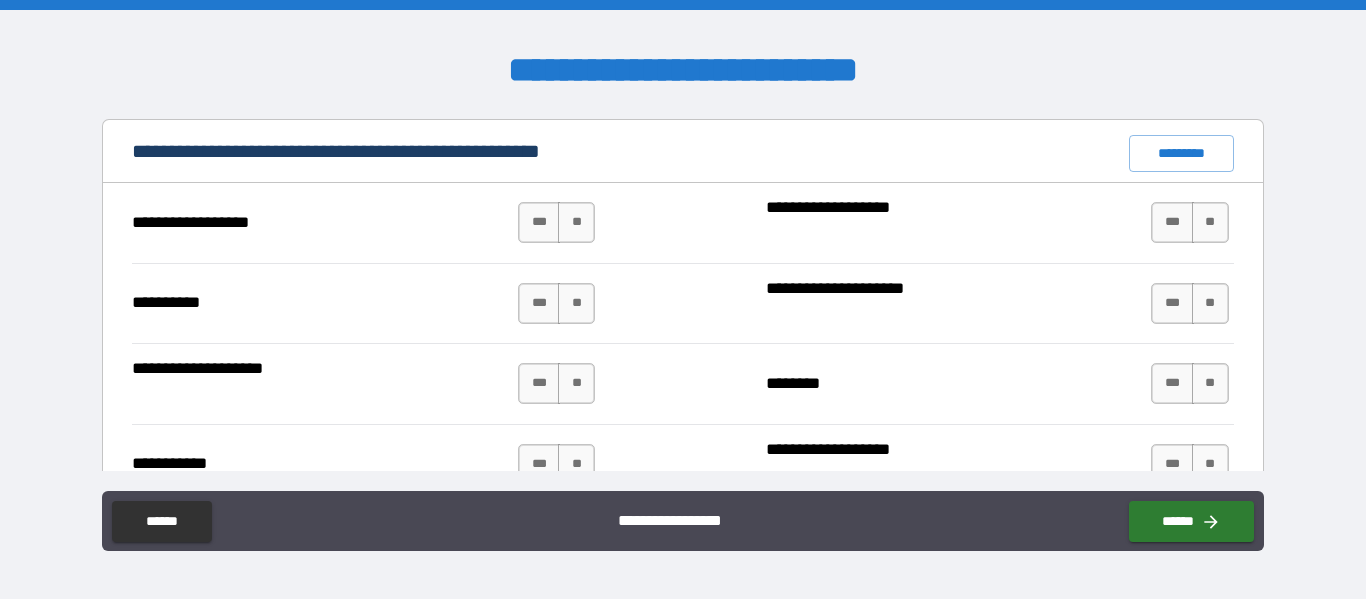 scroll, scrollTop: 1917, scrollLeft: 0, axis: vertical 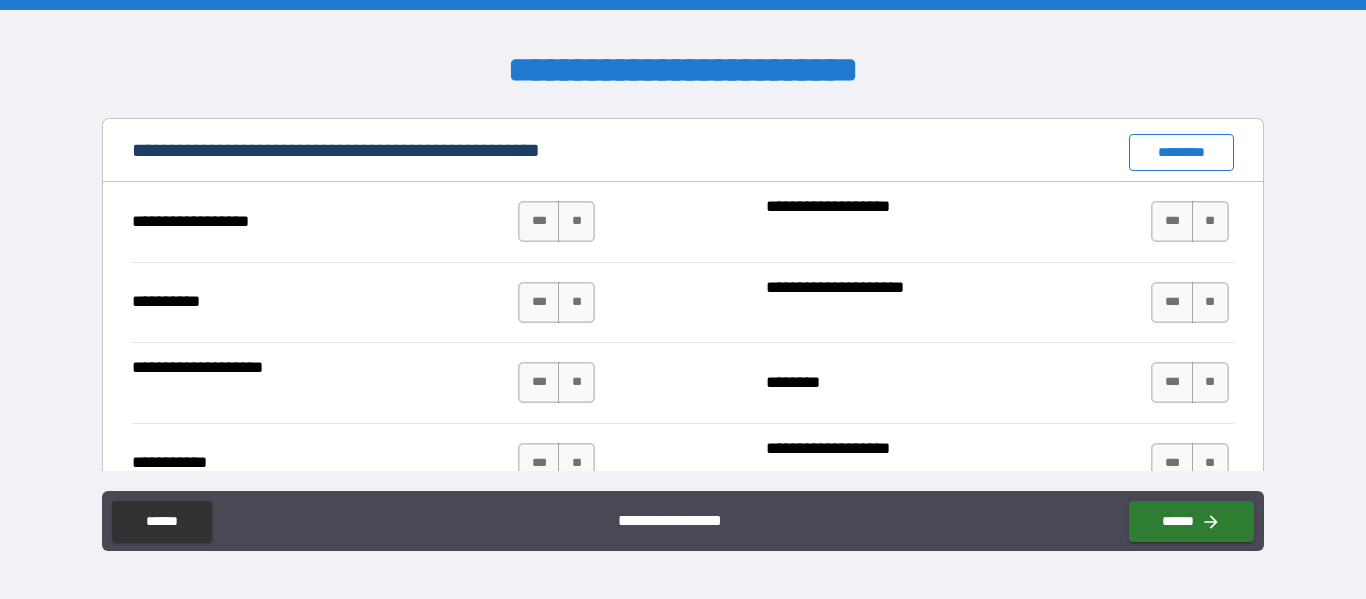 click on "*********" at bounding box center [1181, 152] 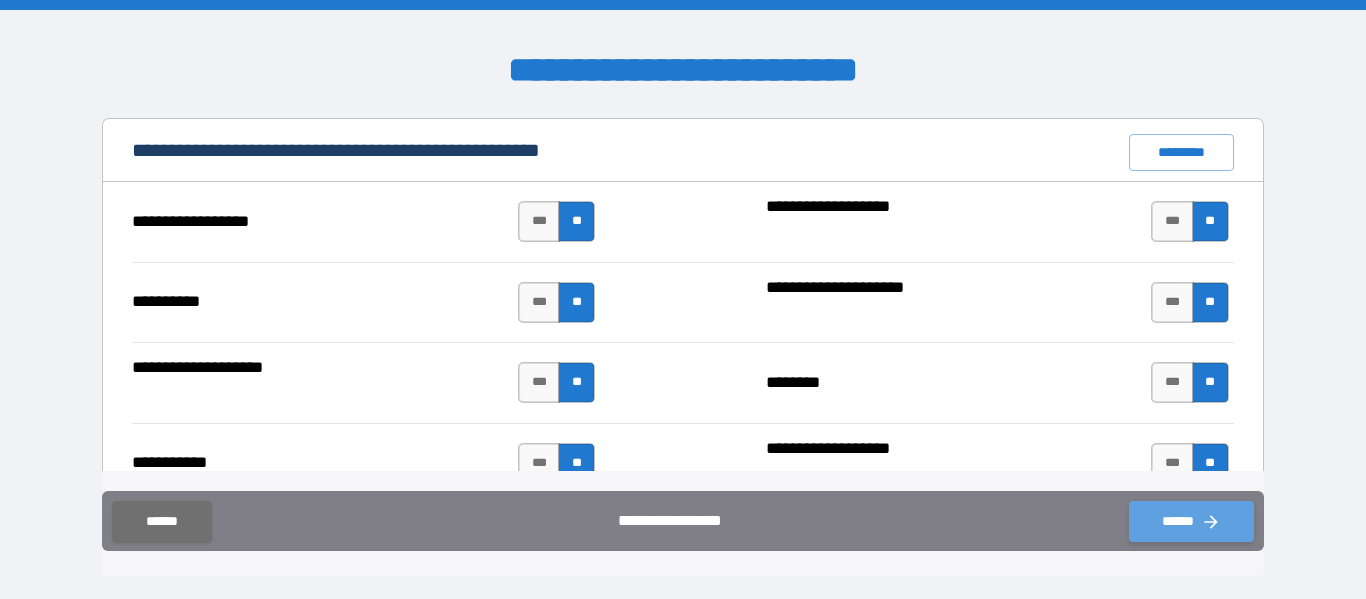click on "******" at bounding box center (1191, 521) 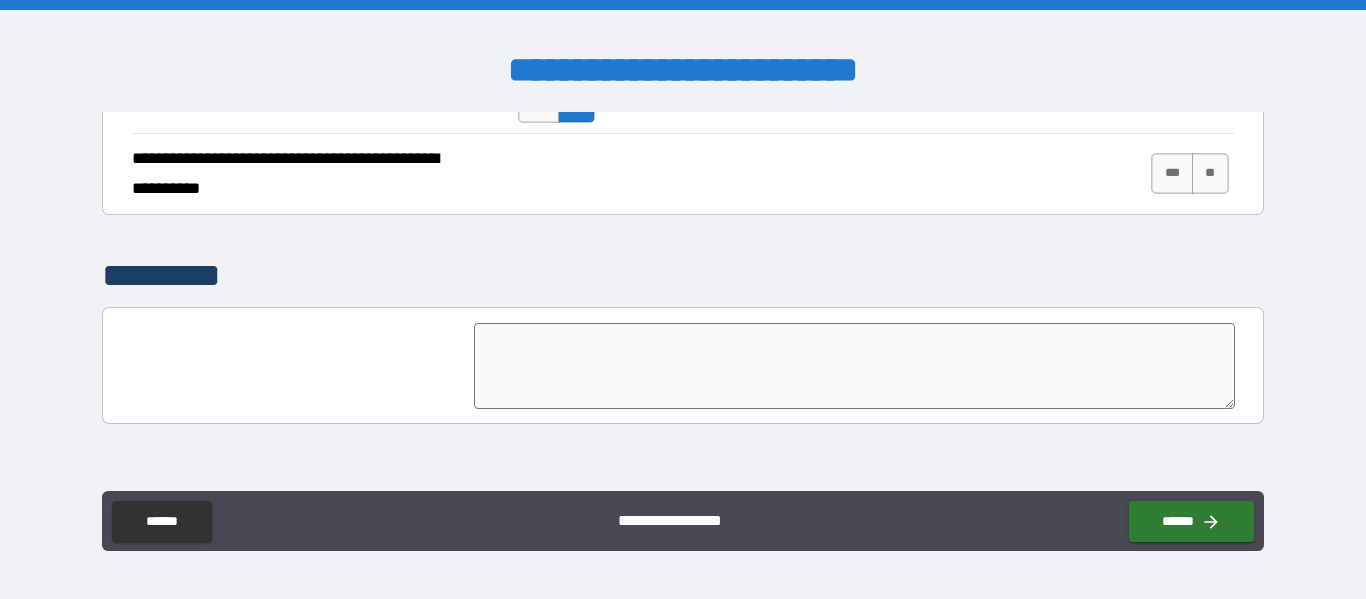 scroll, scrollTop: 4971, scrollLeft: 0, axis: vertical 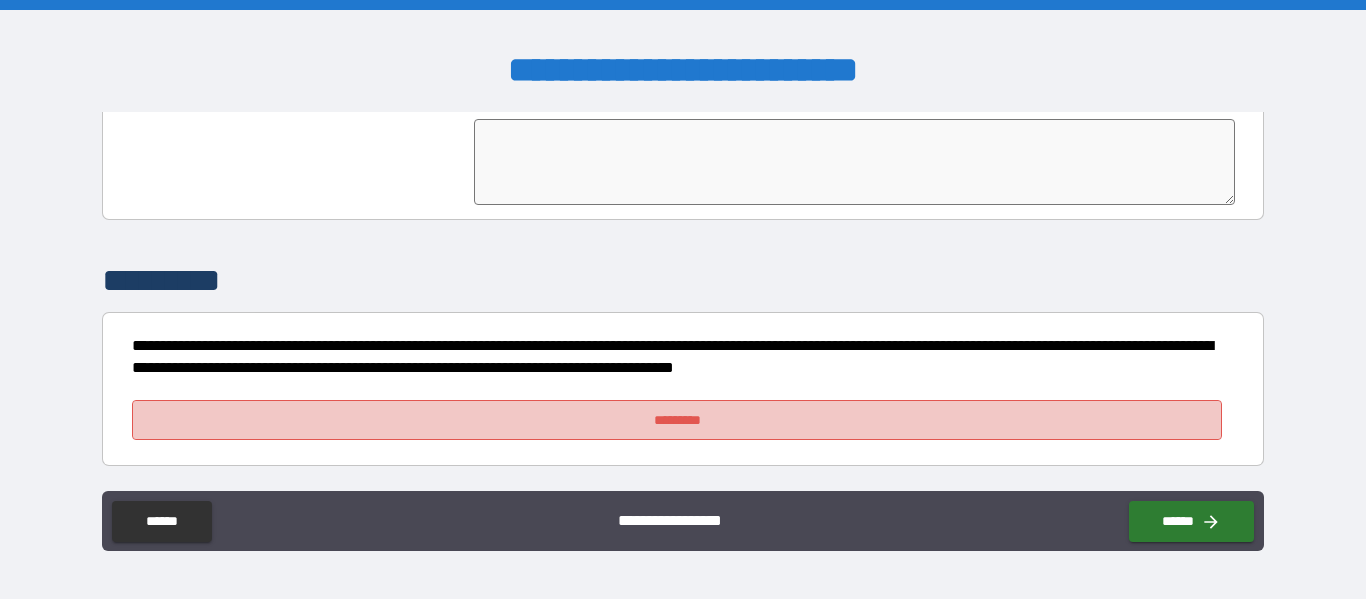 click on "*********" at bounding box center (677, 420) 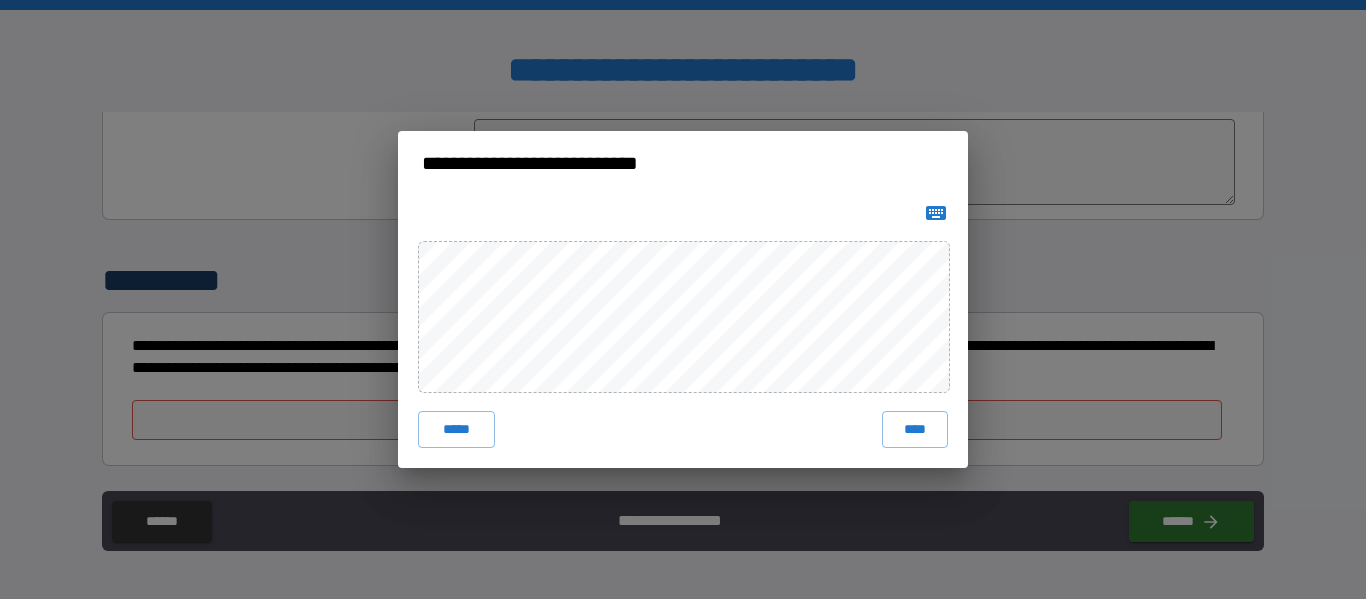 click on "**********" at bounding box center [683, 299] 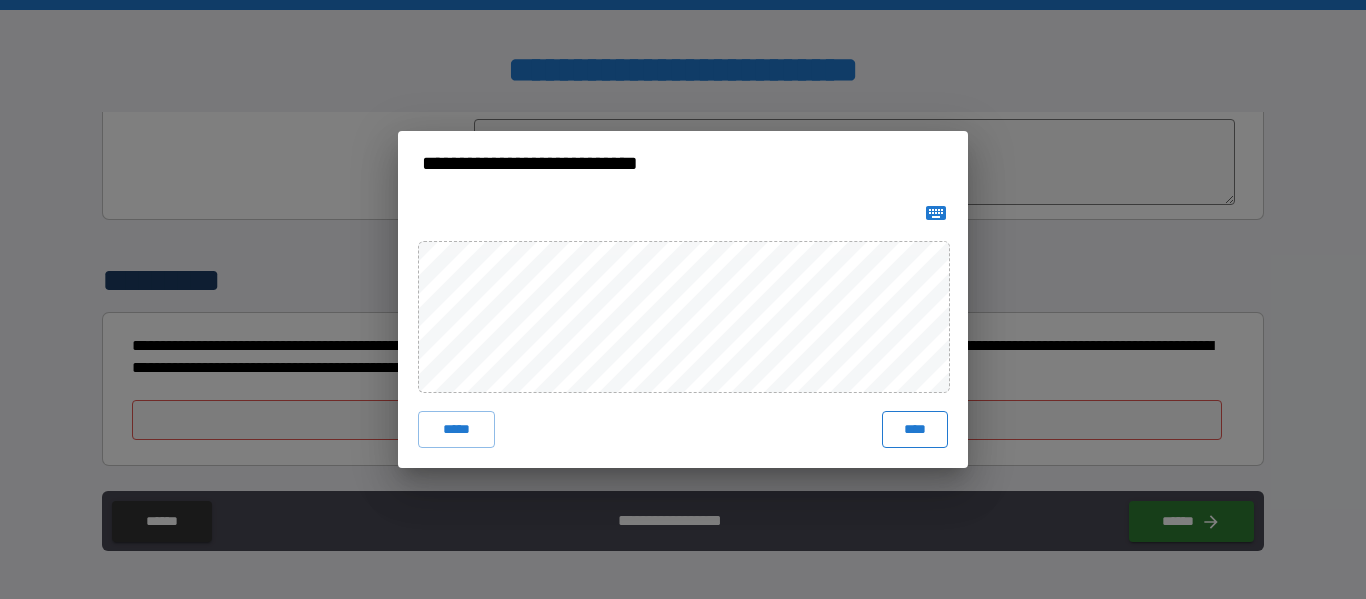 click on "****" at bounding box center (915, 429) 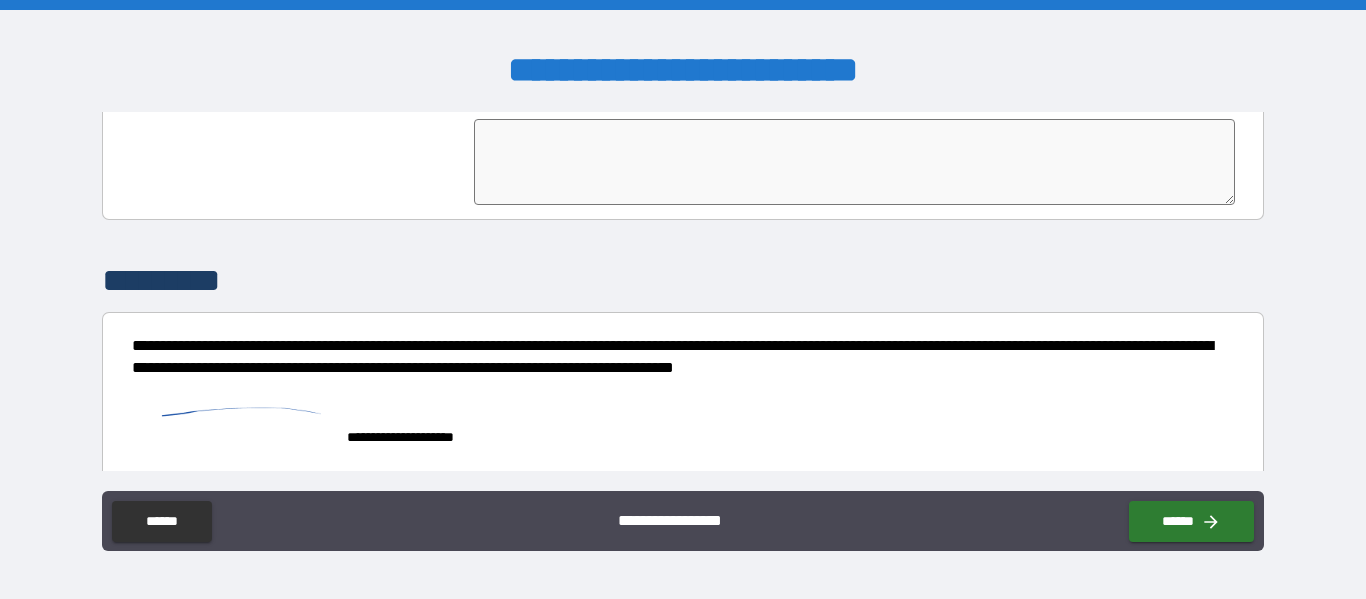 scroll, scrollTop: 4988, scrollLeft: 0, axis: vertical 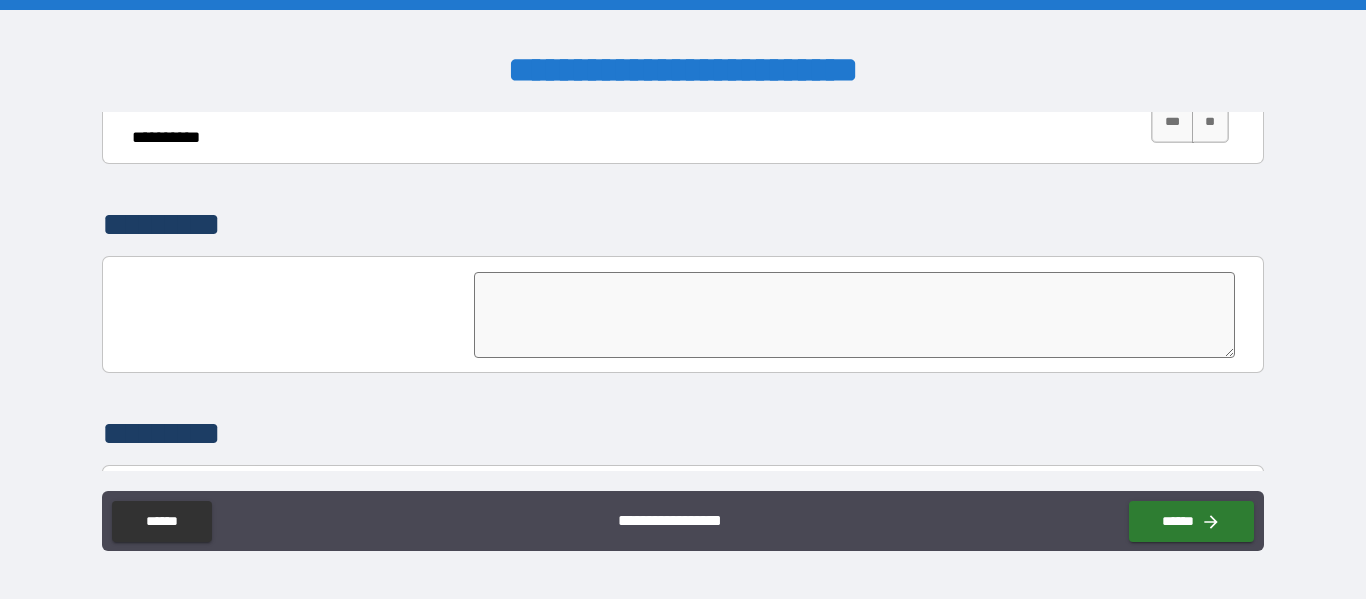 click on "**********" at bounding box center (682, 291) 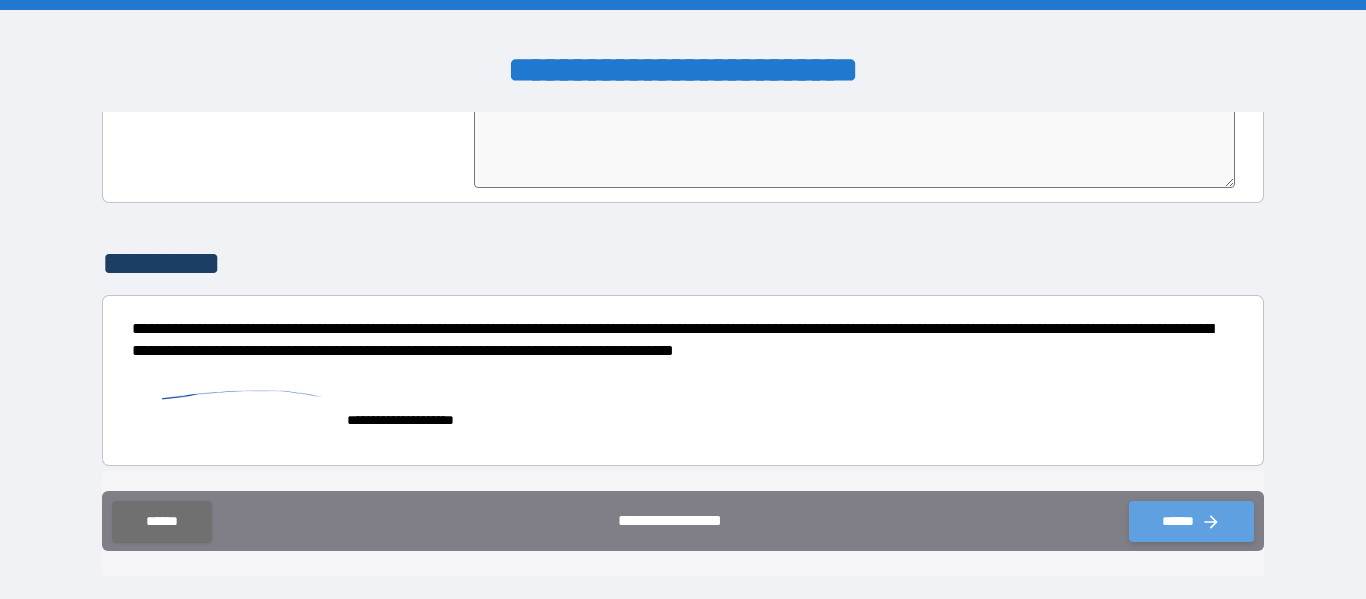 click on "******" at bounding box center [1191, 521] 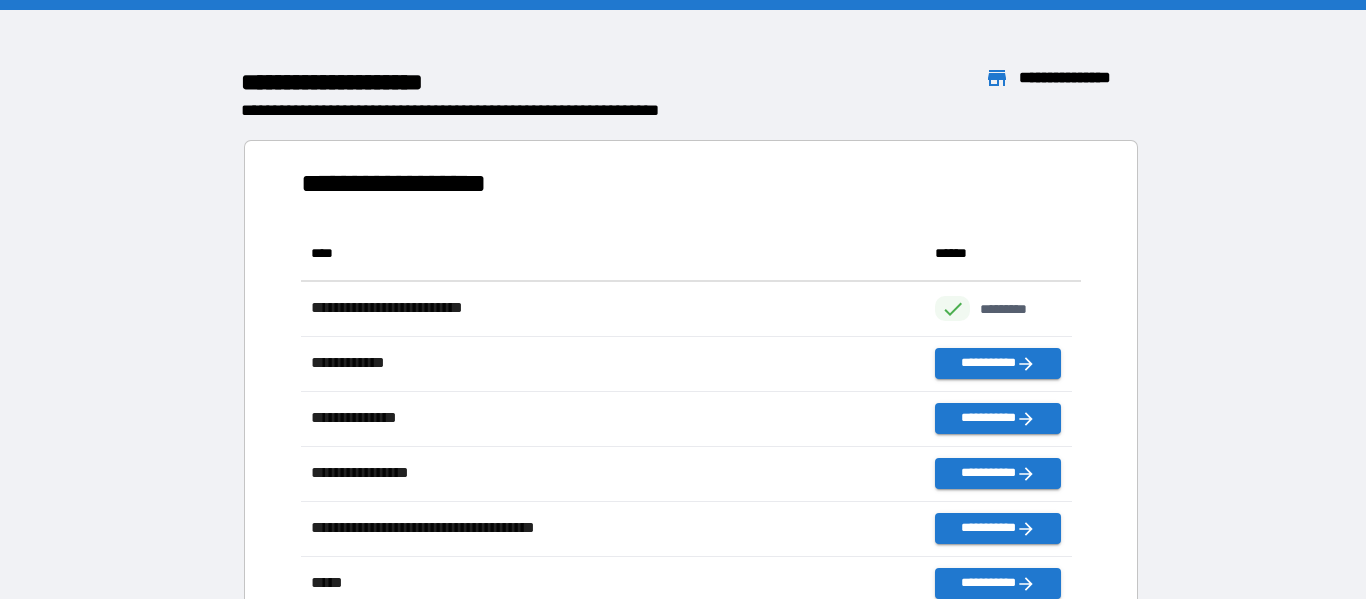scroll, scrollTop: 16, scrollLeft: 16, axis: both 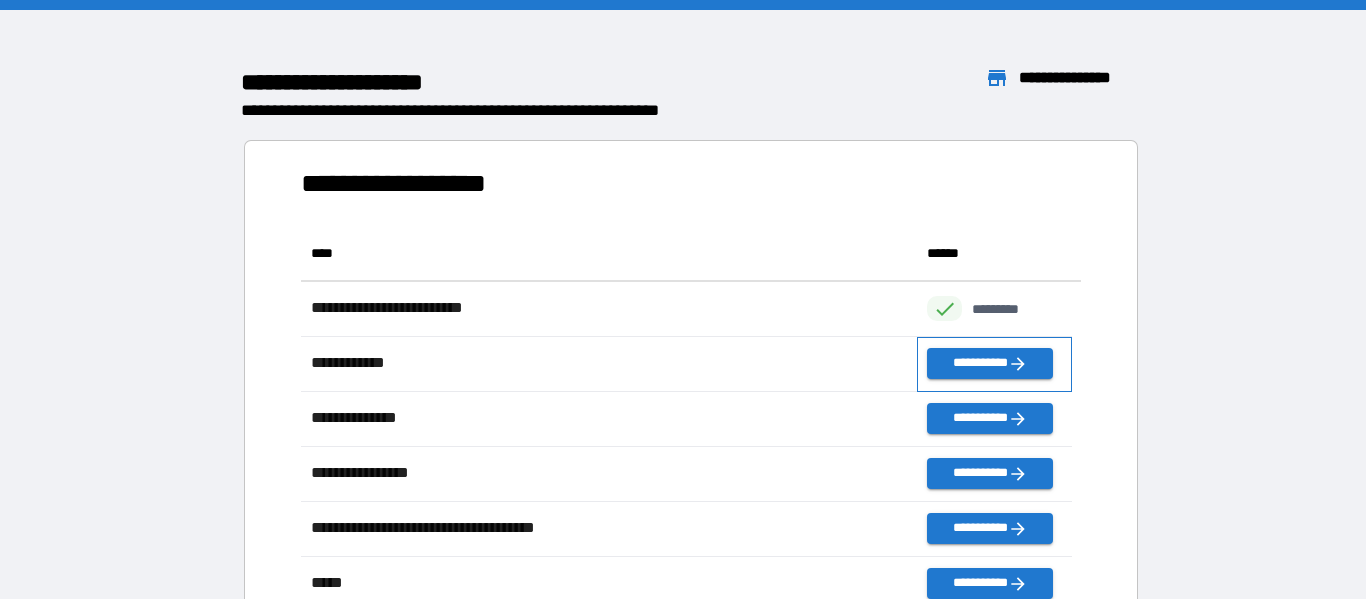 click on "**********" at bounding box center (994, 364) 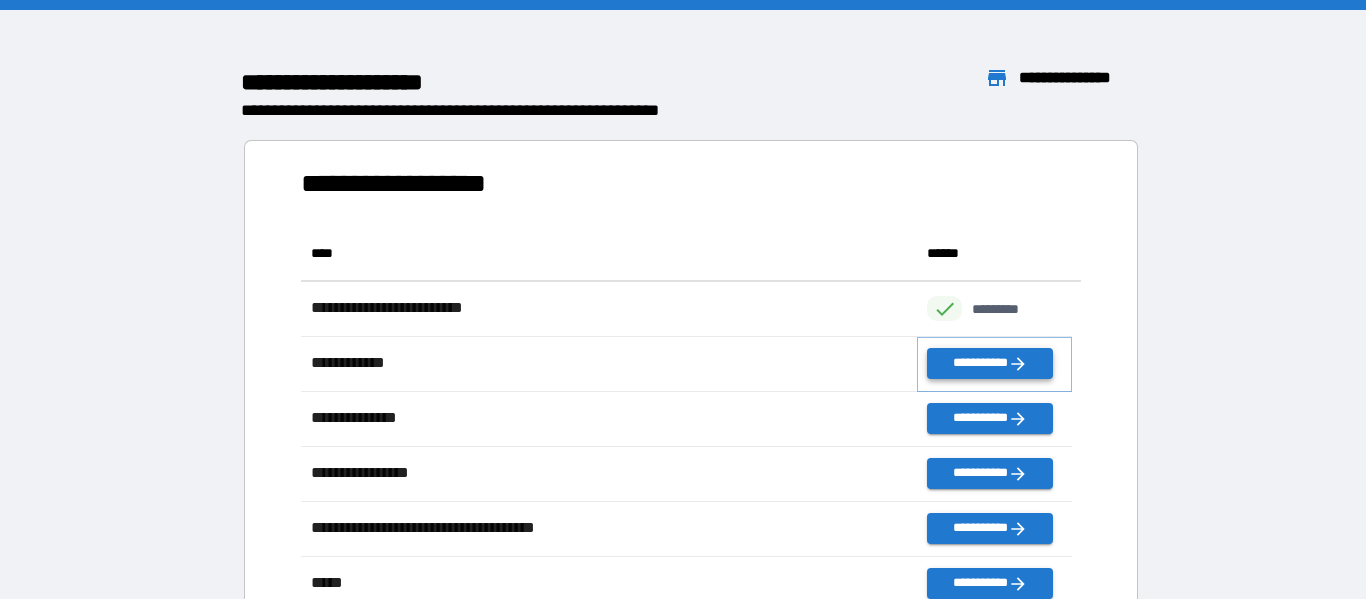 click on "**********" at bounding box center (989, 363) 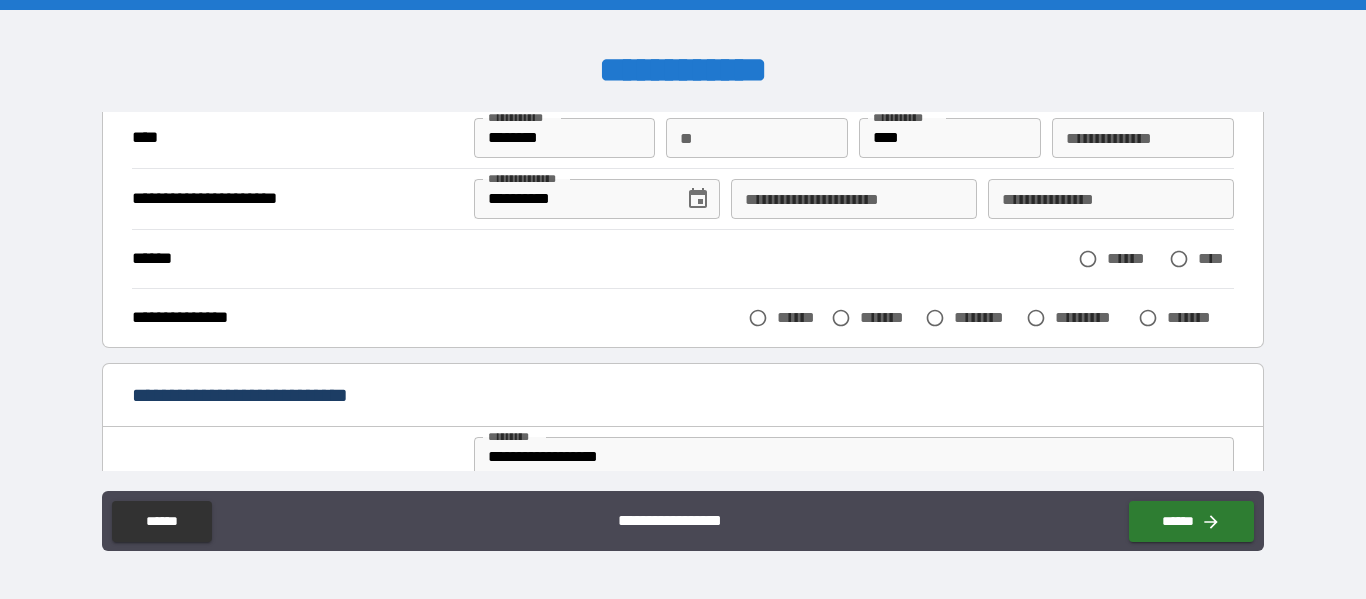 scroll, scrollTop: 193, scrollLeft: 0, axis: vertical 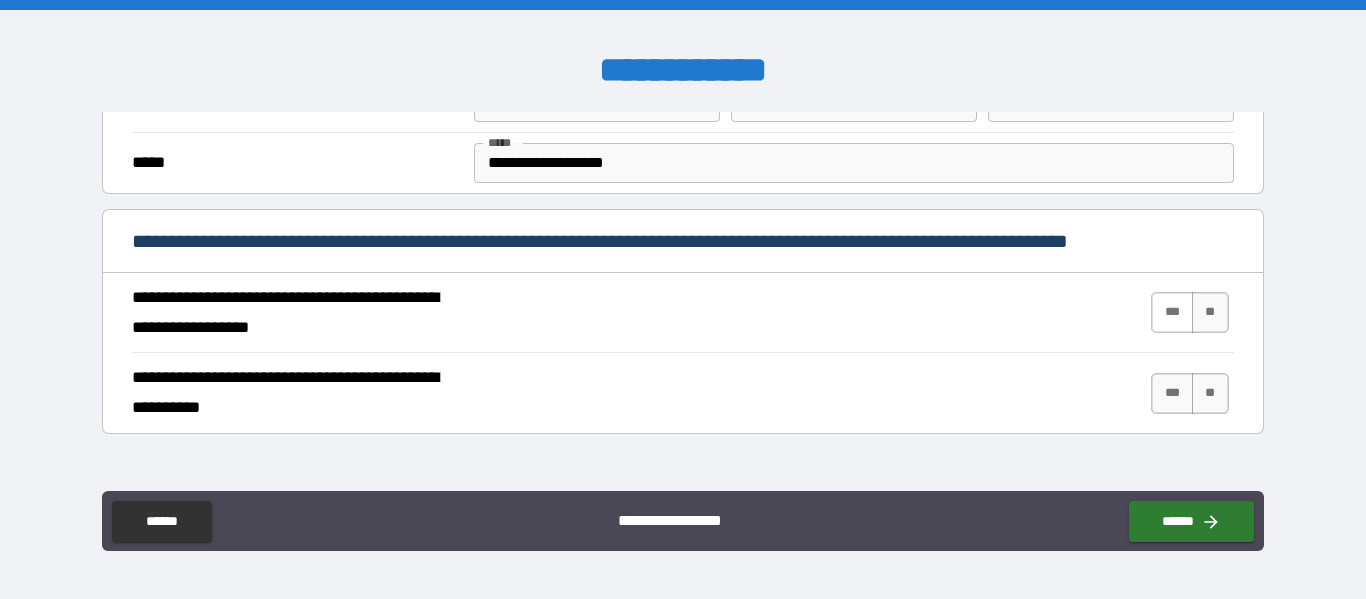 click on "***" at bounding box center (1172, 312) 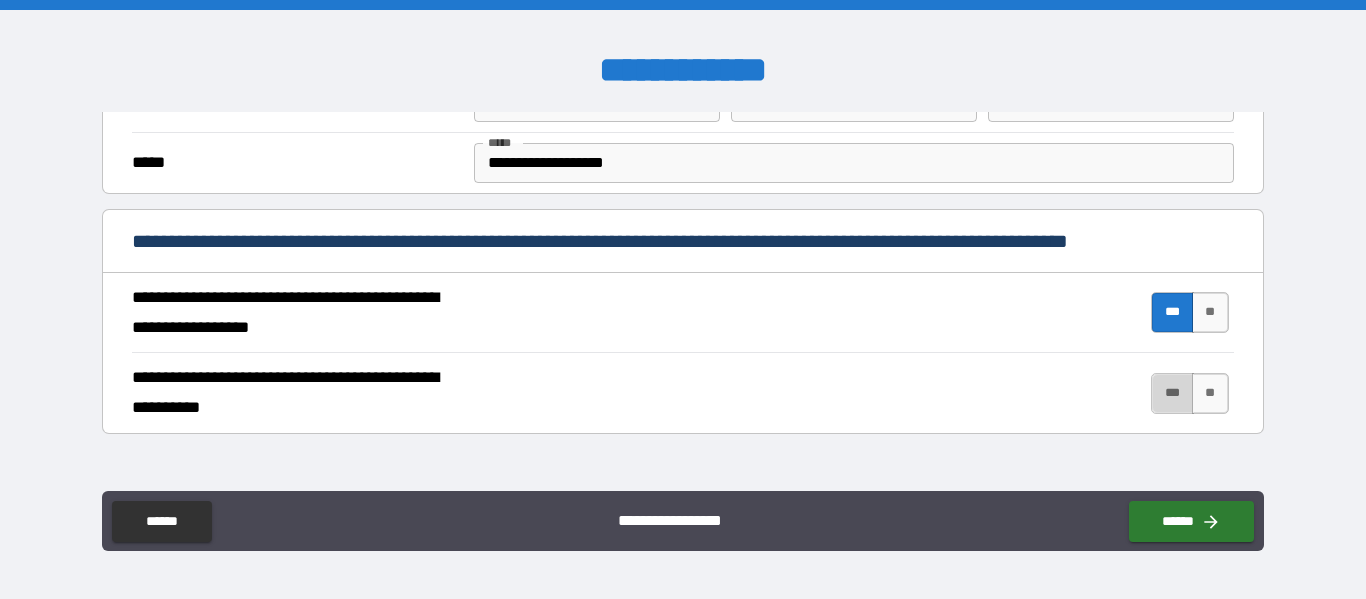 click on "***" at bounding box center (1172, 393) 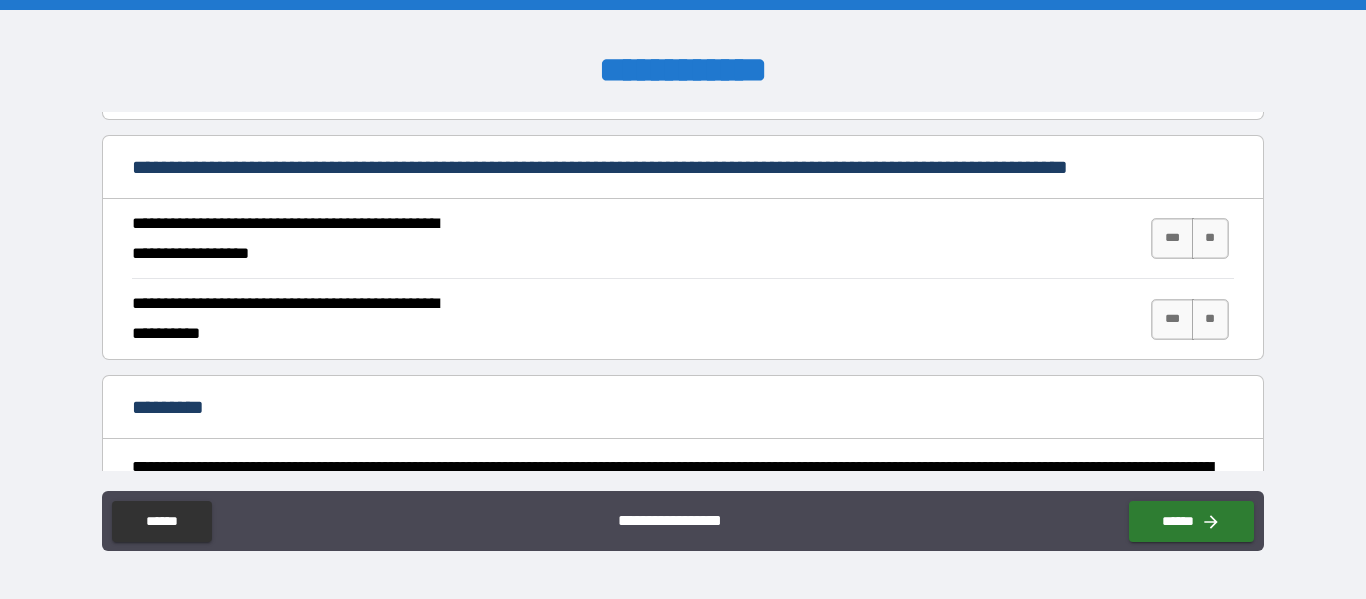 scroll, scrollTop: 1854, scrollLeft: 0, axis: vertical 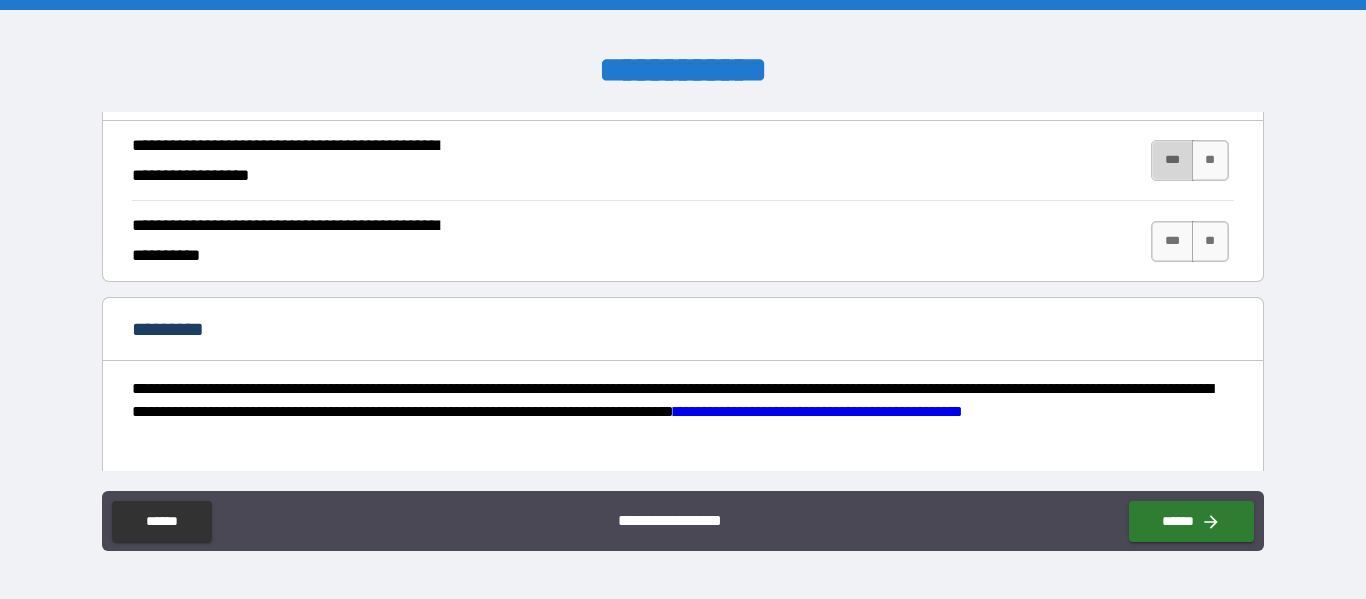 click on "***" at bounding box center (1172, 160) 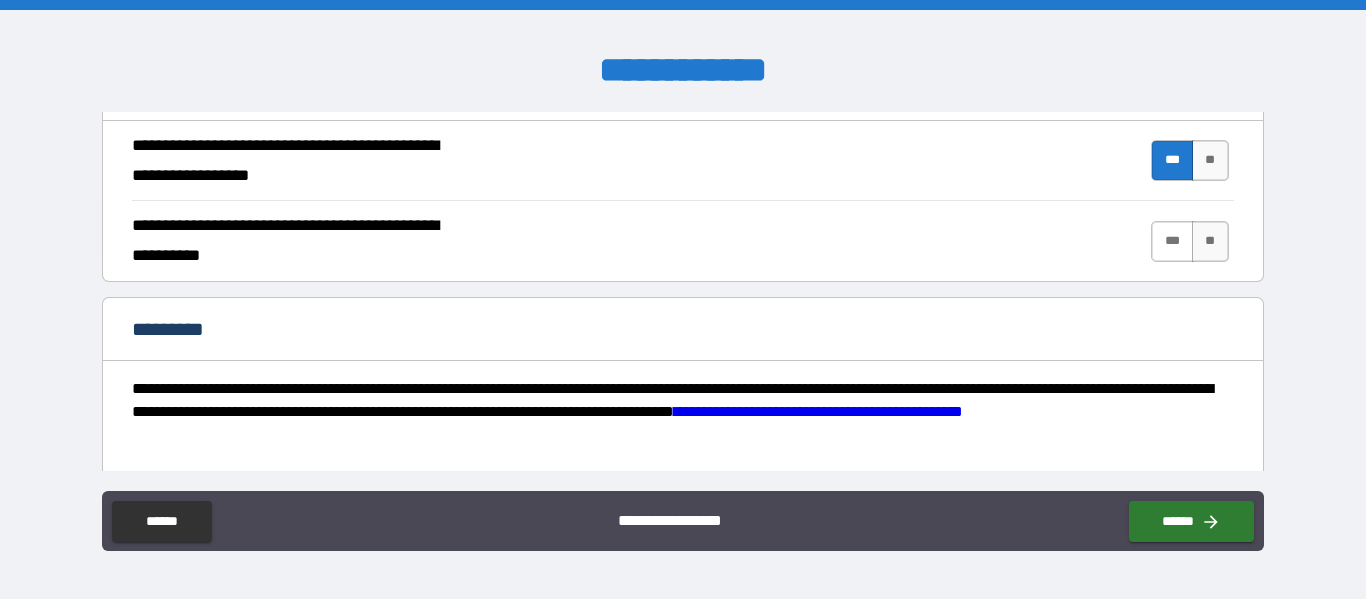 click on "***" at bounding box center [1172, 241] 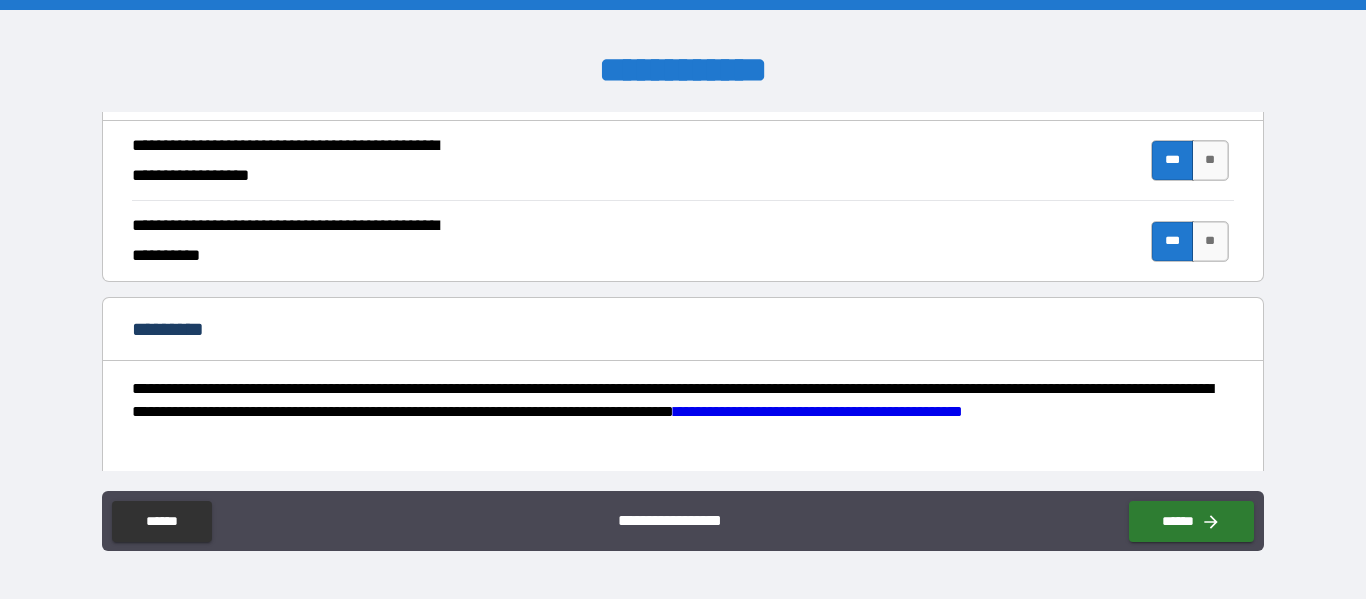 scroll, scrollTop: 2023, scrollLeft: 0, axis: vertical 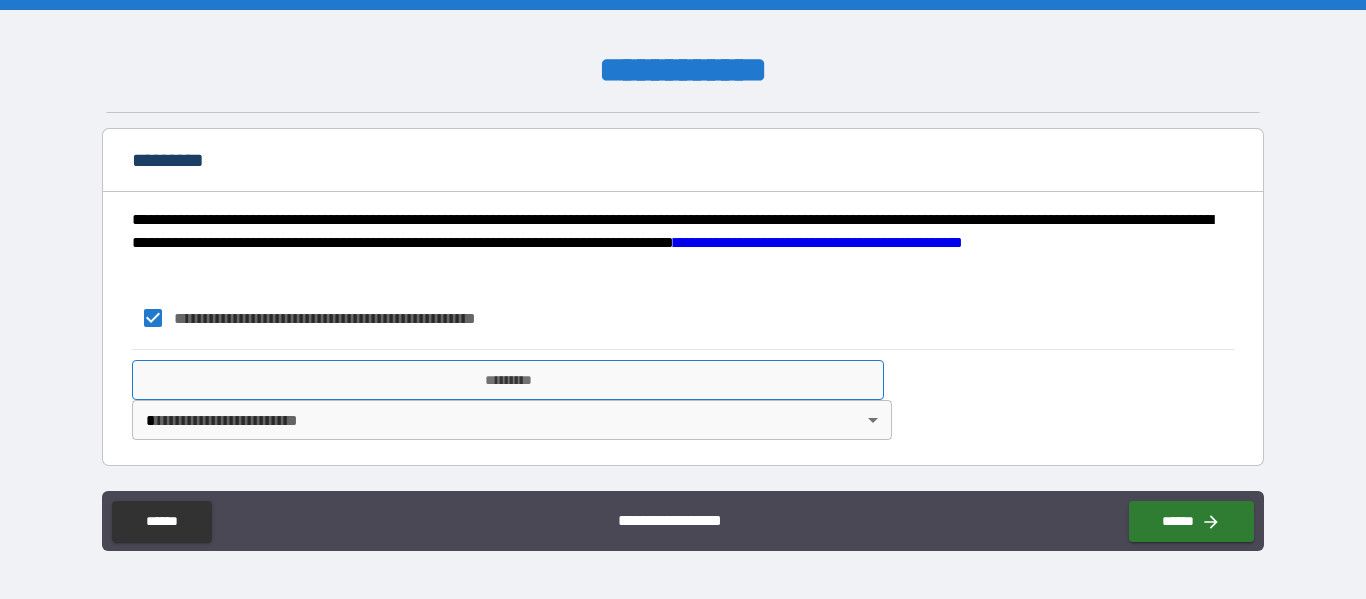click on "*********" at bounding box center (508, 380) 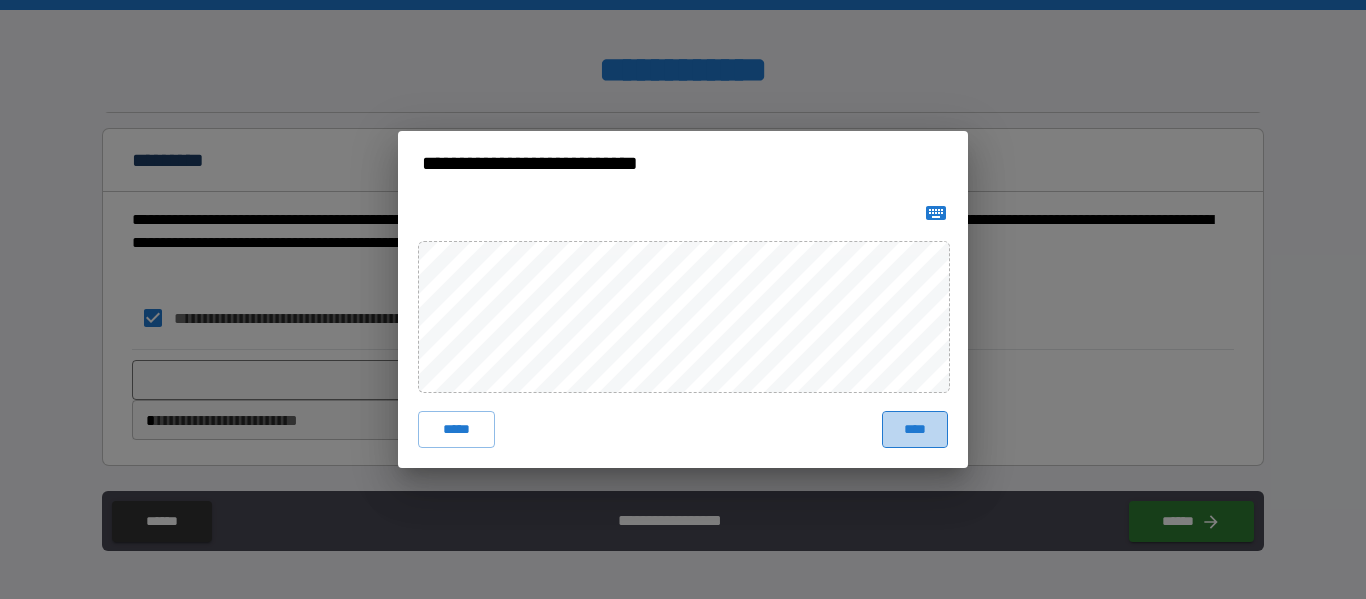 click on "****" at bounding box center [915, 429] 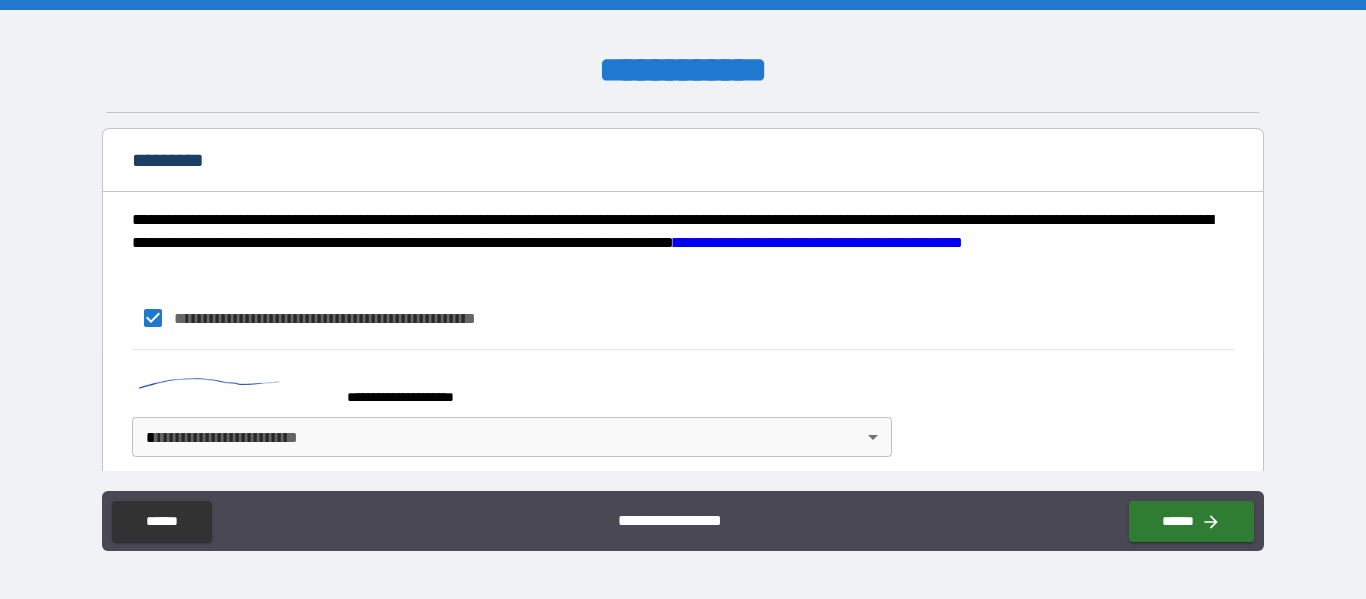 click on "**********" at bounding box center [683, 299] 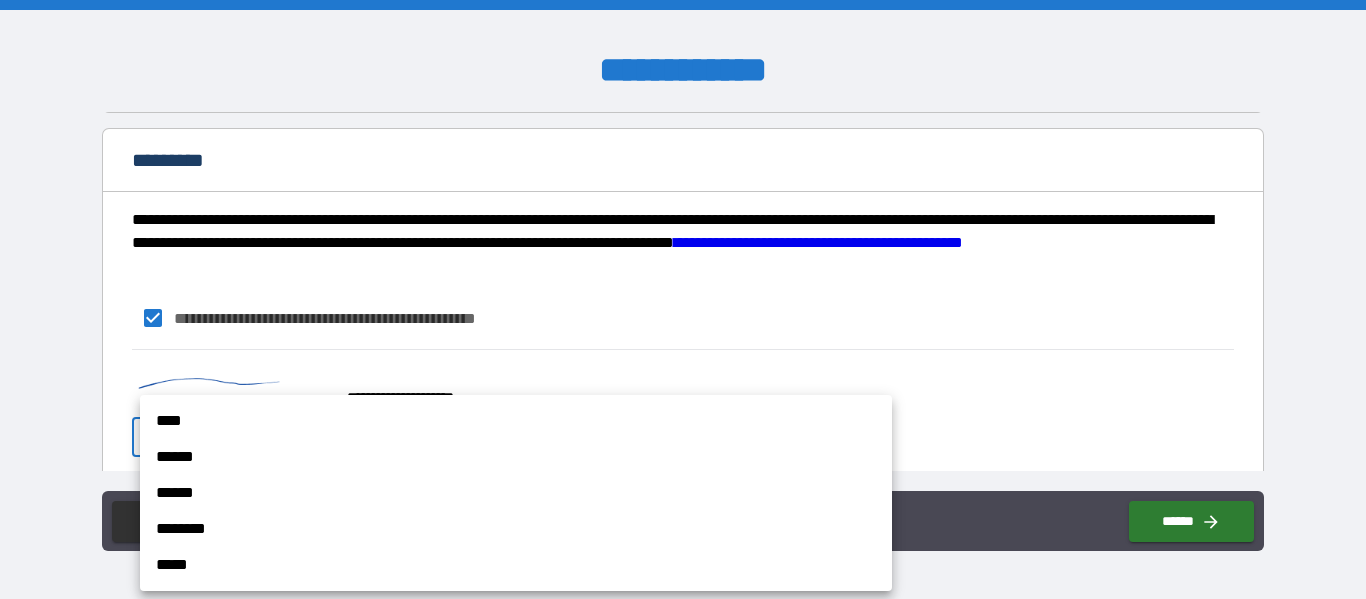 click on "******" at bounding box center (516, 457) 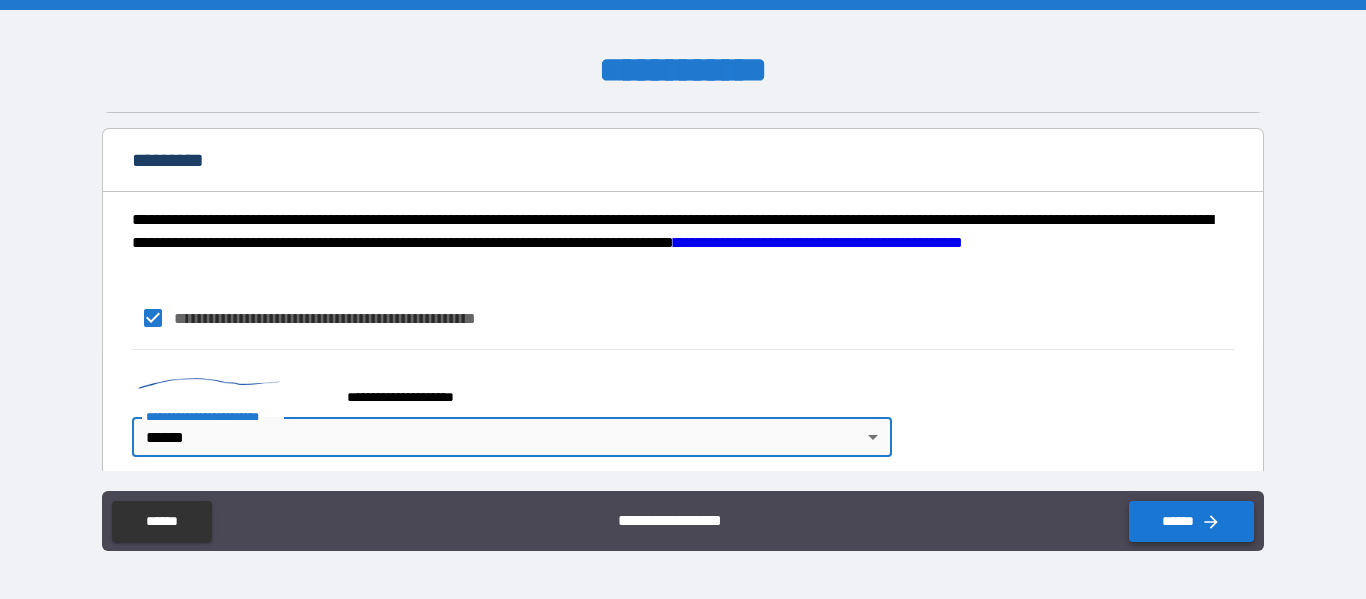 click on "******" at bounding box center [1191, 521] 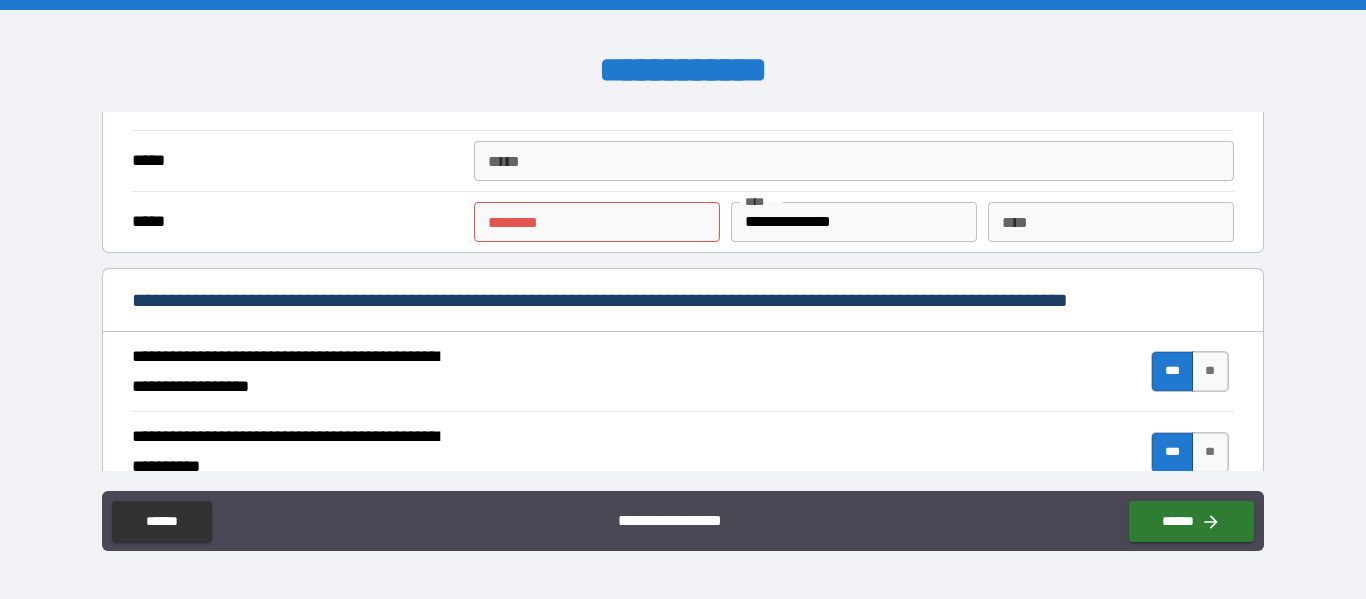 scroll, scrollTop: 2040, scrollLeft: 0, axis: vertical 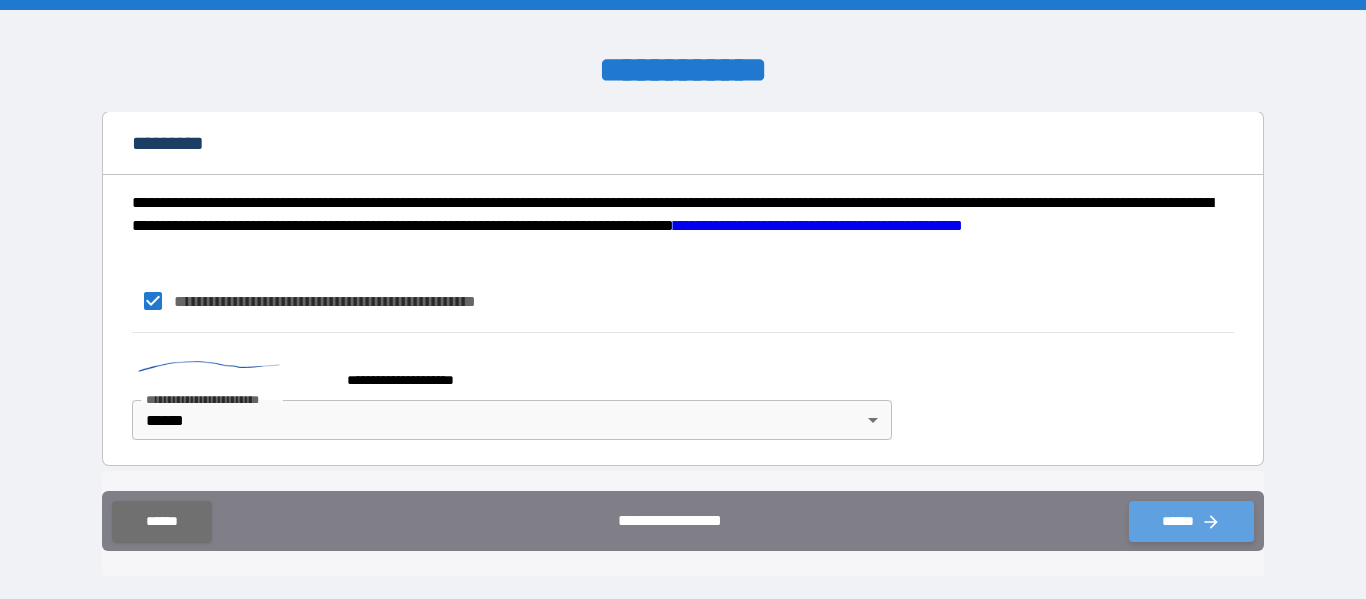click on "******" at bounding box center [1191, 521] 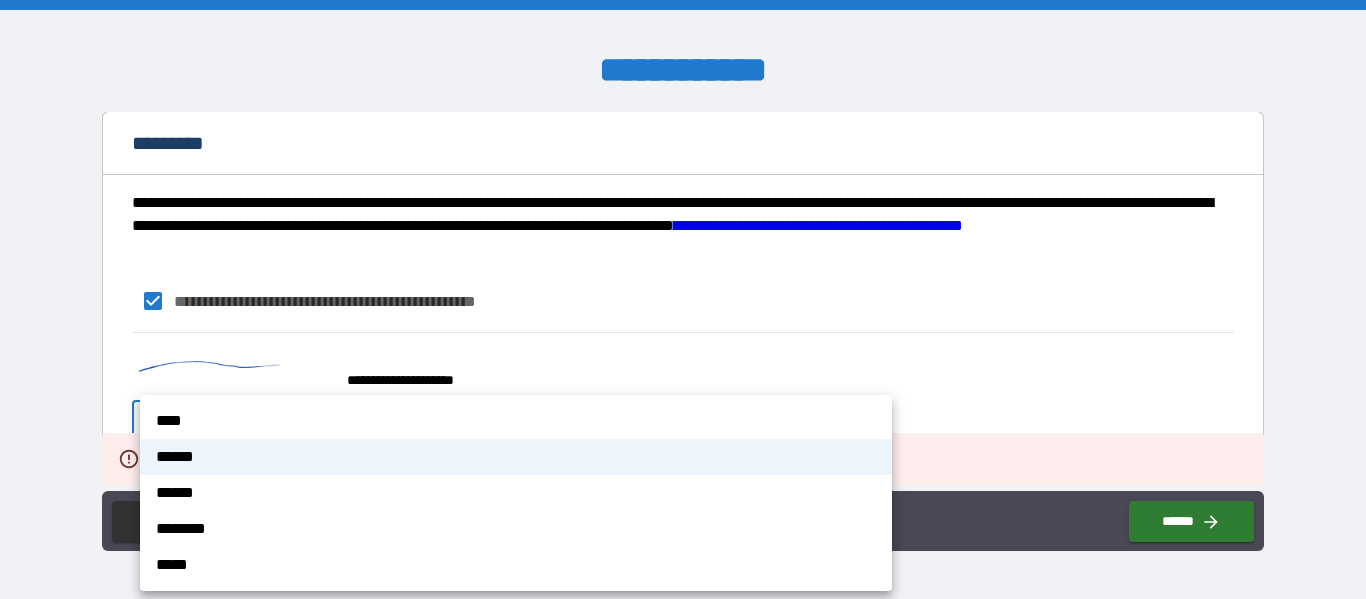 click on "**********" at bounding box center [683, 299] 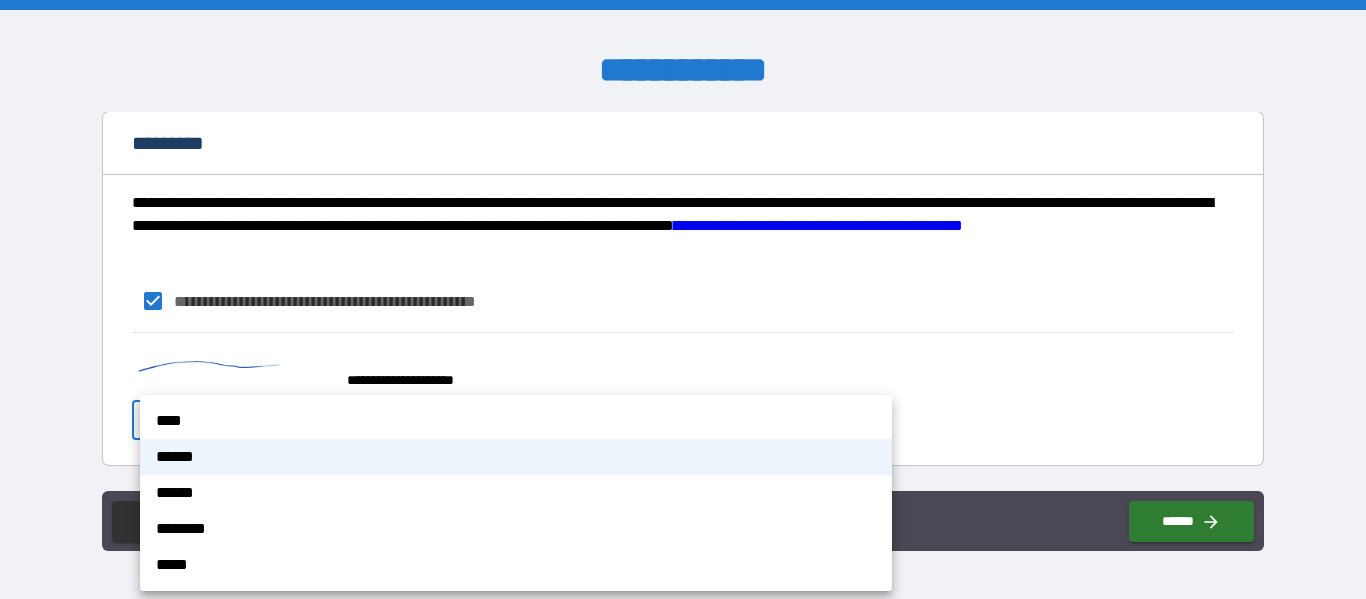 click at bounding box center (683, 299) 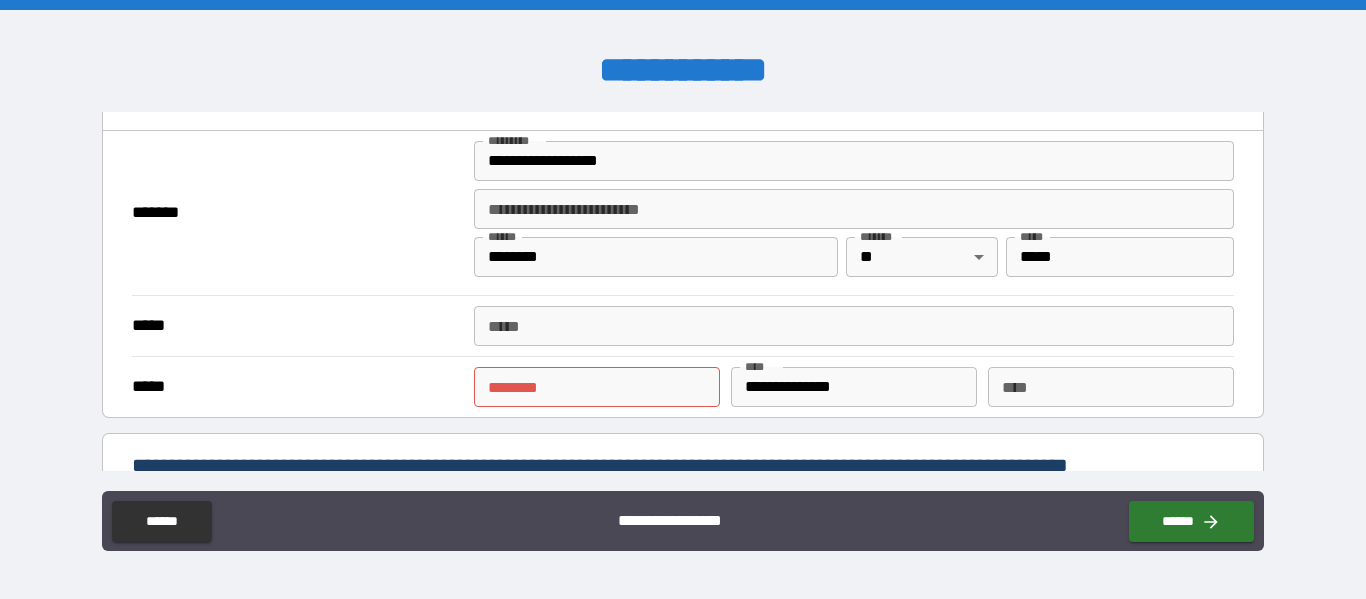 scroll, scrollTop: 1470, scrollLeft: 0, axis: vertical 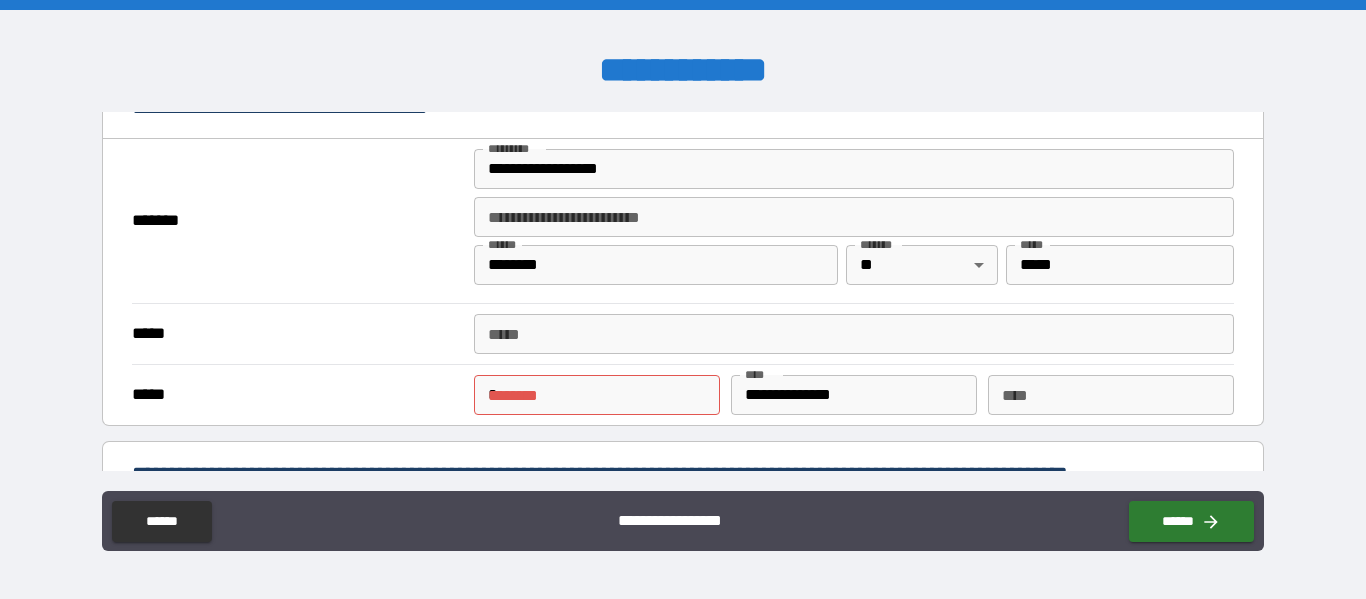 click on "*" at bounding box center [597, 395] 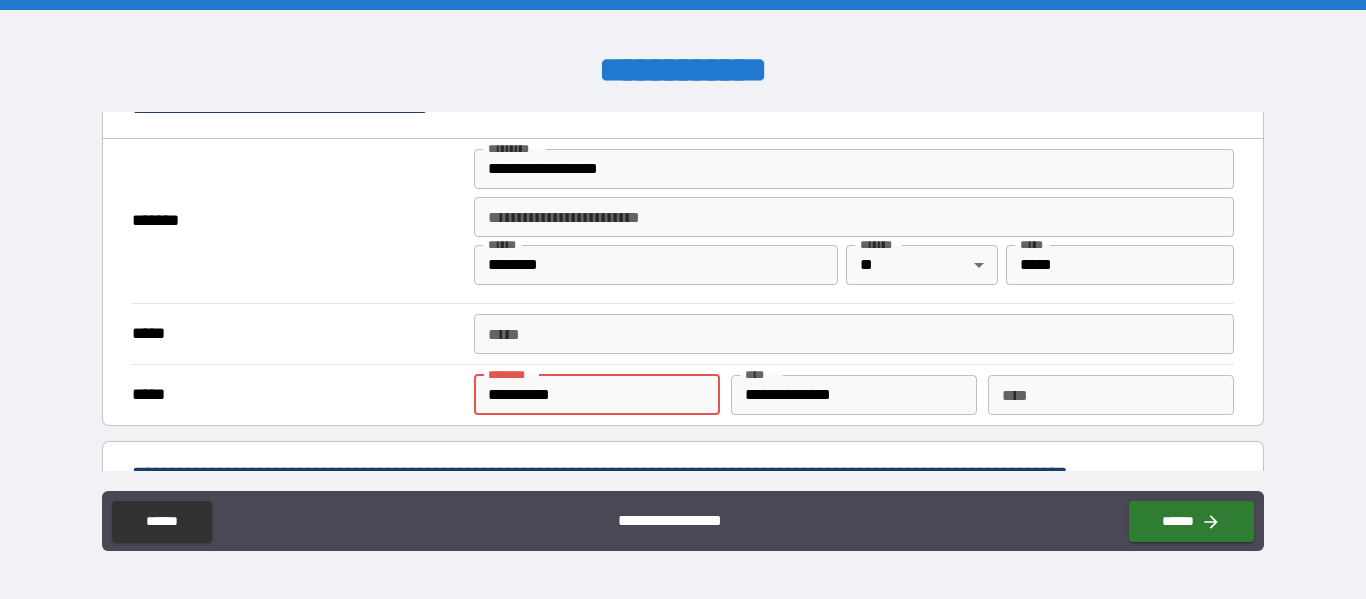 type on "**********" 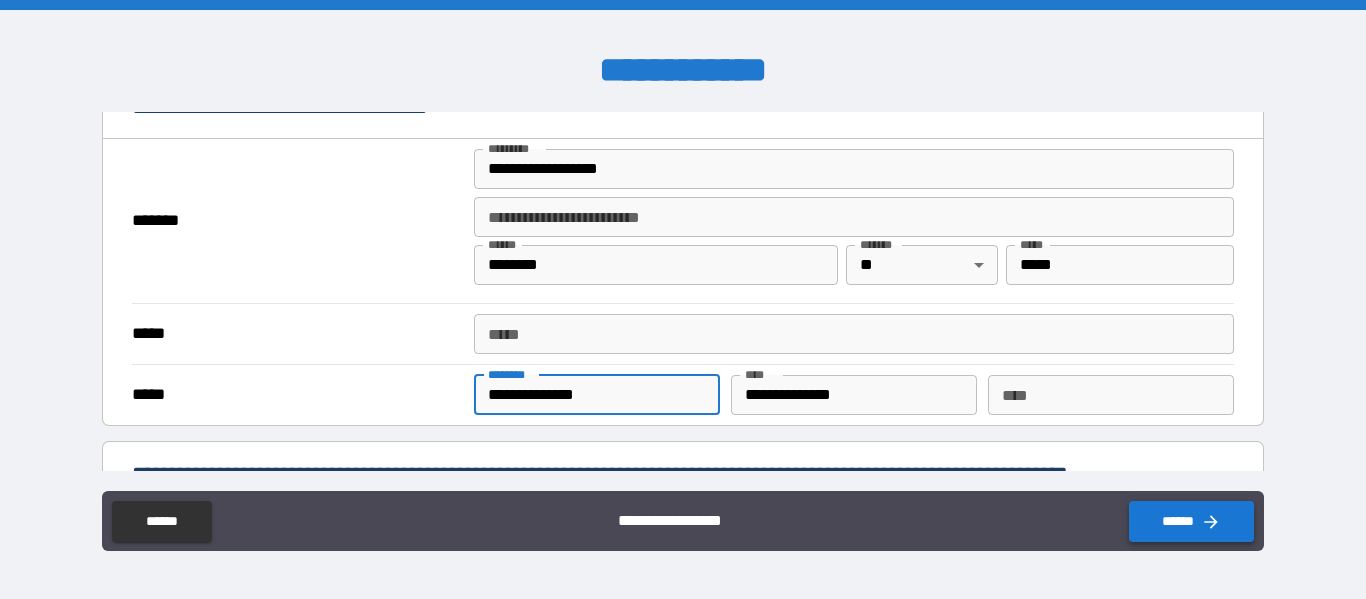 click on "******" at bounding box center (1191, 521) 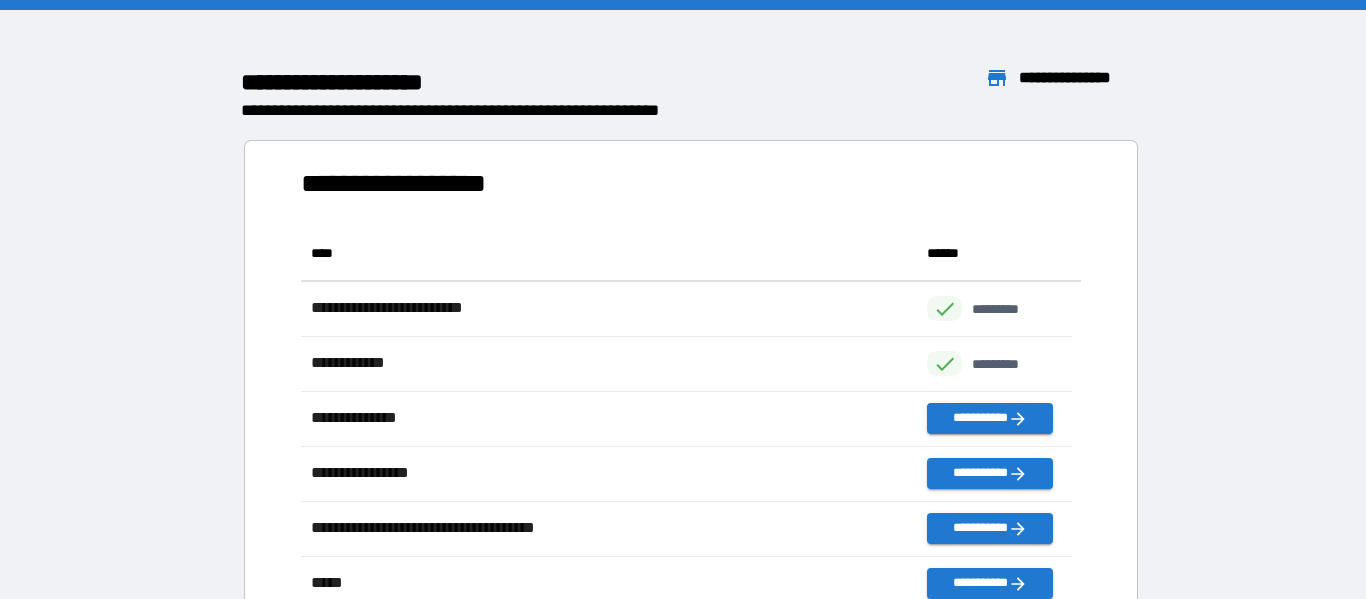 scroll, scrollTop: 16, scrollLeft: 16, axis: both 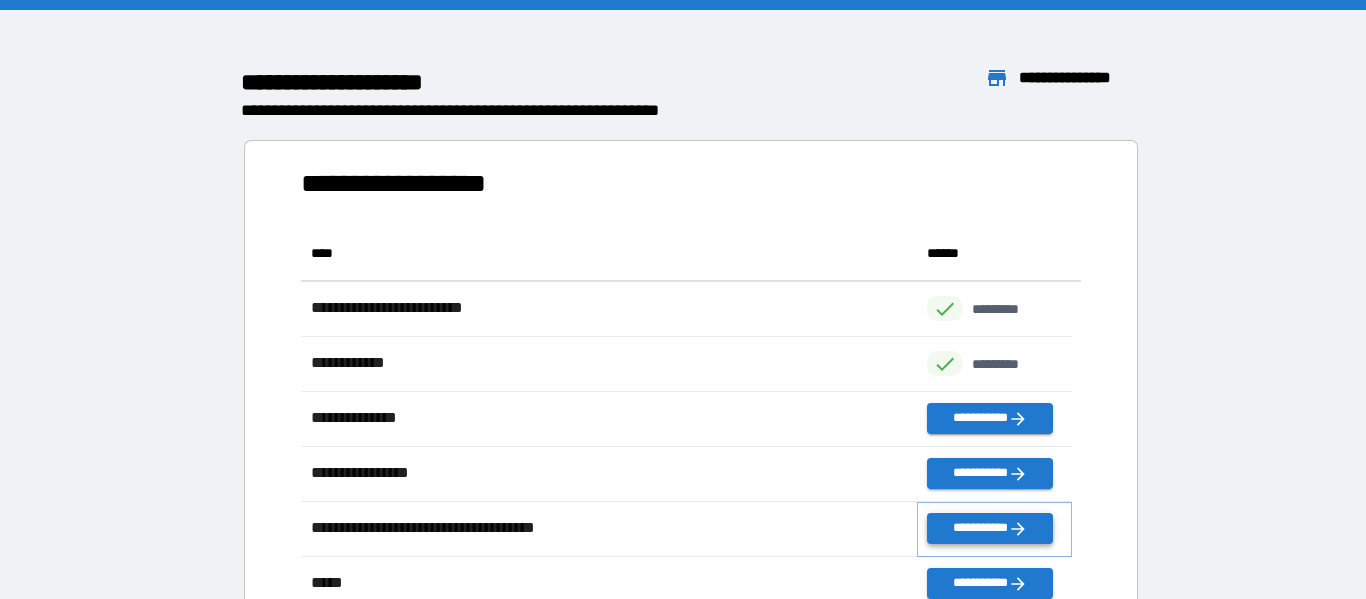 click on "**********" at bounding box center [989, 528] 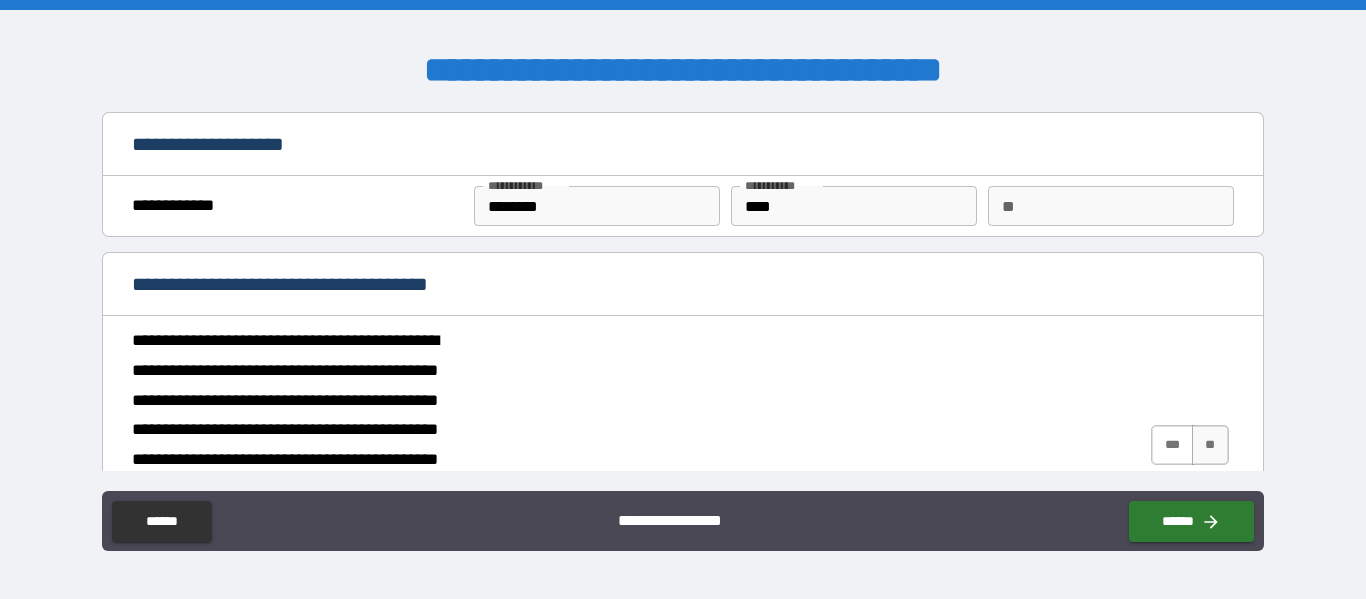 click on "***" at bounding box center [1172, 445] 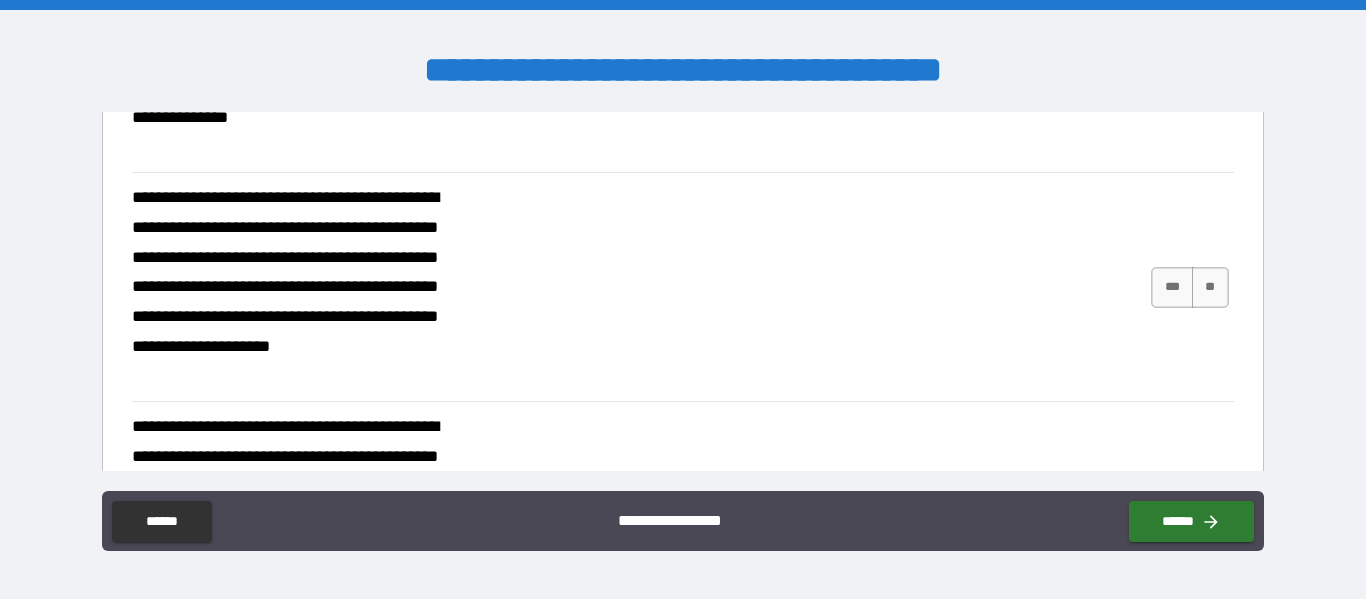 scroll, scrollTop: 403, scrollLeft: 0, axis: vertical 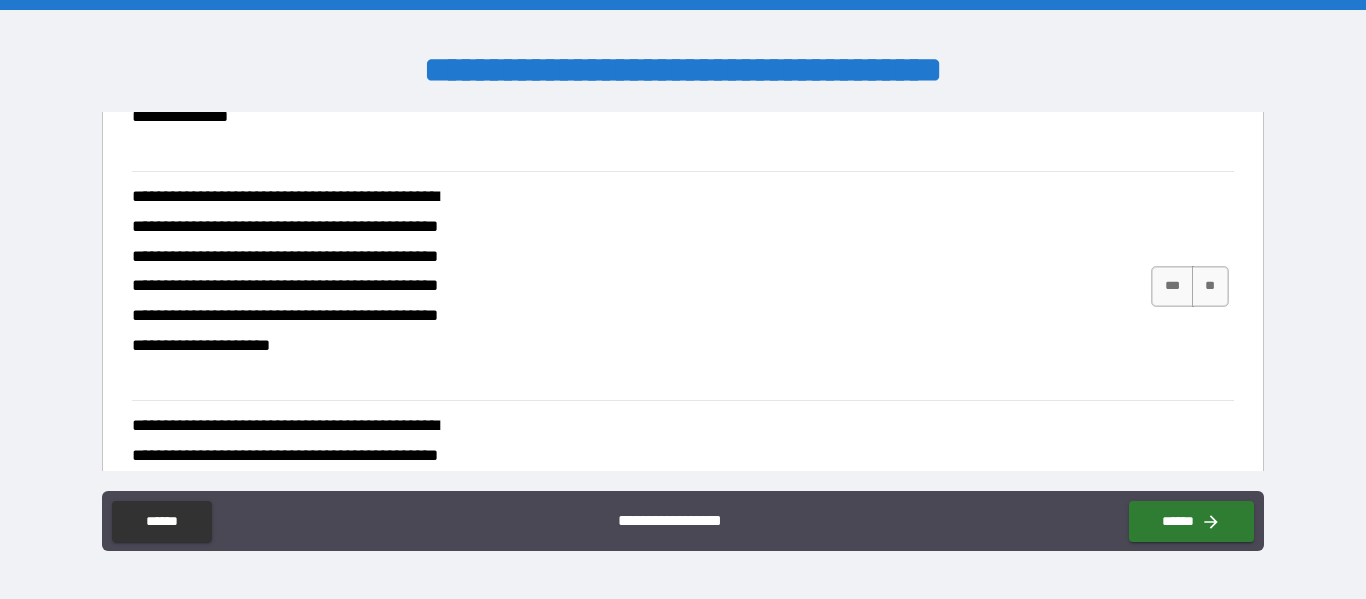 click on "*** **" at bounding box center (1192, 286) 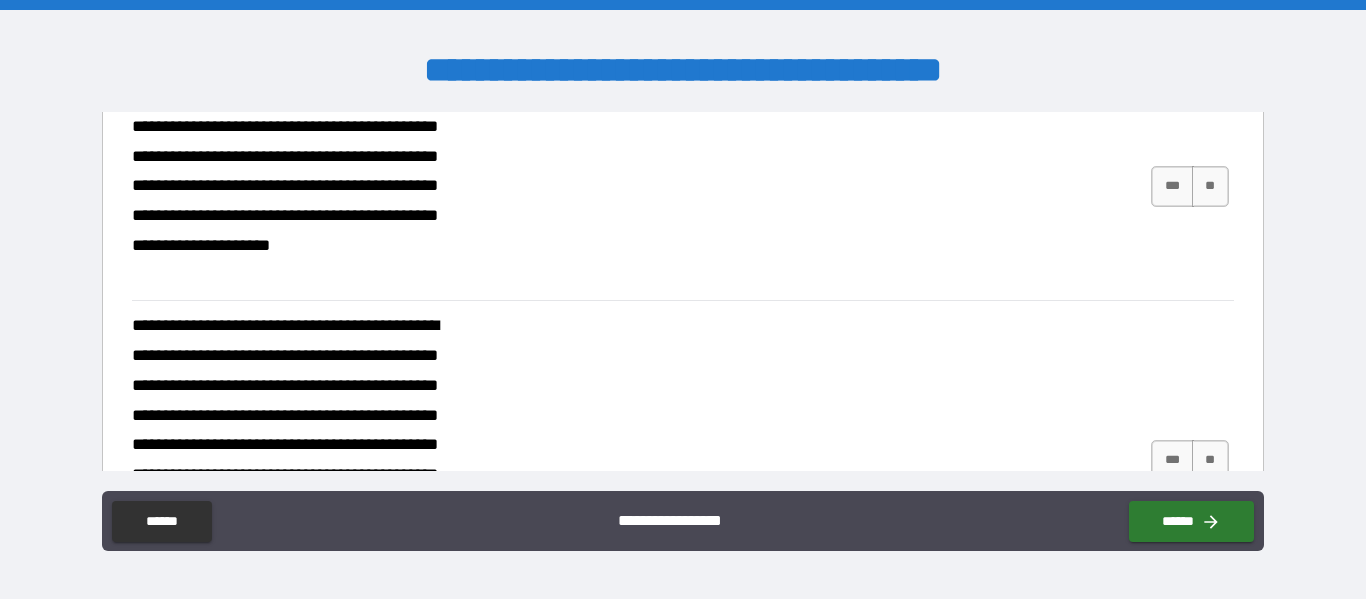 scroll, scrollTop: 504, scrollLeft: 0, axis: vertical 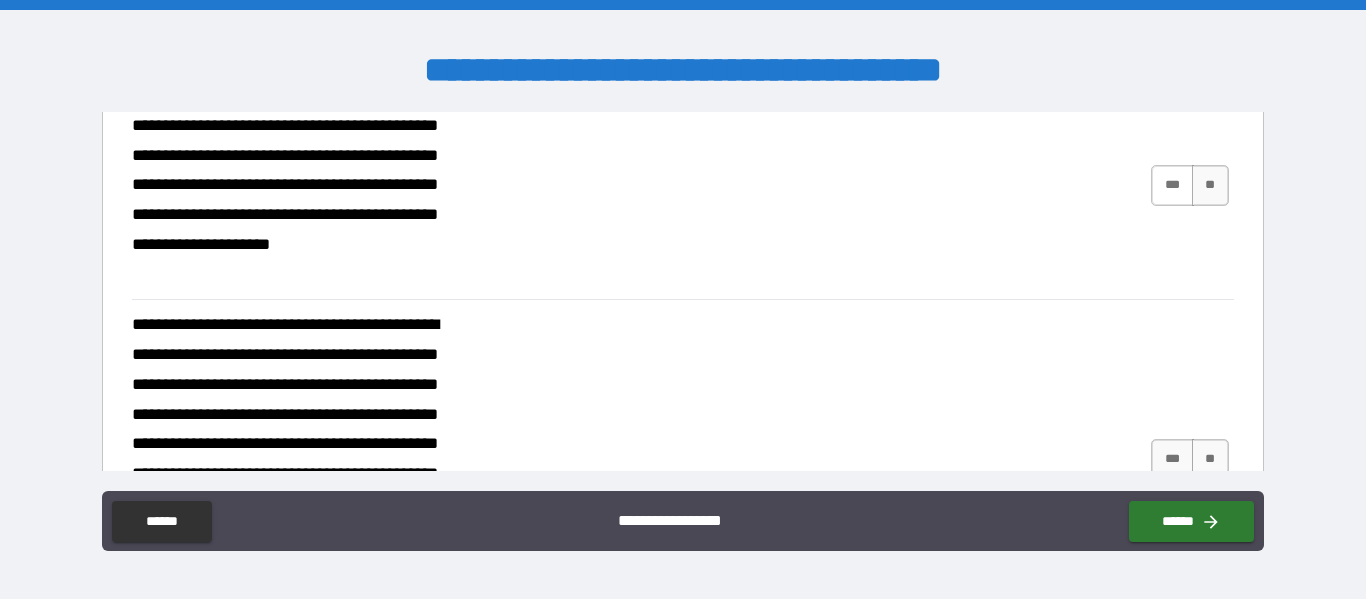 click on "***" at bounding box center [1172, 185] 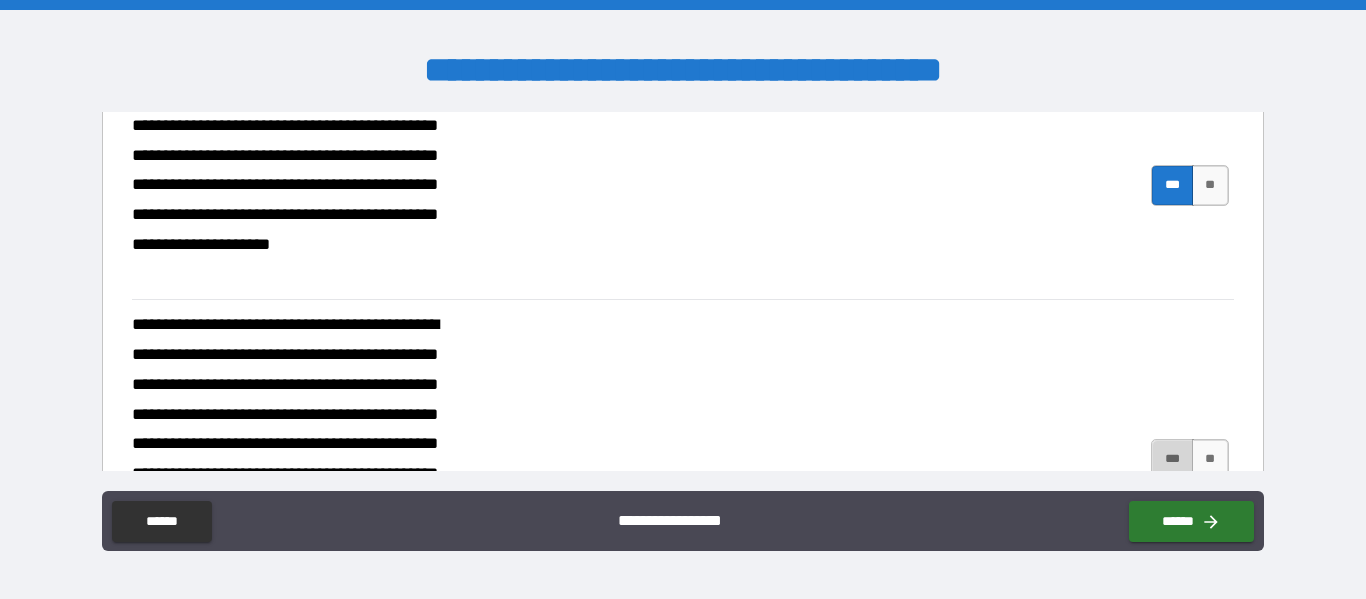click on "***" at bounding box center (1172, 459) 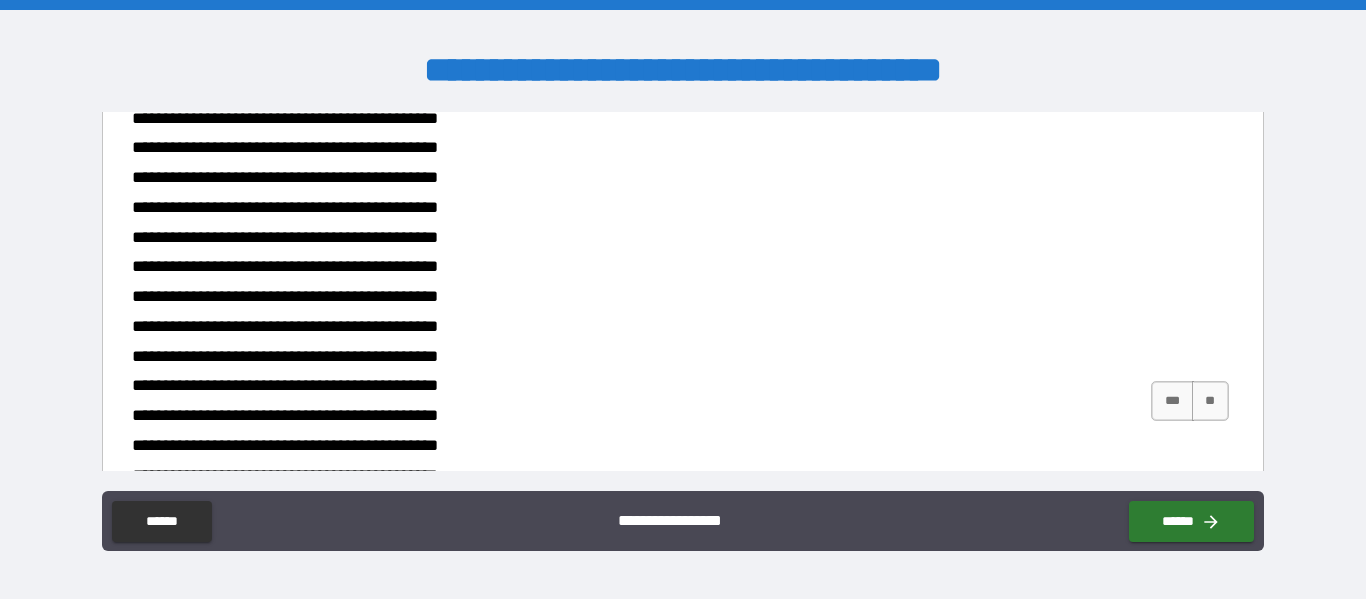 click on "***" at bounding box center (1172, 401) 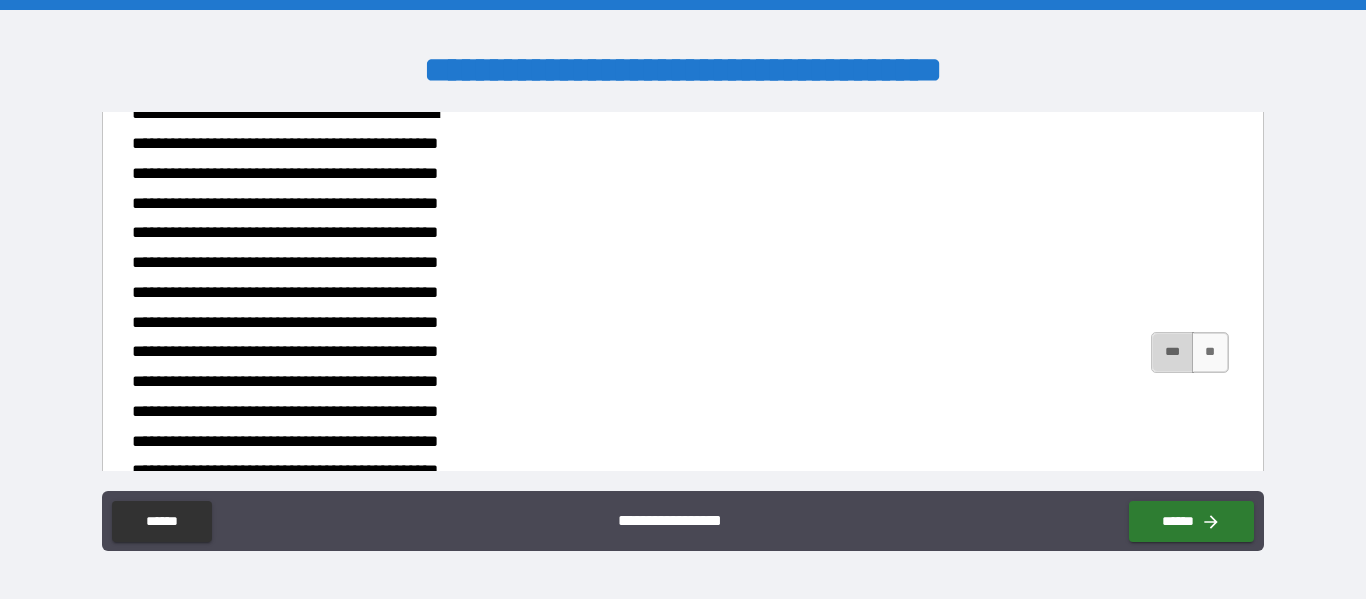 click on "***" at bounding box center (1172, 352) 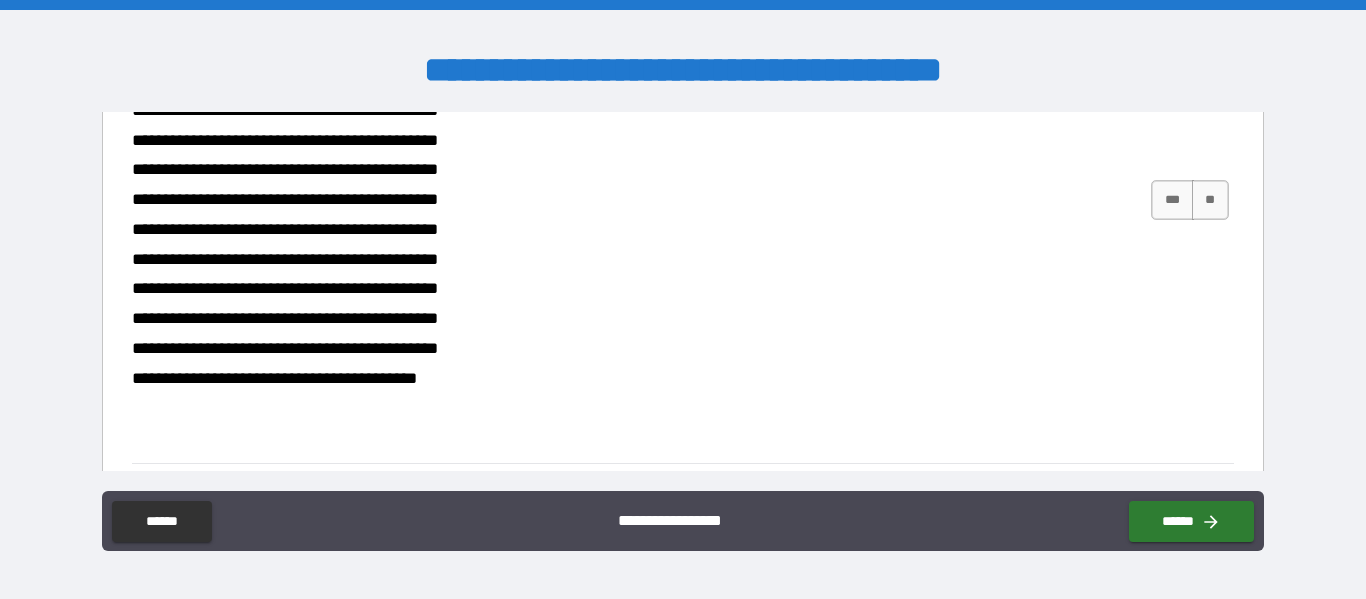 scroll, scrollTop: 2388, scrollLeft: 0, axis: vertical 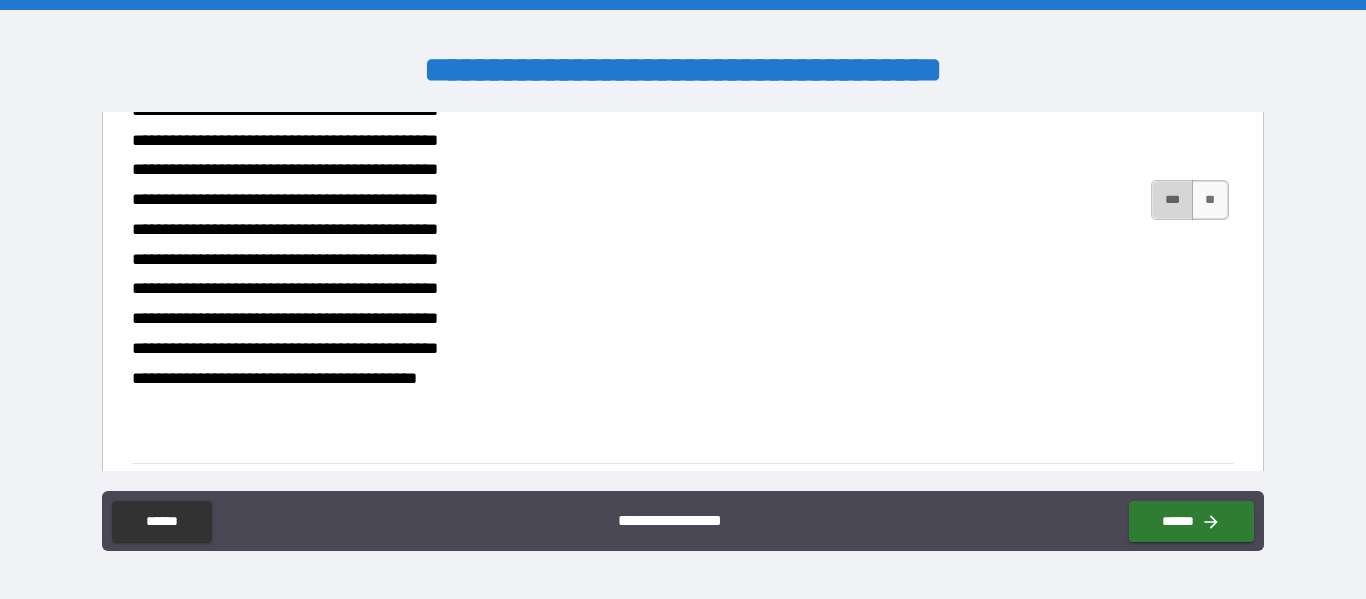 click on "***" at bounding box center (1172, 200) 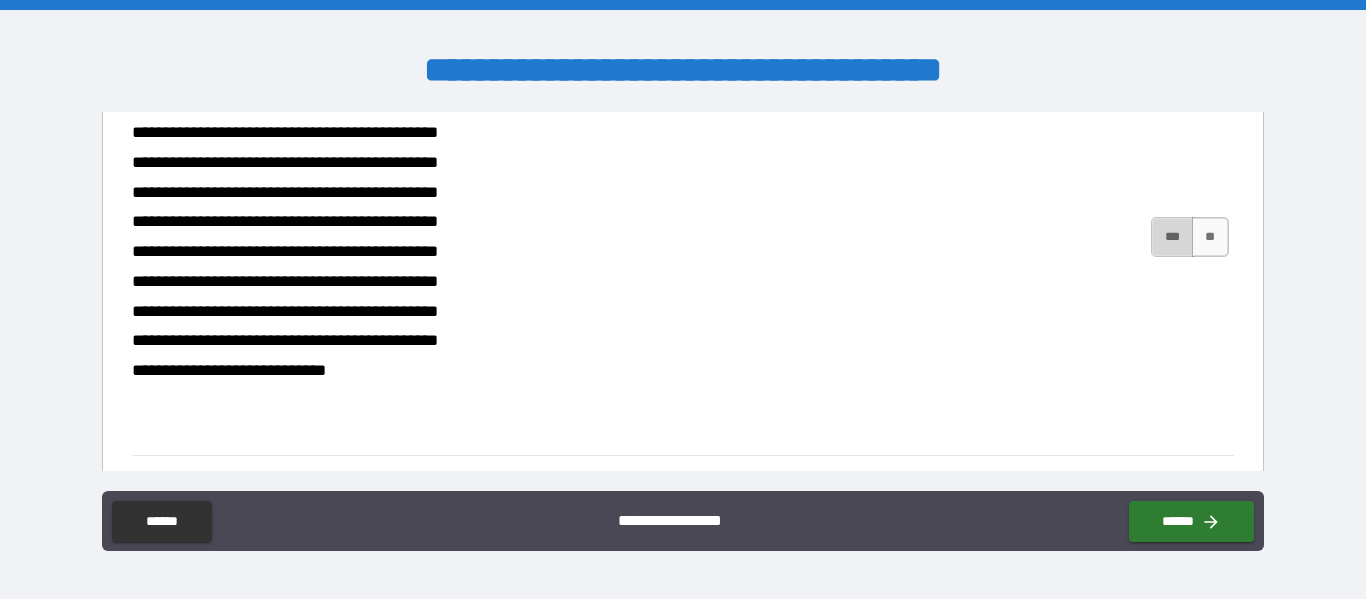 click on "***" at bounding box center (1172, 237) 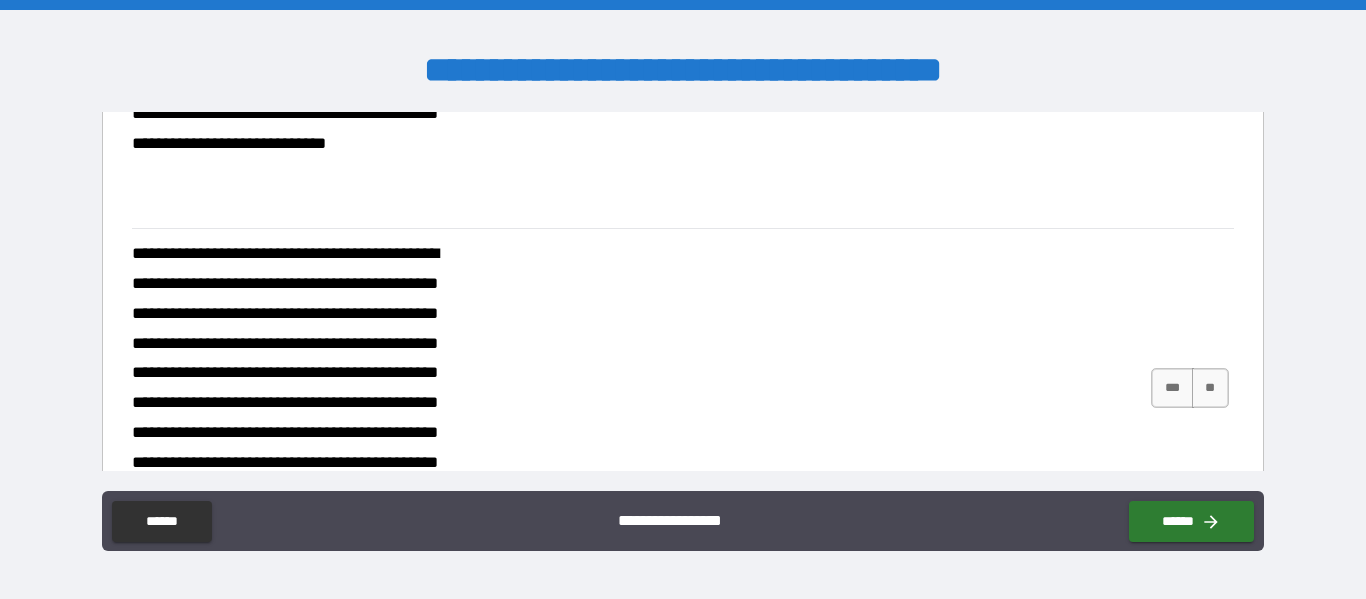 scroll, scrollTop: 3192, scrollLeft: 0, axis: vertical 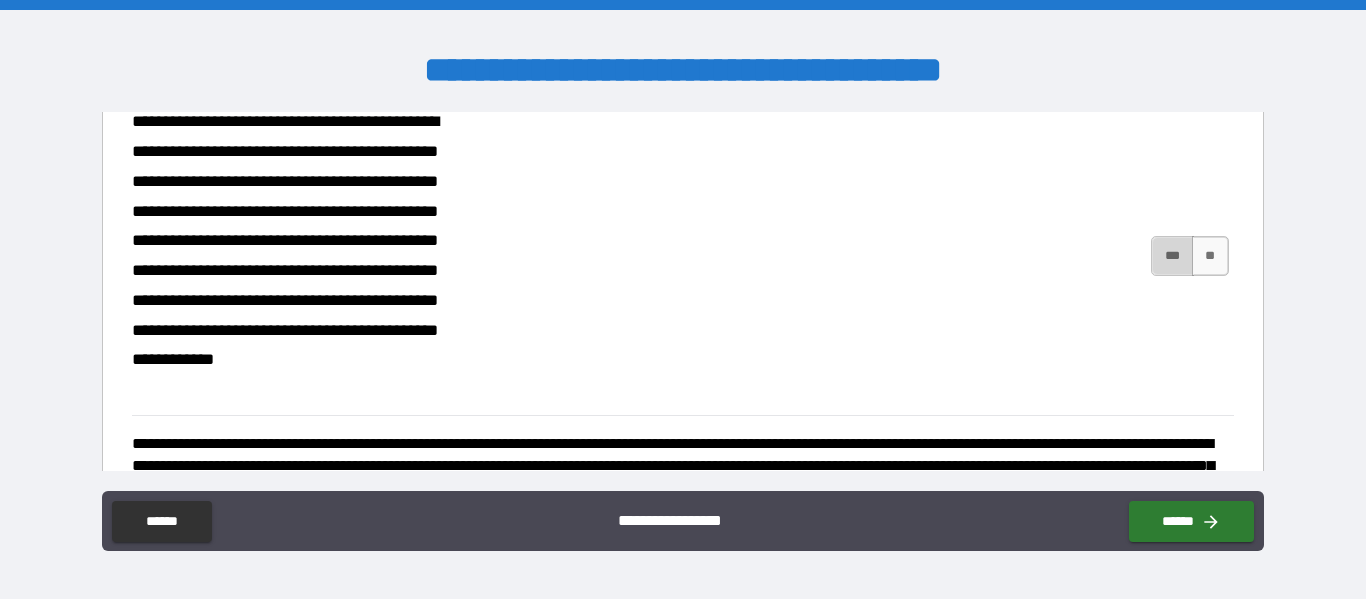 click on "***" at bounding box center (1172, 256) 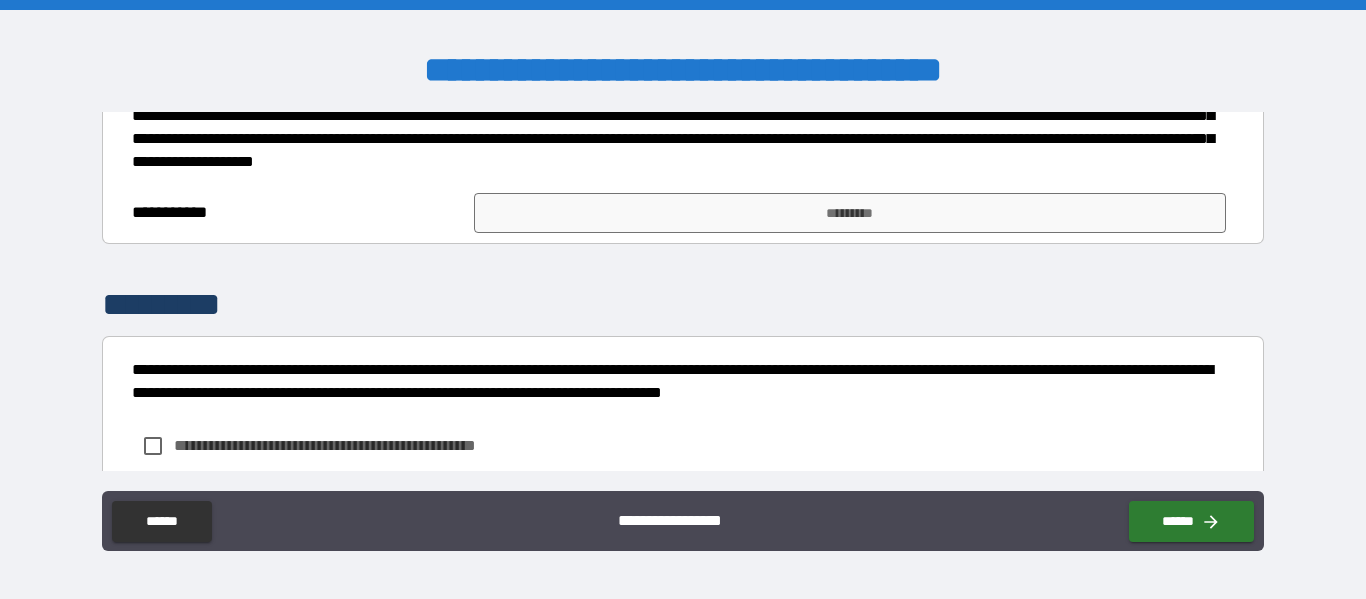 scroll, scrollTop: 3566, scrollLeft: 0, axis: vertical 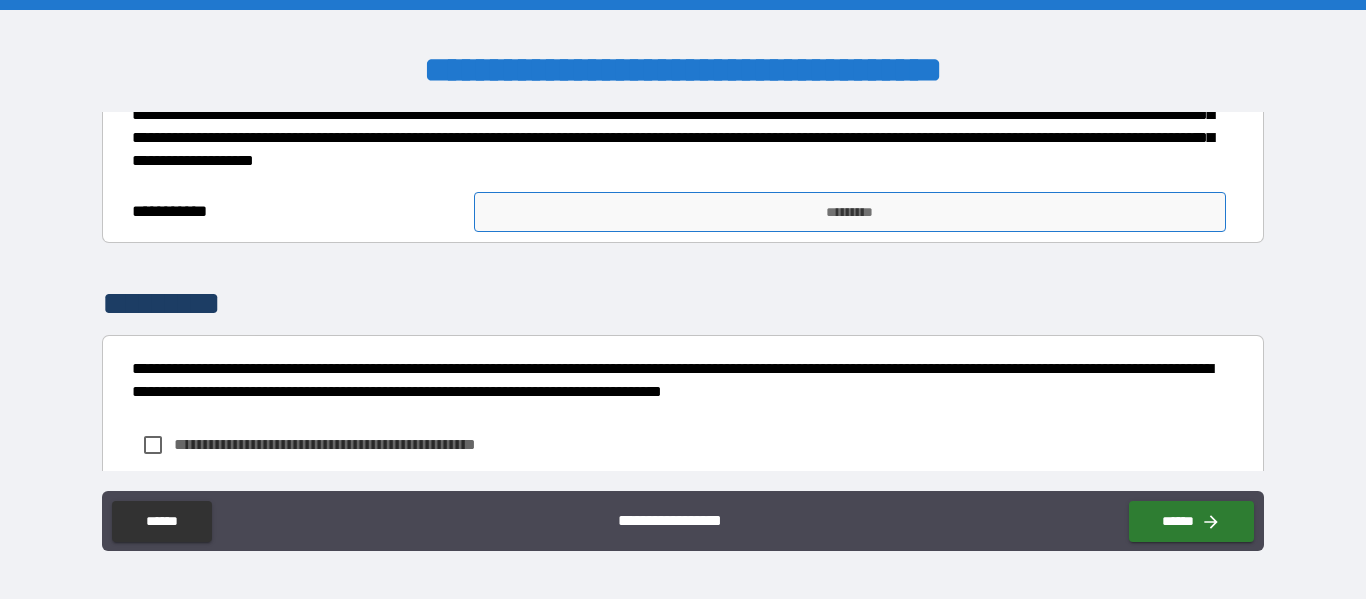 click on "*********" at bounding box center [850, 212] 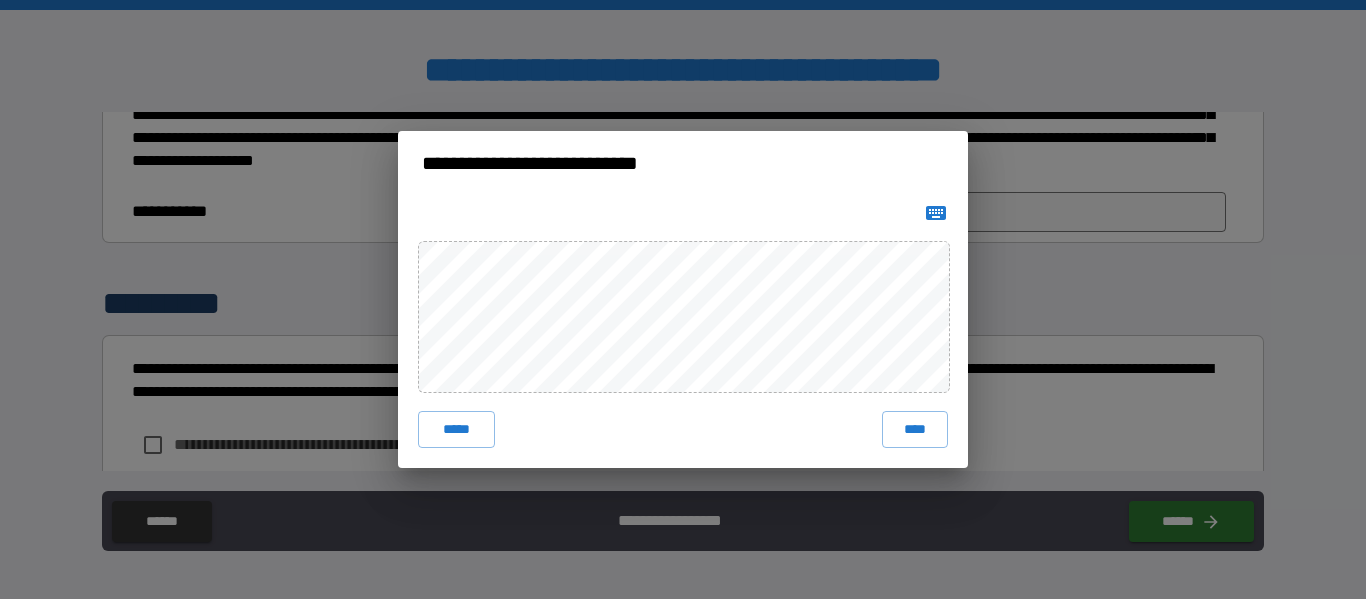 click on "**********" at bounding box center [683, 299] 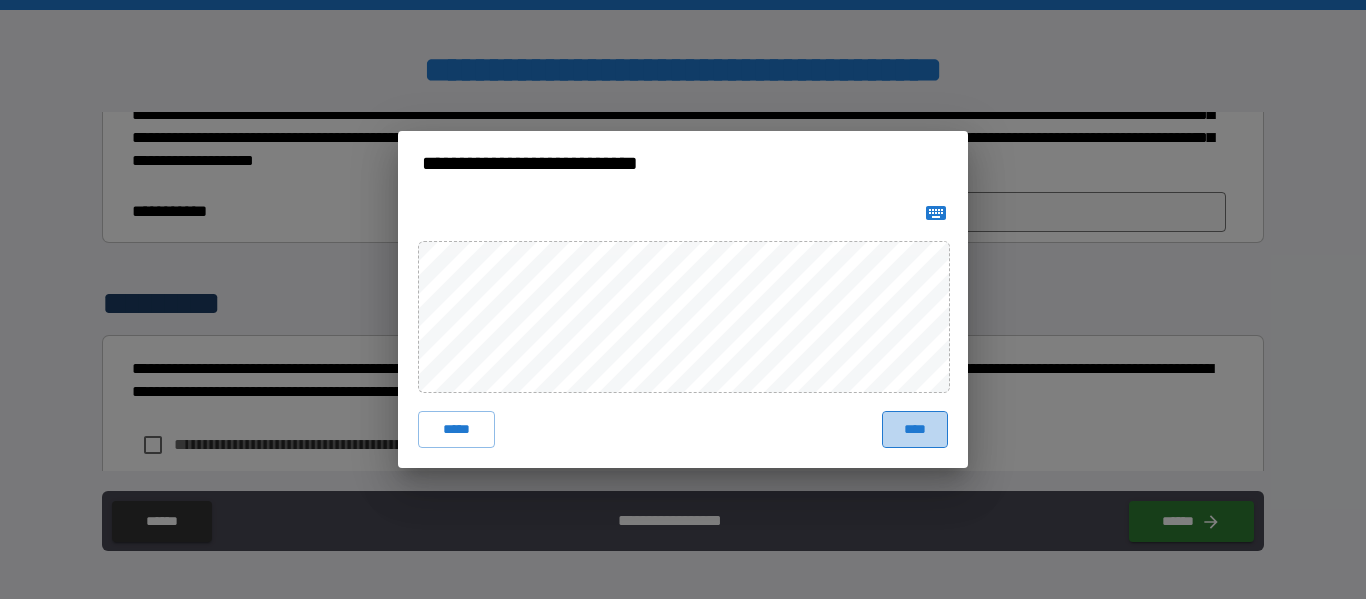 click on "****" at bounding box center (915, 429) 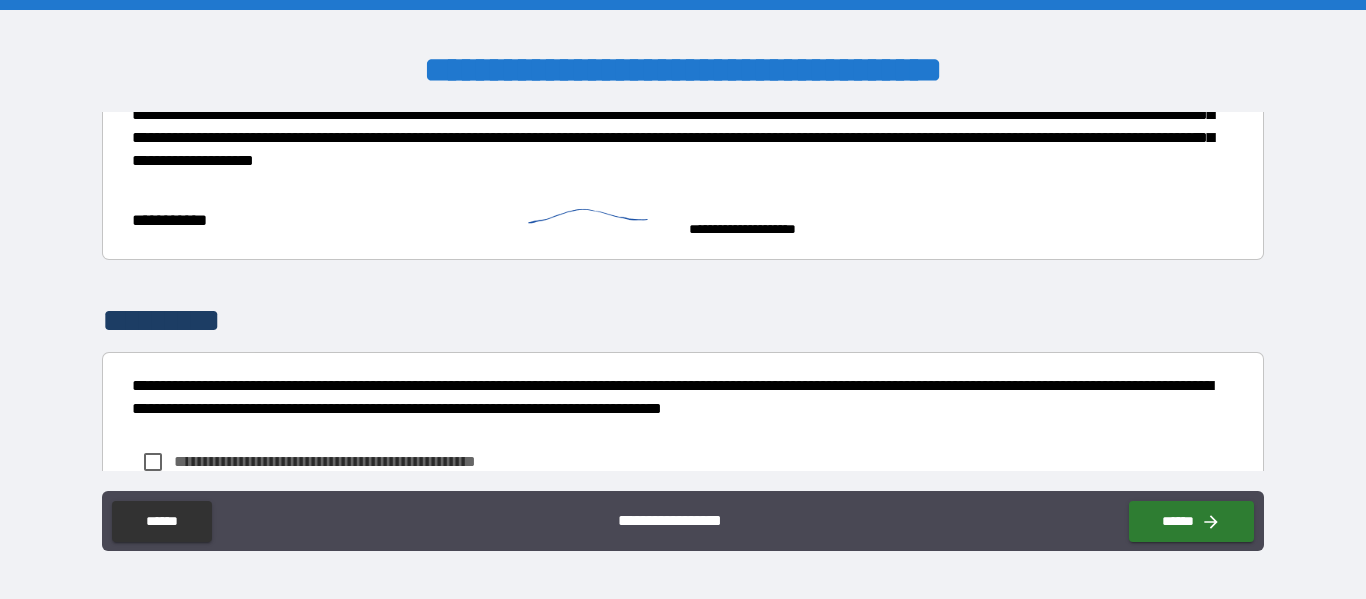 scroll, scrollTop: 3710, scrollLeft: 0, axis: vertical 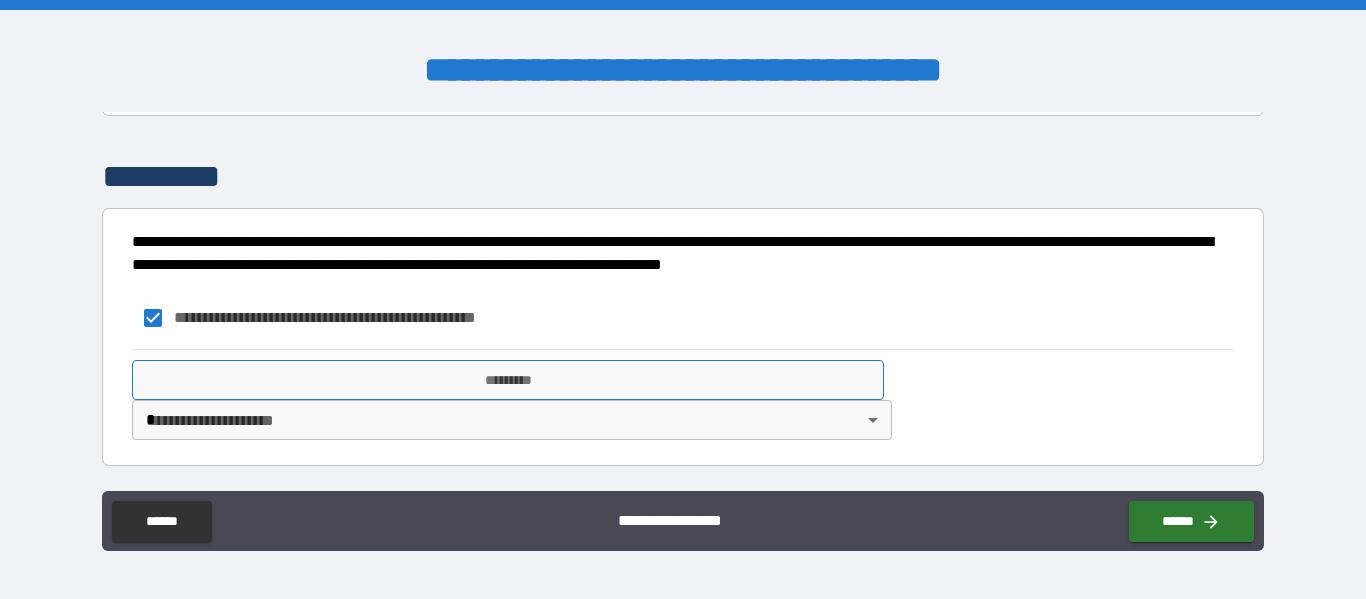 click on "*********" at bounding box center [508, 380] 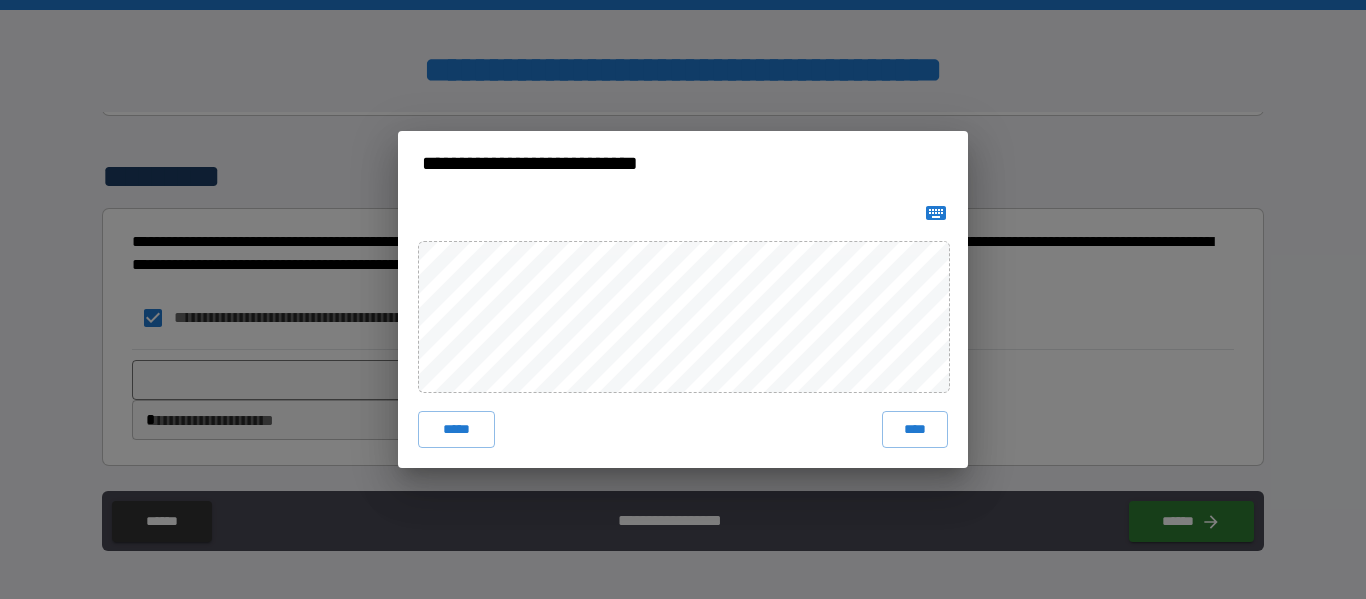 click on "**********" at bounding box center (683, 299) 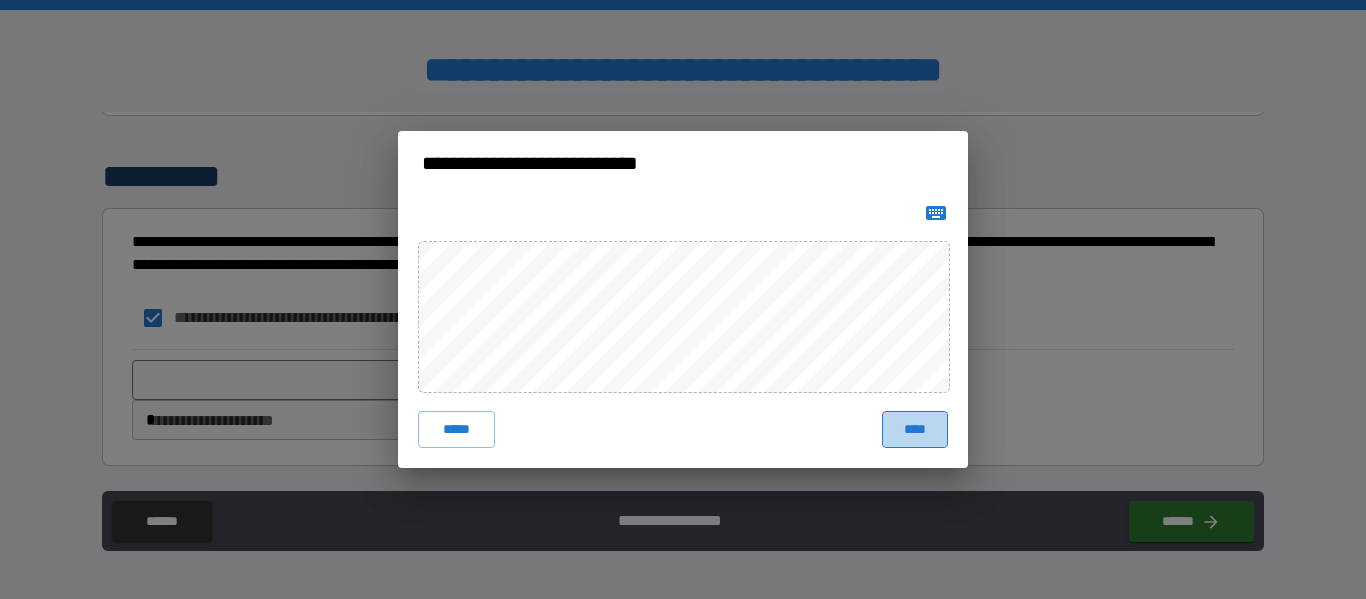 click on "****" at bounding box center [915, 429] 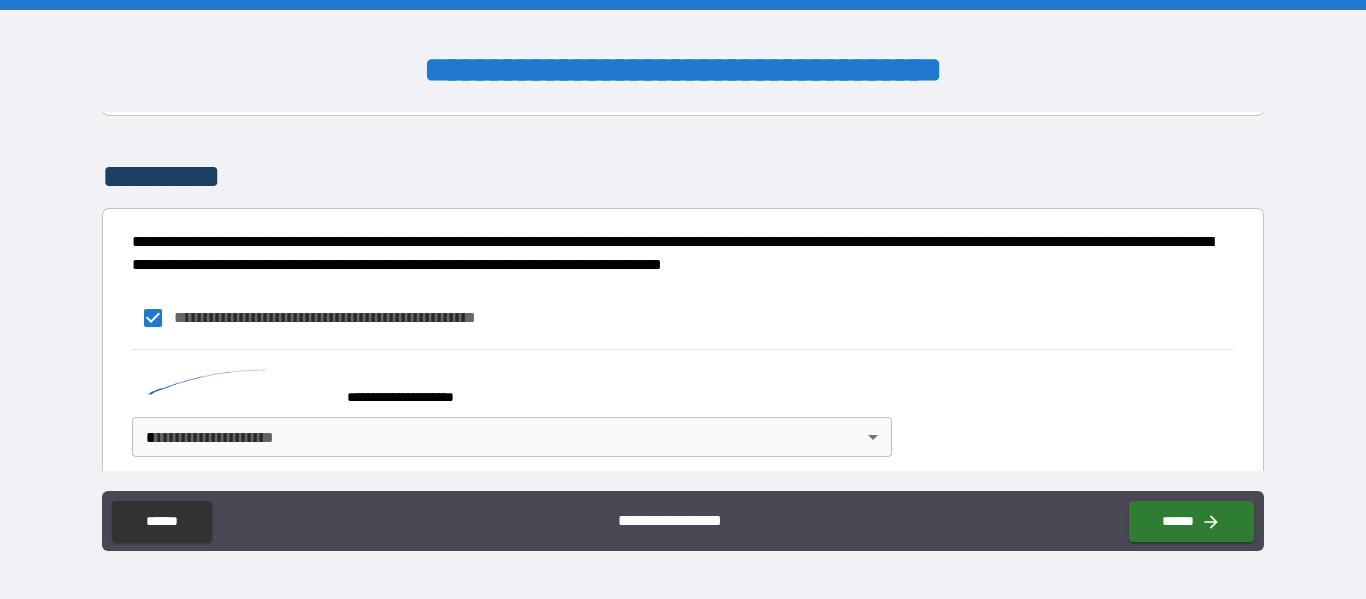 click on "**********" at bounding box center (683, 299) 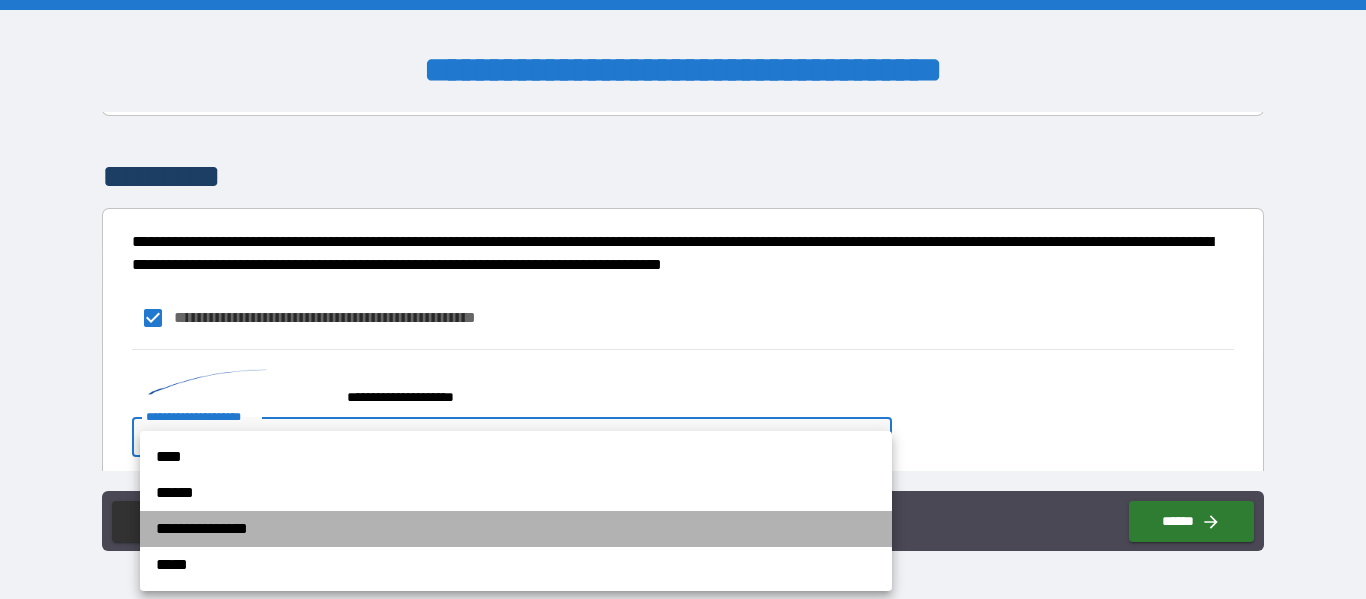 click on "**********" at bounding box center [516, 529] 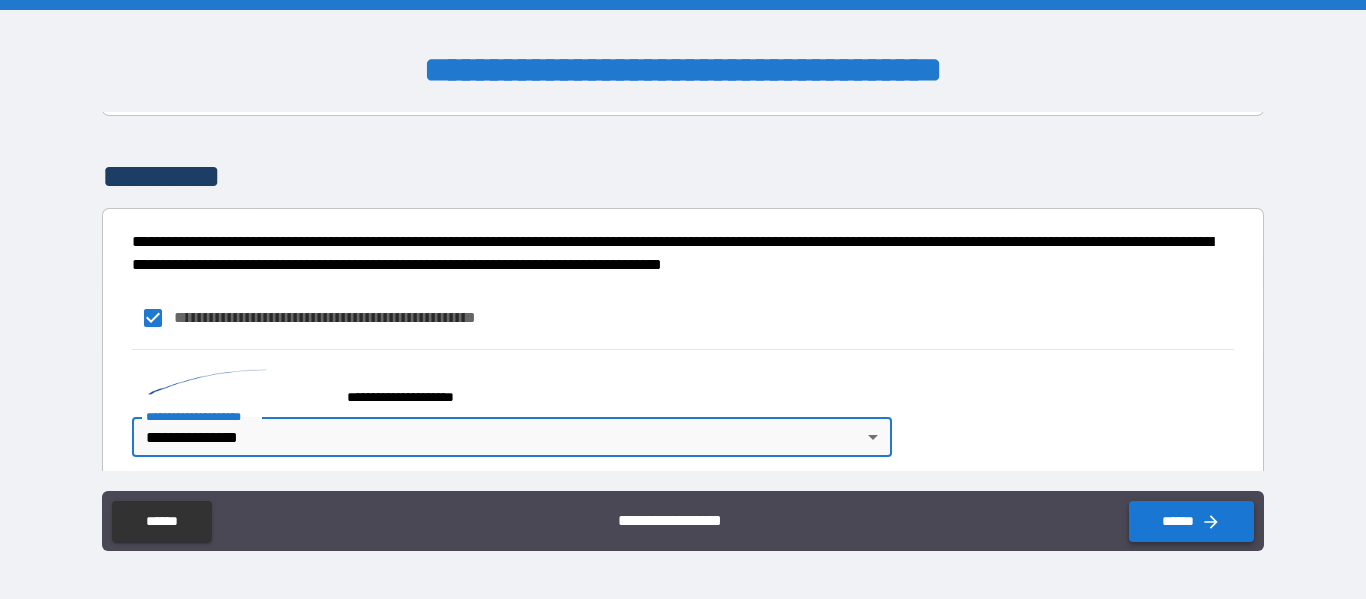 click on "******" at bounding box center [1191, 521] 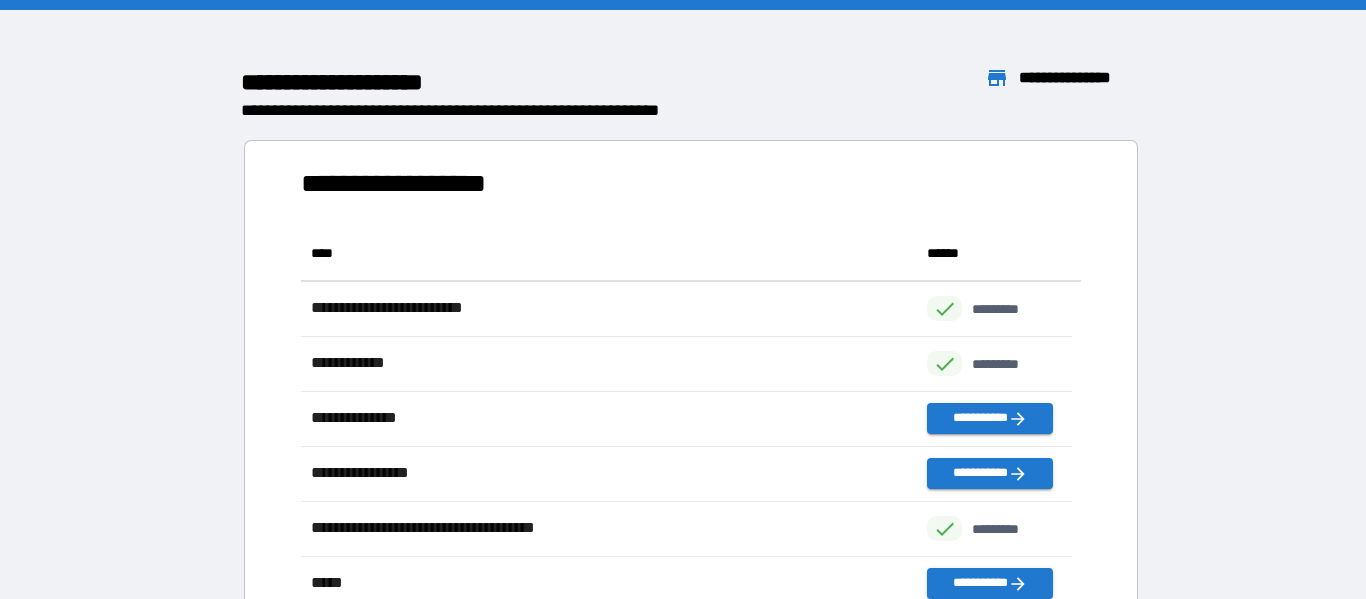 scroll, scrollTop: 16, scrollLeft: 16, axis: both 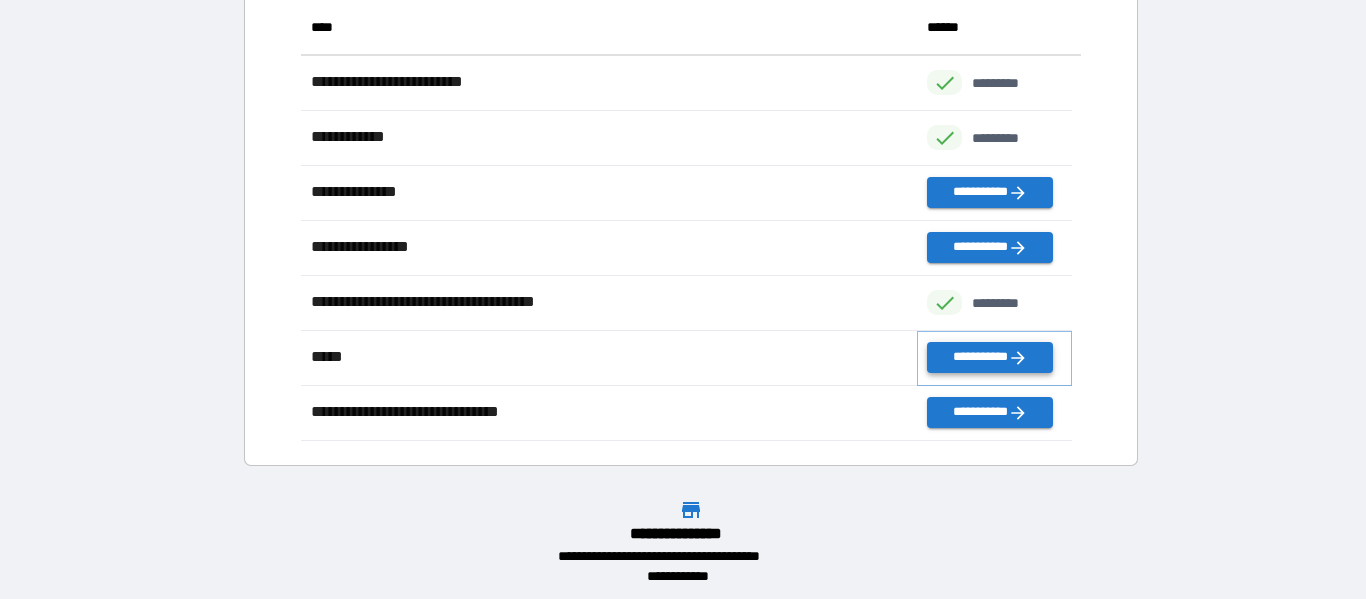 click on "**********" at bounding box center [989, 357] 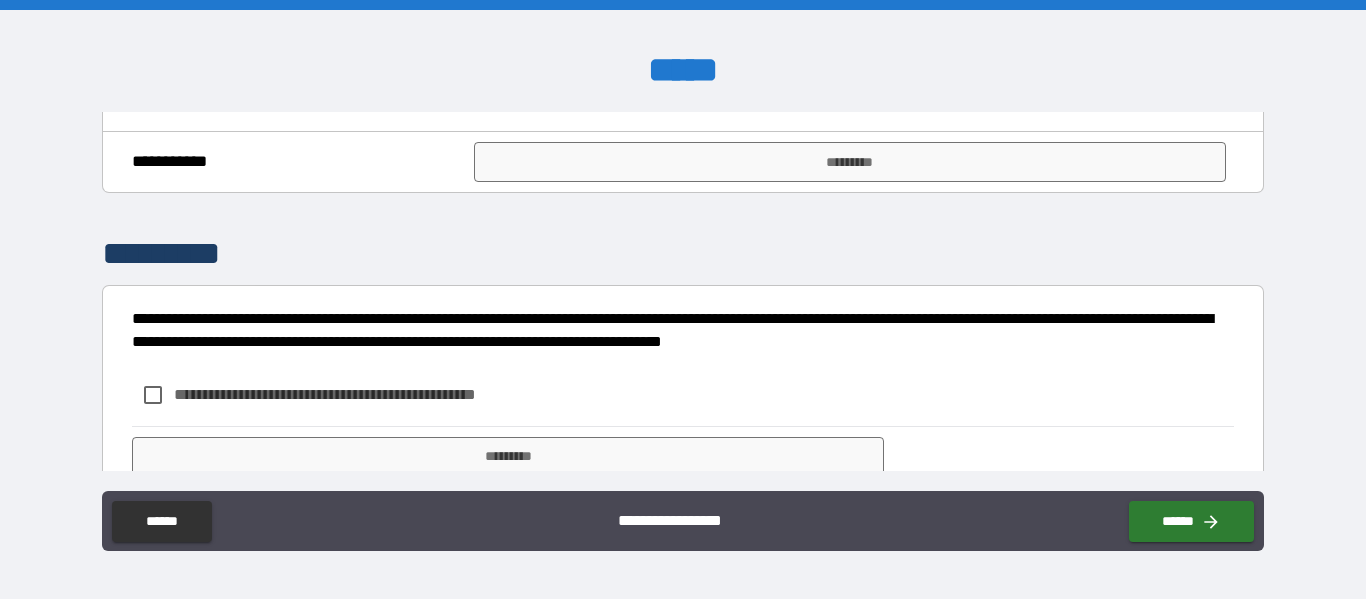 scroll, scrollTop: 2484, scrollLeft: 0, axis: vertical 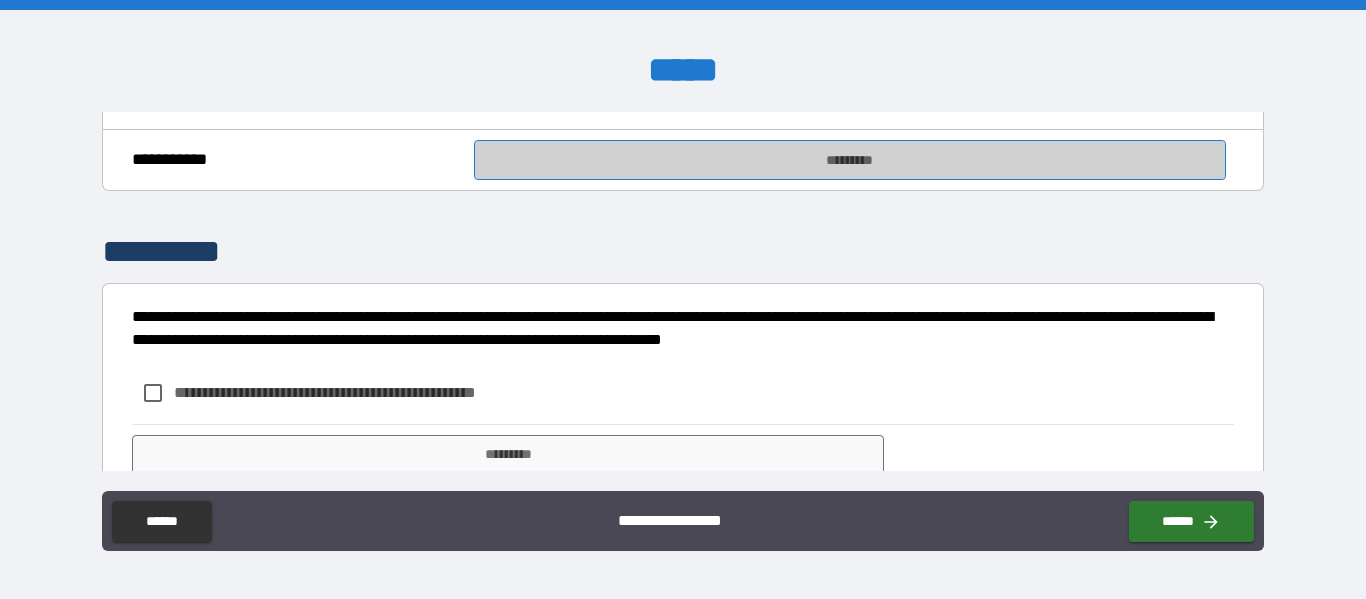 click on "*********" at bounding box center [850, 160] 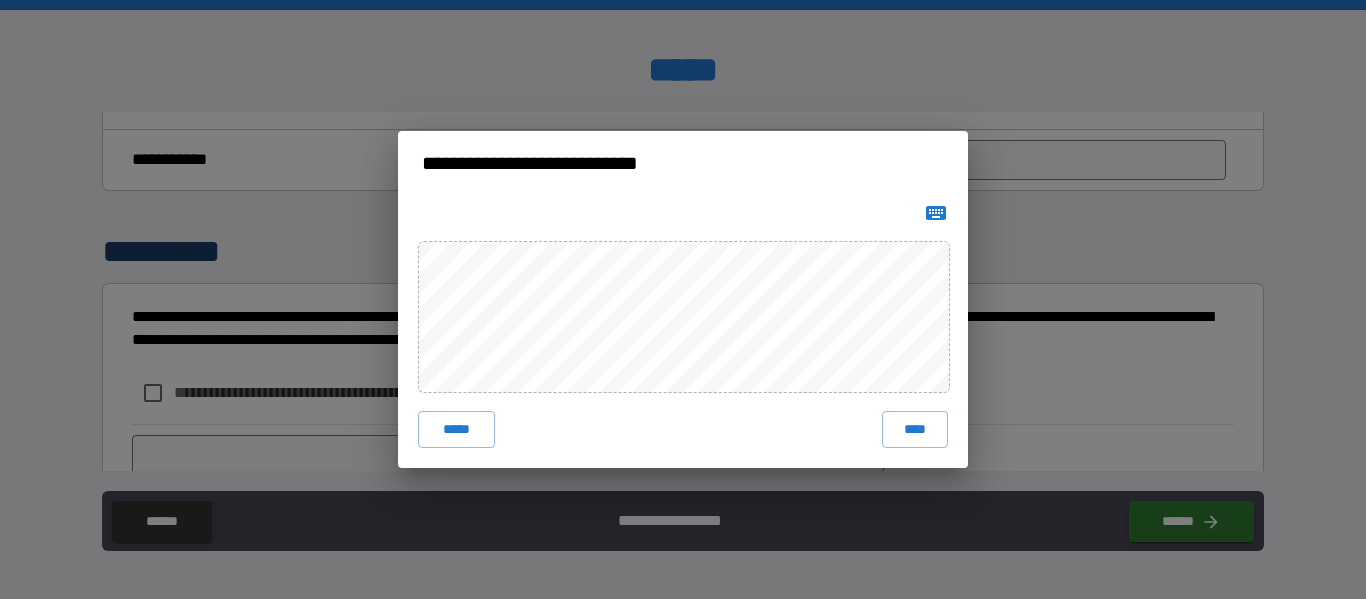 click on "**********" at bounding box center [683, 299] 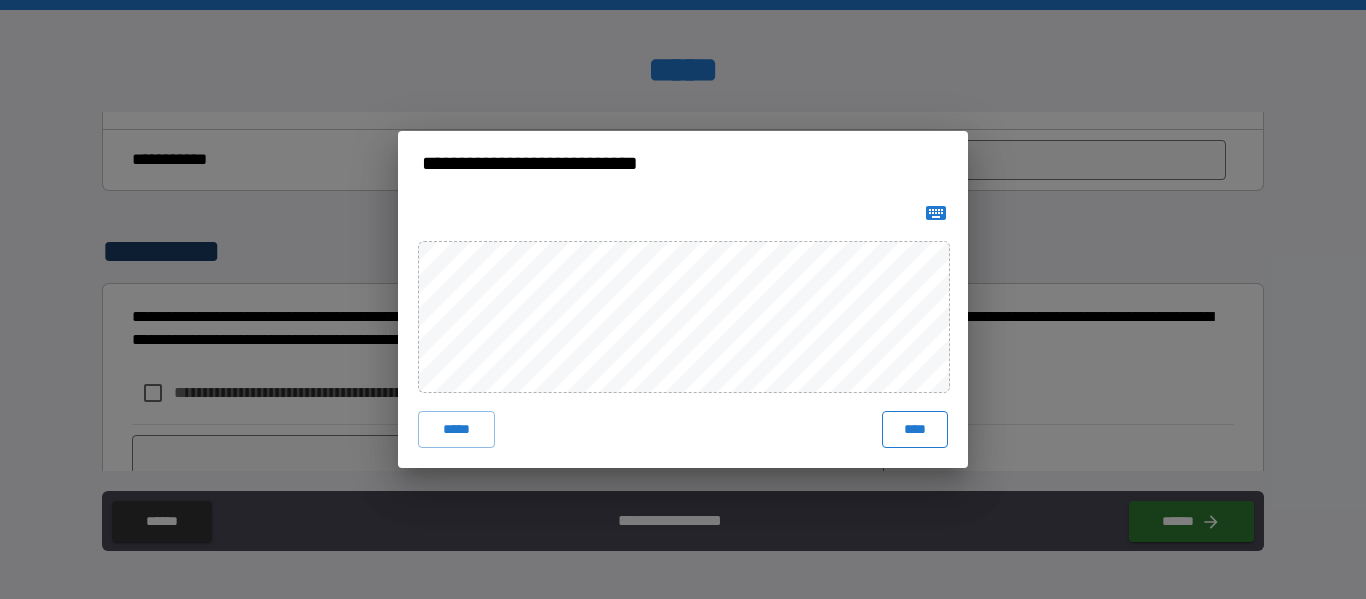 click on "****" at bounding box center [915, 429] 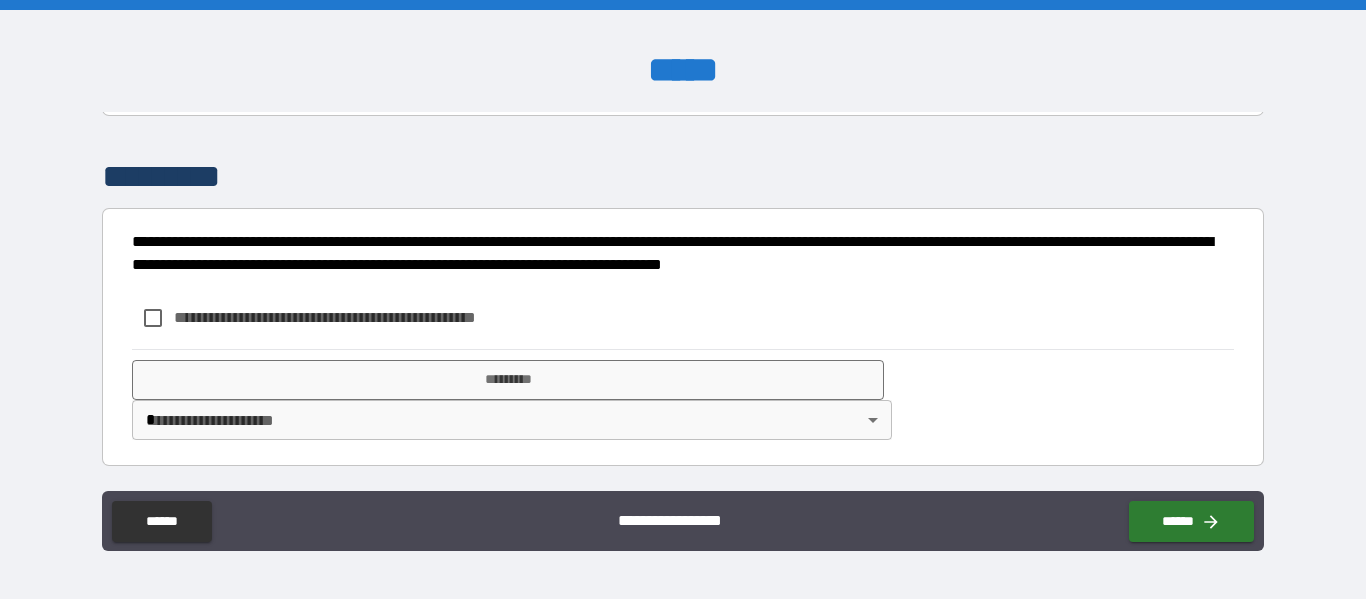 scroll, scrollTop: 2680, scrollLeft: 0, axis: vertical 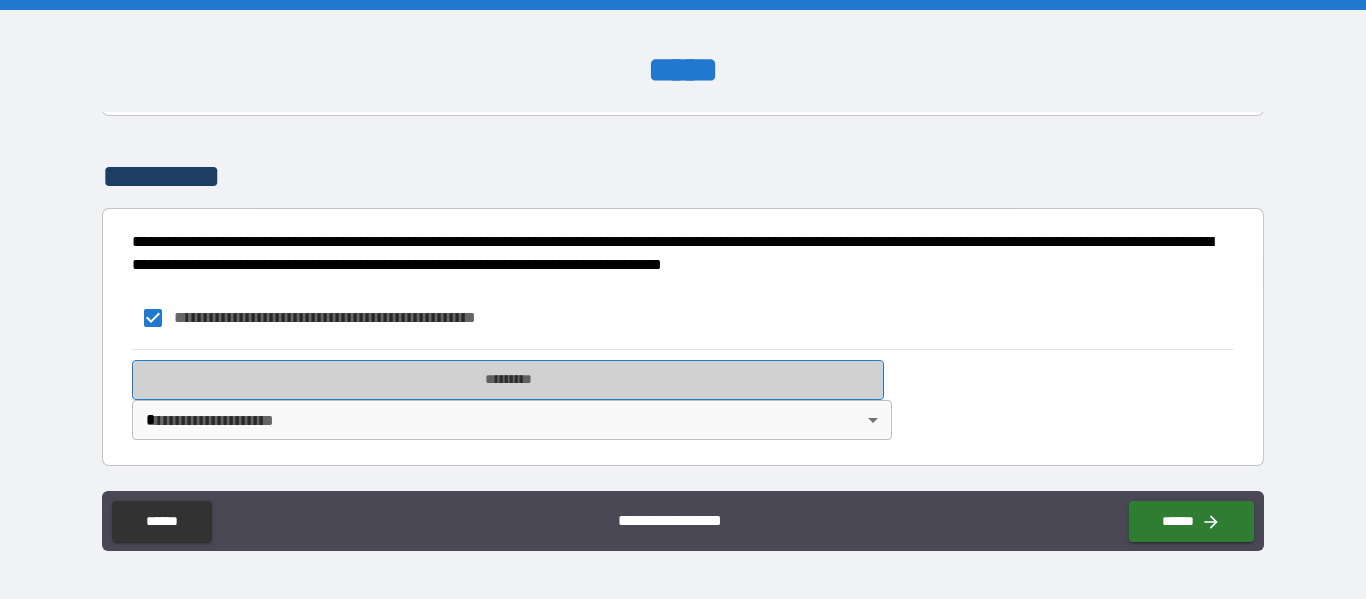 click on "*********" at bounding box center (508, 380) 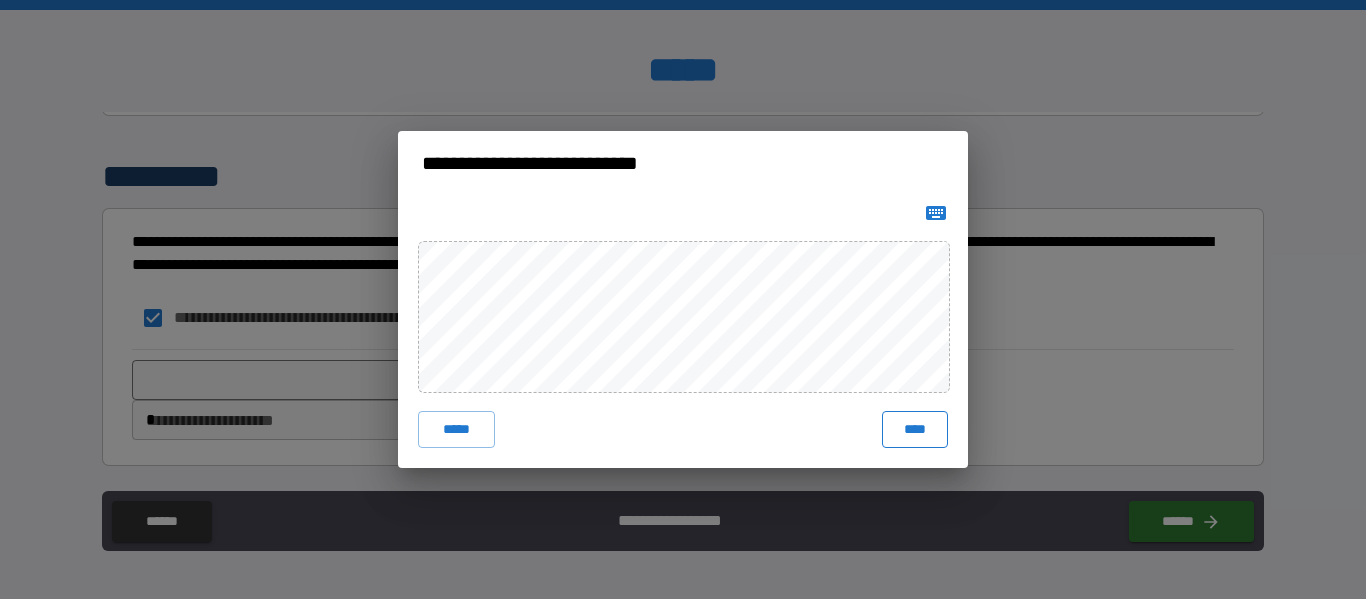 click on "****" at bounding box center (915, 429) 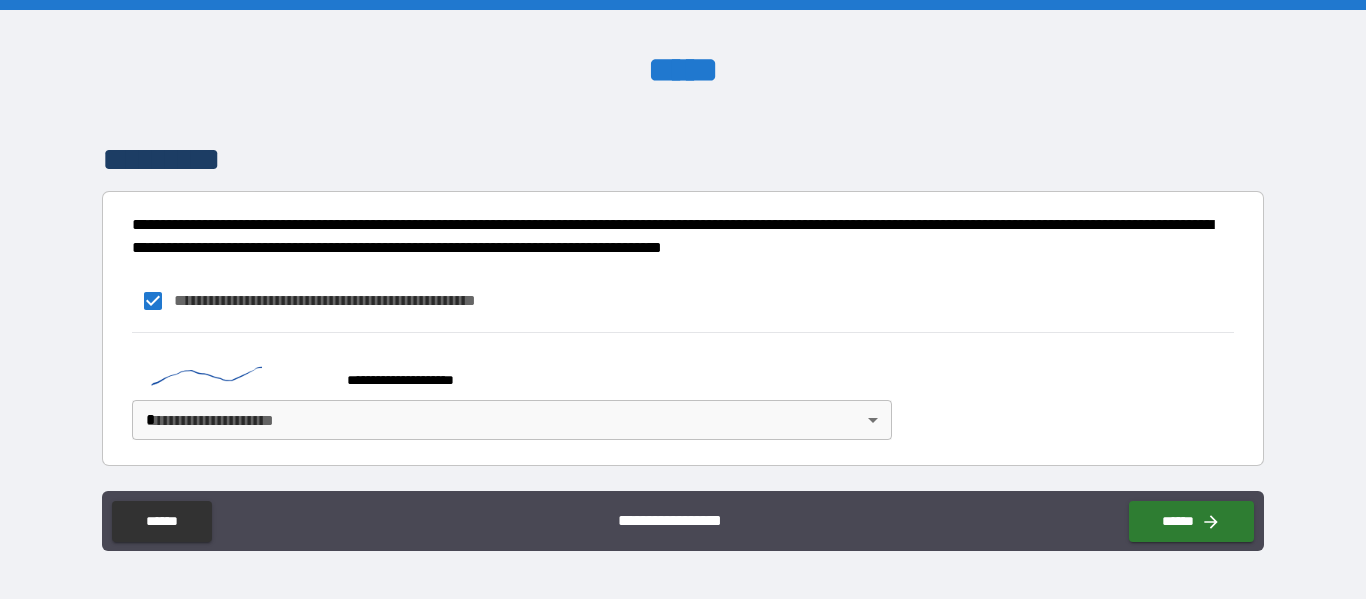 scroll, scrollTop: 2729, scrollLeft: 0, axis: vertical 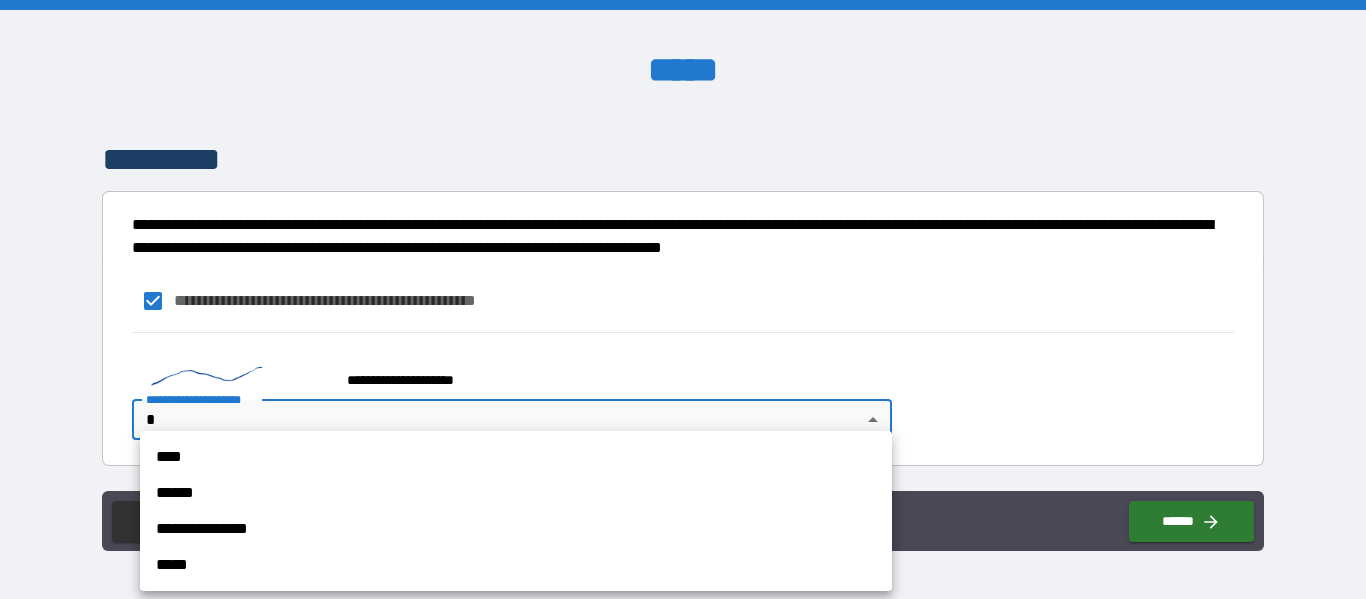 click on "******" at bounding box center (516, 493) 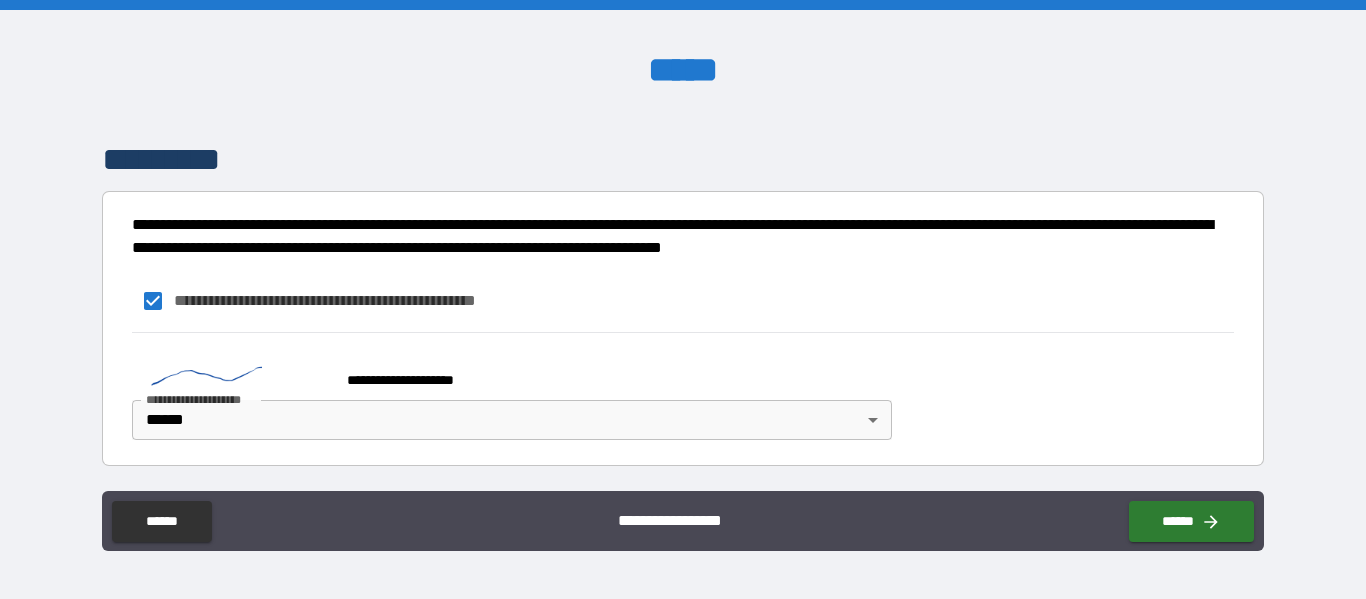 click on "**********" at bounding box center (666, 517) 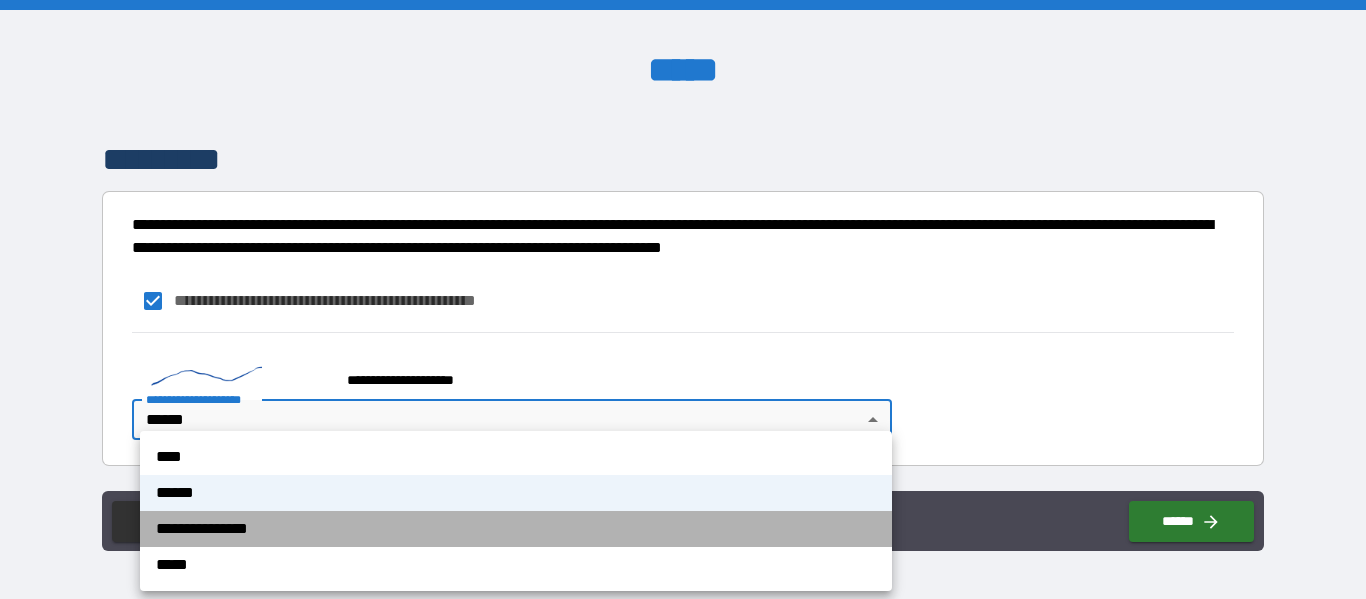 click on "**********" at bounding box center (516, 529) 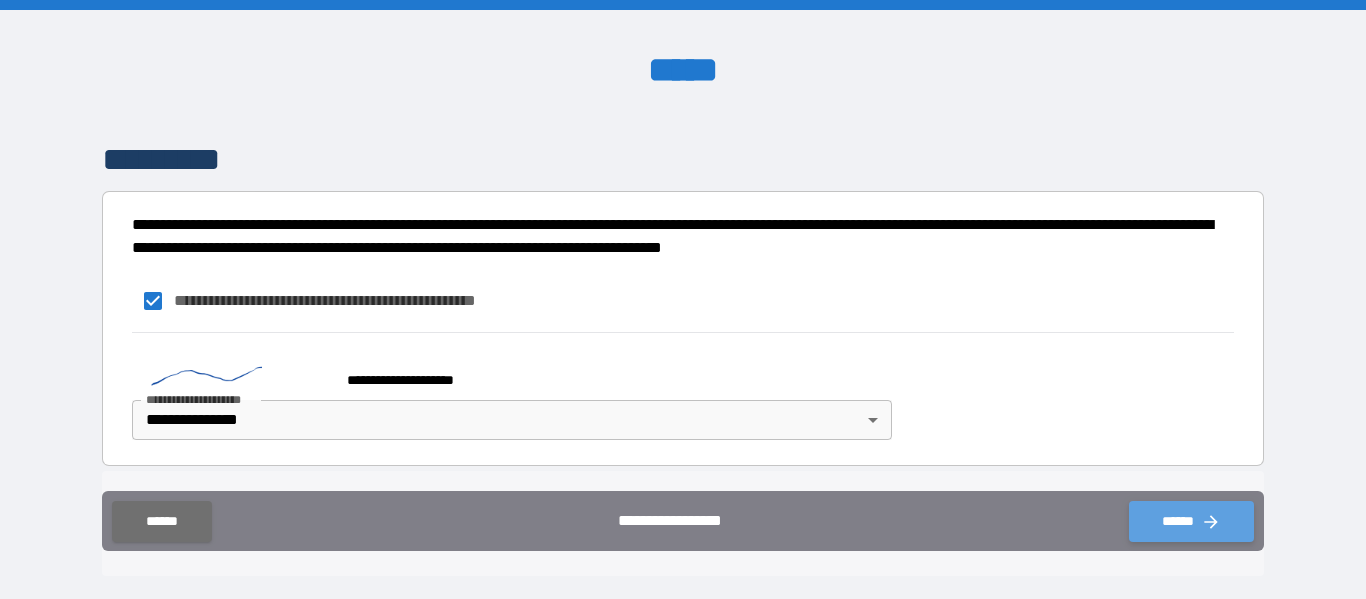click on "******" at bounding box center [1191, 521] 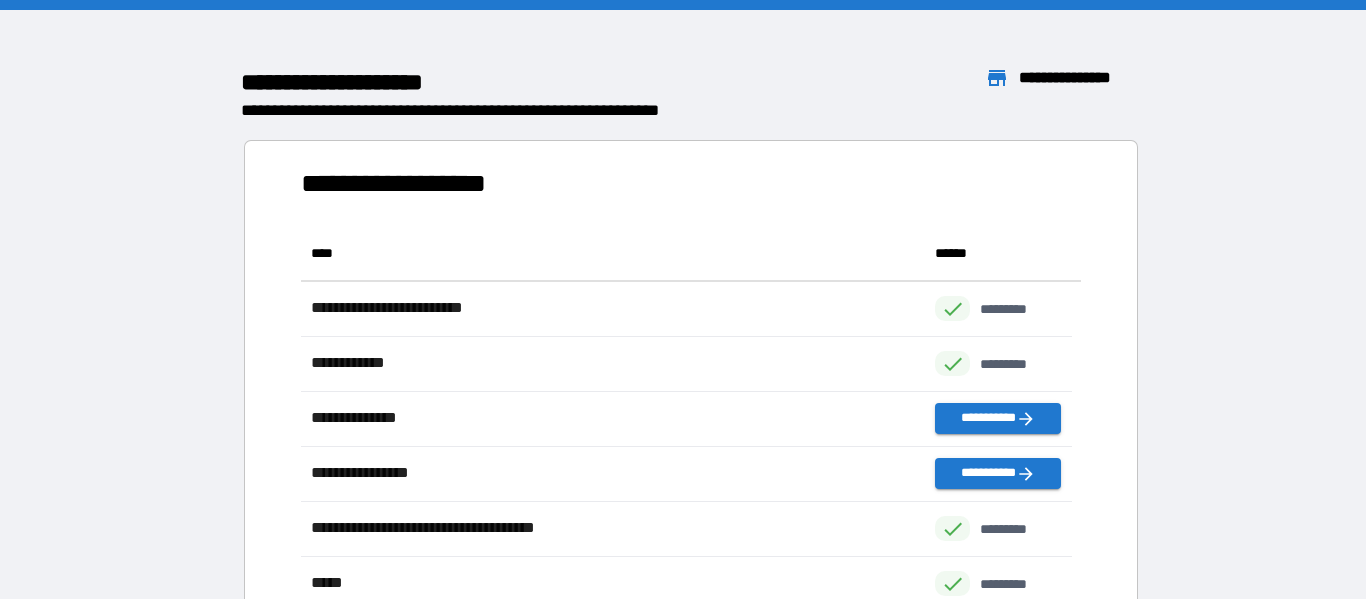 scroll, scrollTop: 16, scrollLeft: 16, axis: both 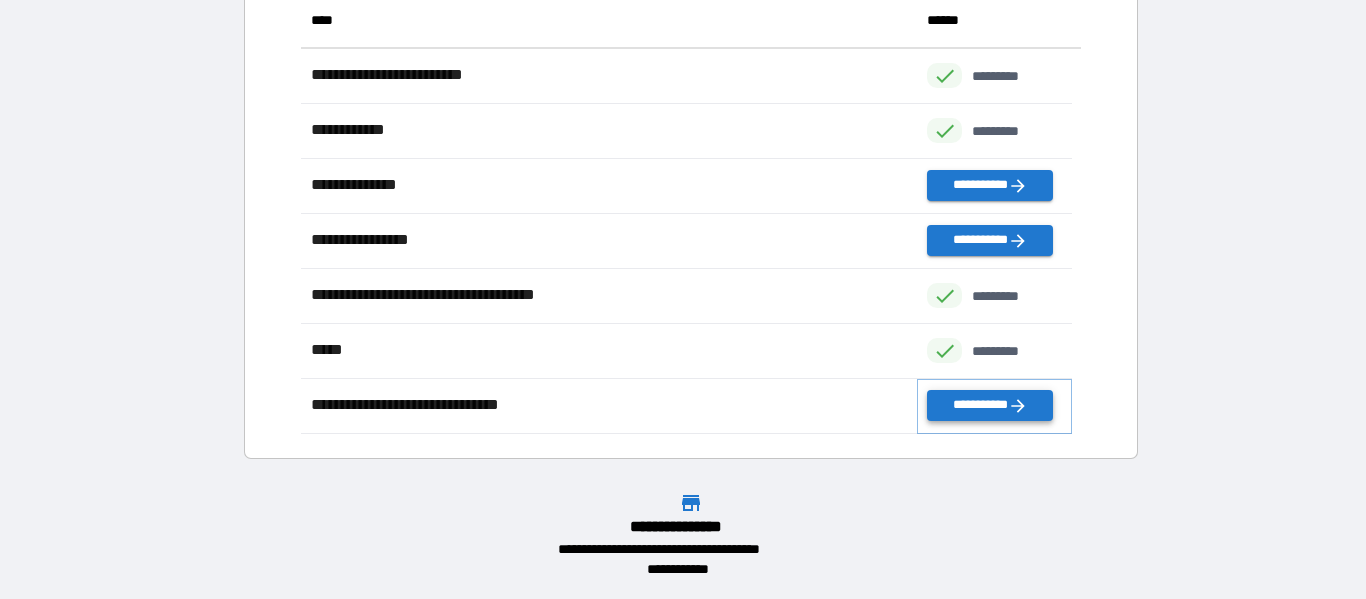 click on "**********" at bounding box center (989, 405) 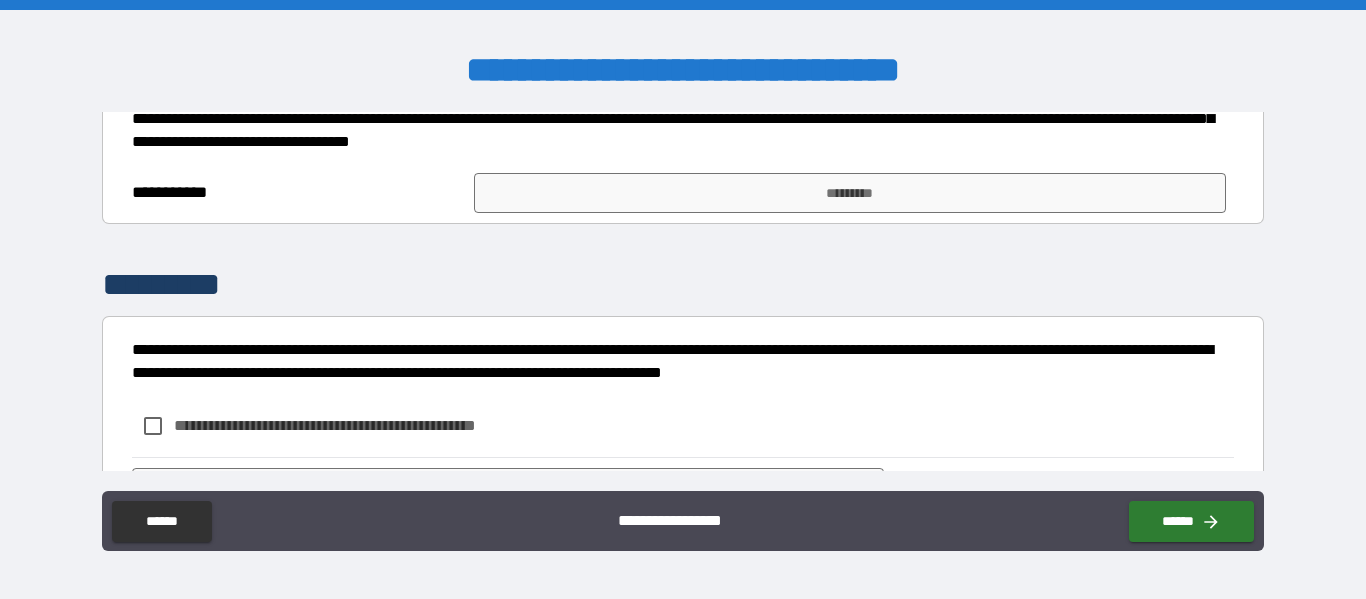 scroll, scrollTop: 661, scrollLeft: 0, axis: vertical 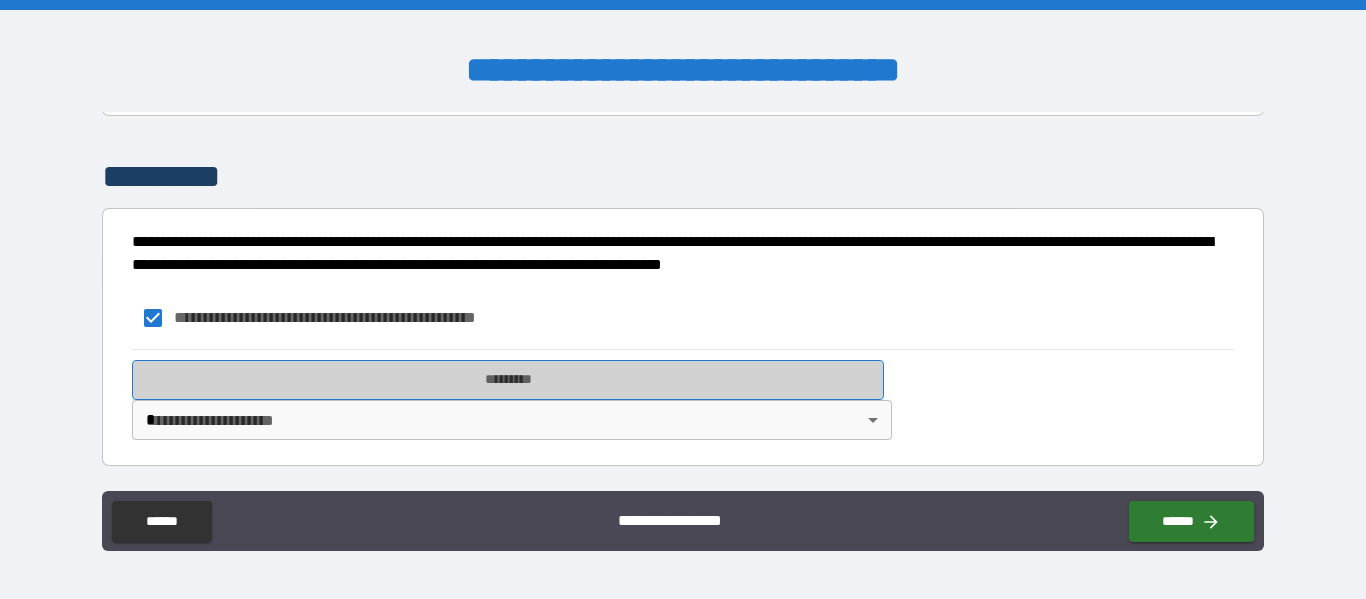 click on "*********" at bounding box center [508, 380] 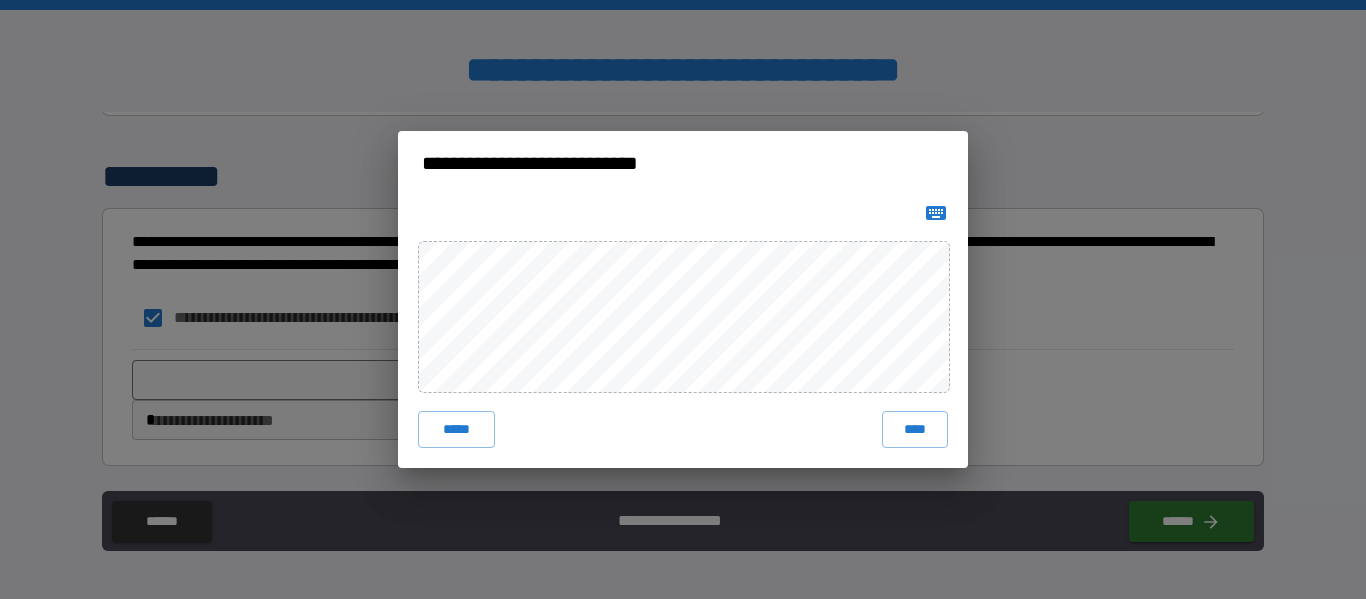 click on "**********" at bounding box center [683, 299] 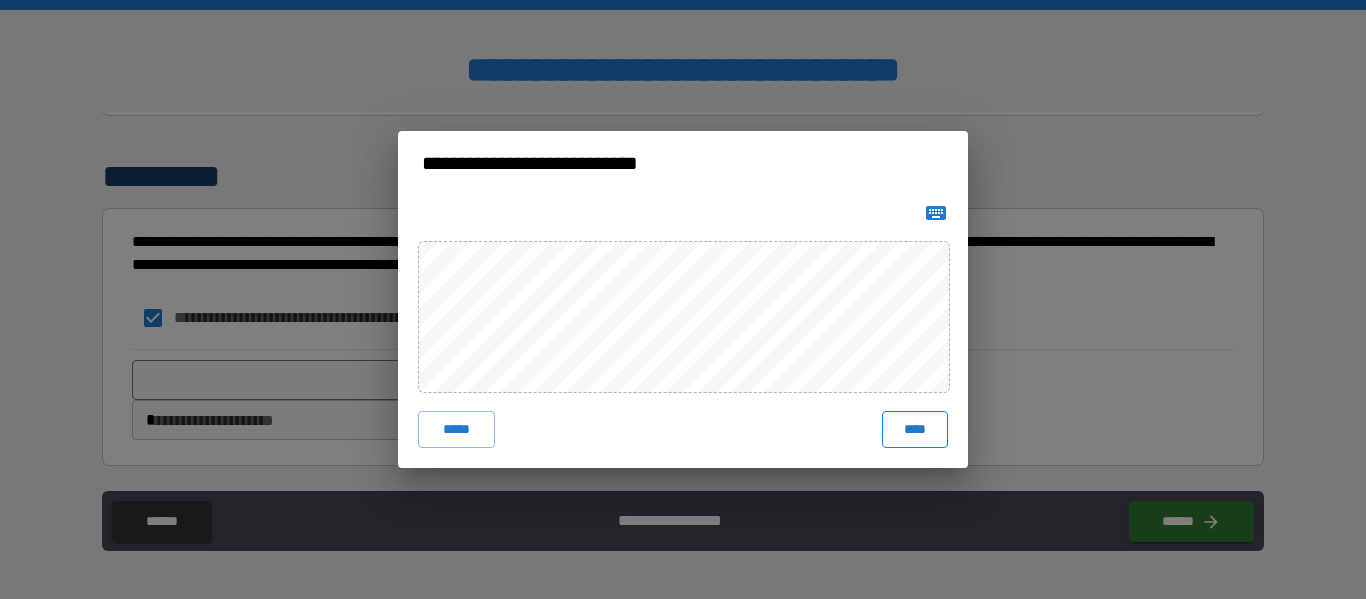 click on "****" at bounding box center (915, 429) 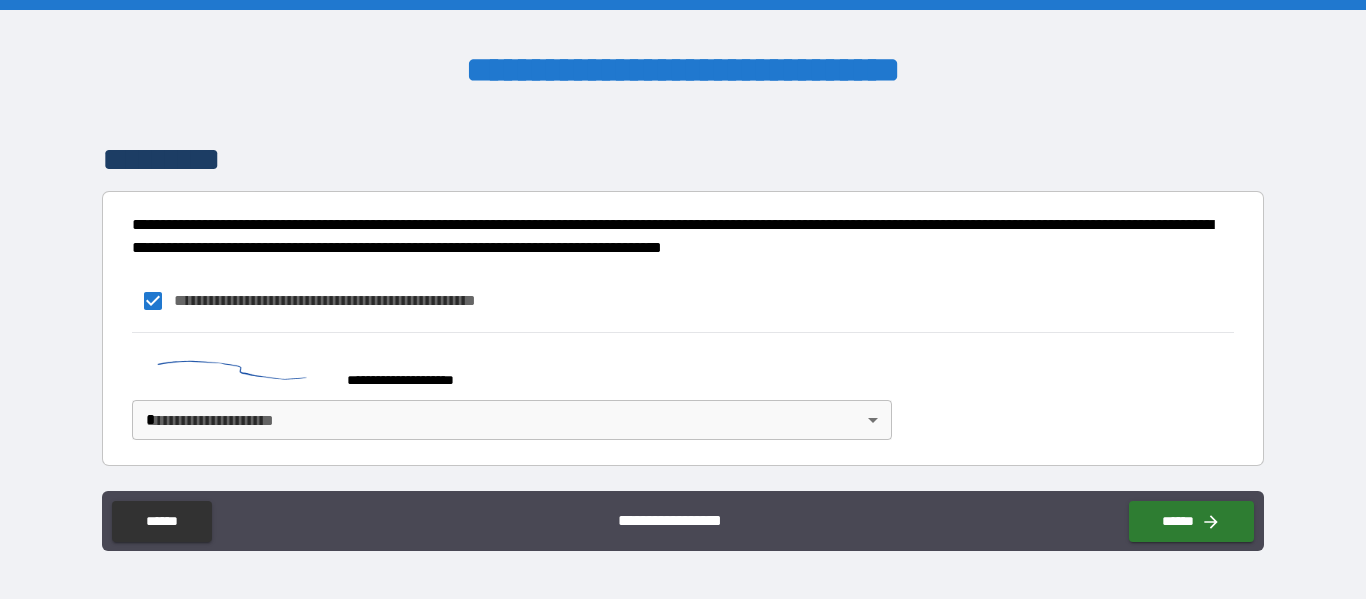 click on "**********" at bounding box center (683, 299) 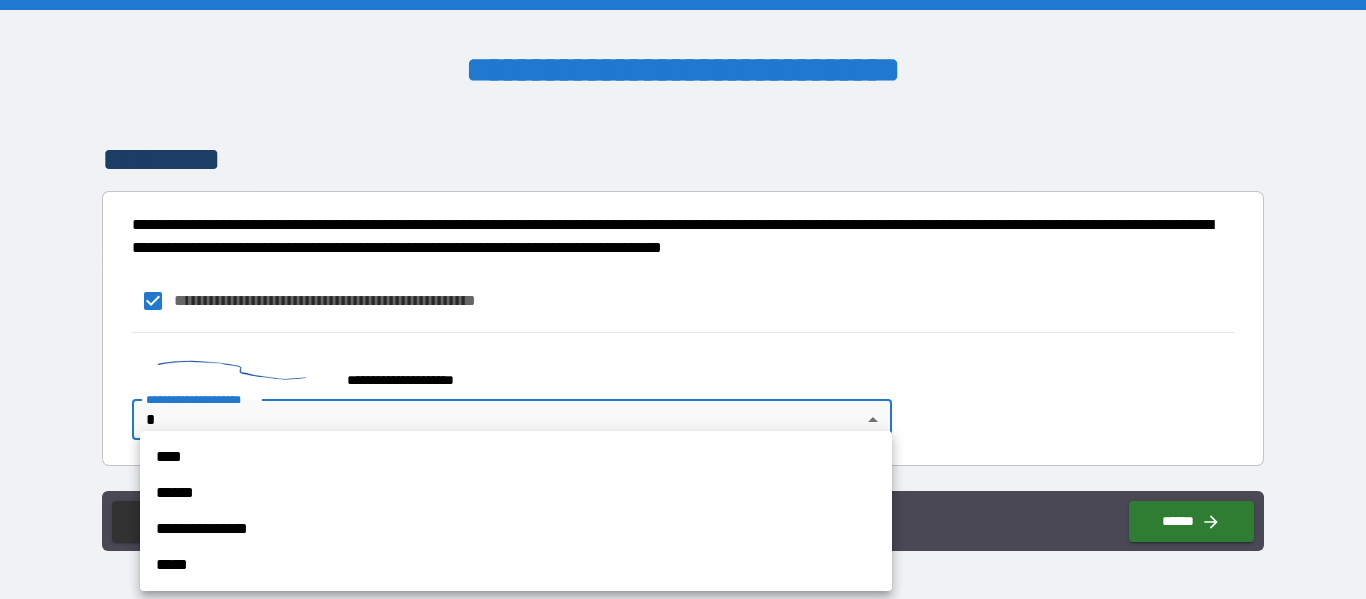 click on "**********" at bounding box center [516, 529] 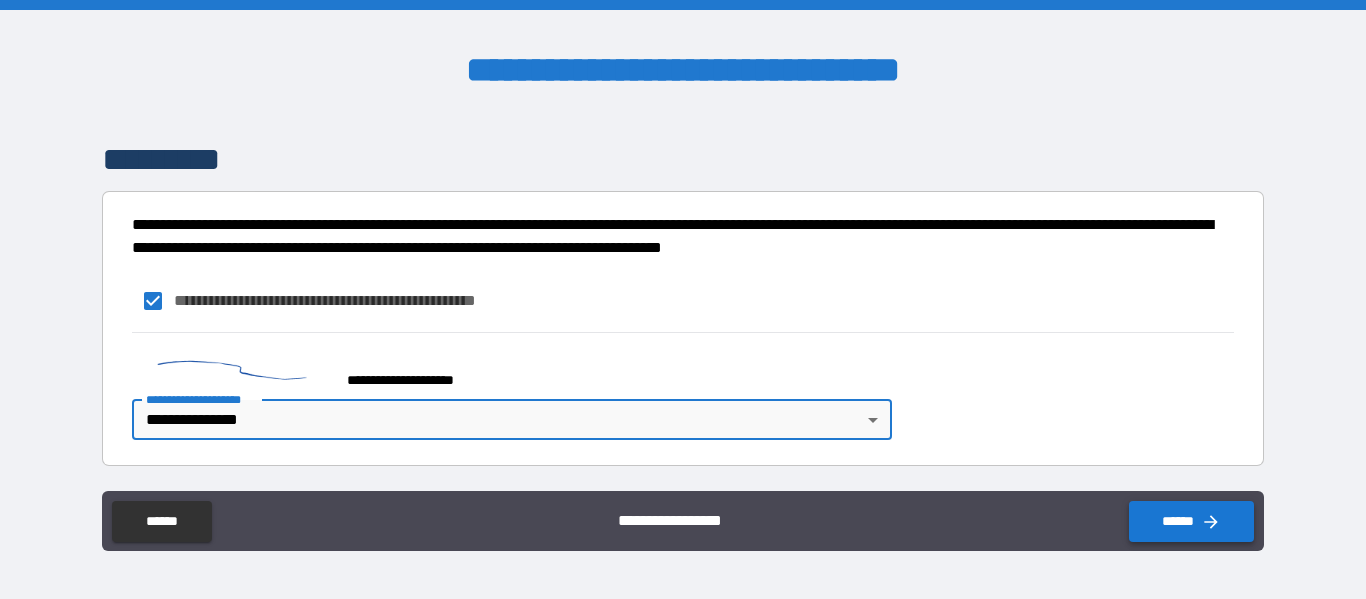 click on "******" at bounding box center [1191, 521] 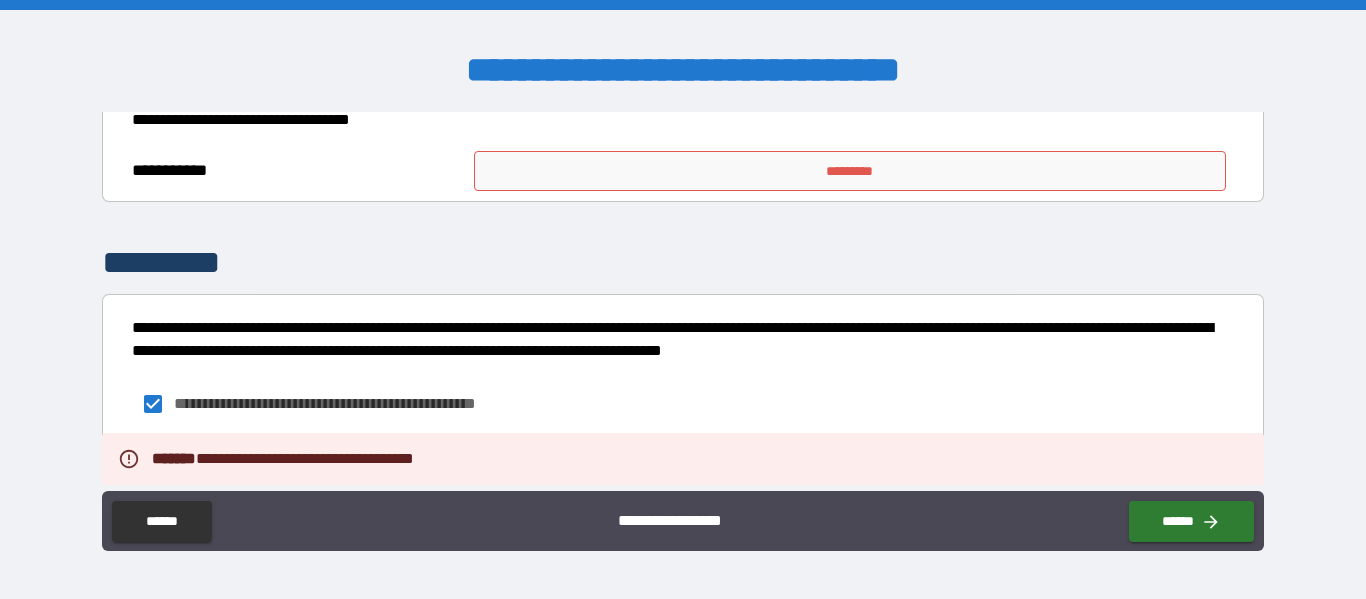 scroll, scrollTop: 528, scrollLeft: 0, axis: vertical 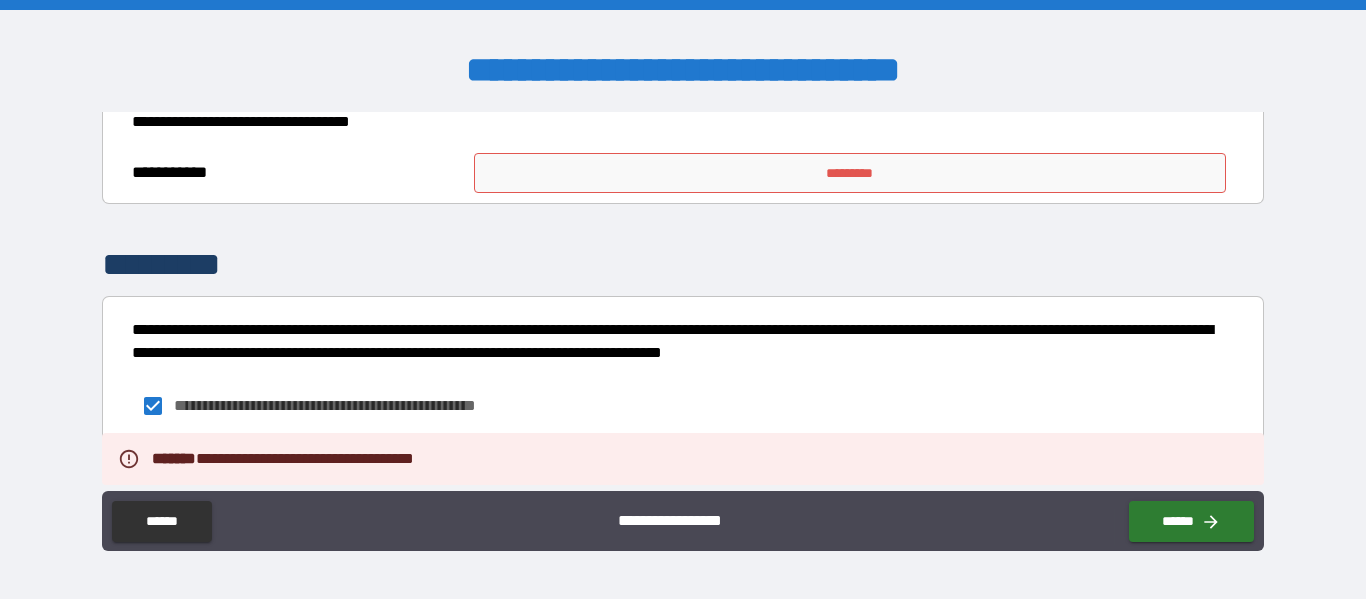 click on "*********" at bounding box center (850, 173) 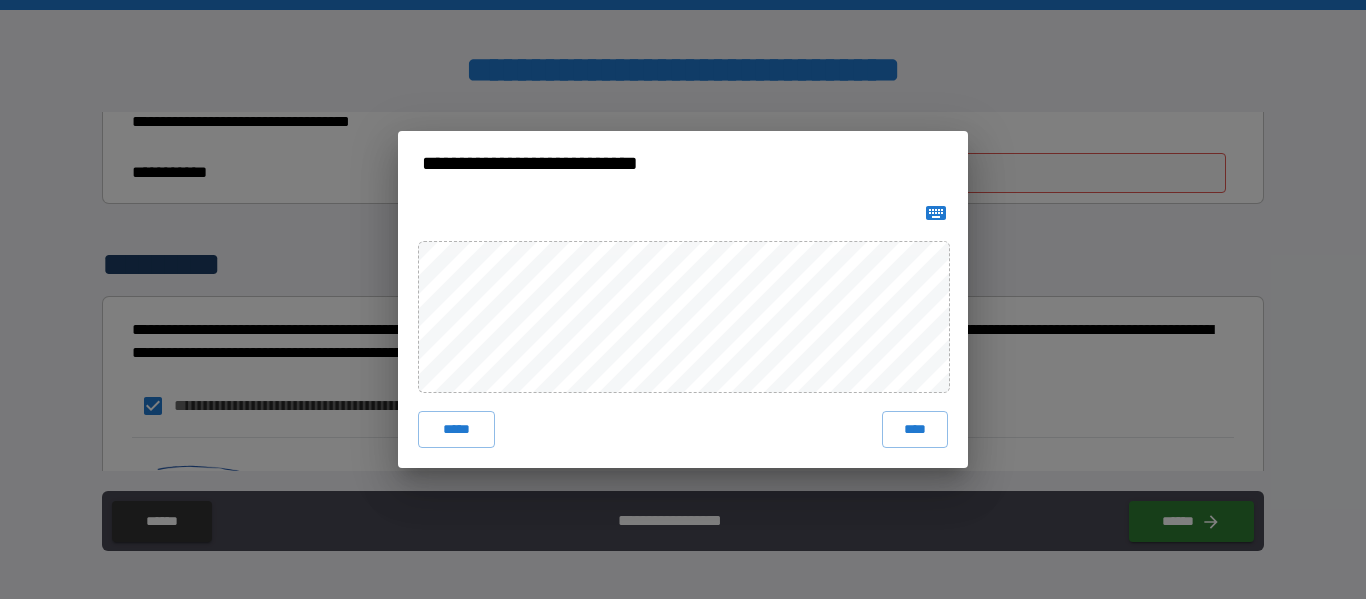 click on "**********" at bounding box center [683, 299] 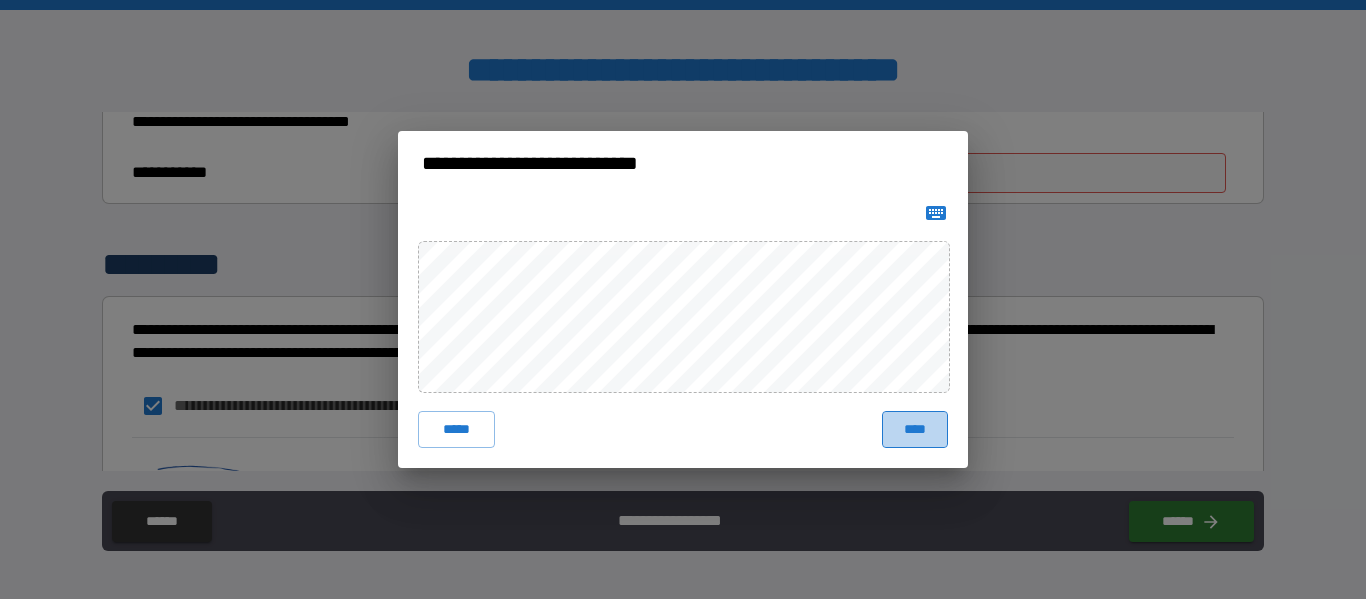 click on "****" at bounding box center [915, 429] 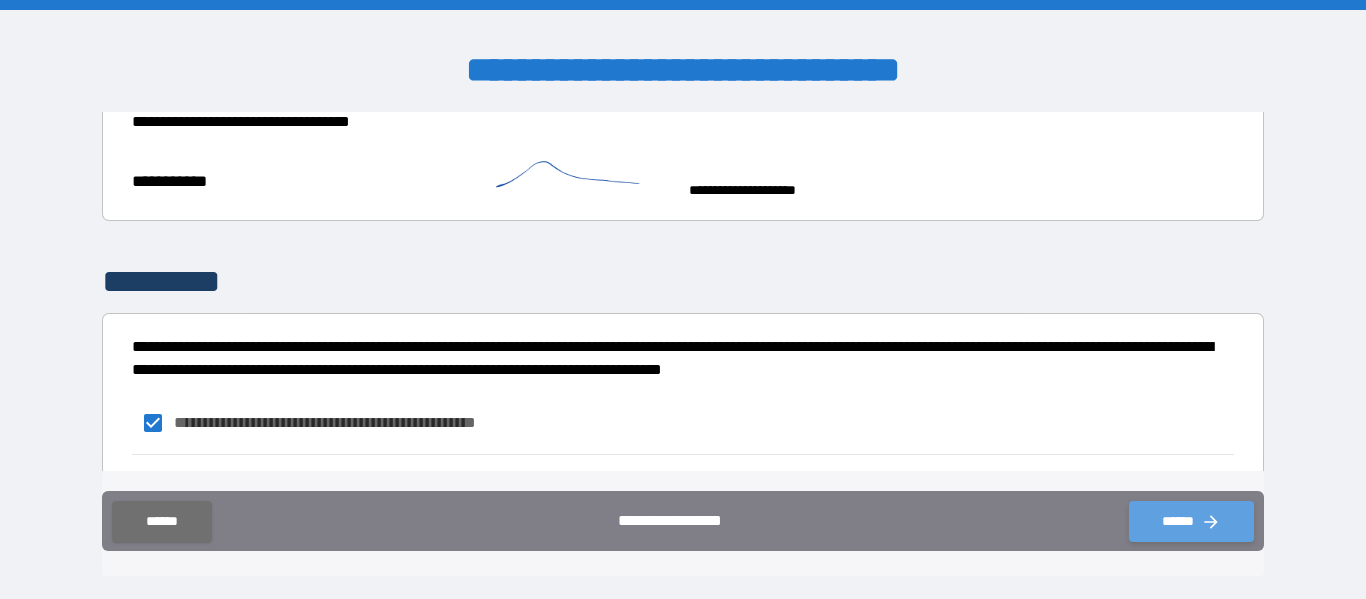 click on "******" at bounding box center (1191, 521) 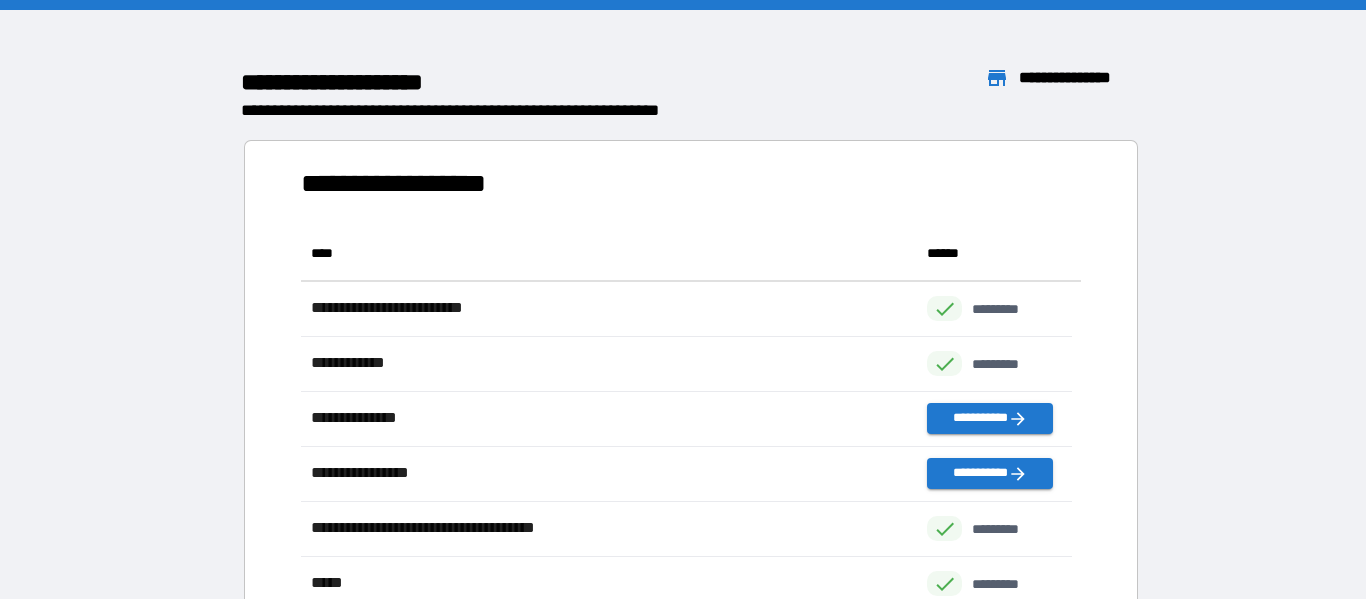 scroll, scrollTop: 16, scrollLeft: 16, axis: both 